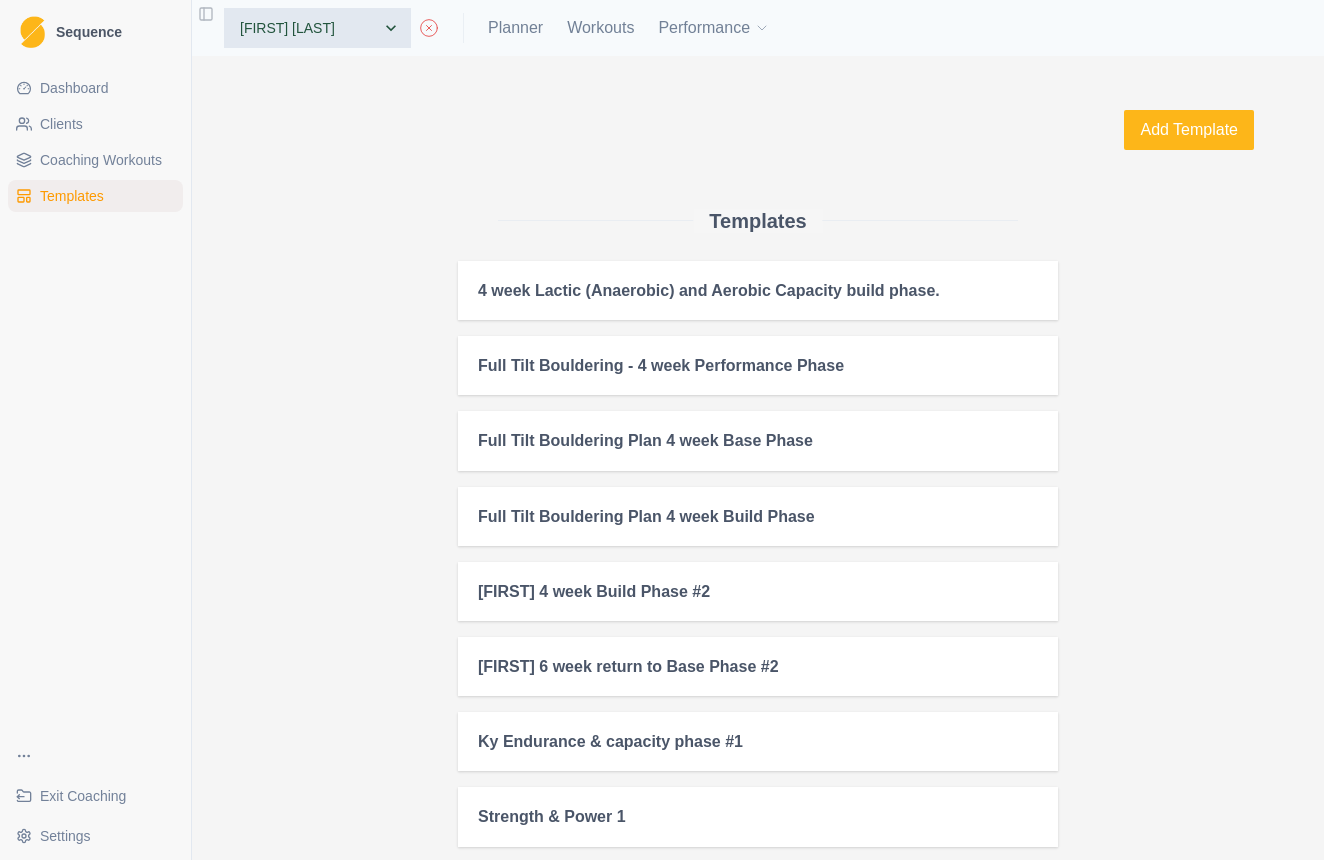 scroll, scrollTop: 0, scrollLeft: 0, axis: both 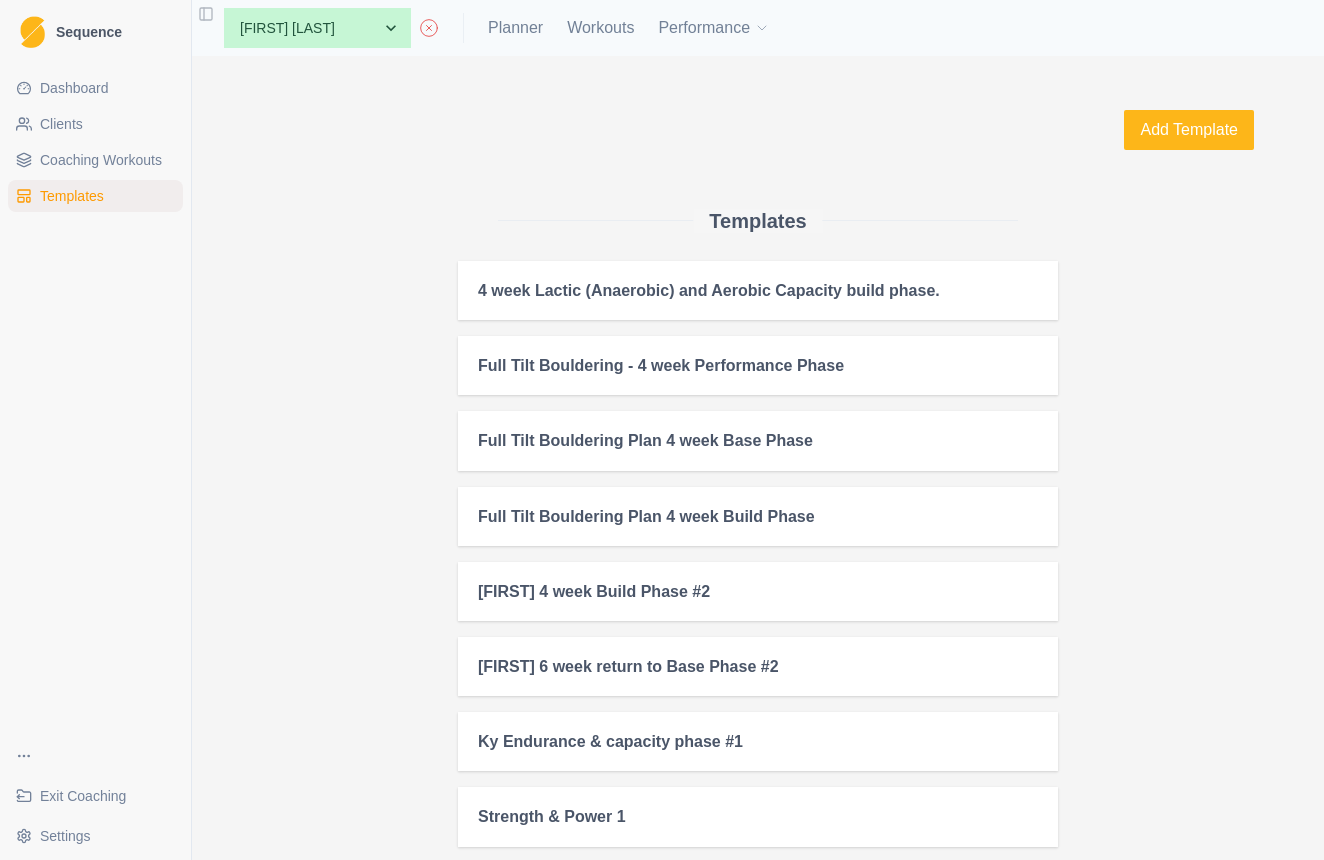 click on "Templates" at bounding box center (72, 196) 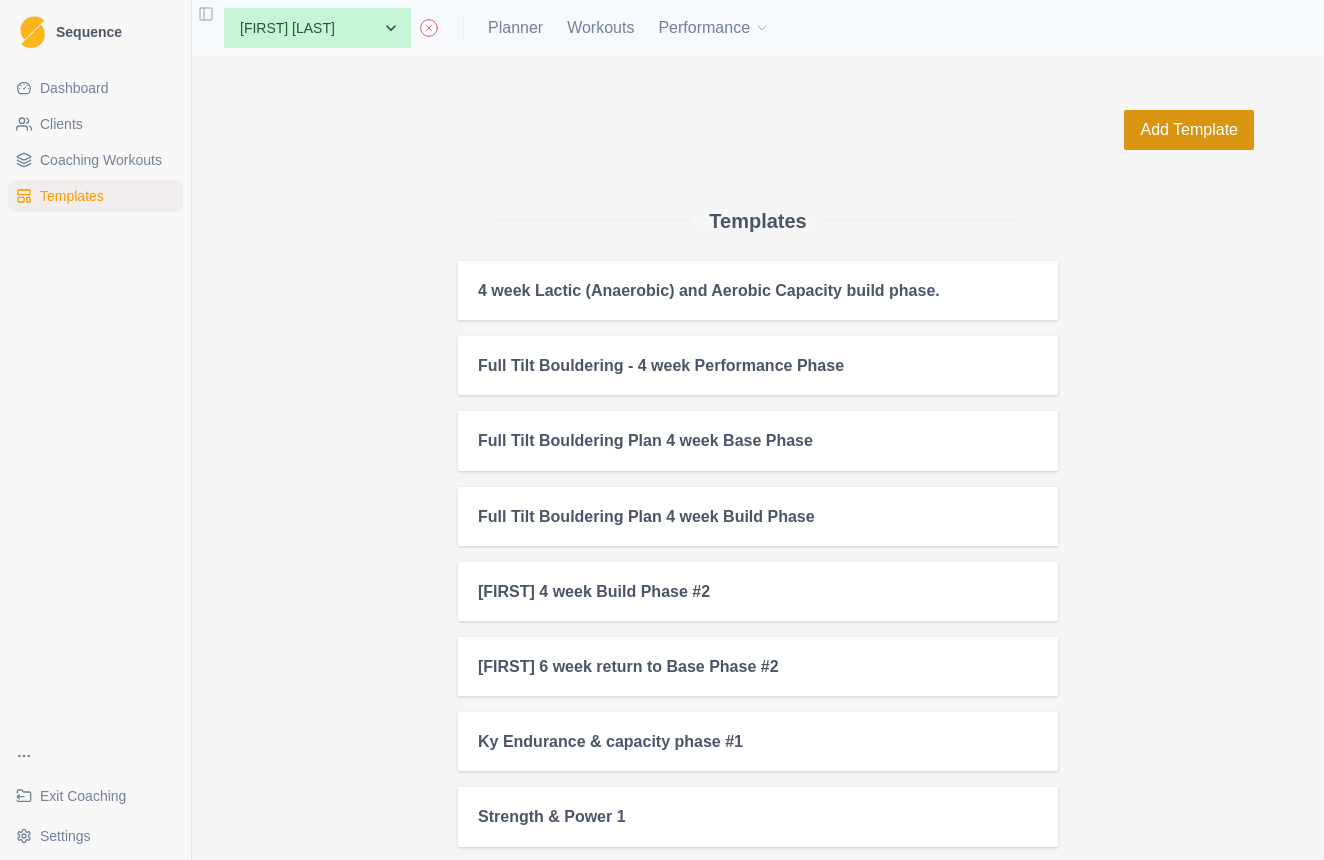 click on "Add Template" at bounding box center (1189, 130) 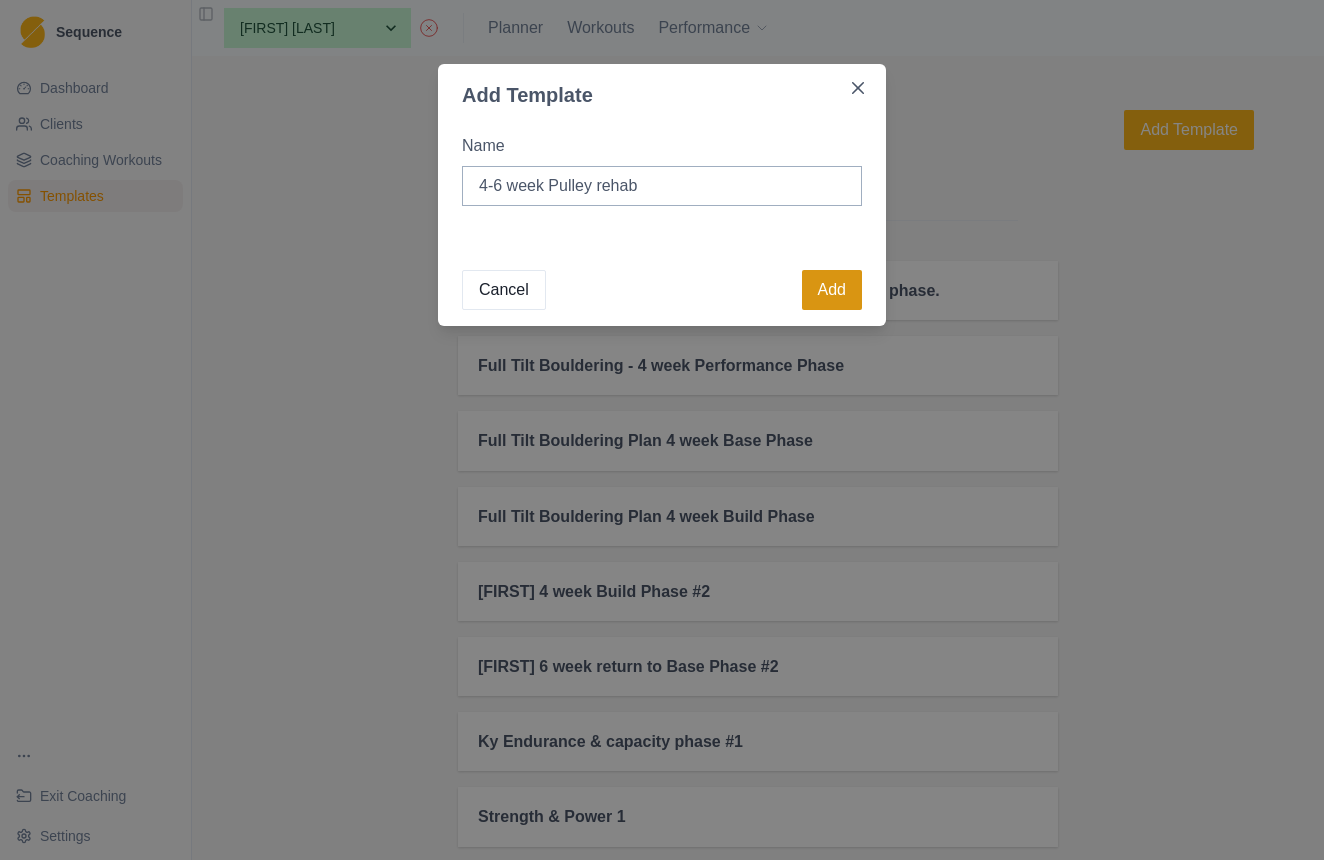 type on "4-6 week Pulley rehab" 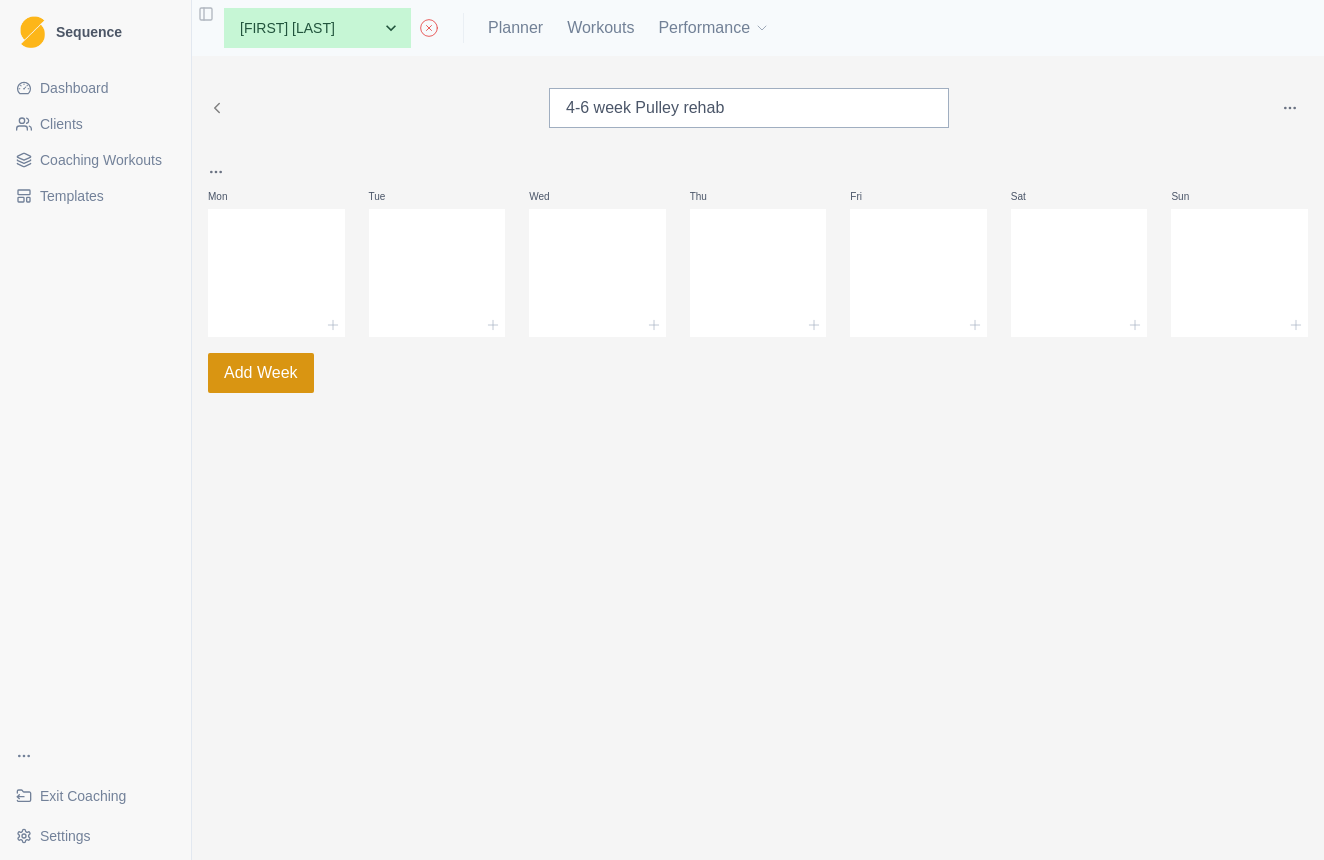 click on "Add Week" at bounding box center [261, 373] 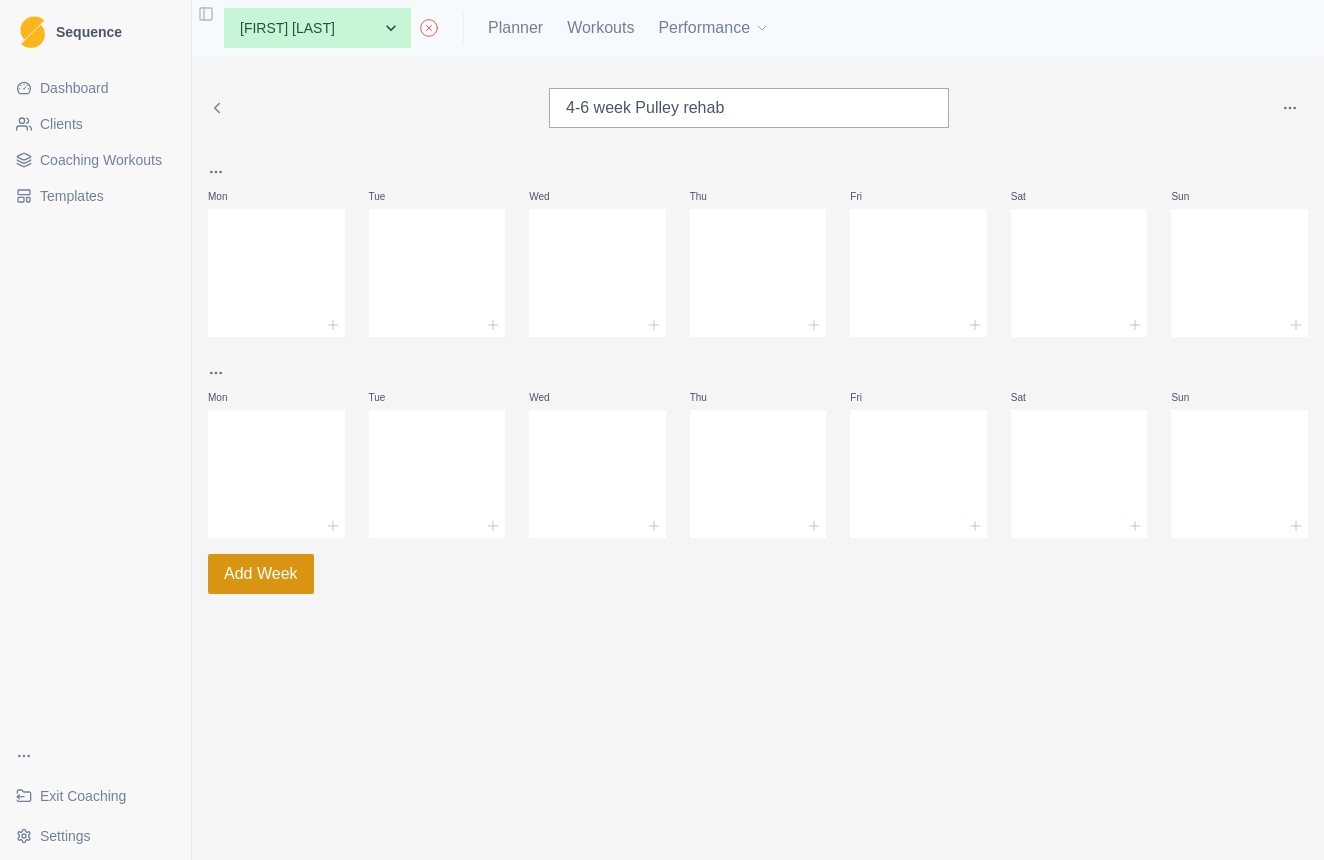 click on "Add Week" at bounding box center [261, 574] 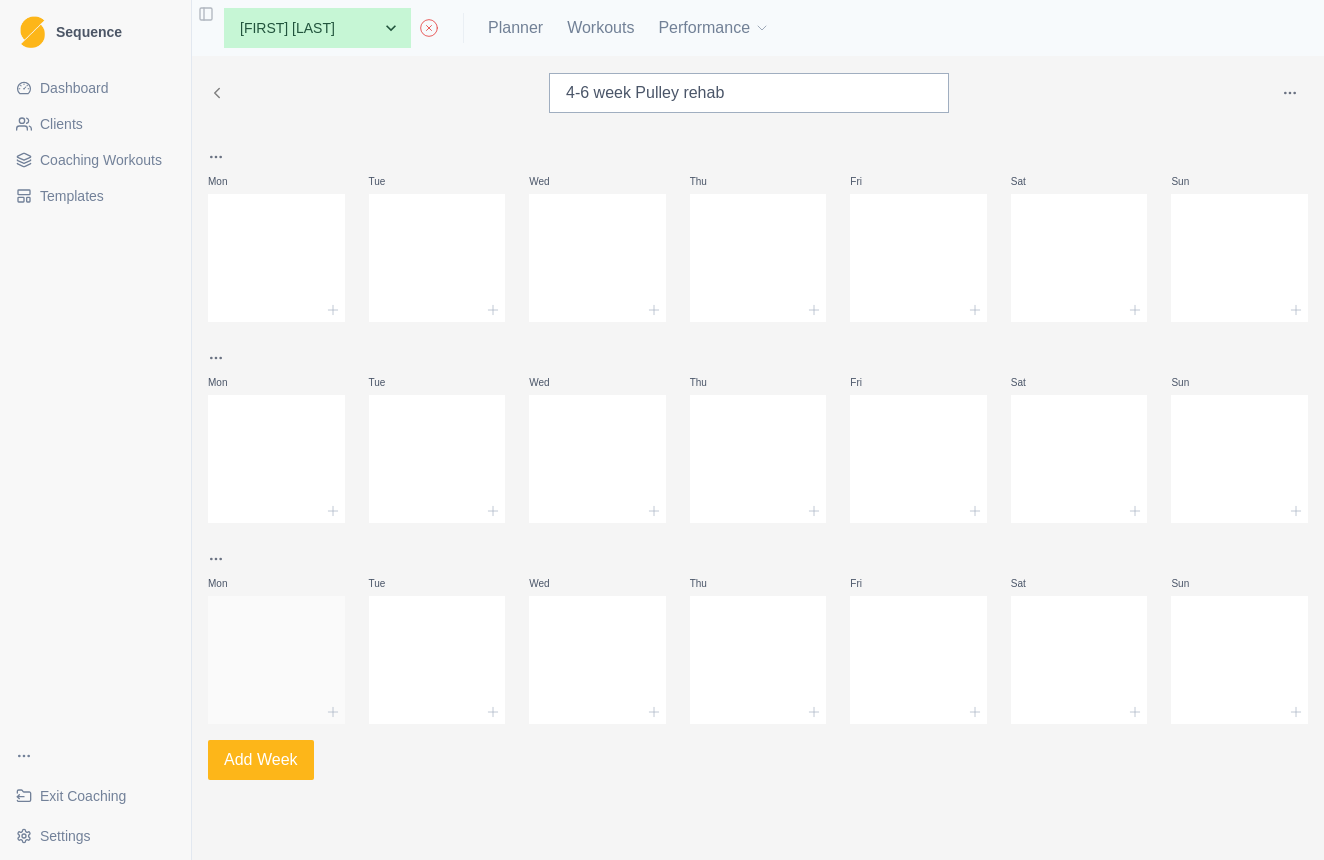 scroll, scrollTop: 15, scrollLeft: 0, axis: vertical 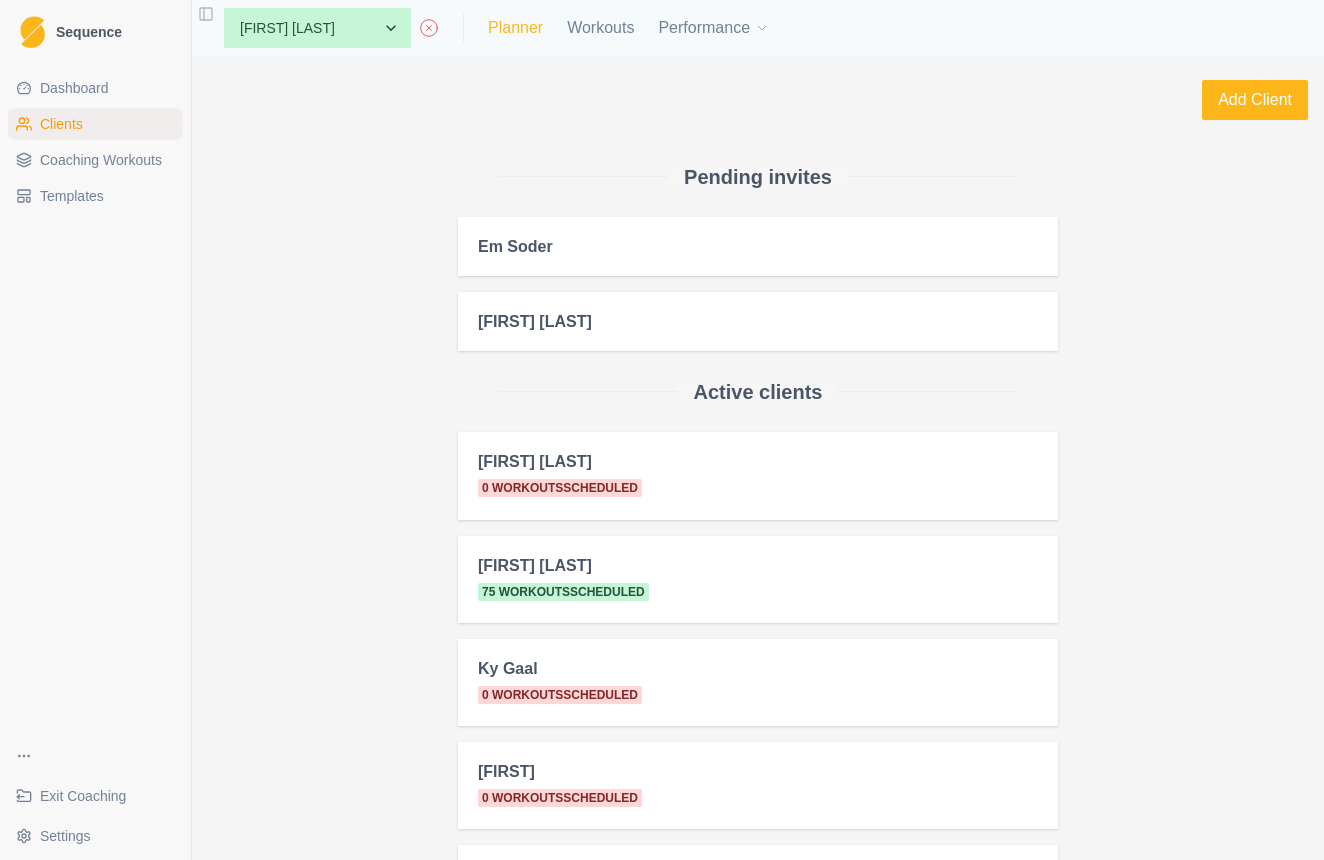 click on "Planner" at bounding box center [515, 28] 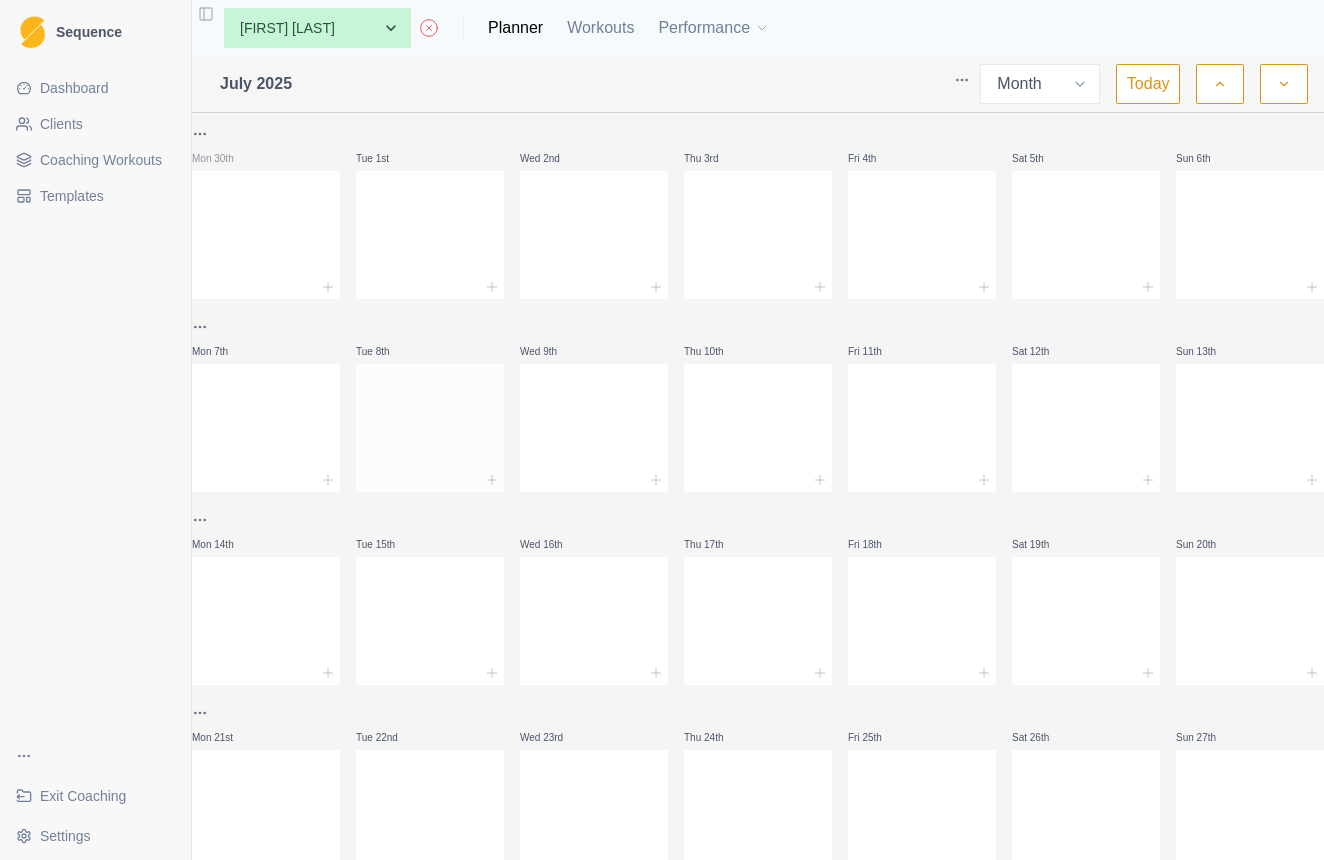 scroll, scrollTop: -14, scrollLeft: 0, axis: vertical 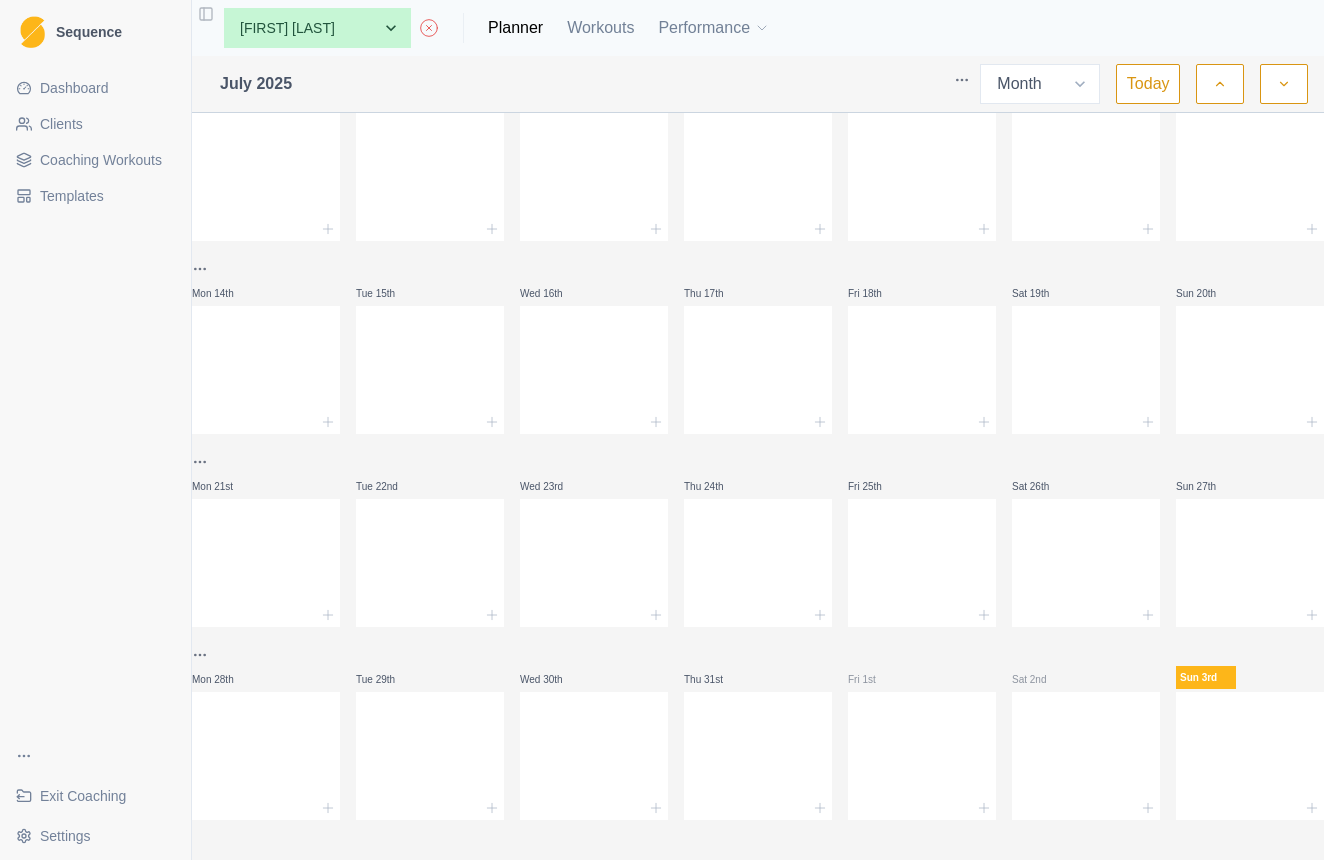 click 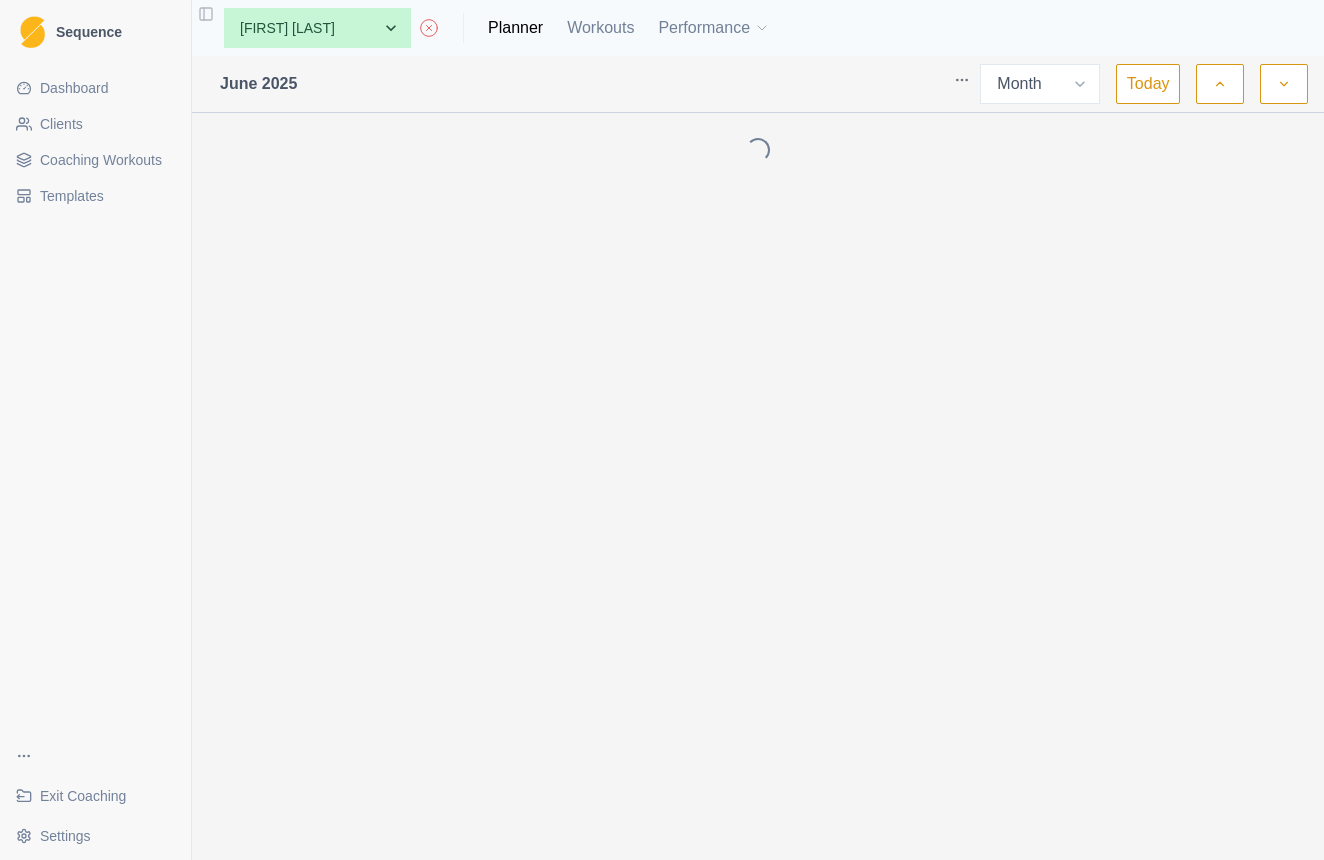 scroll, scrollTop: 0, scrollLeft: 0, axis: both 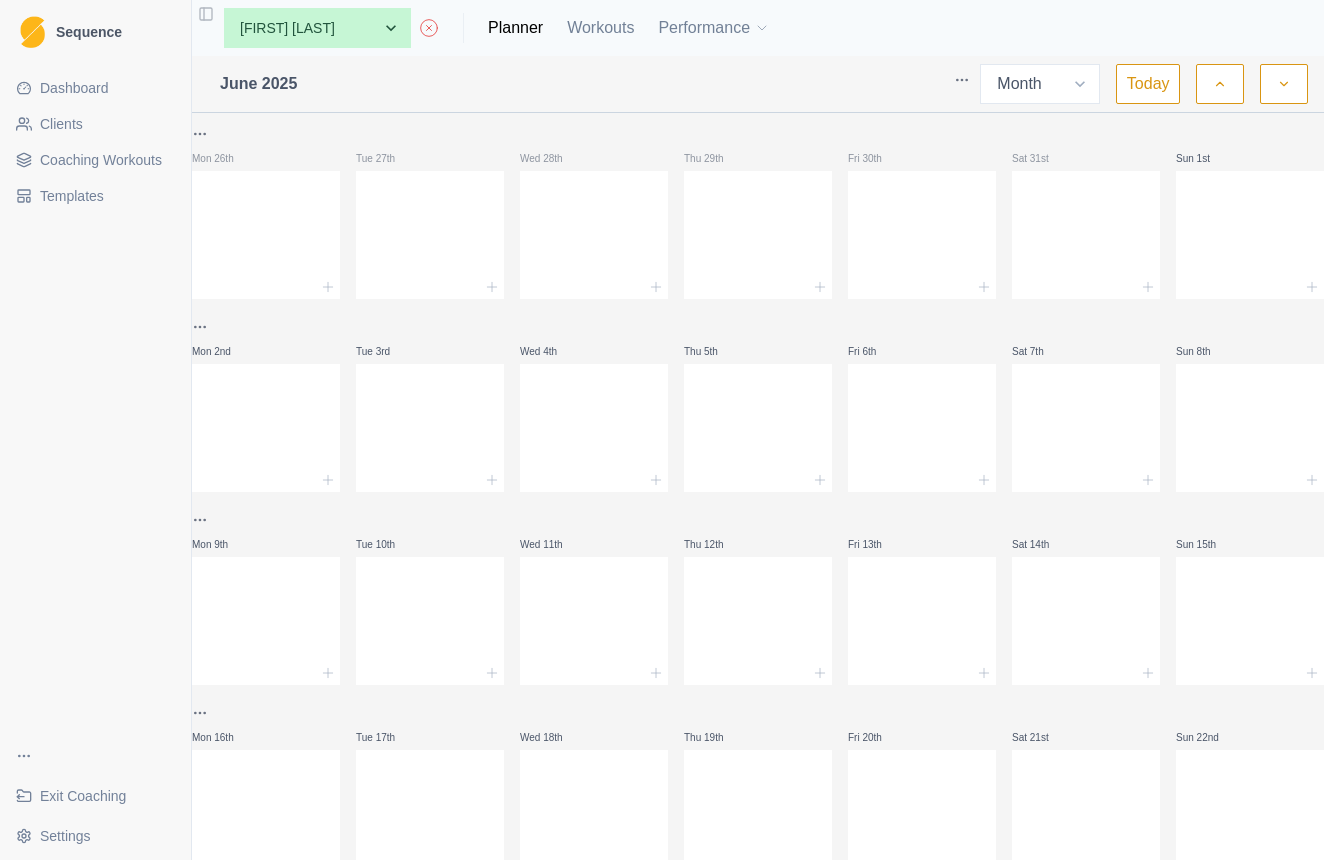 click 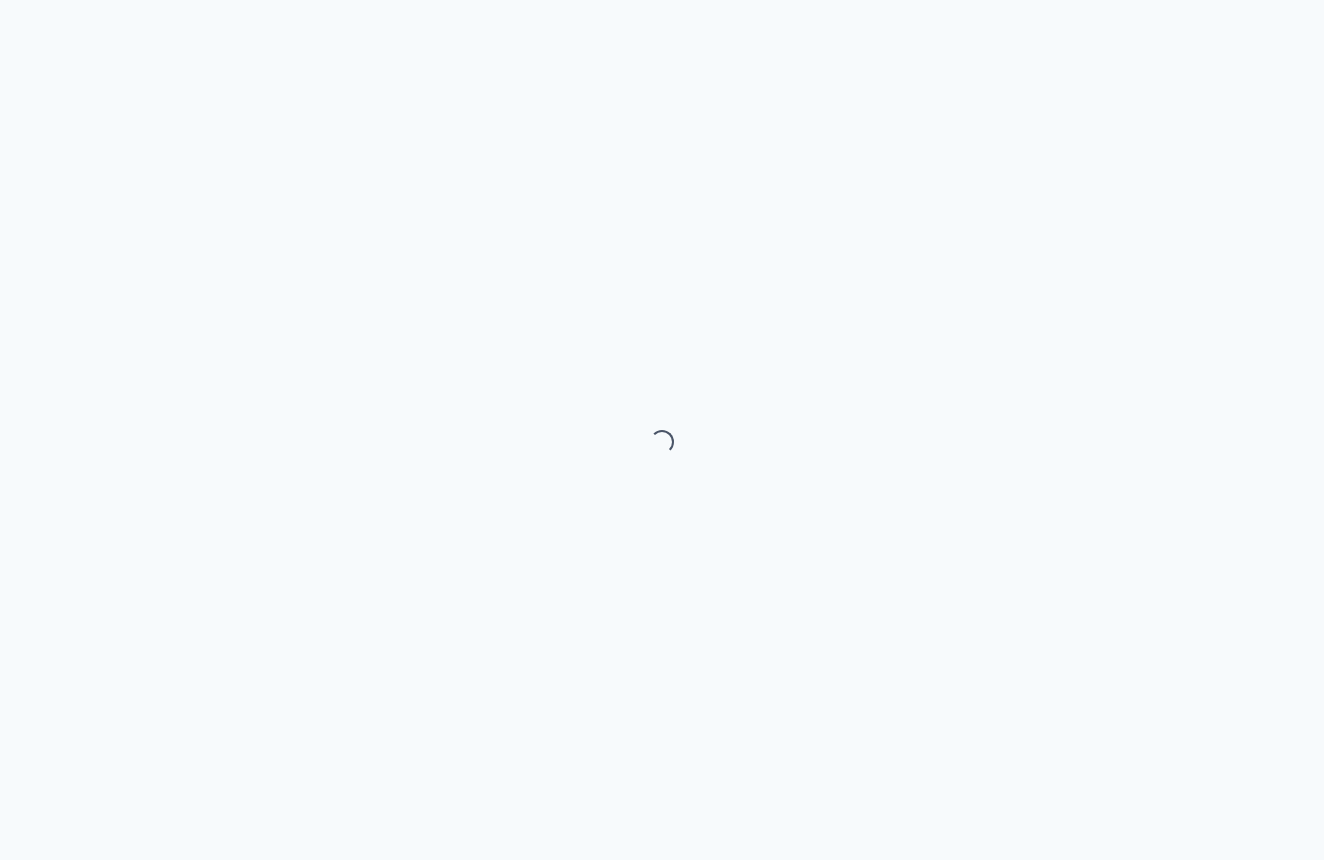 scroll, scrollTop: 0, scrollLeft: 0, axis: both 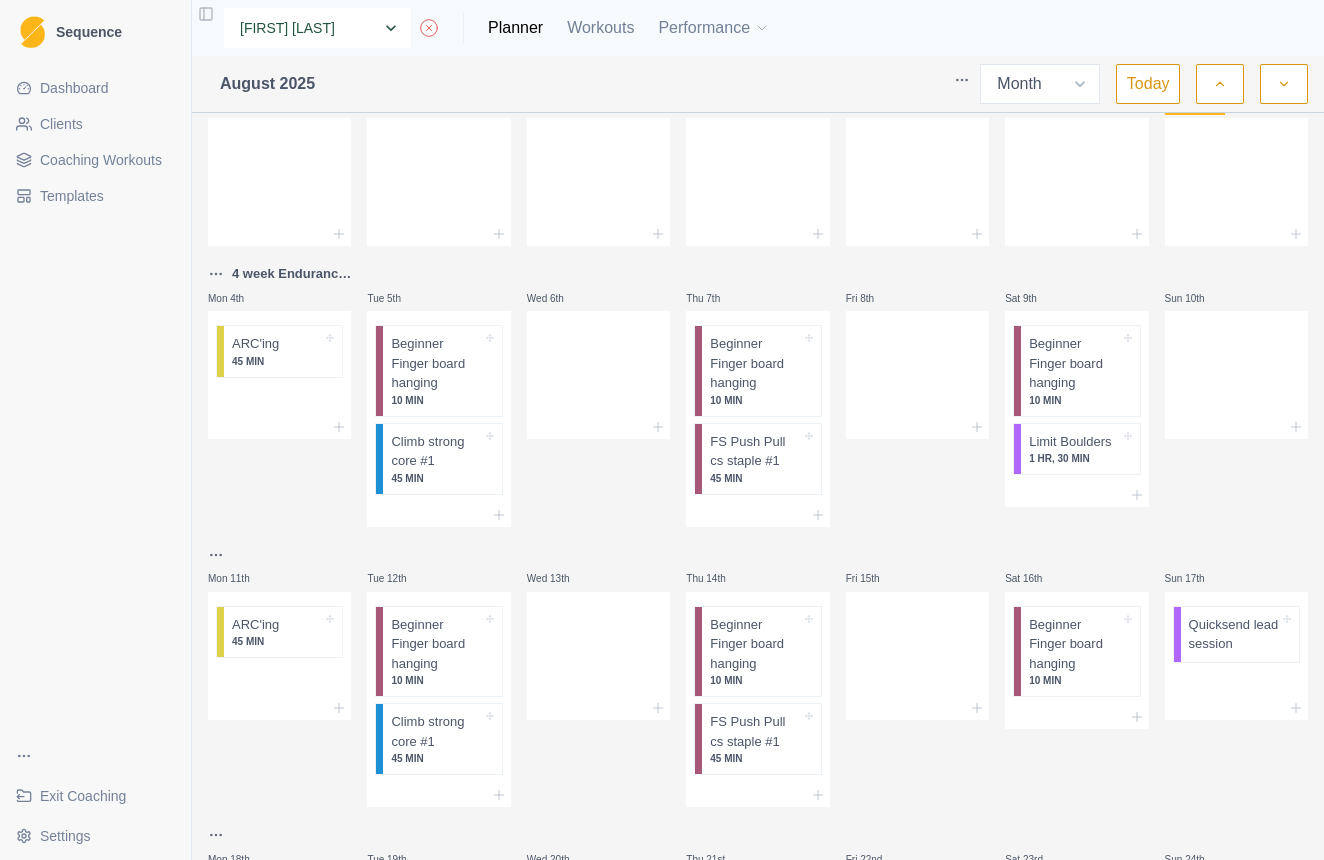 select on "8f65e06e-3d54-4a10-af04-614fc6467395" 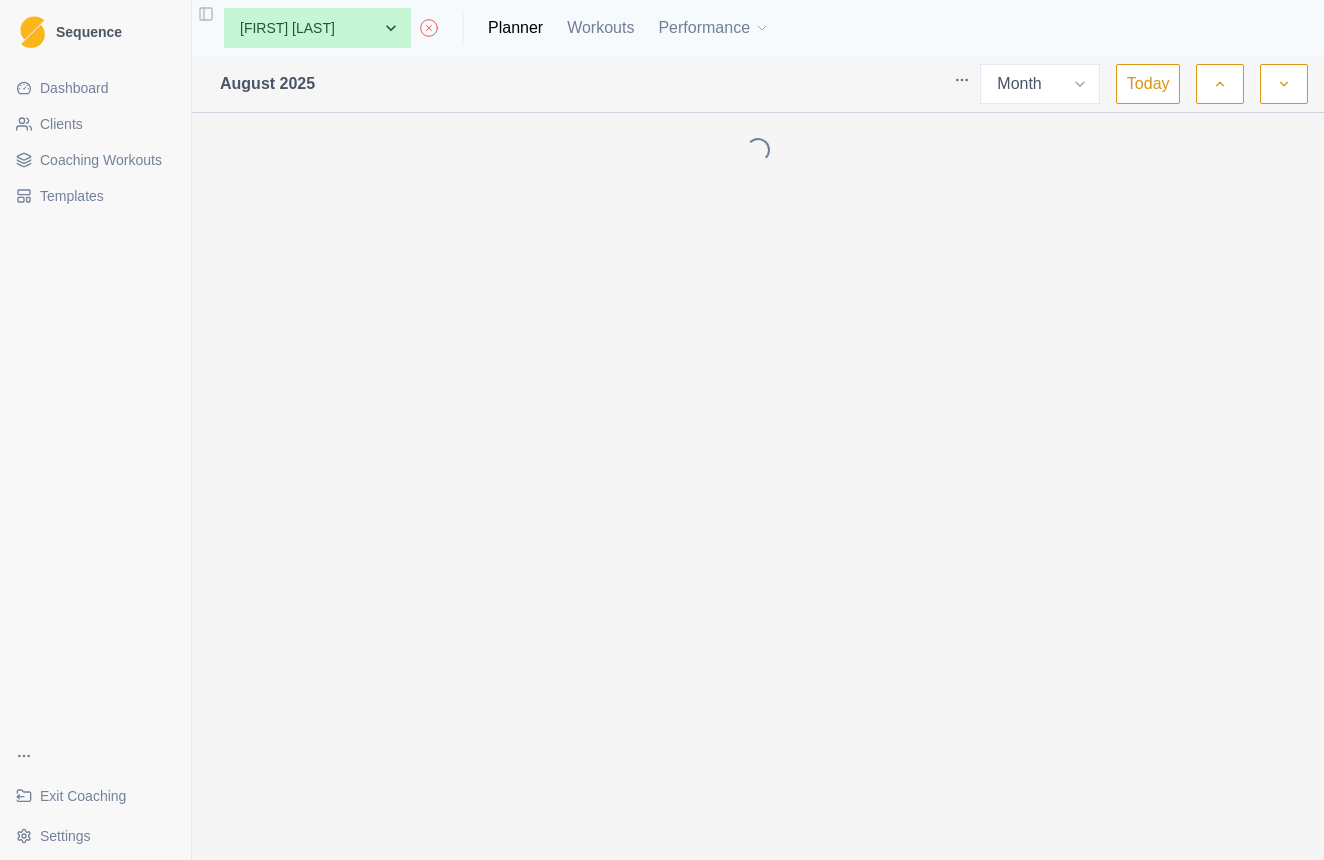 select on "month" 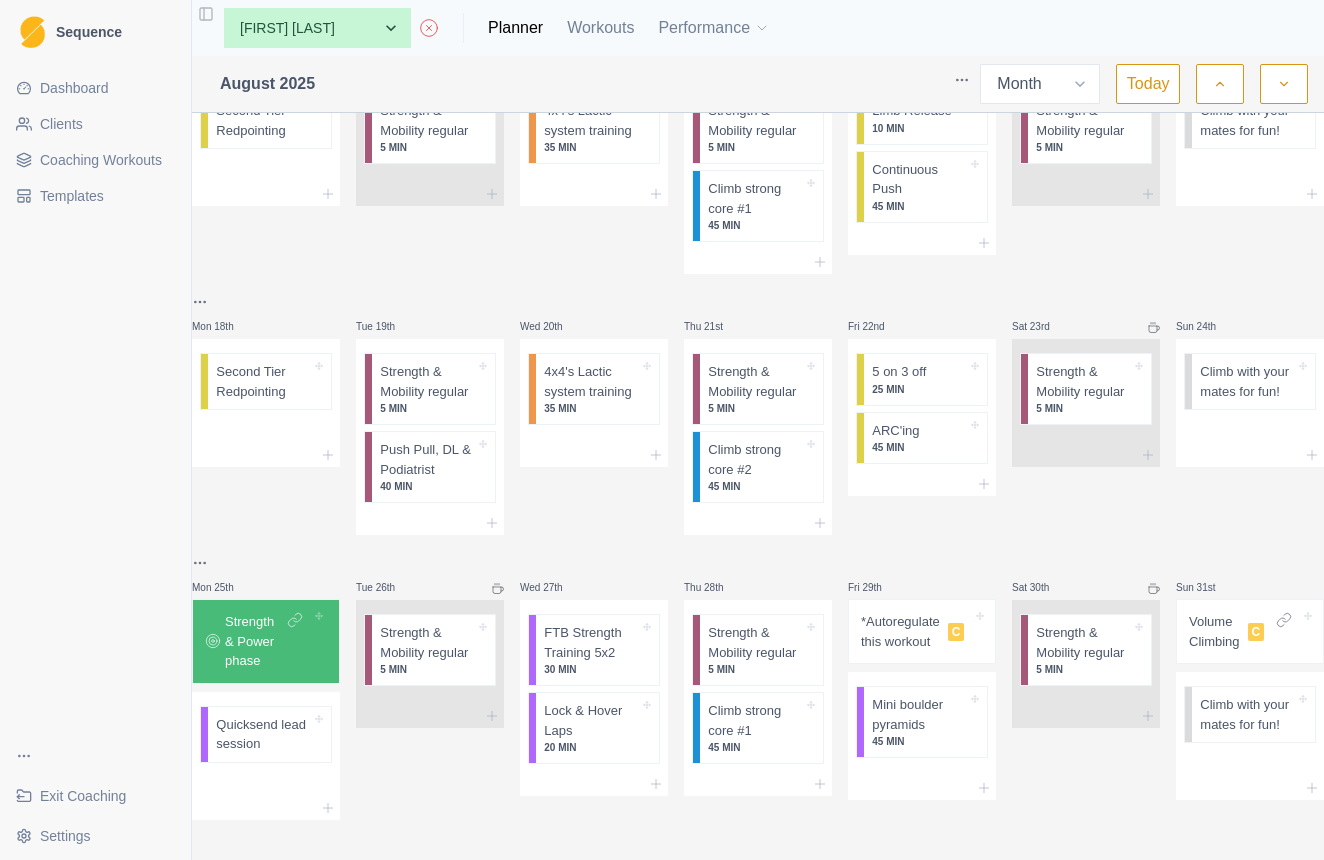 scroll, scrollTop: 902, scrollLeft: 0, axis: vertical 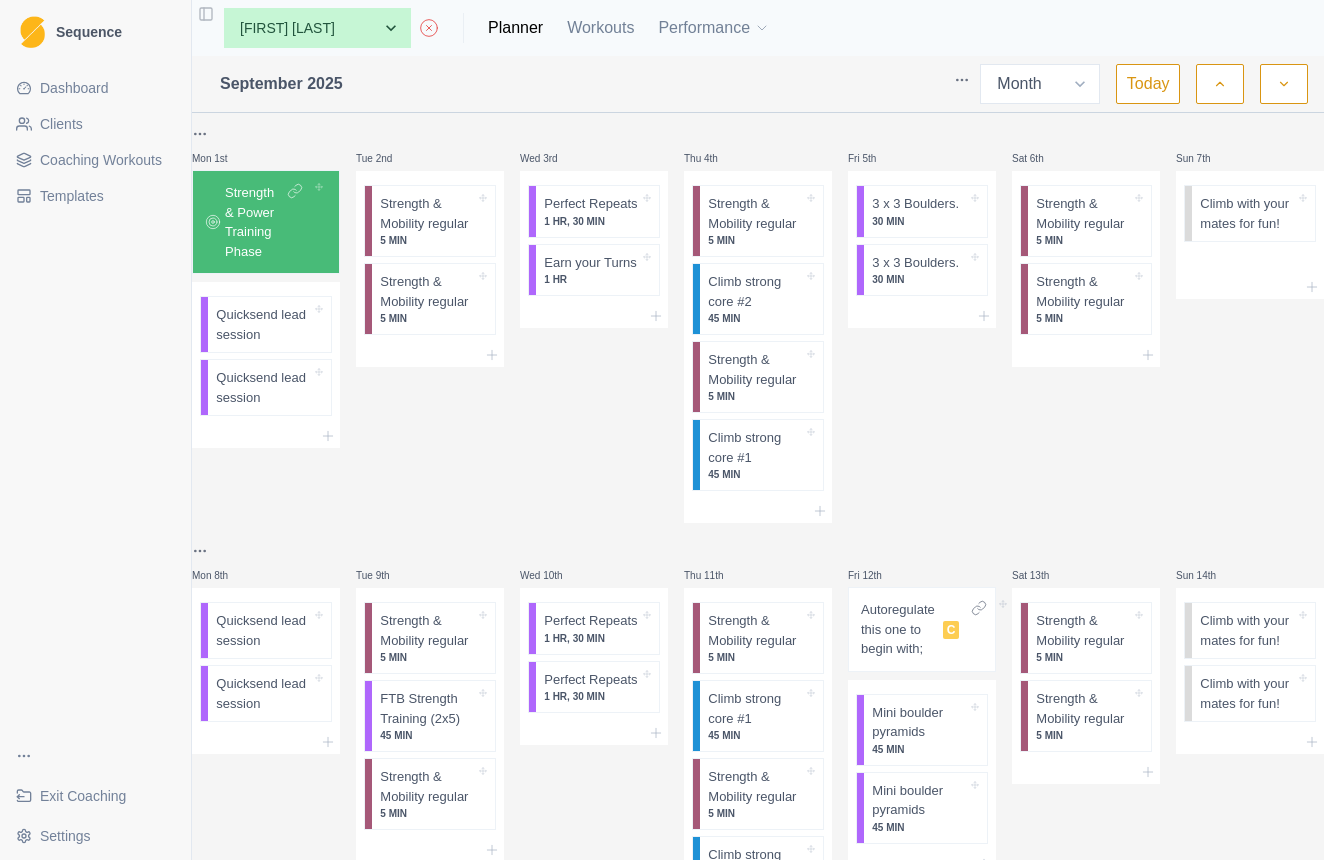 click 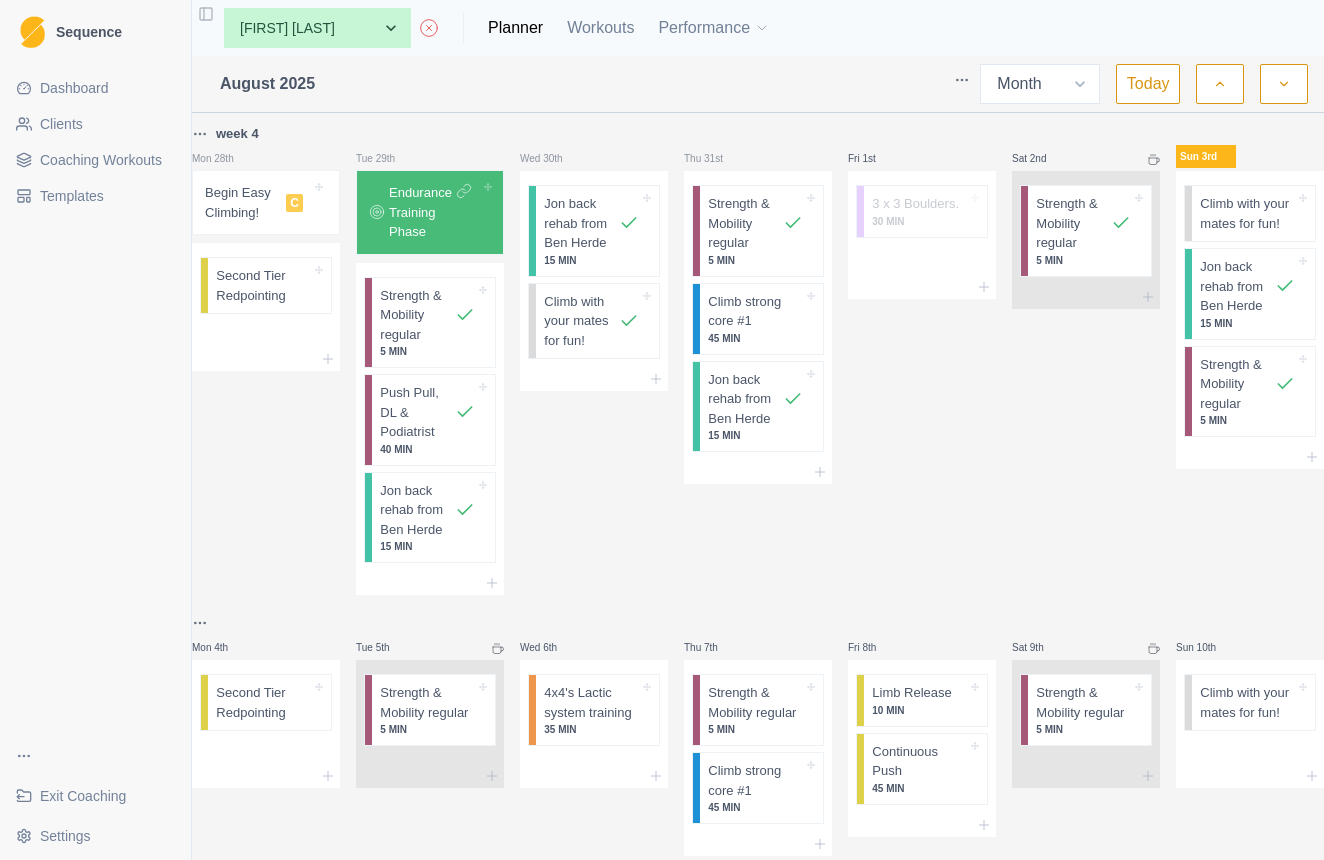 scroll, scrollTop: 0, scrollLeft: 0, axis: both 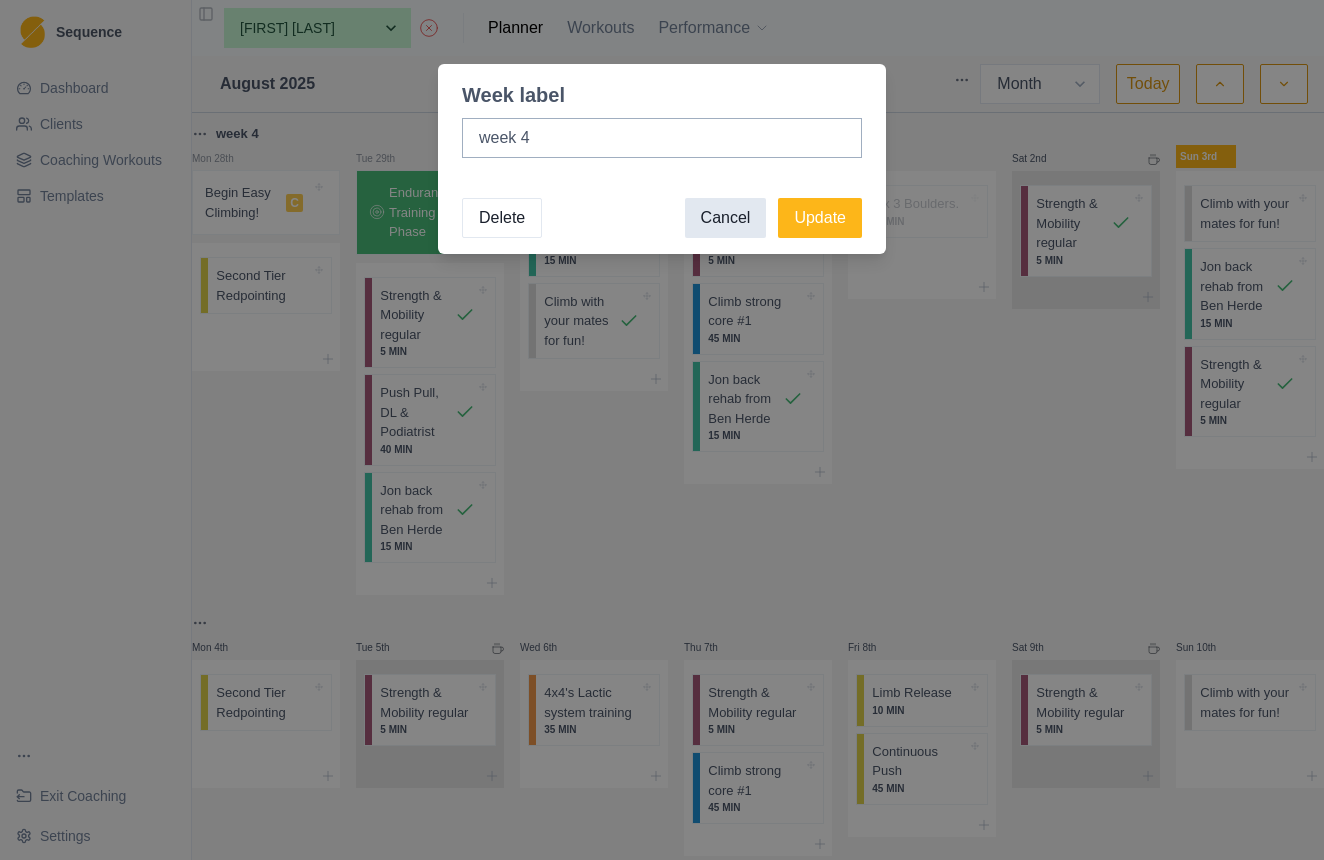 click on "Cancel" at bounding box center [726, 218] 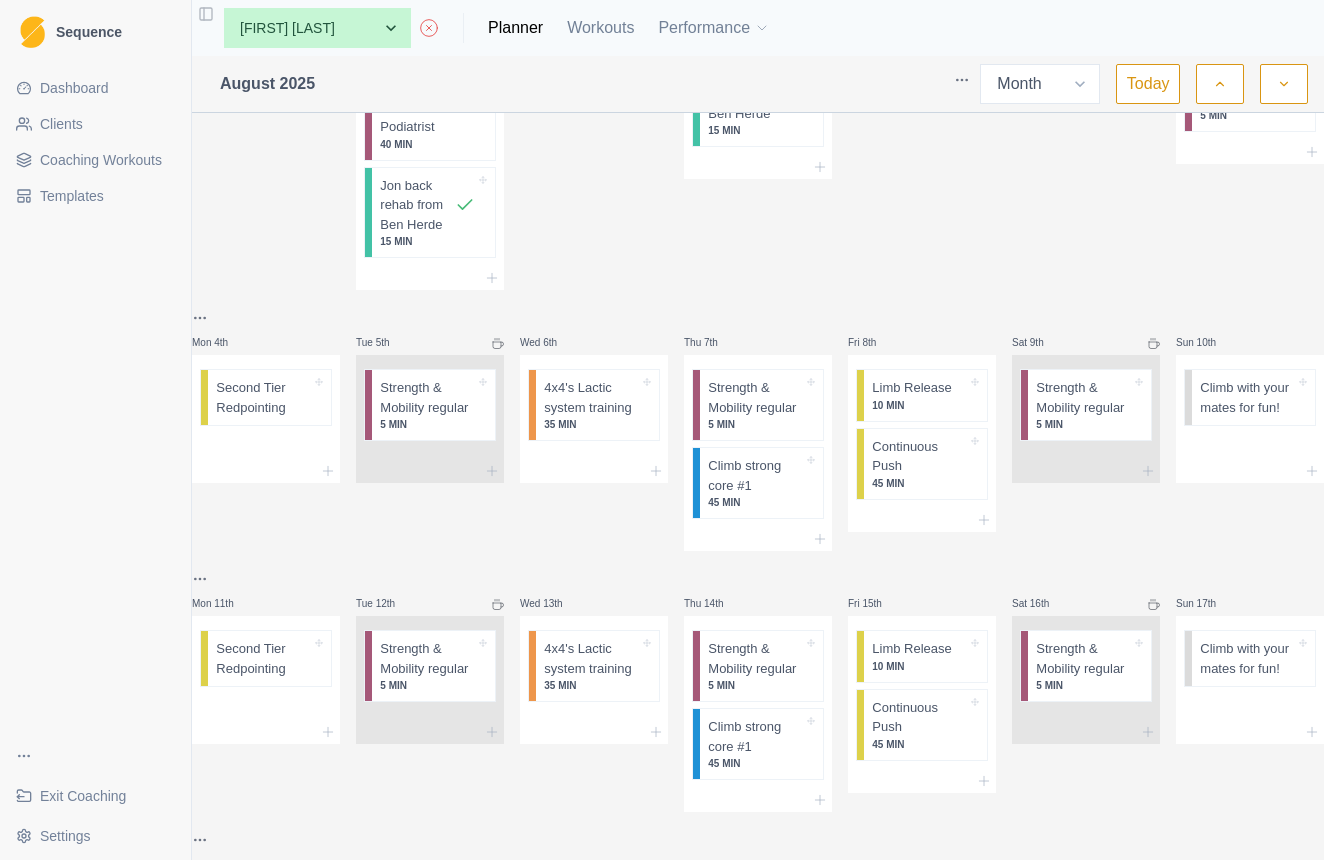 scroll, scrollTop: 303, scrollLeft: 0, axis: vertical 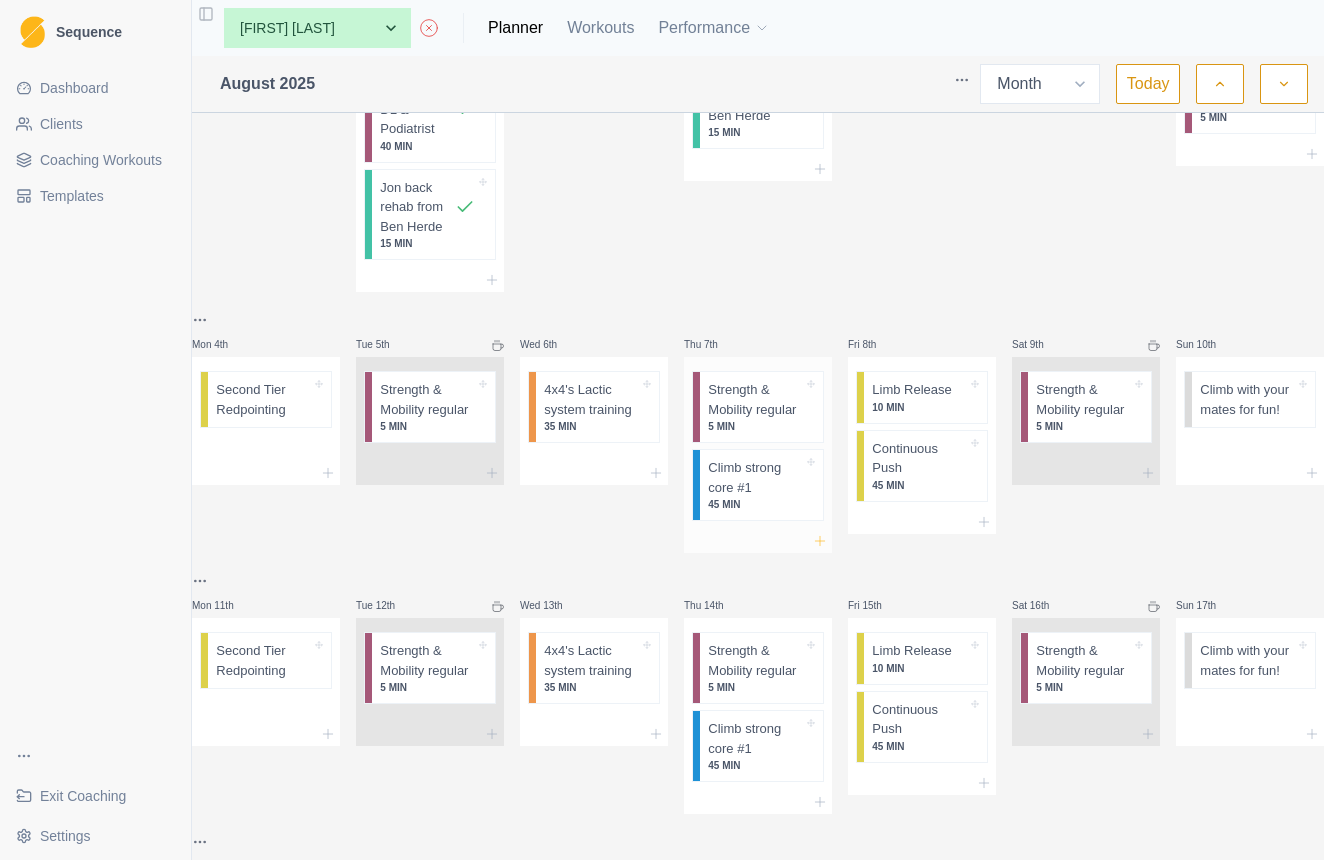 click 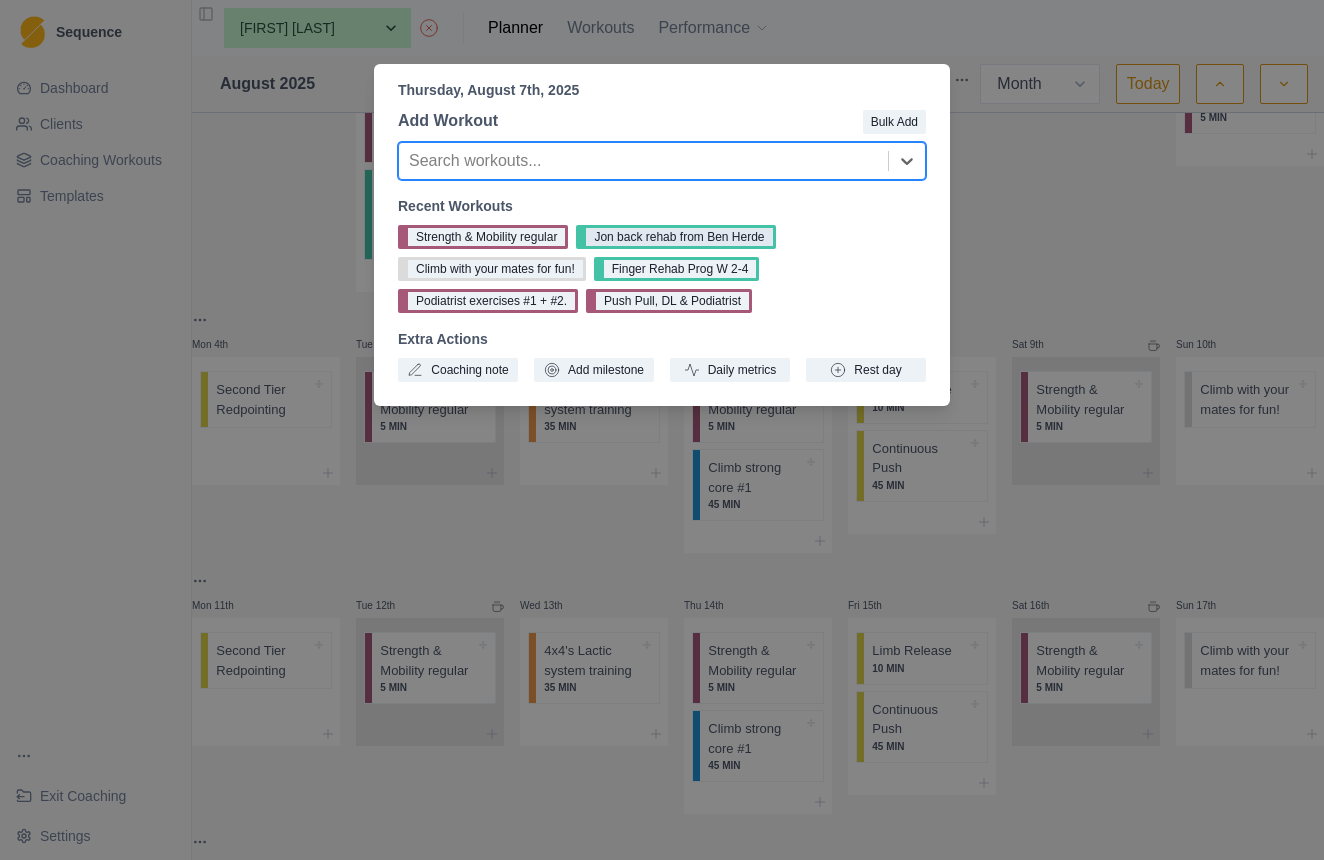 click on "Jon back rehab from Ben Herde" at bounding box center (675, 237) 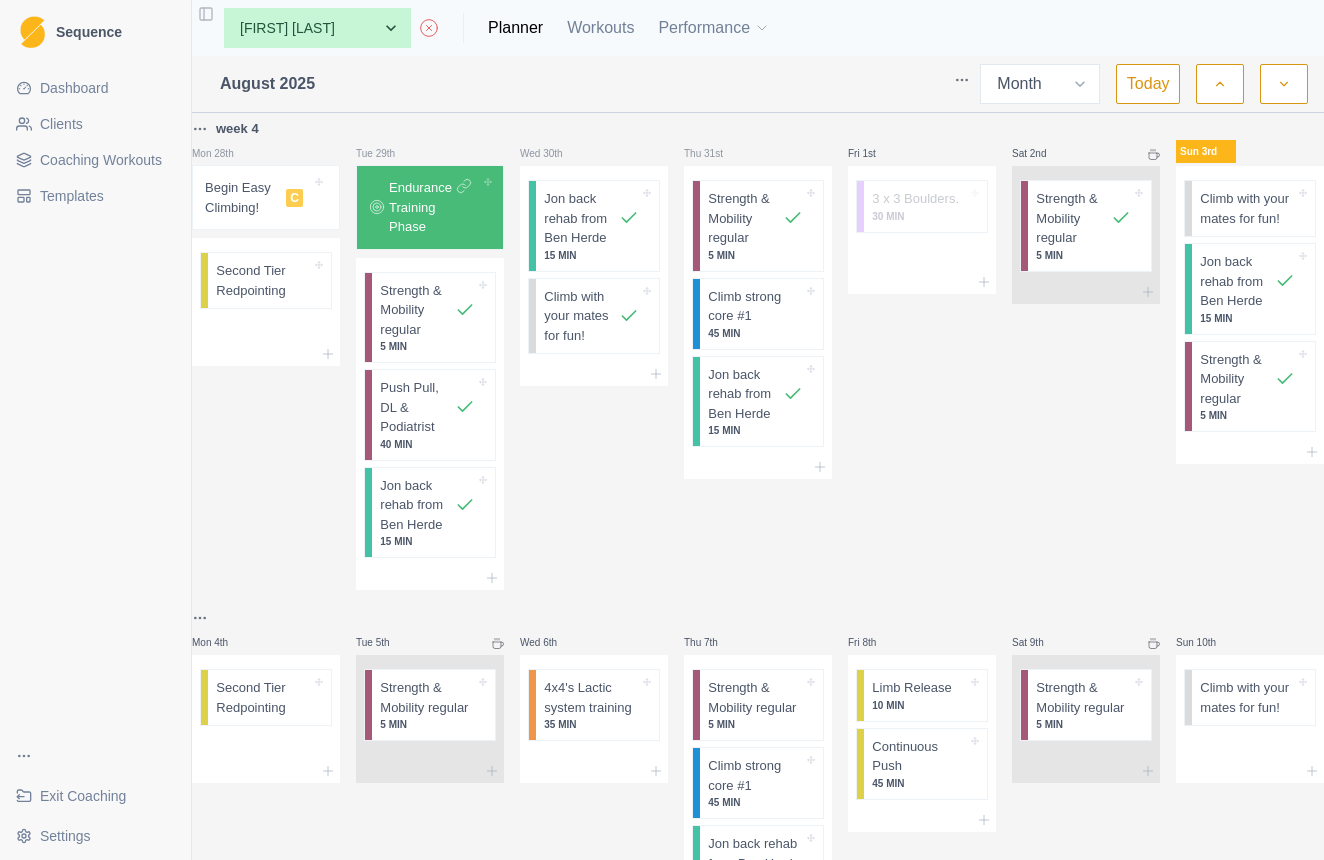 scroll, scrollTop: 0, scrollLeft: 0, axis: both 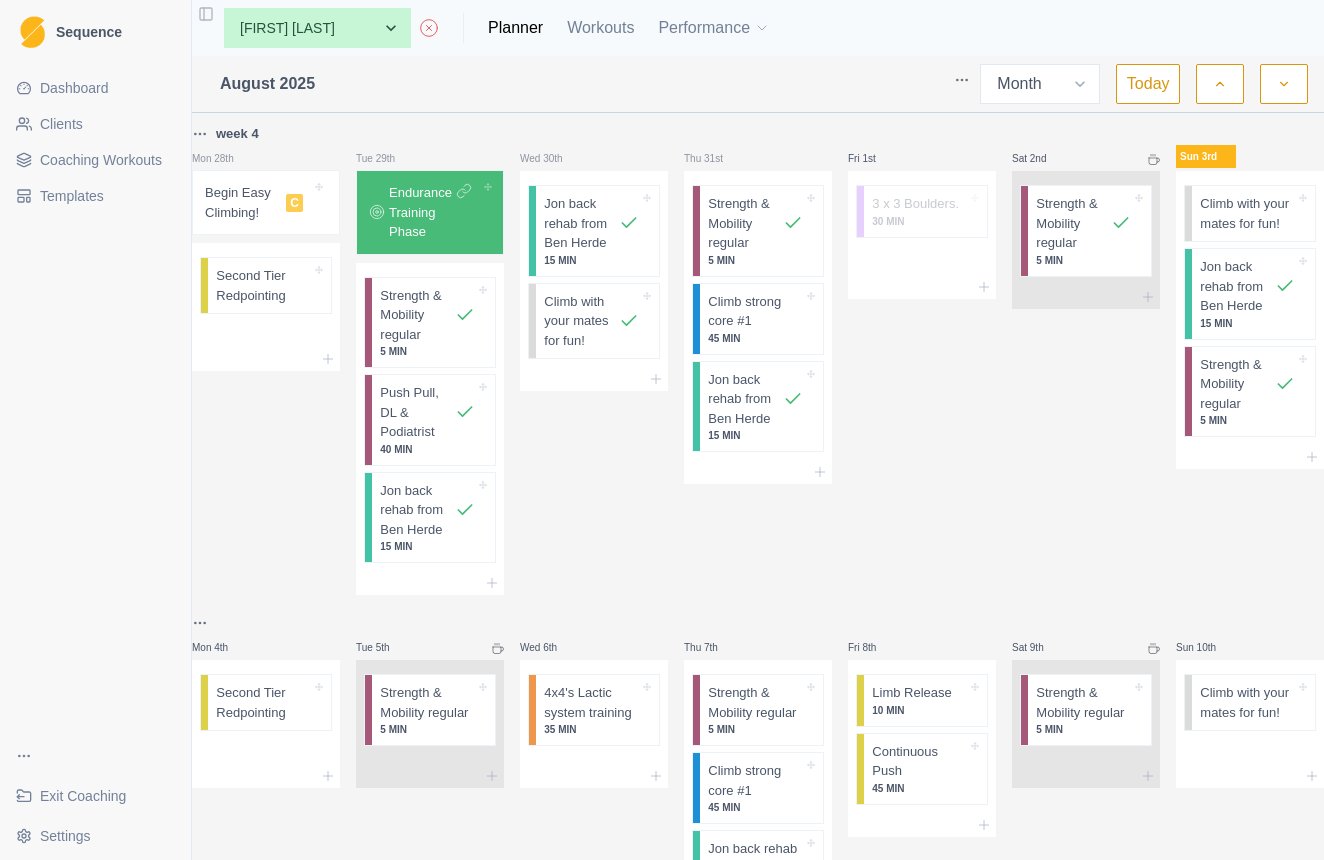 click 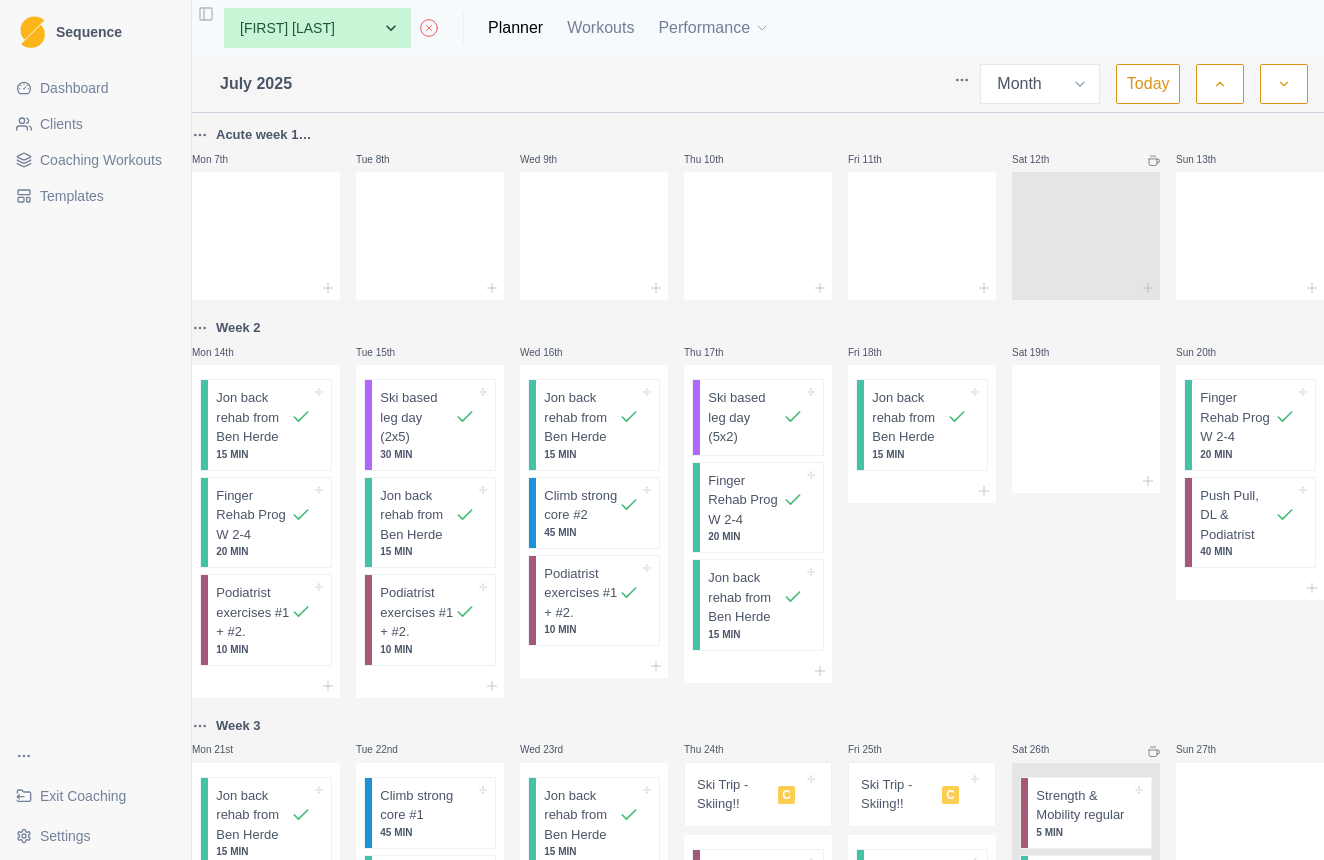 scroll, scrollTop: 268, scrollLeft: 0, axis: vertical 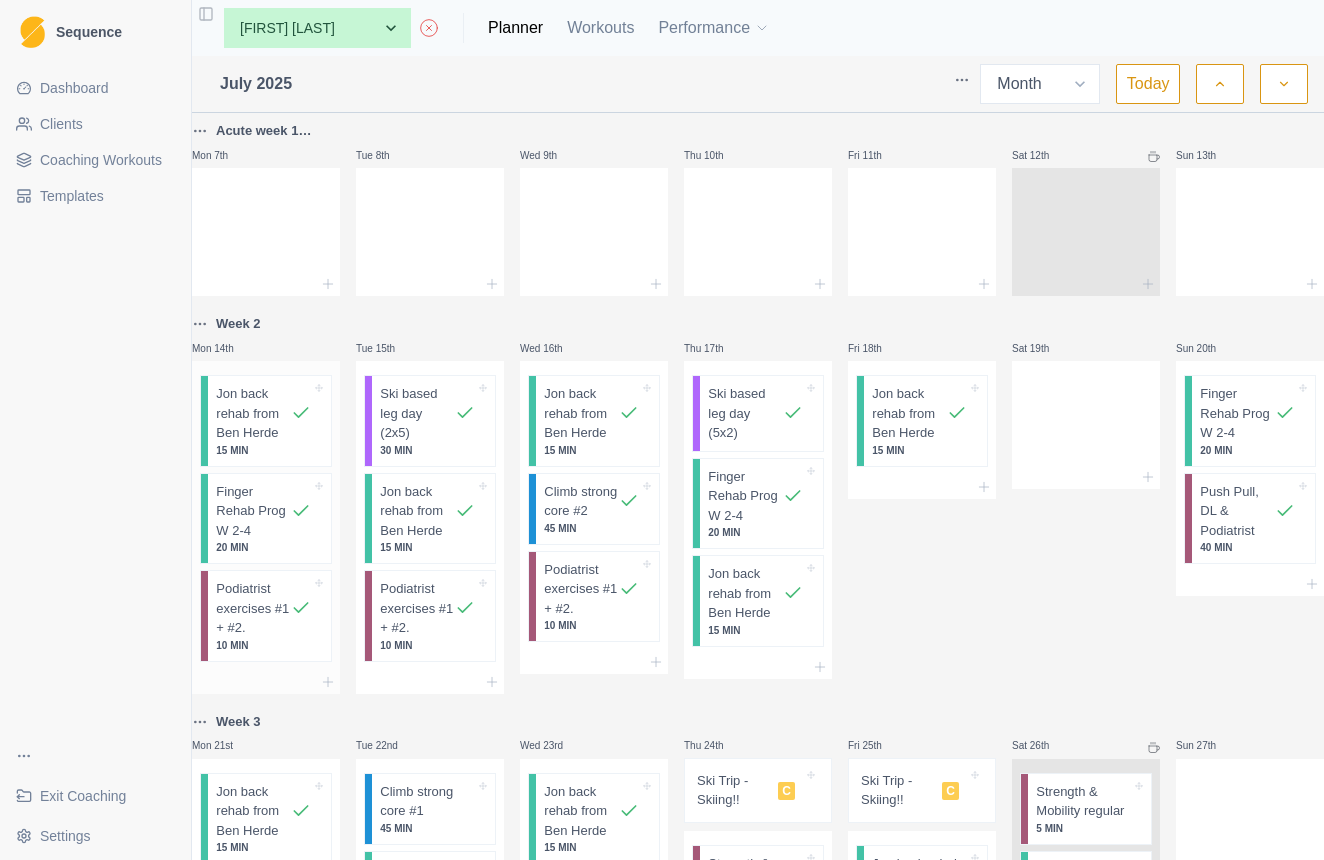 click on "Finger Rehab Prog W 2-4" at bounding box center [253, 511] 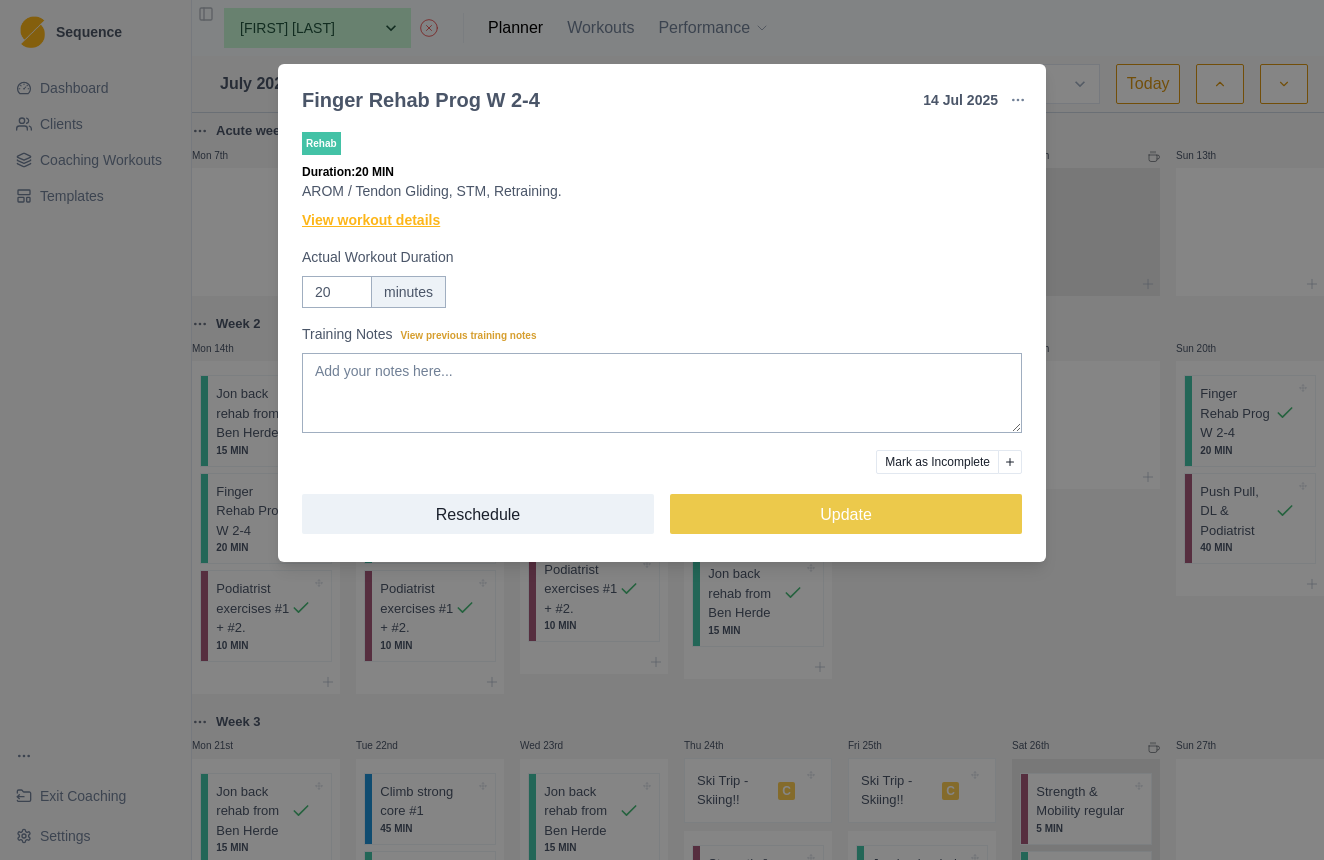 click on "View workout details" at bounding box center (371, 220) 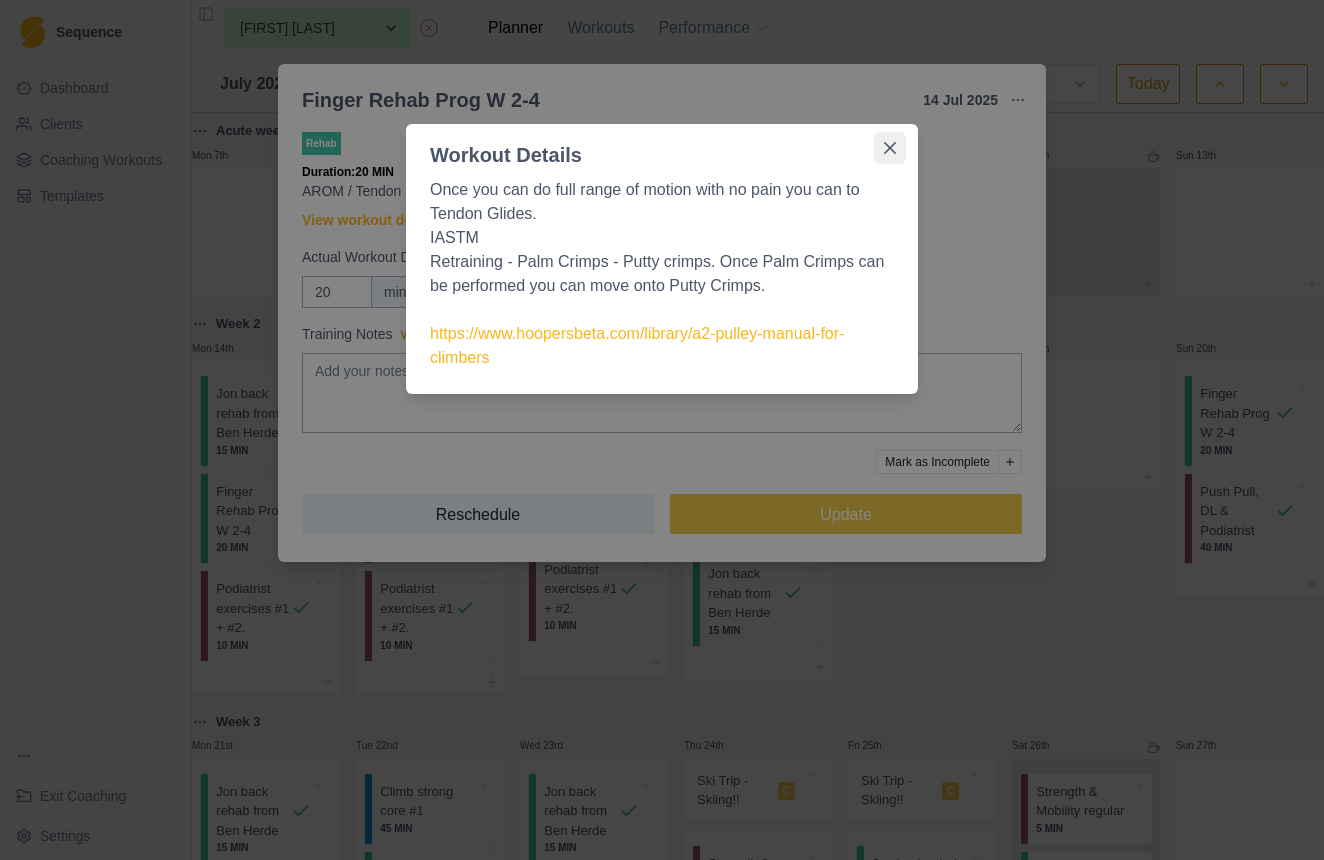 click 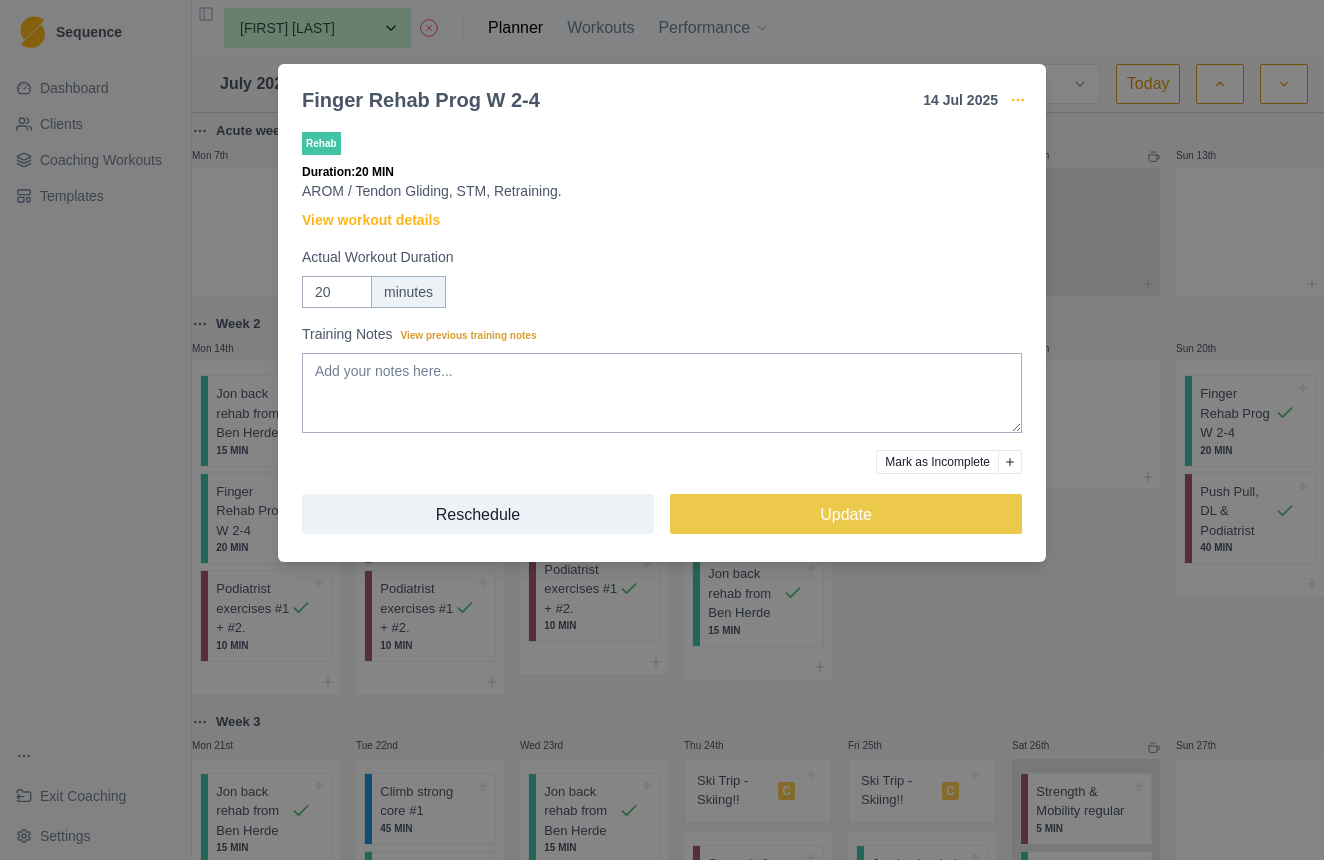 click 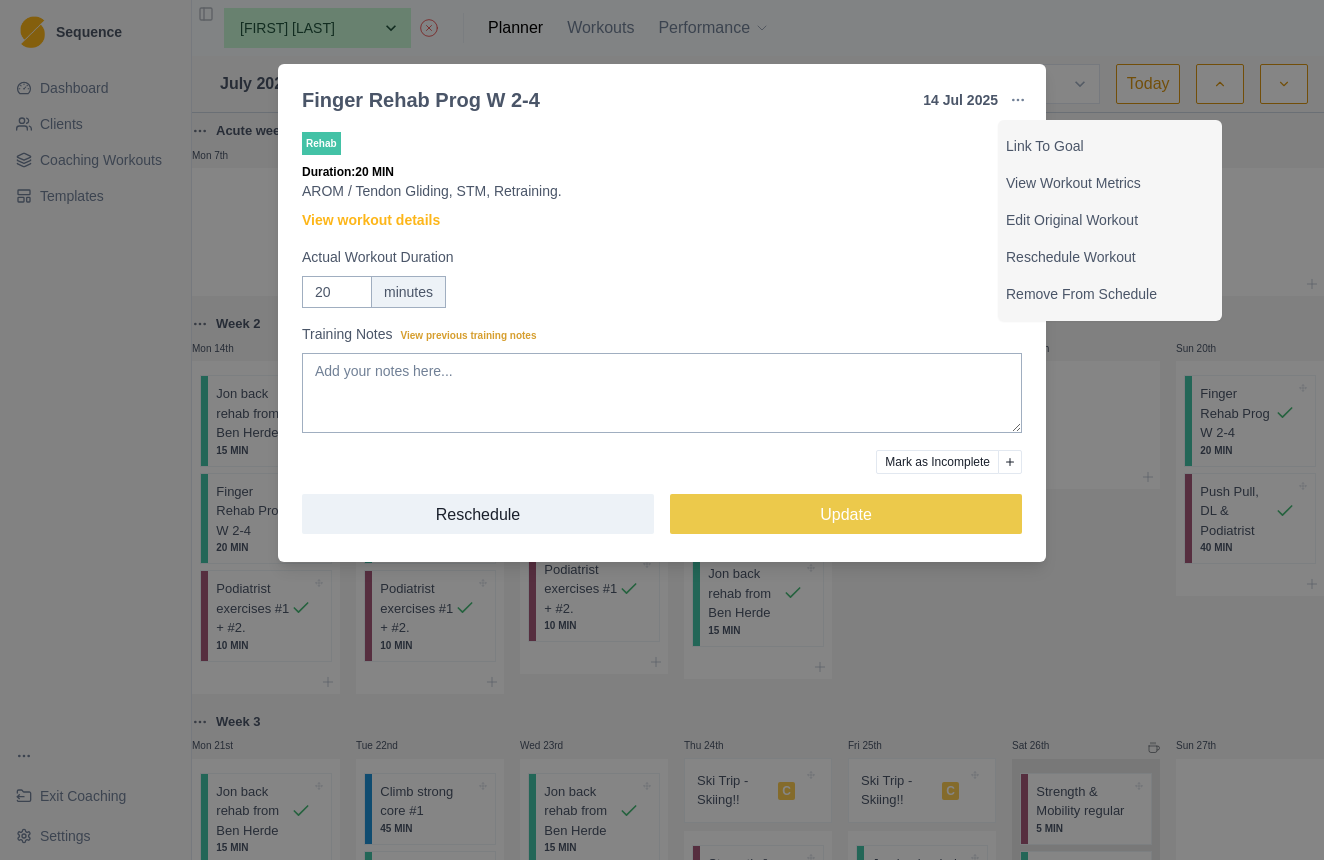click on "Finger Rehab Prog W 2-4  14 Jul 2025 Link To Goal View Workout Metrics Edit Original Workout Reschedule Workout Remove From Schedule Rehab Duration:  20 MIN AROM / Tendon Gliding, STM, Retraining. View workout details Actual Workout Duration 20 minutes Training Notes View previous training notes Mark as Incomplete Reschedule Update" at bounding box center (662, 430) 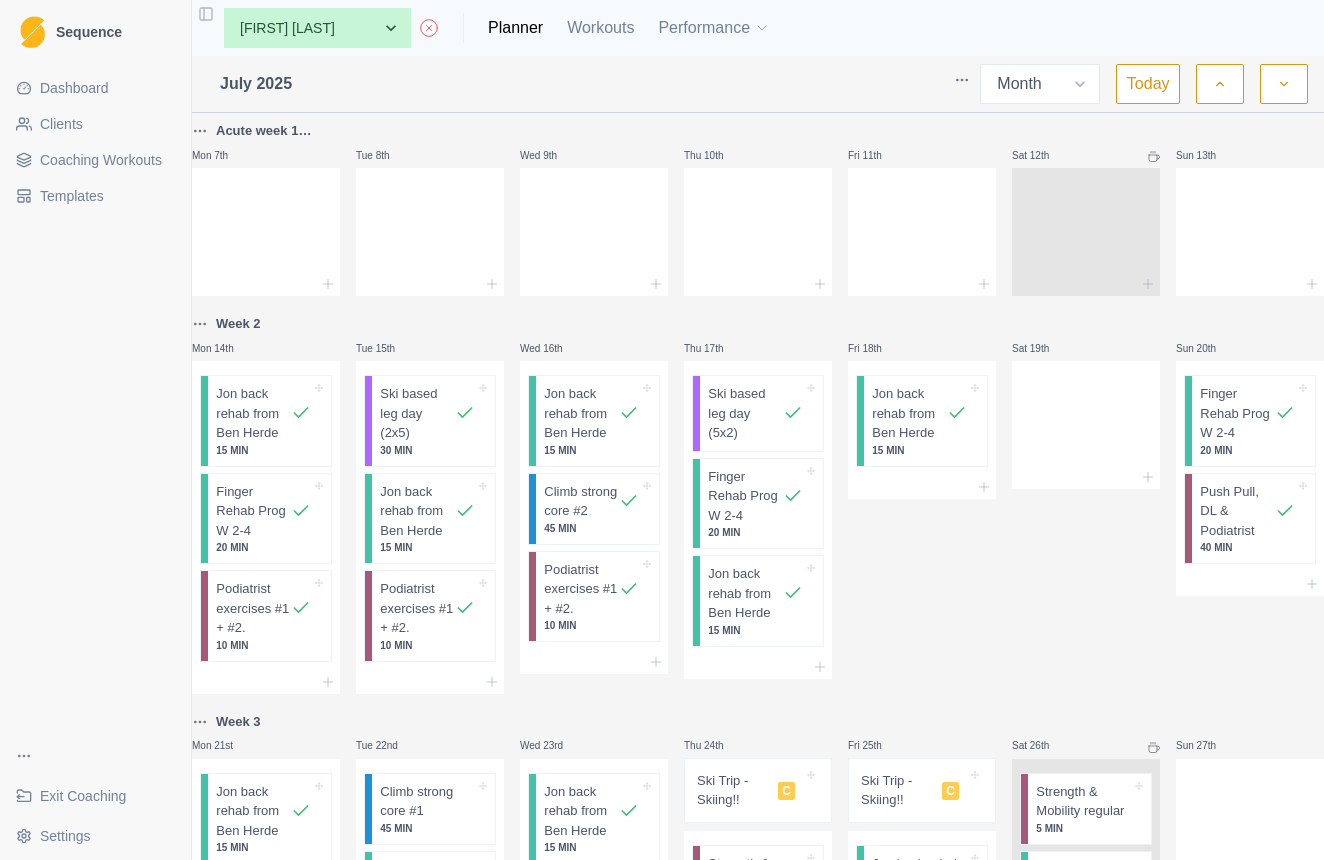click on "Coaching Workouts" at bounding box center (101, 160) 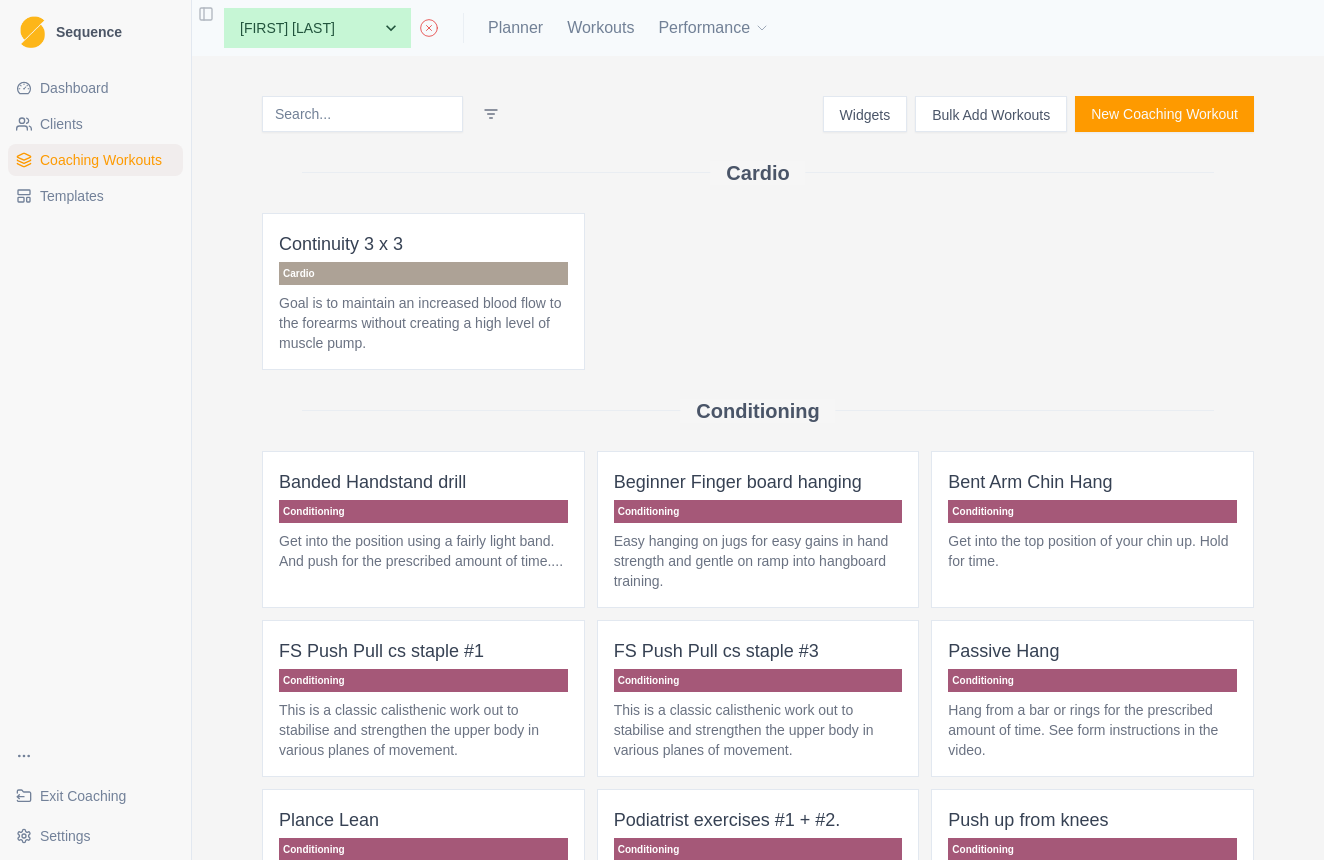 click on "New Coaching Workout" at bounding box center (1164, 114) 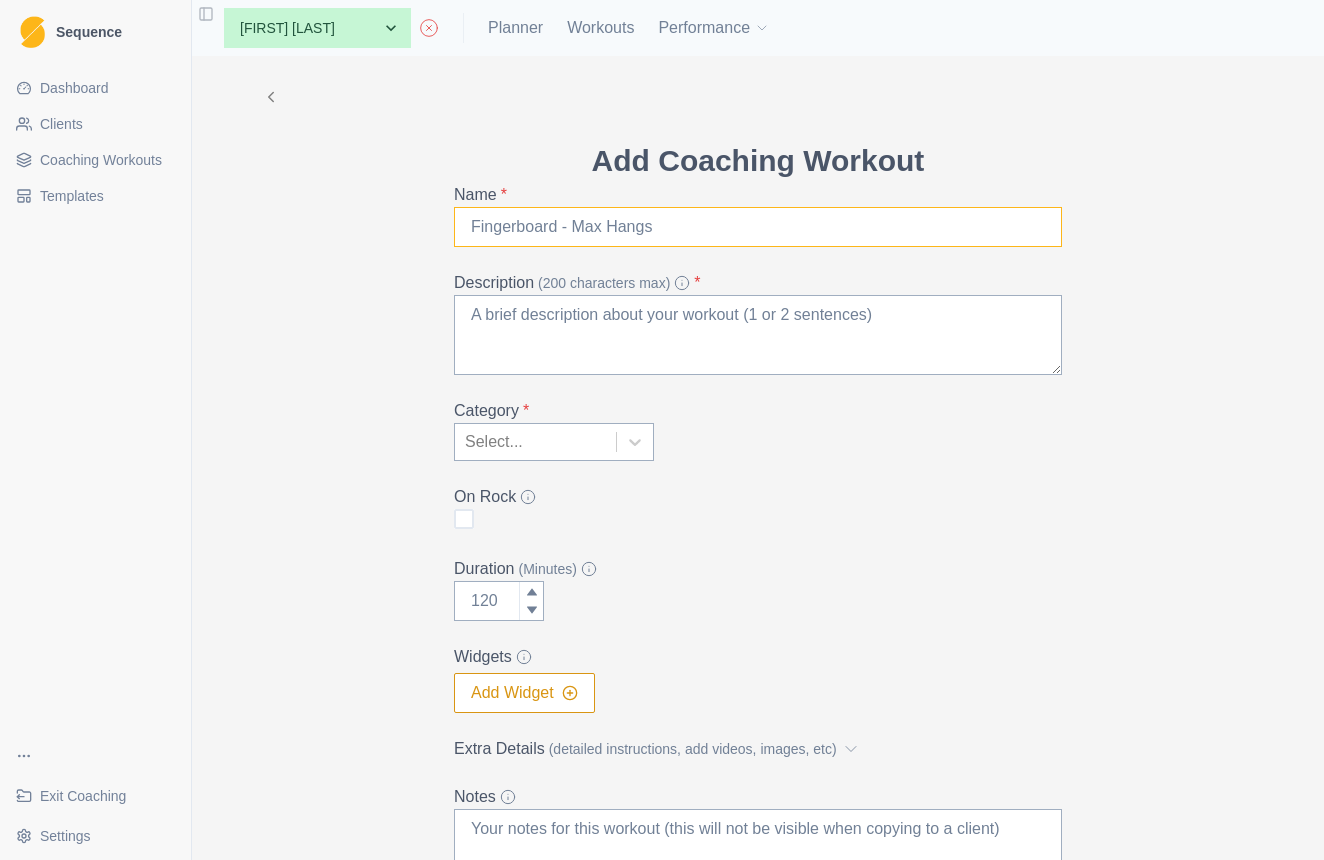 click on "Name *" at bounding box center (758, 227) 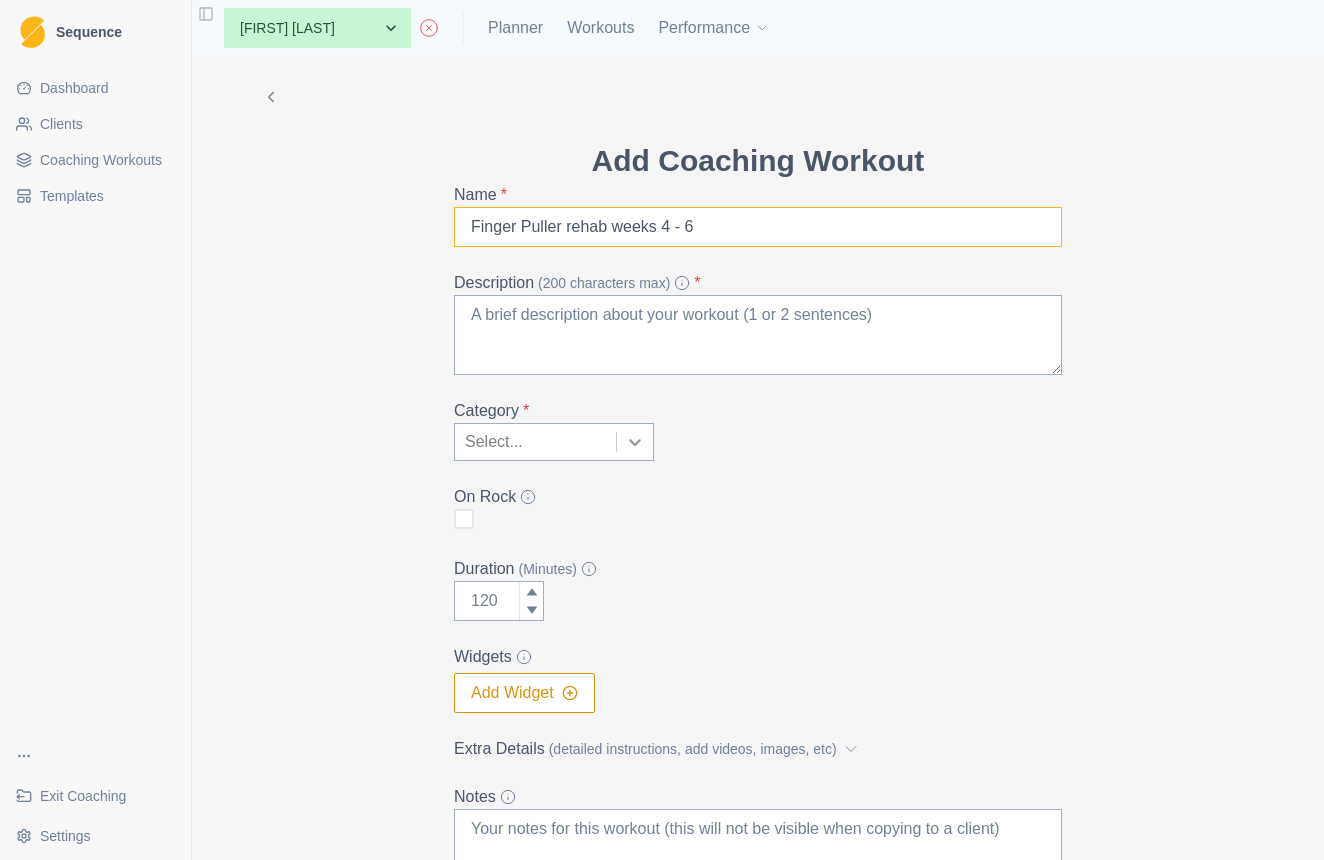 type on "Finger Puller rehab weeks 4 - 6" 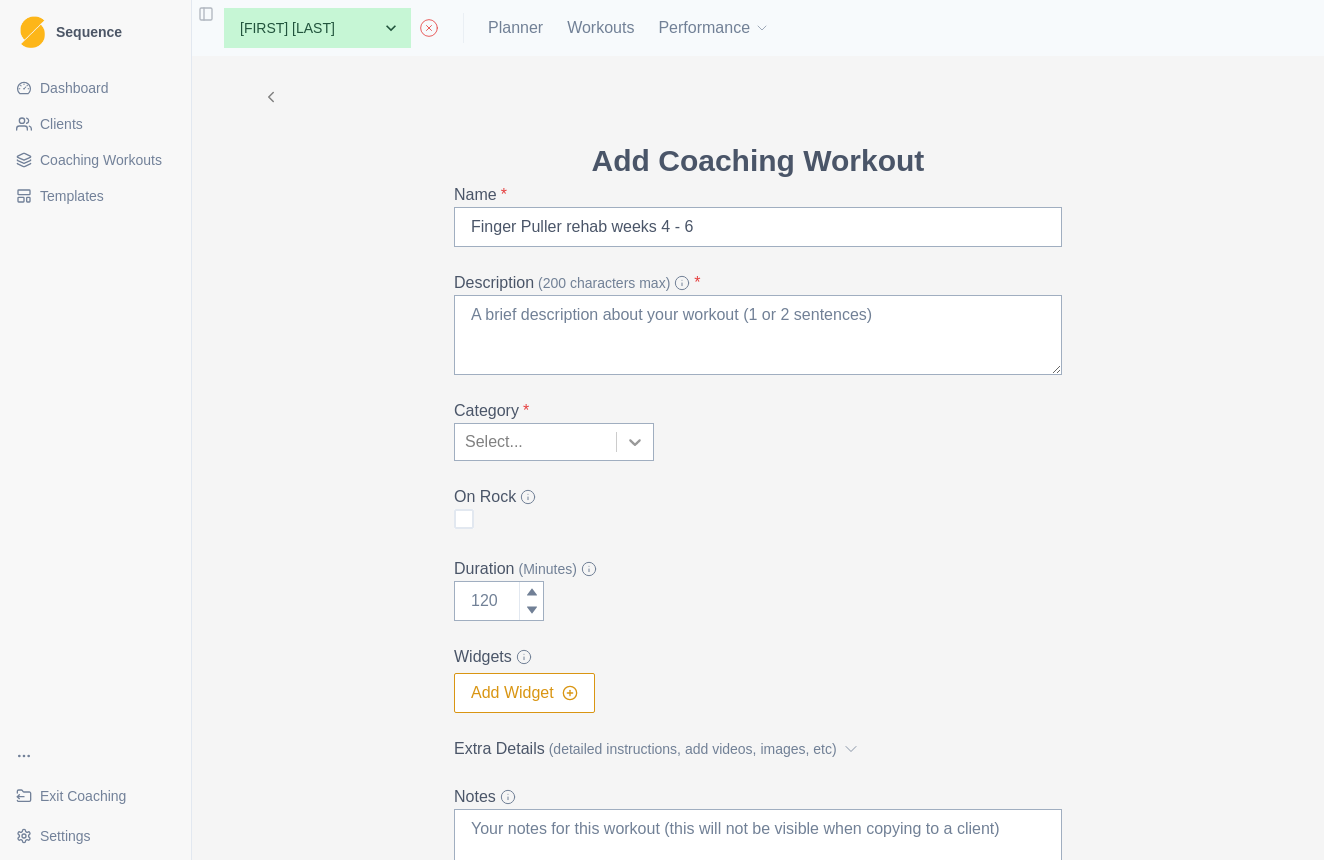 click 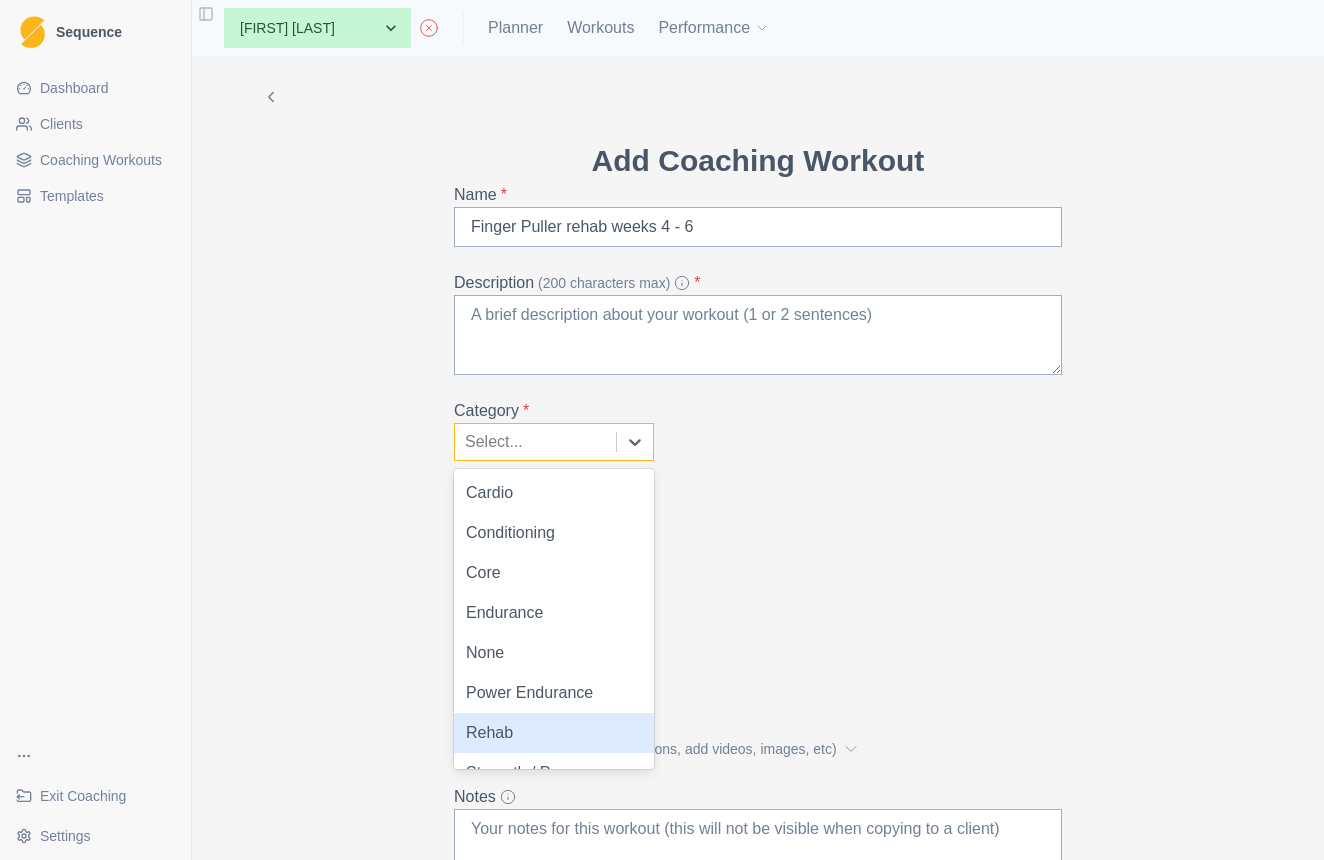 click on "Rehab" at bounding box center (554, 733) 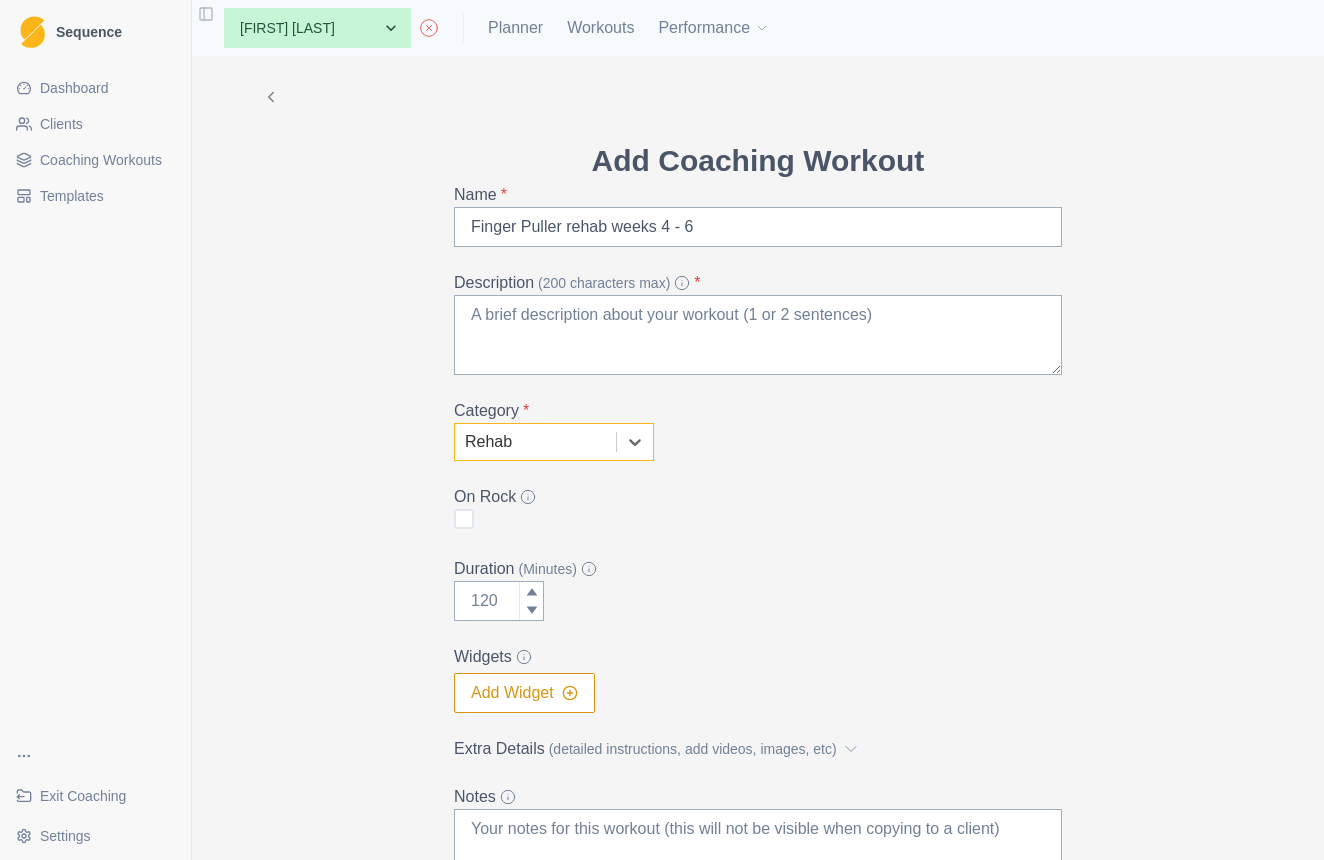 type on "0" 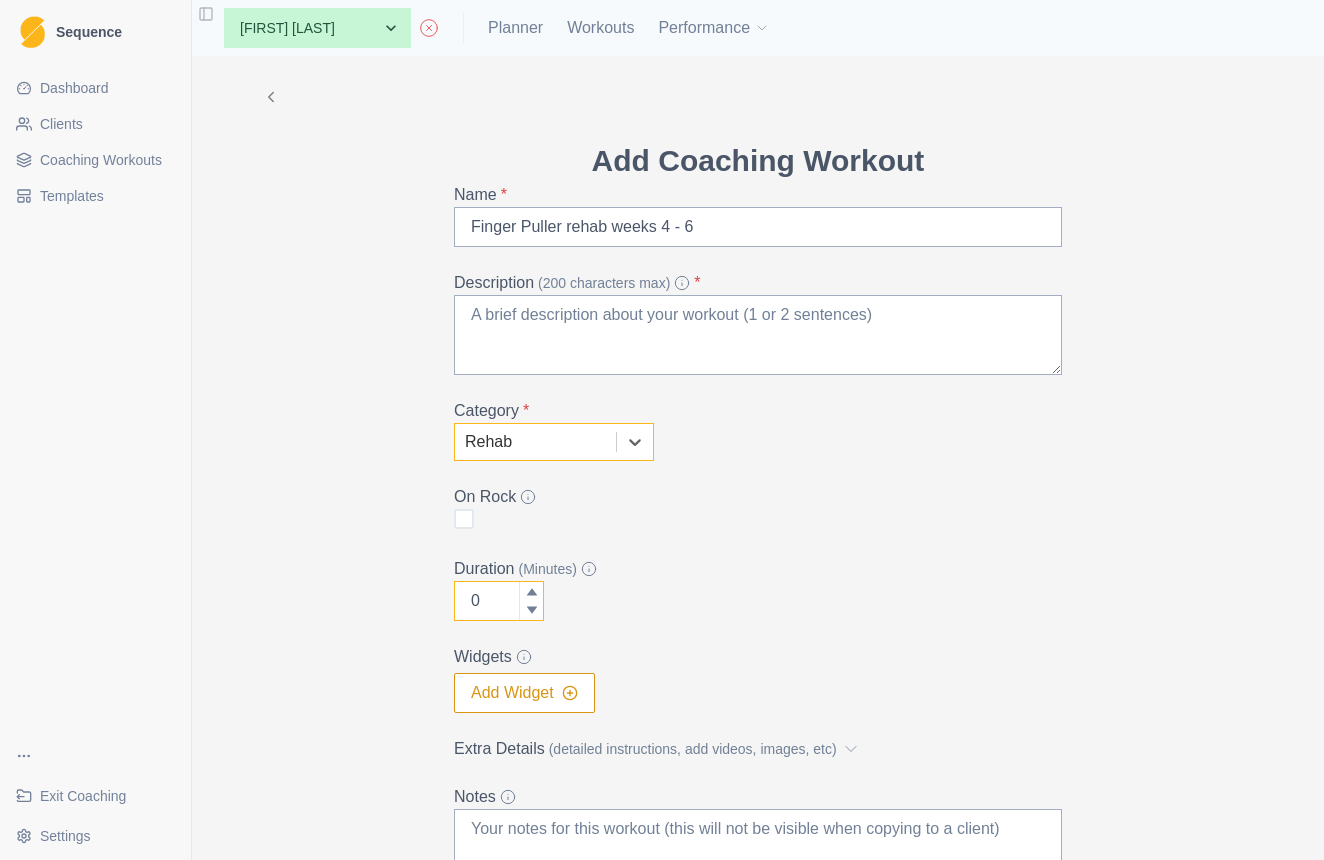 click 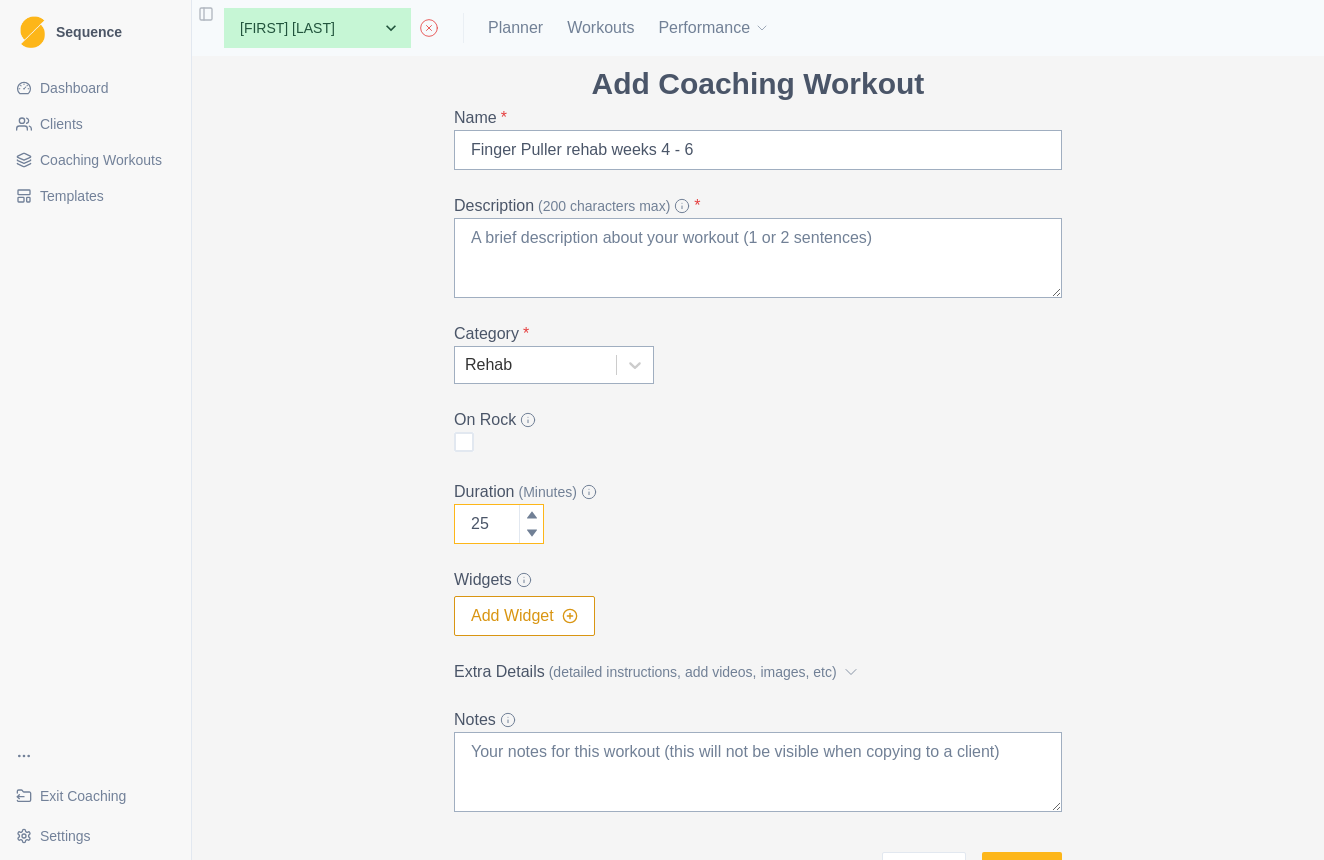 scroll, scrollTop: 90, scrollLeft: 0, axis: vertical 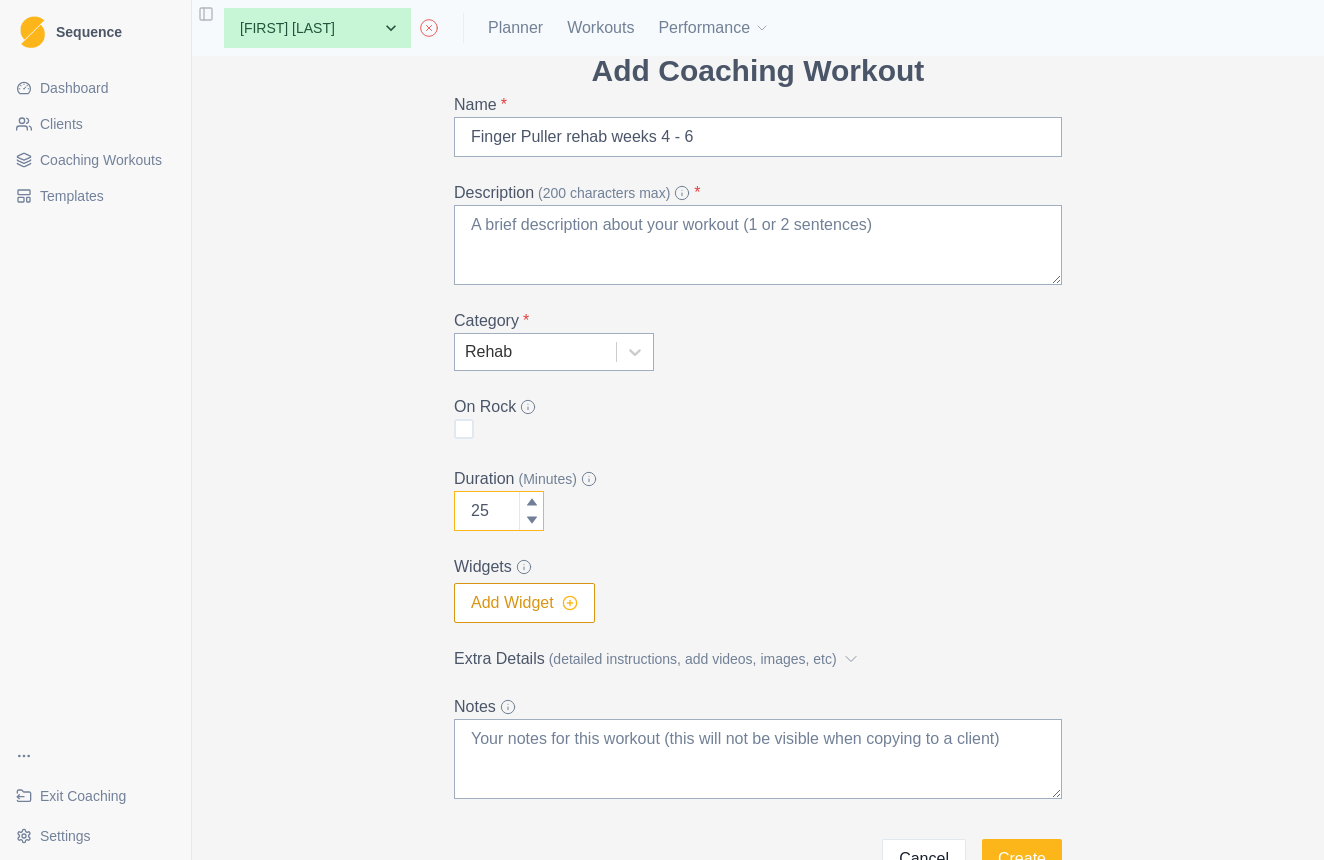 type on "25" 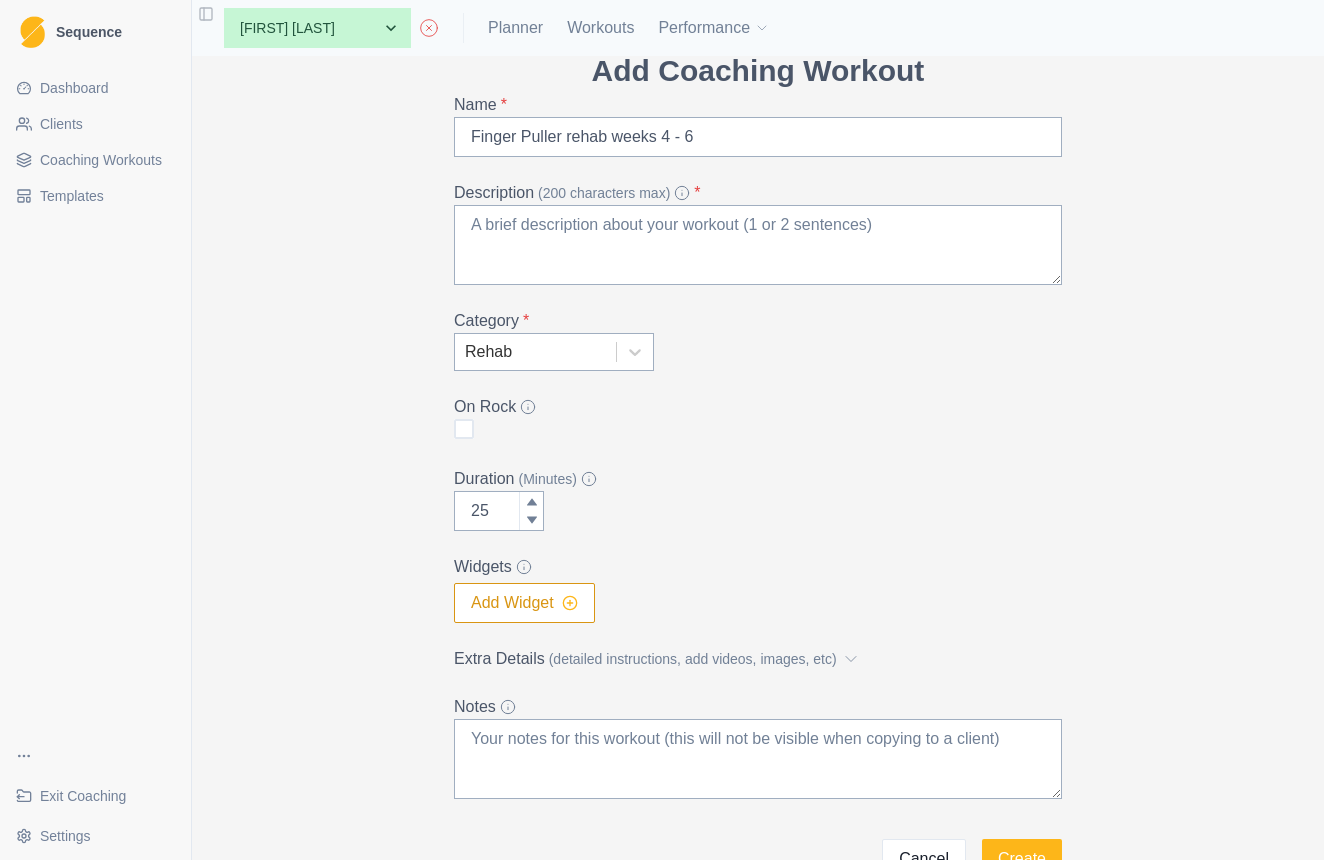 click 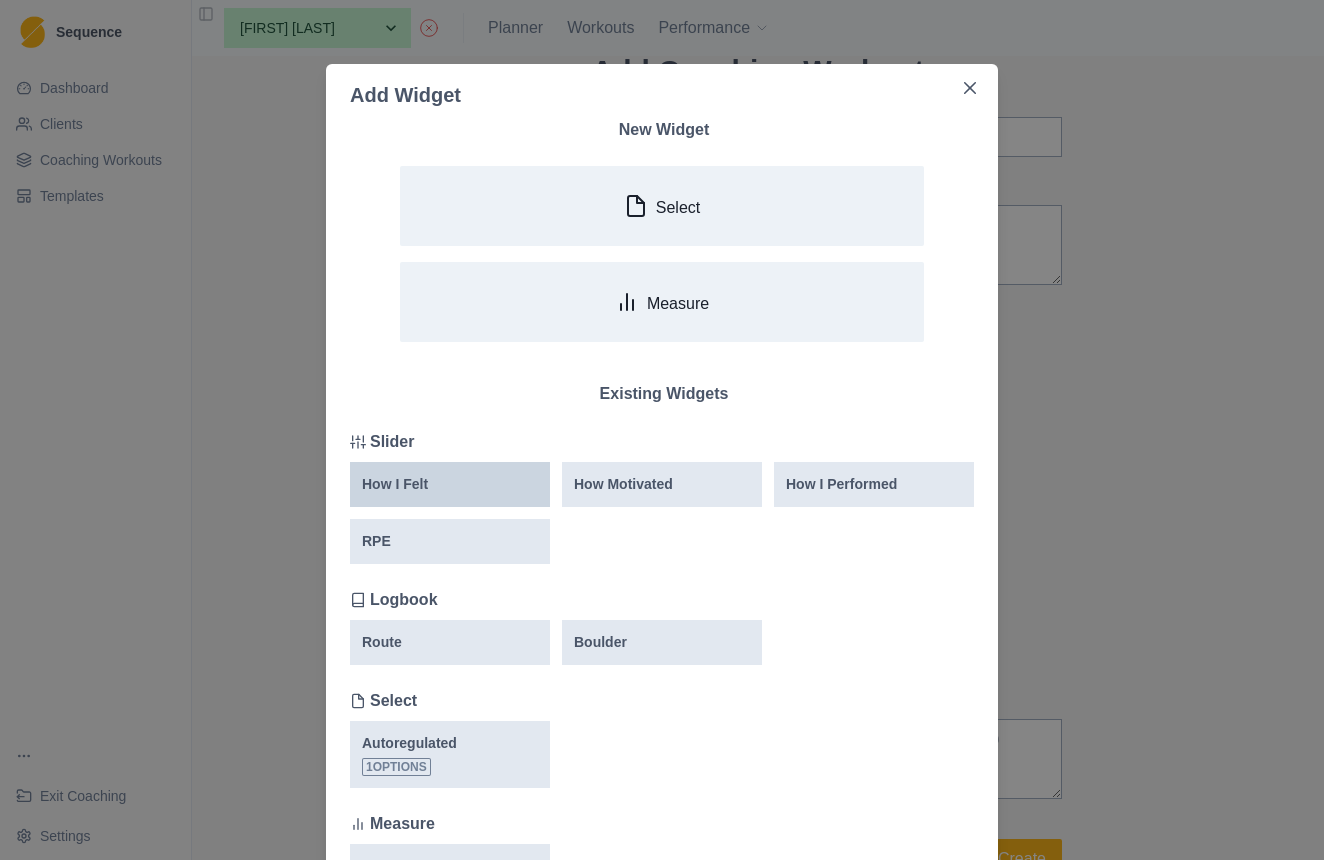 click on "How I Felt" at bounding box center (450, 484) 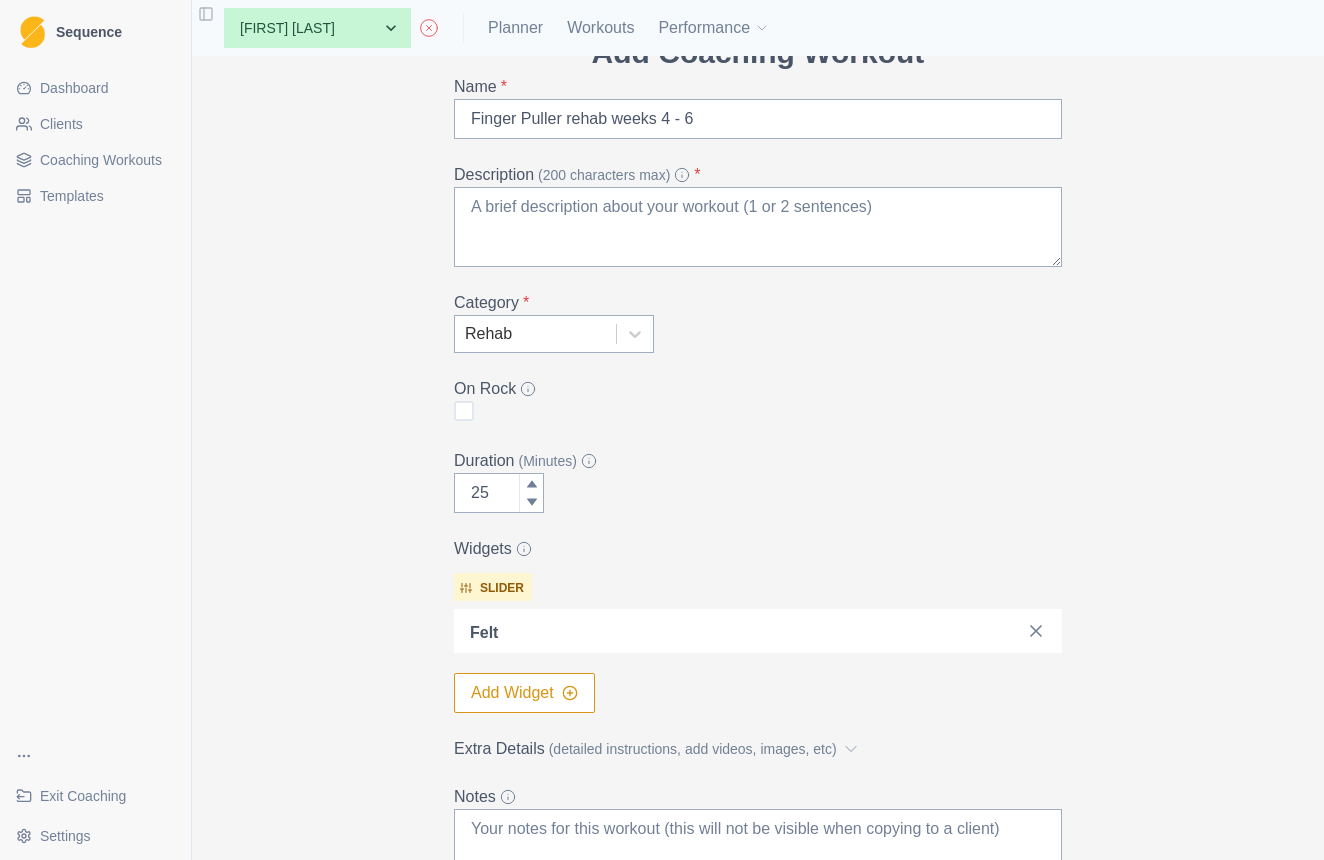 scroll, scrollTop: 29, scrollLeft: 0, axis: vertical 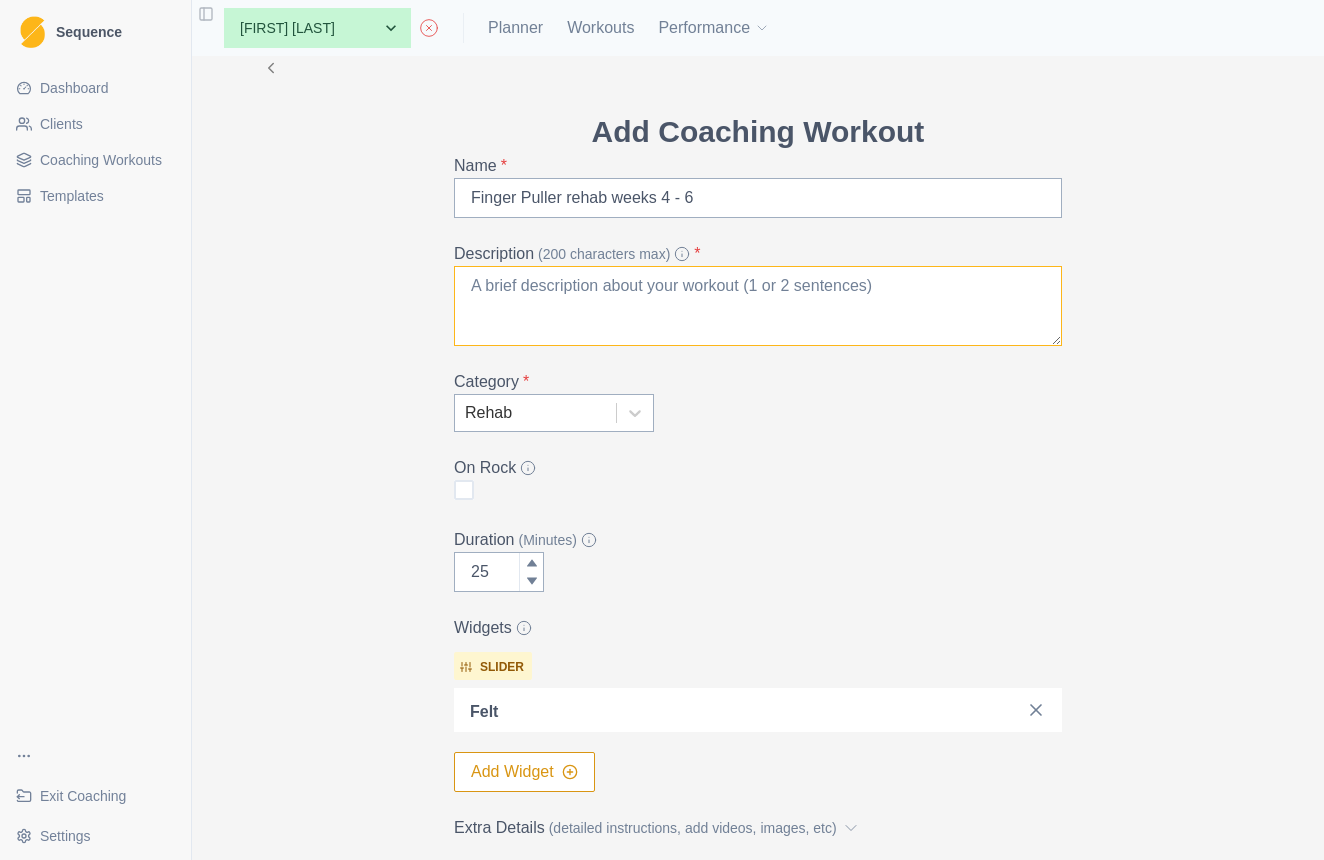 click on "Description   (200 characters max) *" at bounding box center [758, 306] 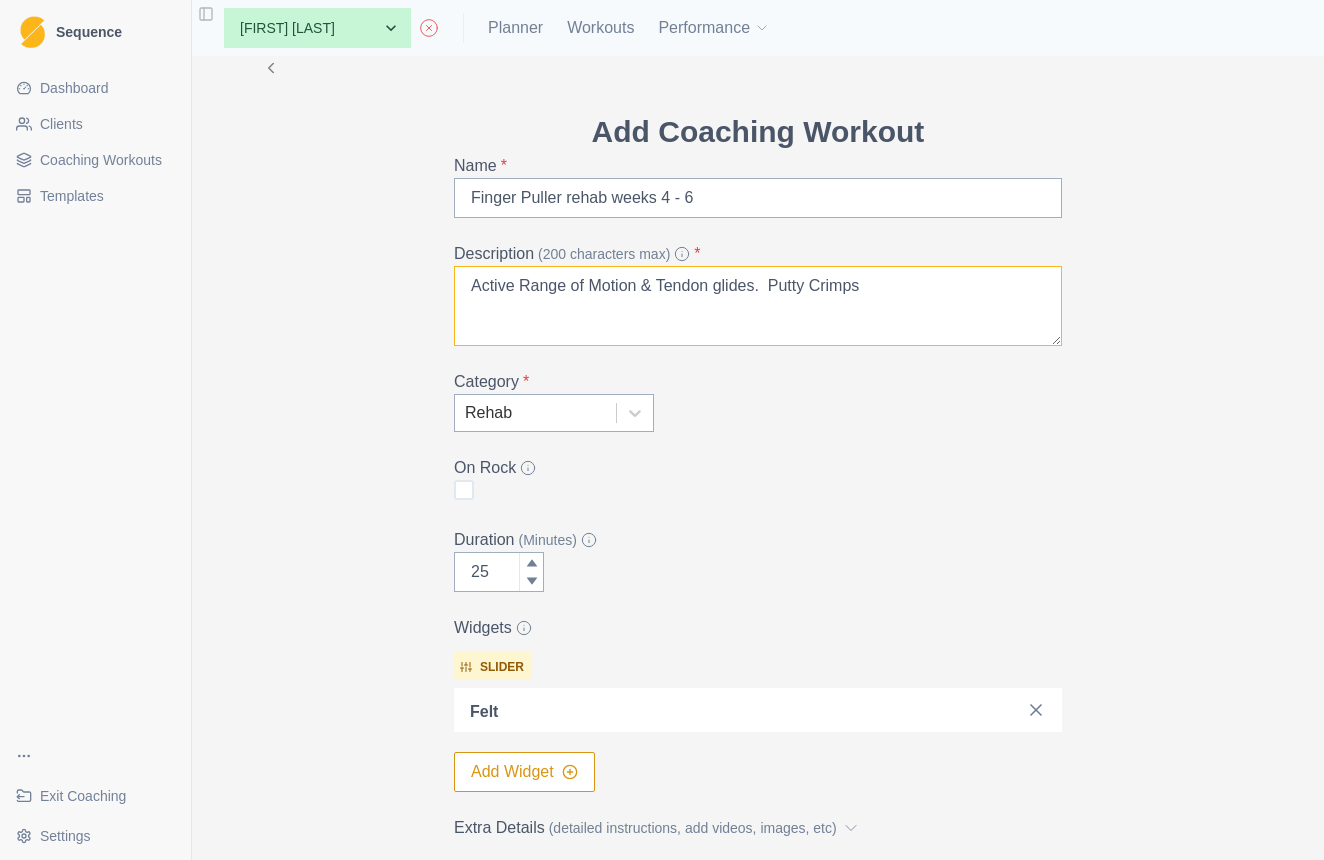 type on "Active Range of Motion & Tendon glides.  Putty Crimps." 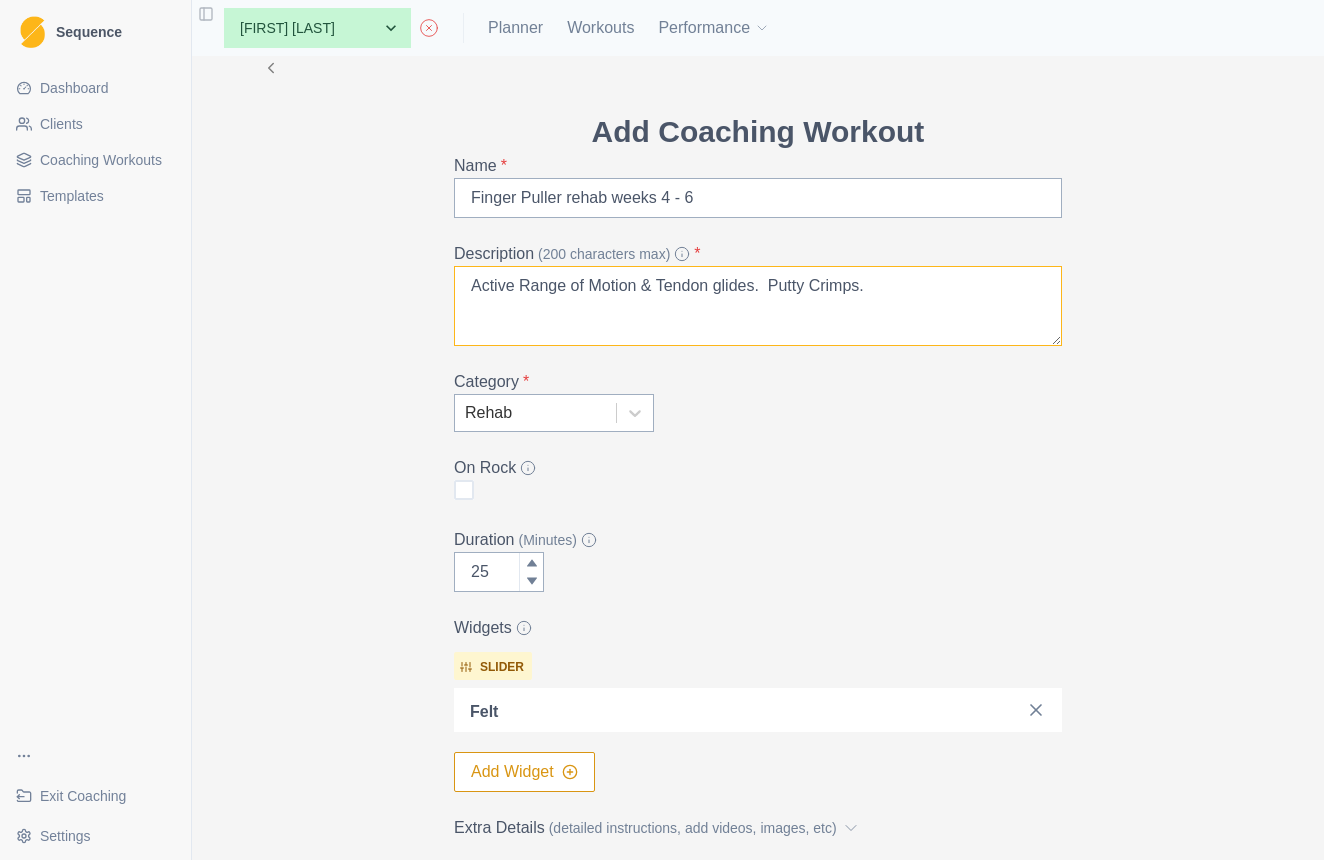 type on "24" 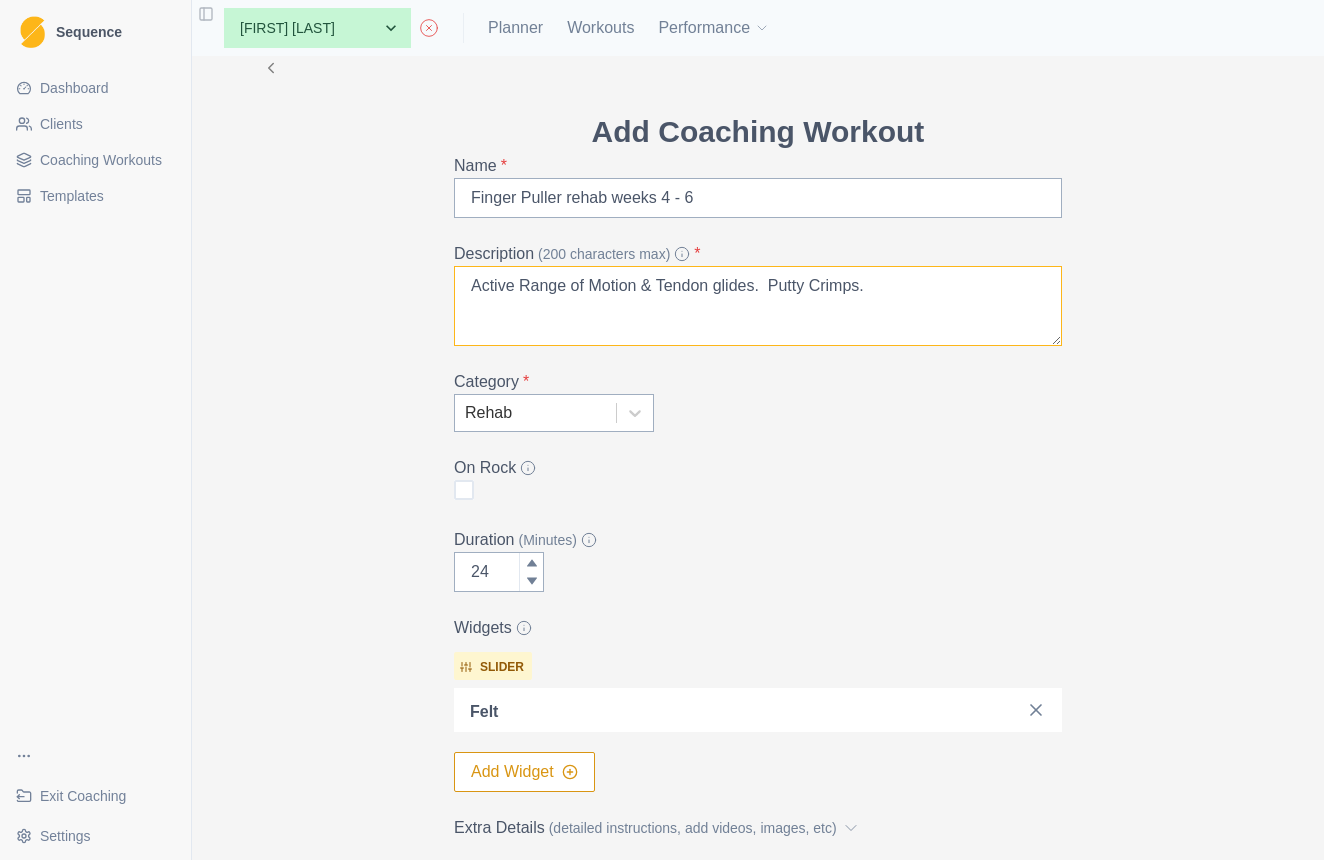 type on "Active Range of Motion & Tendon glides.  Putty Crimps." 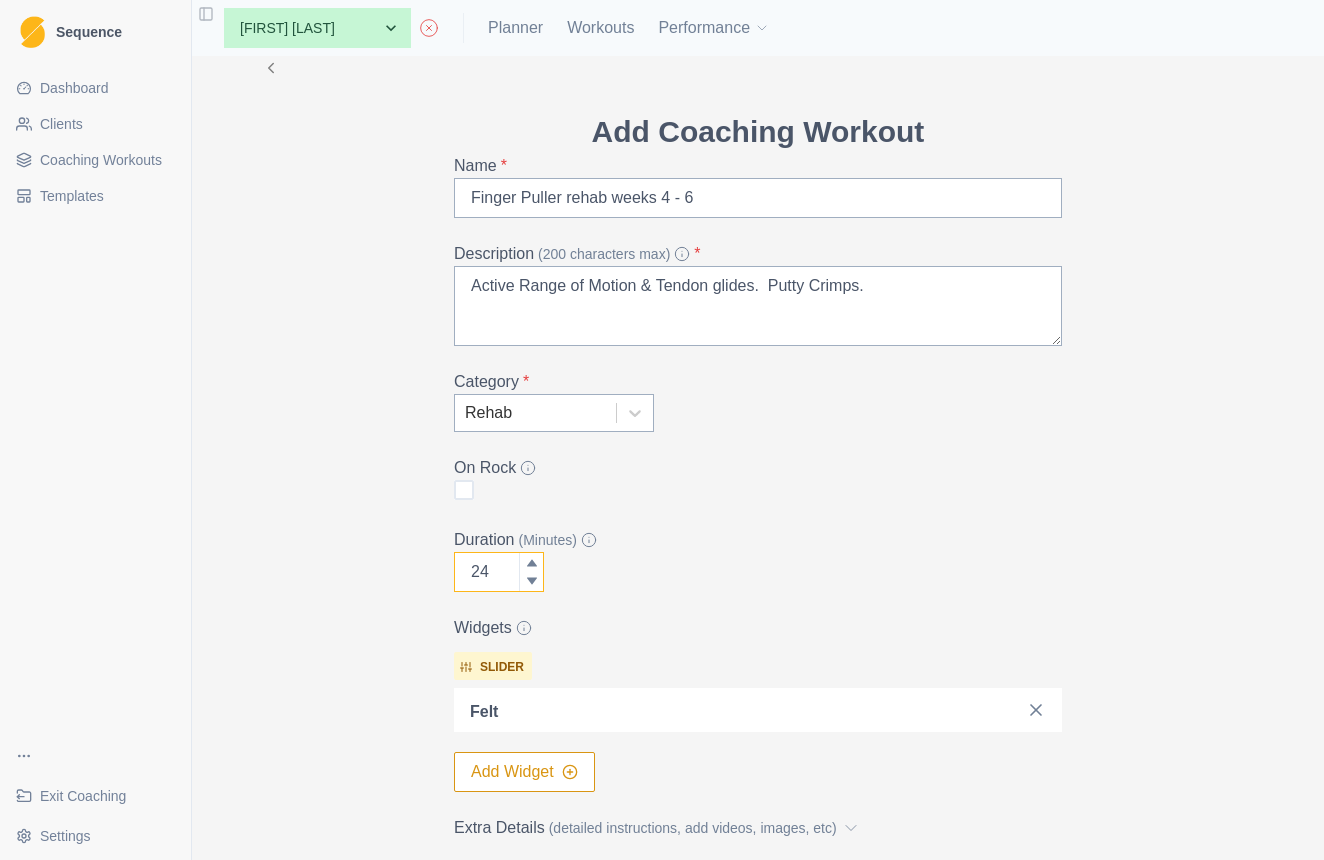 click 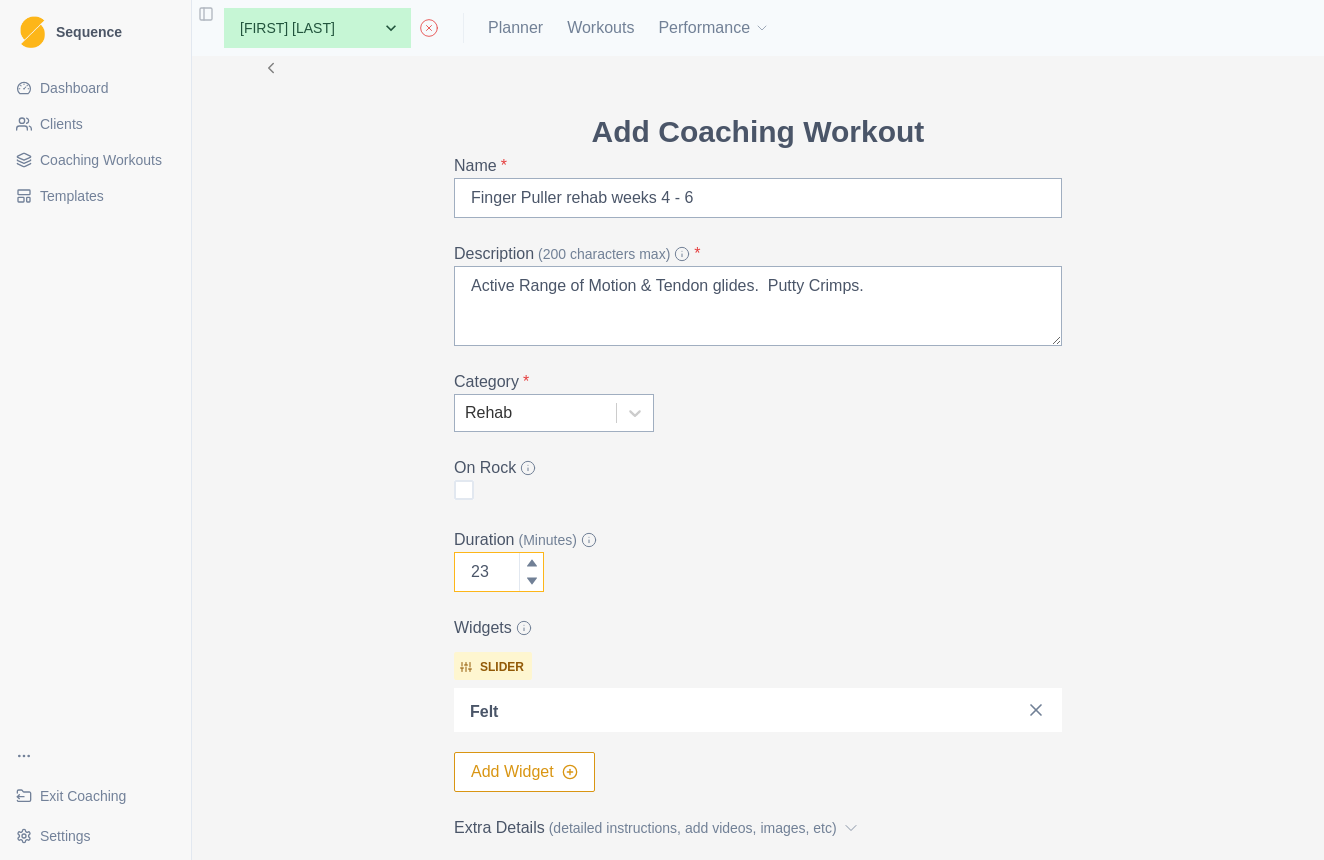 click 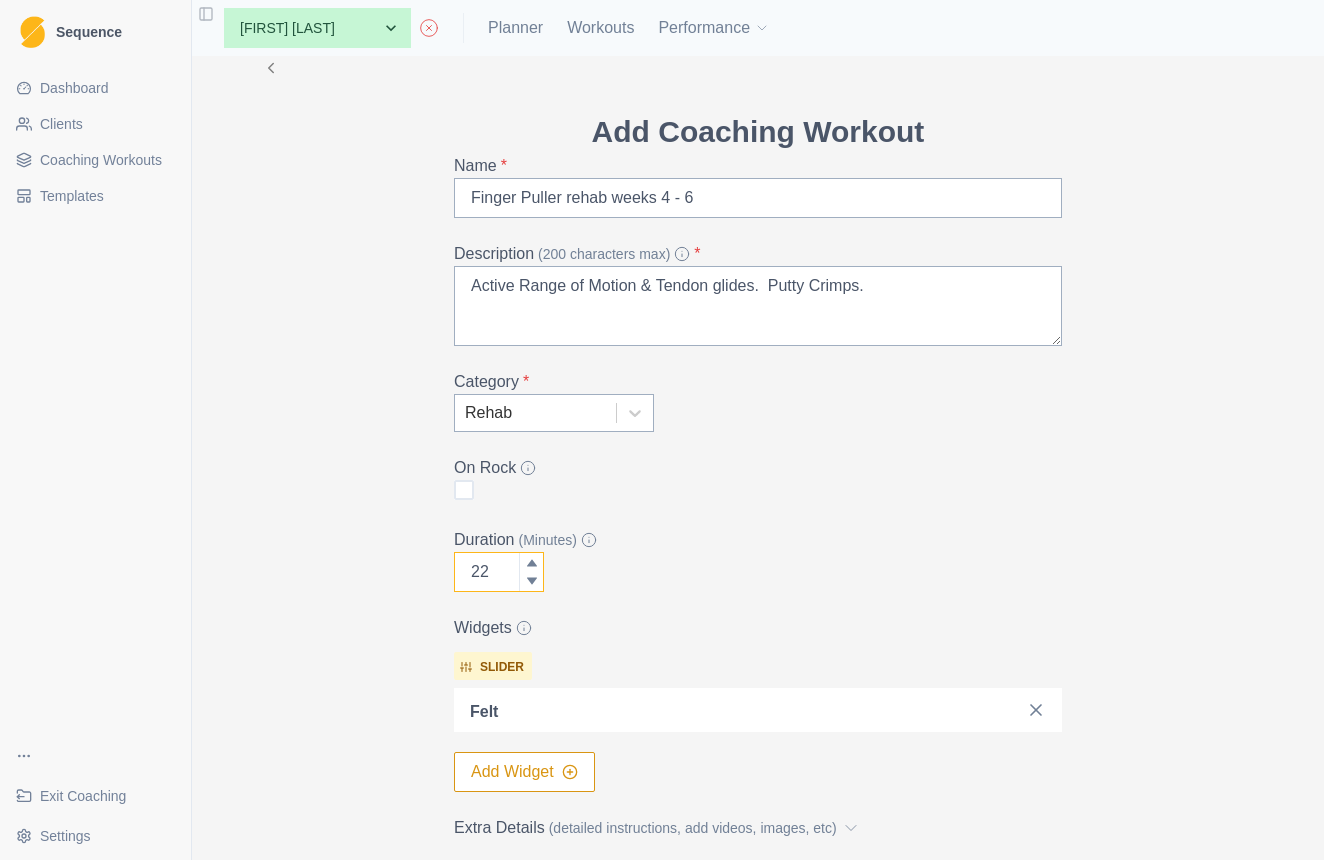 click 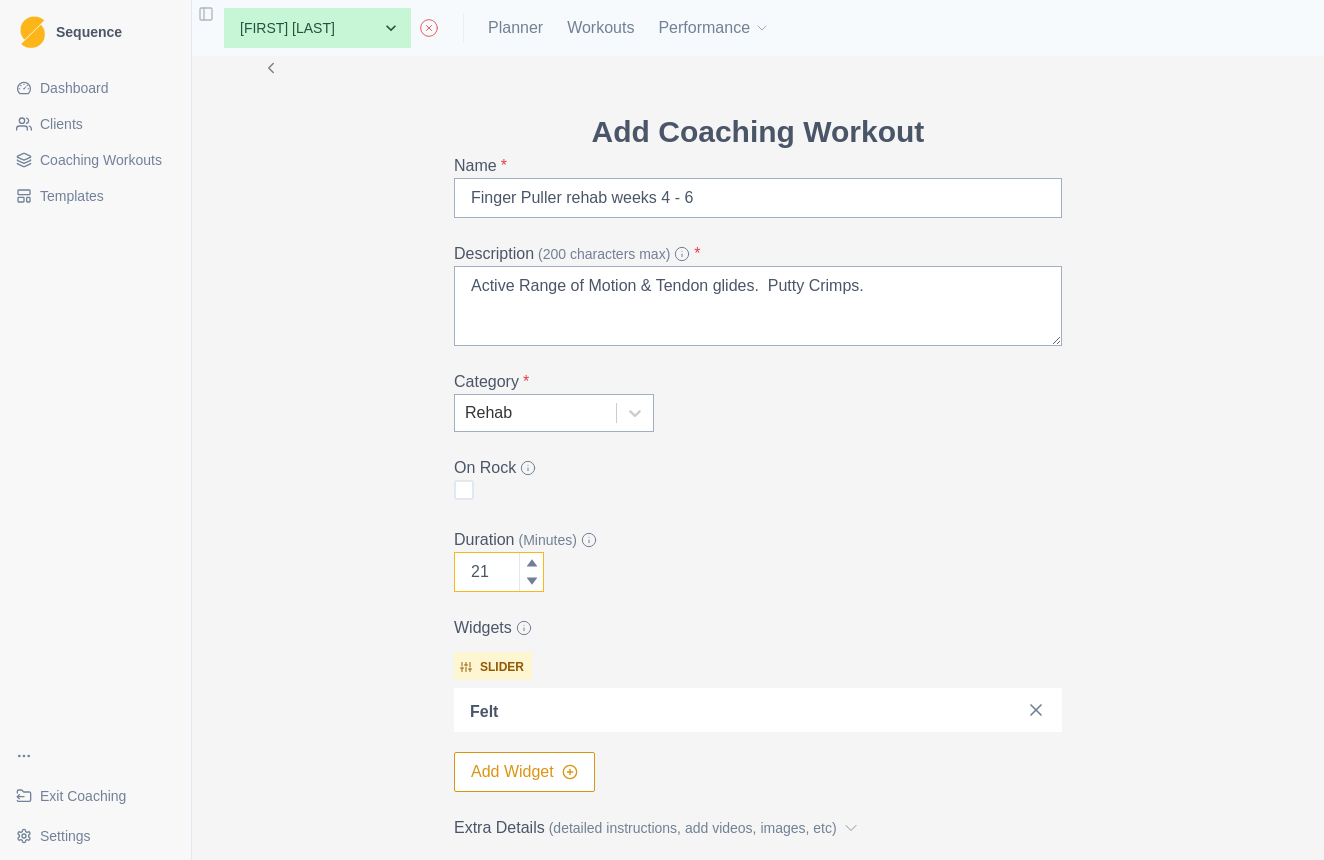 click 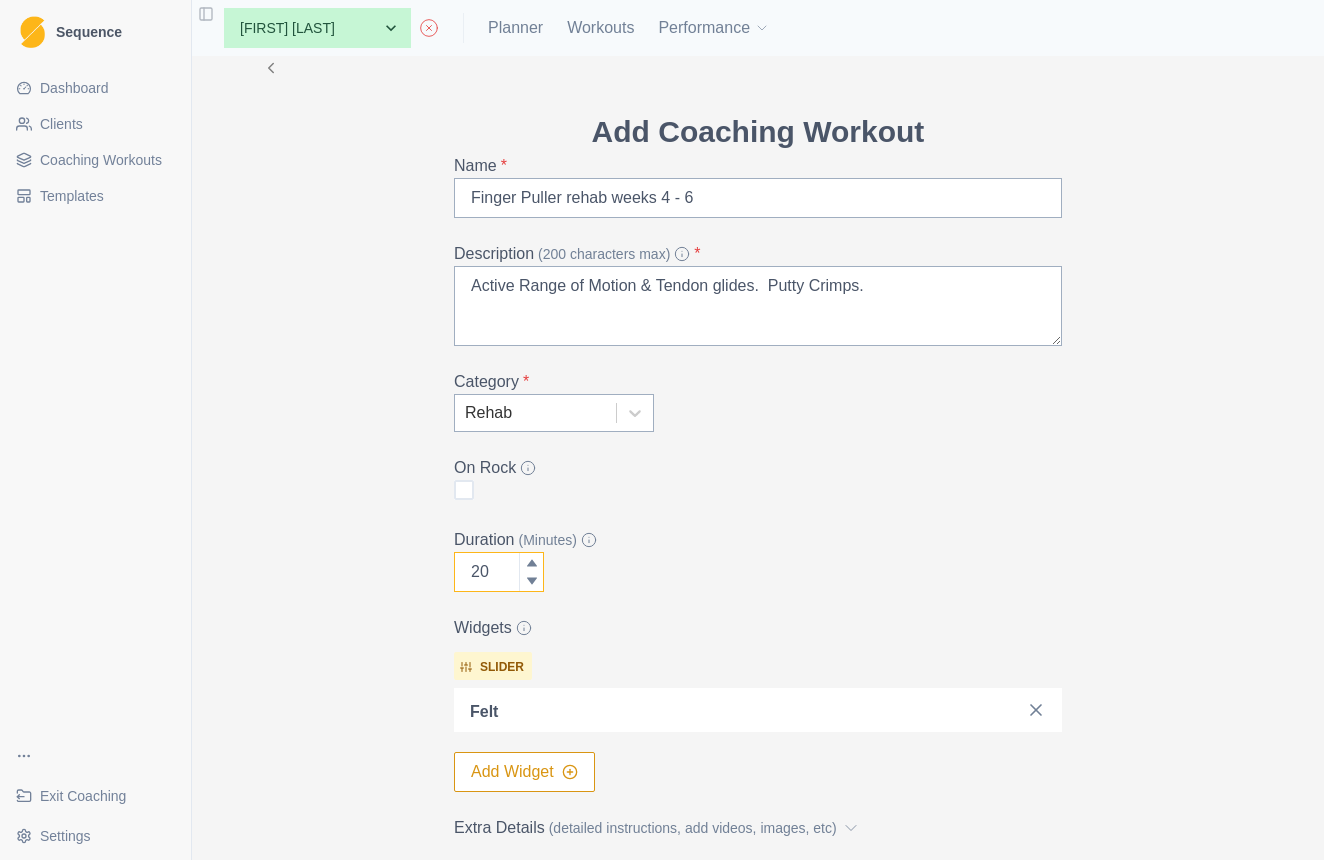 click 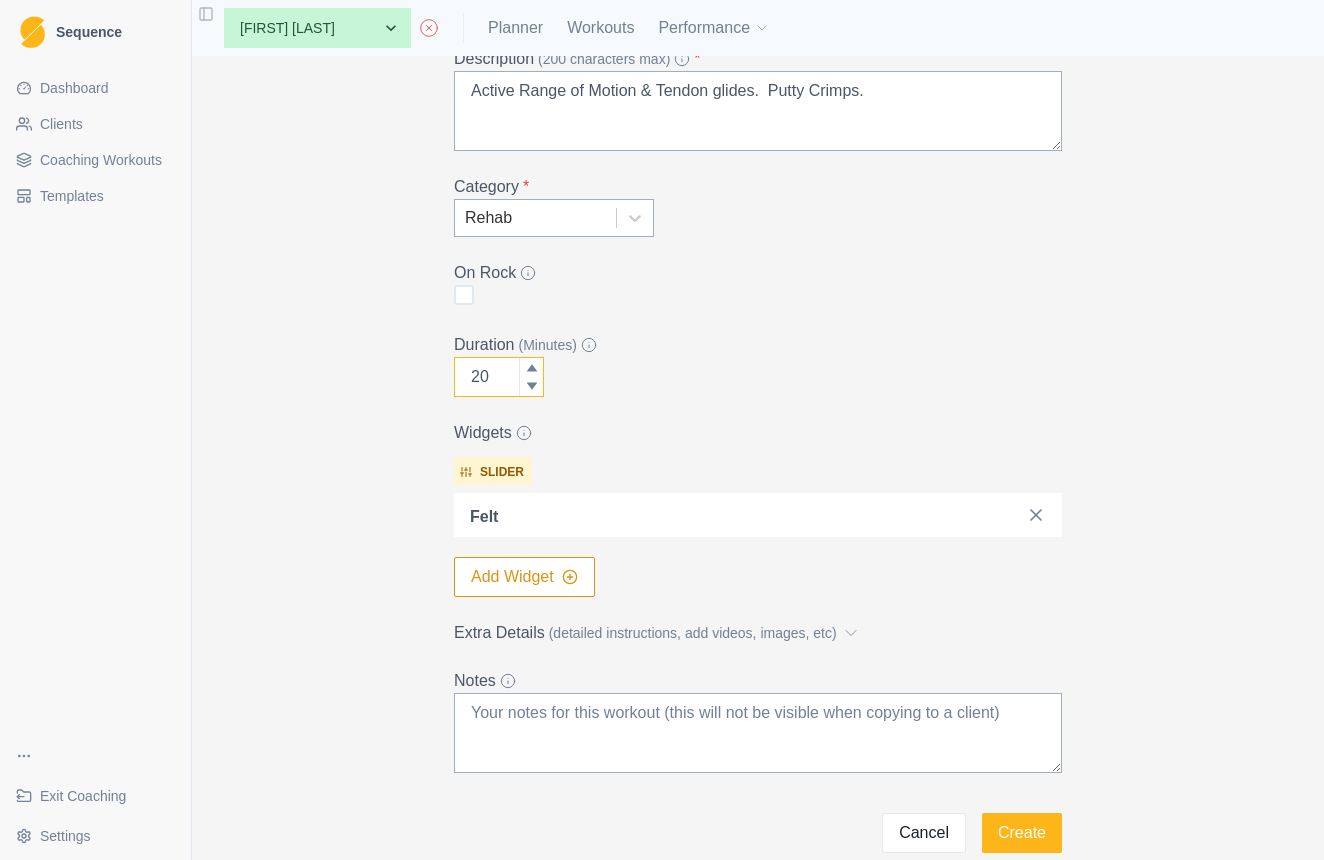 scroll, scrollTop: 227, scrollLeft: 0, axis: vertical 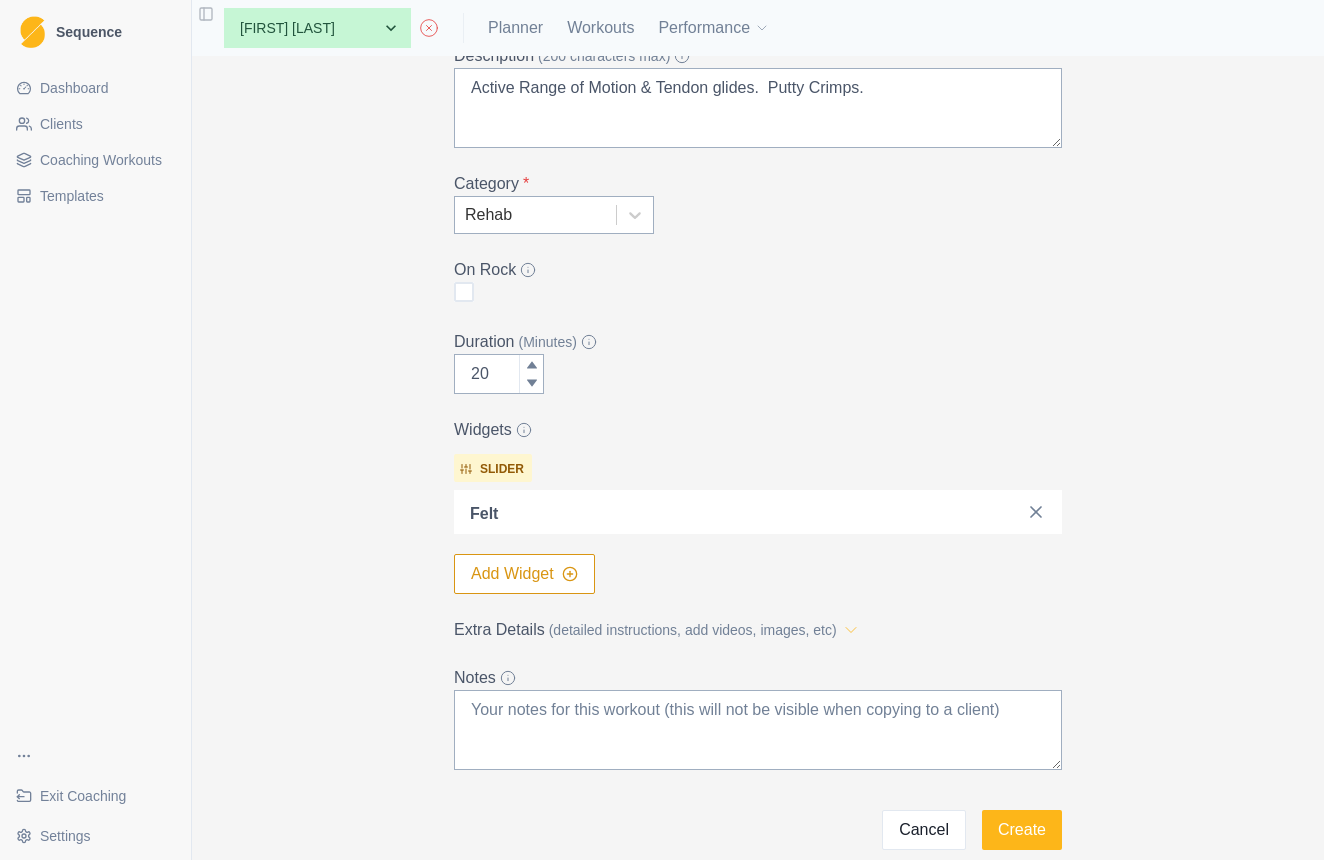 click 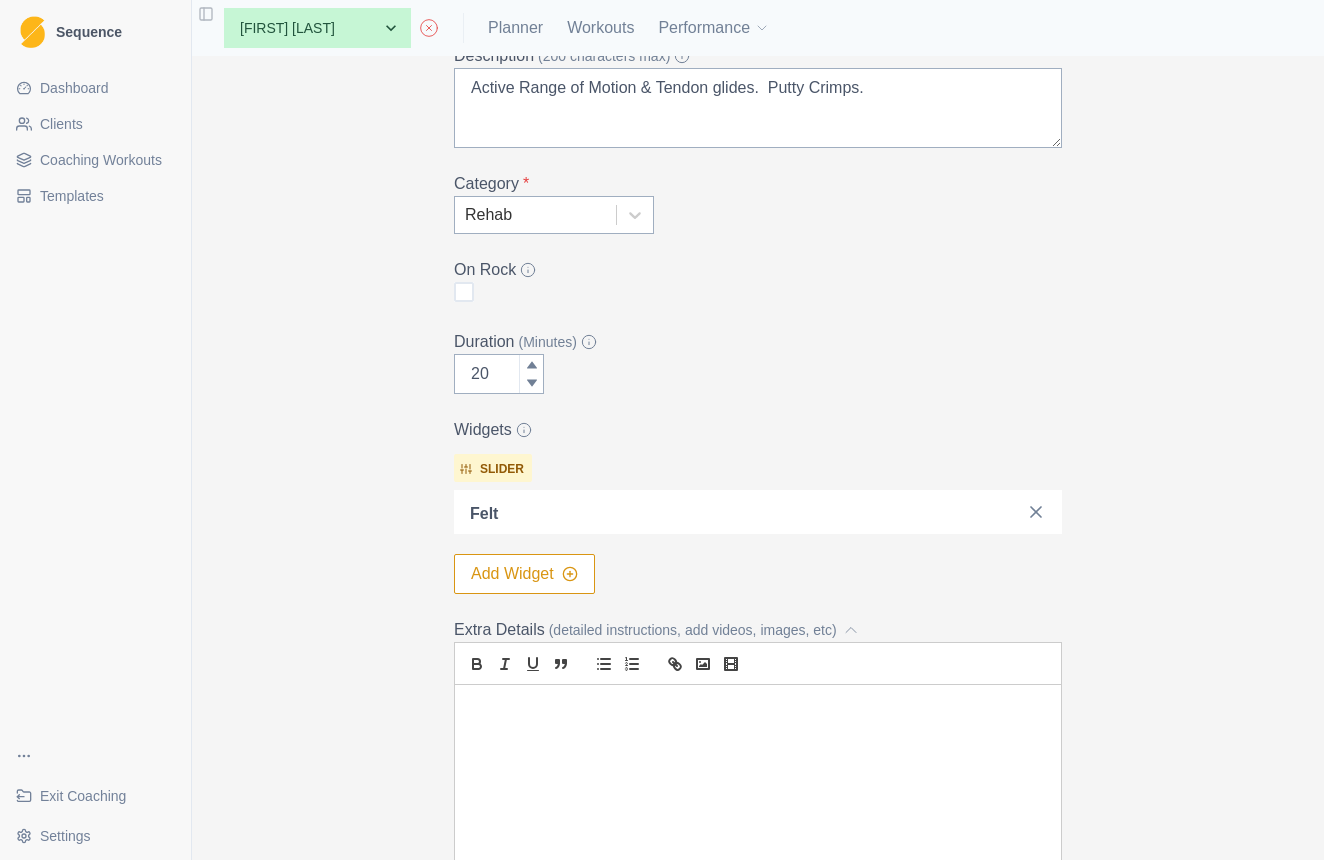 click at bounding box center [758, 708] 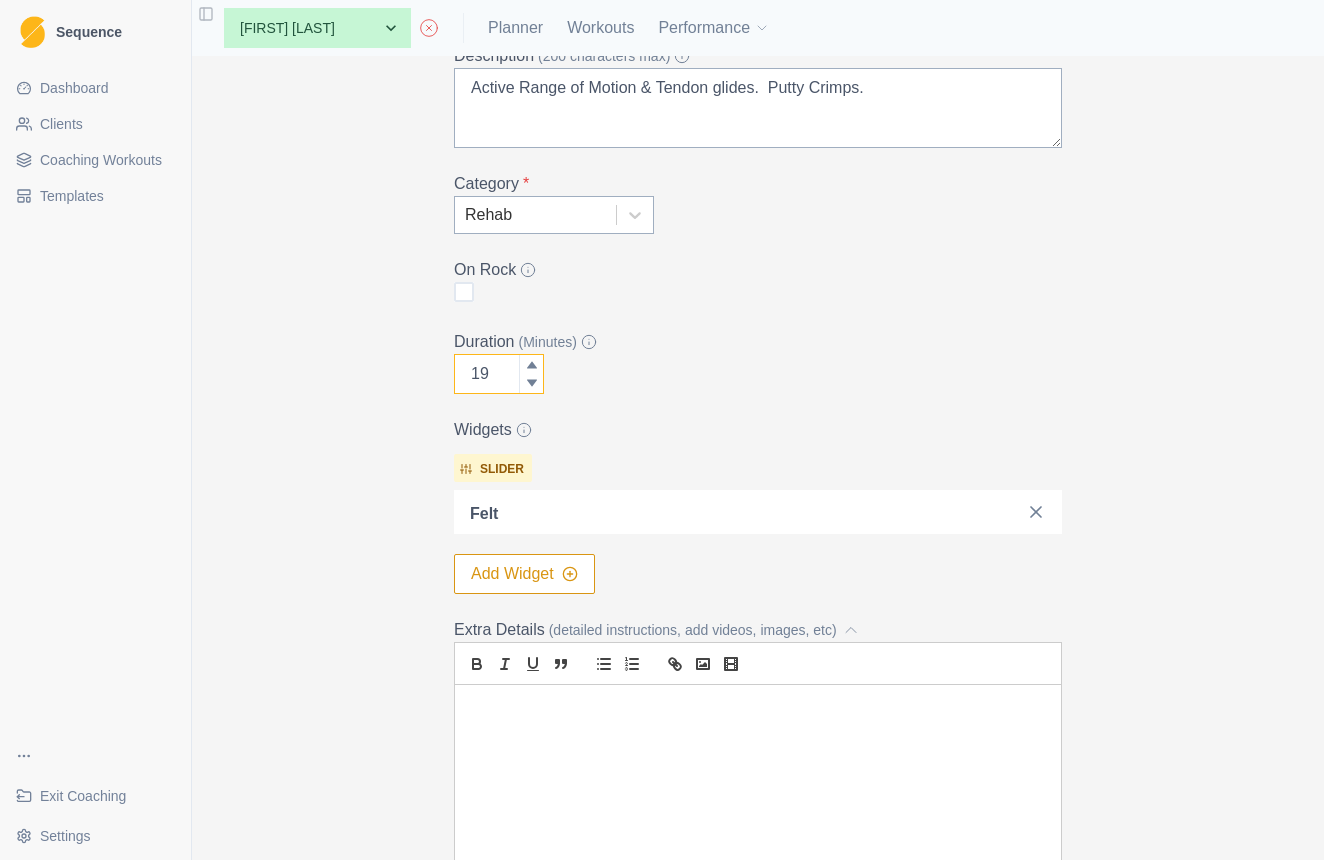 click 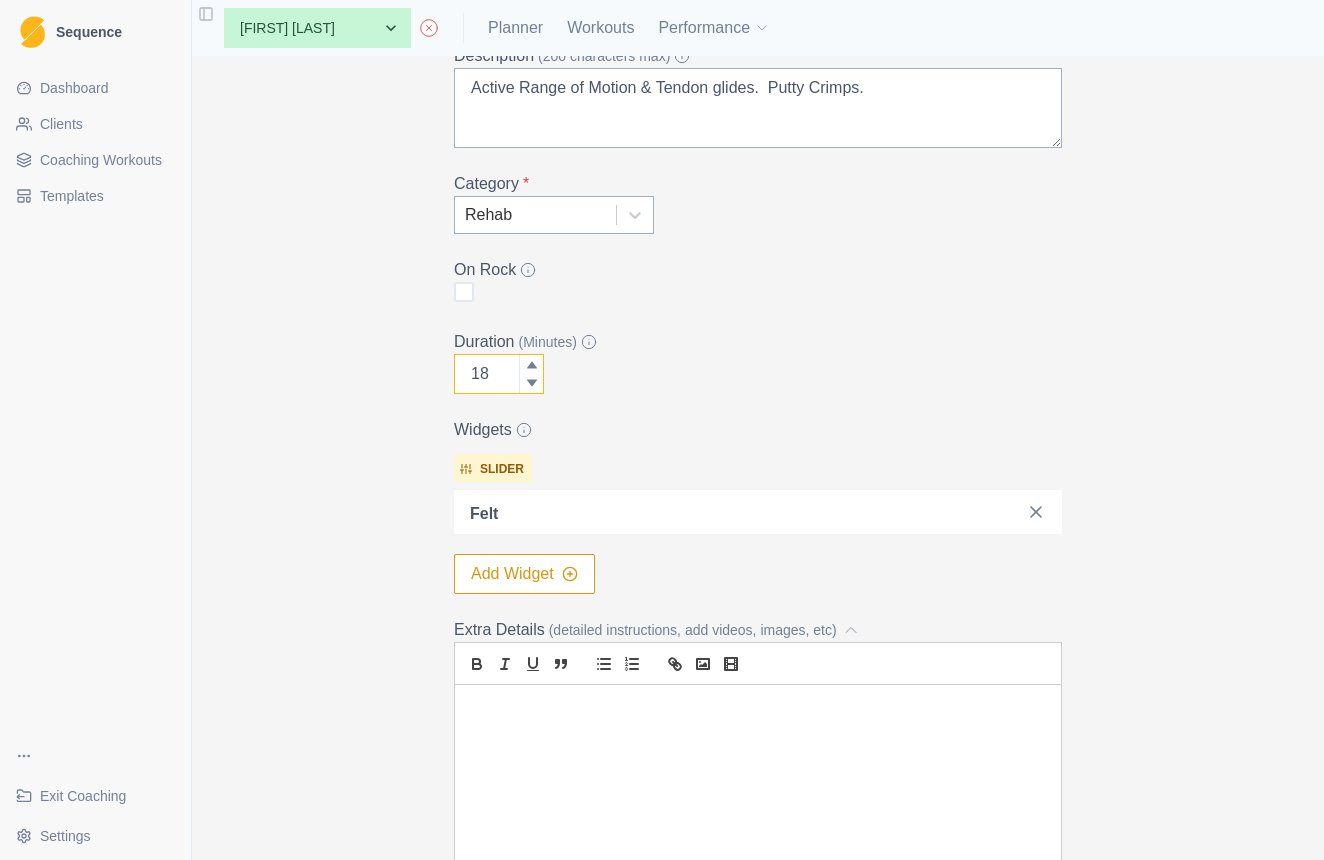 click 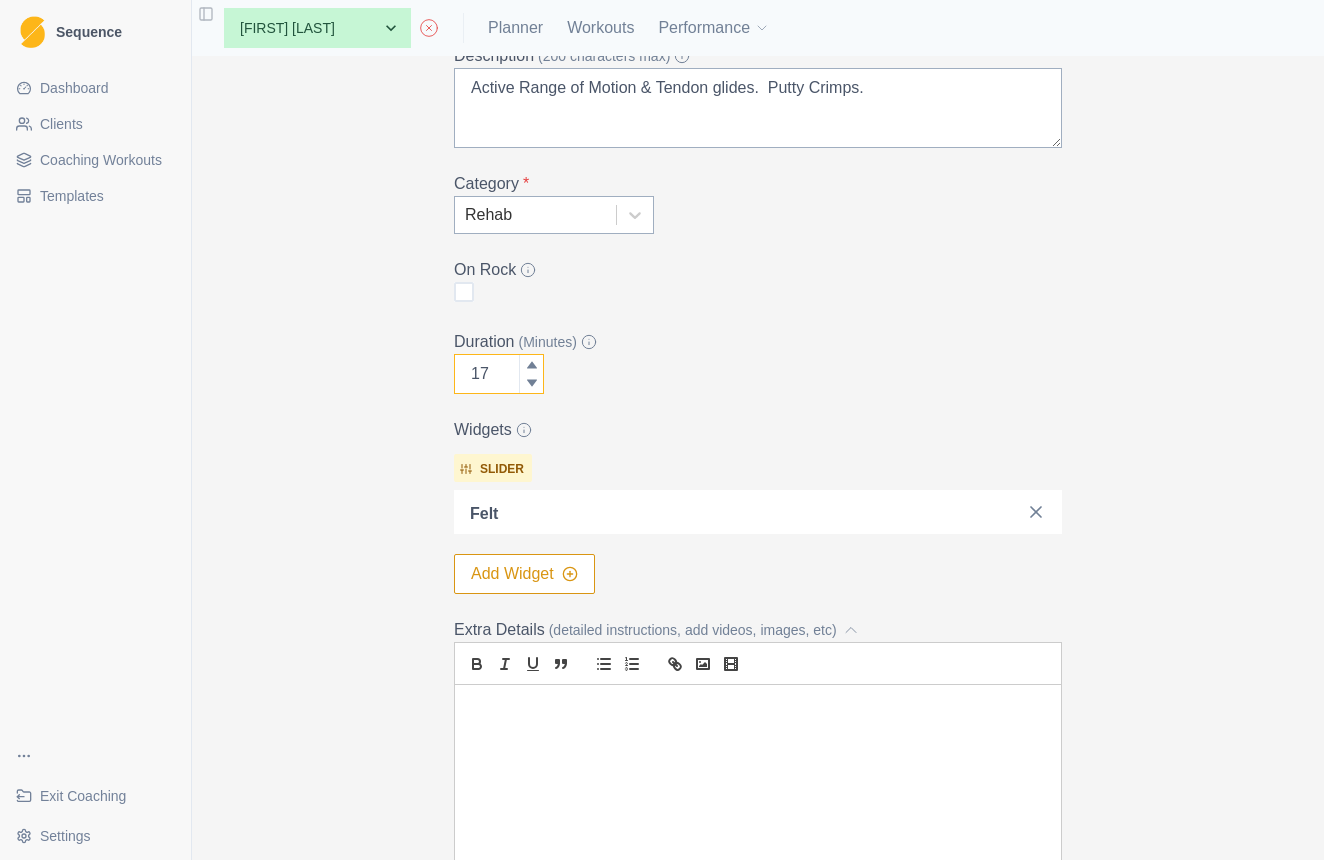 click 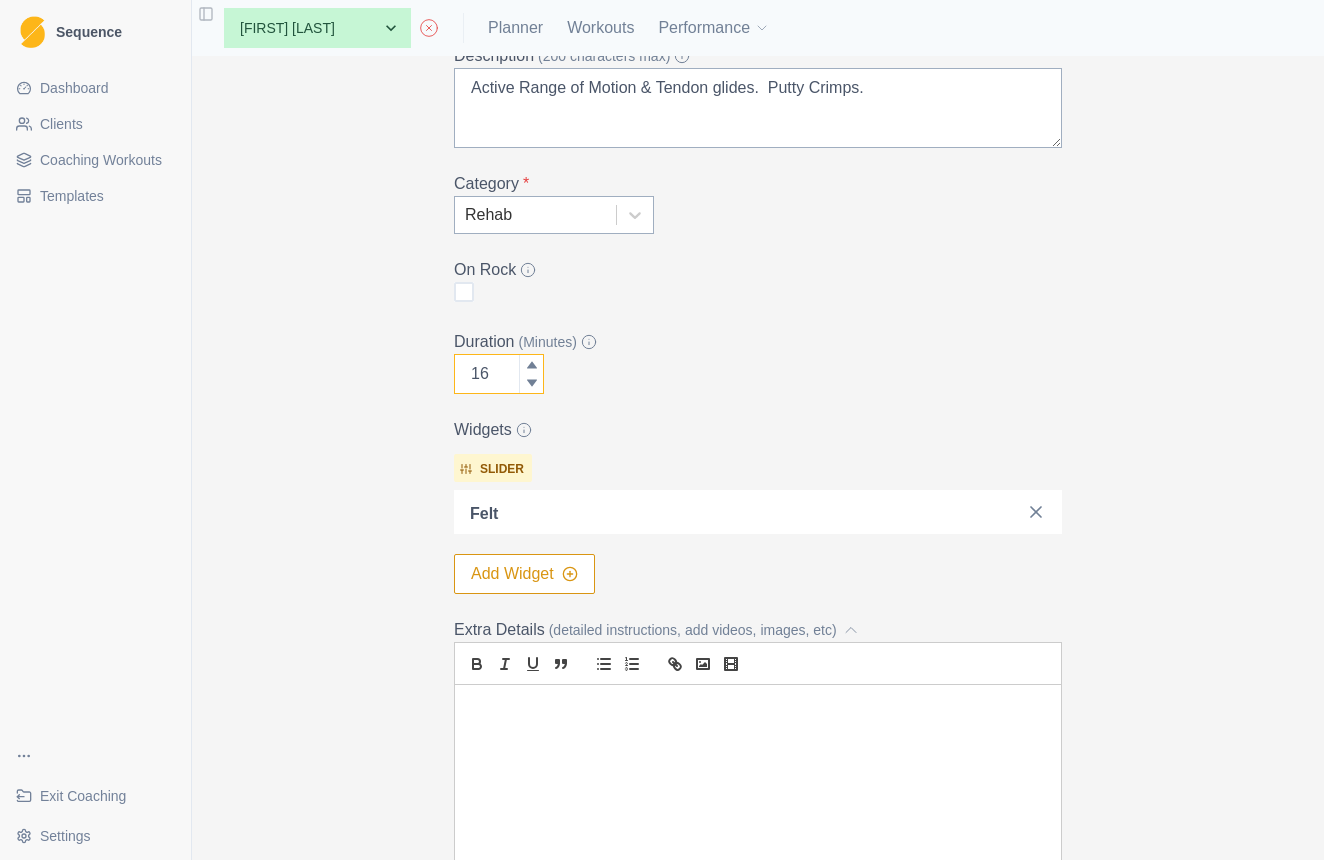 click 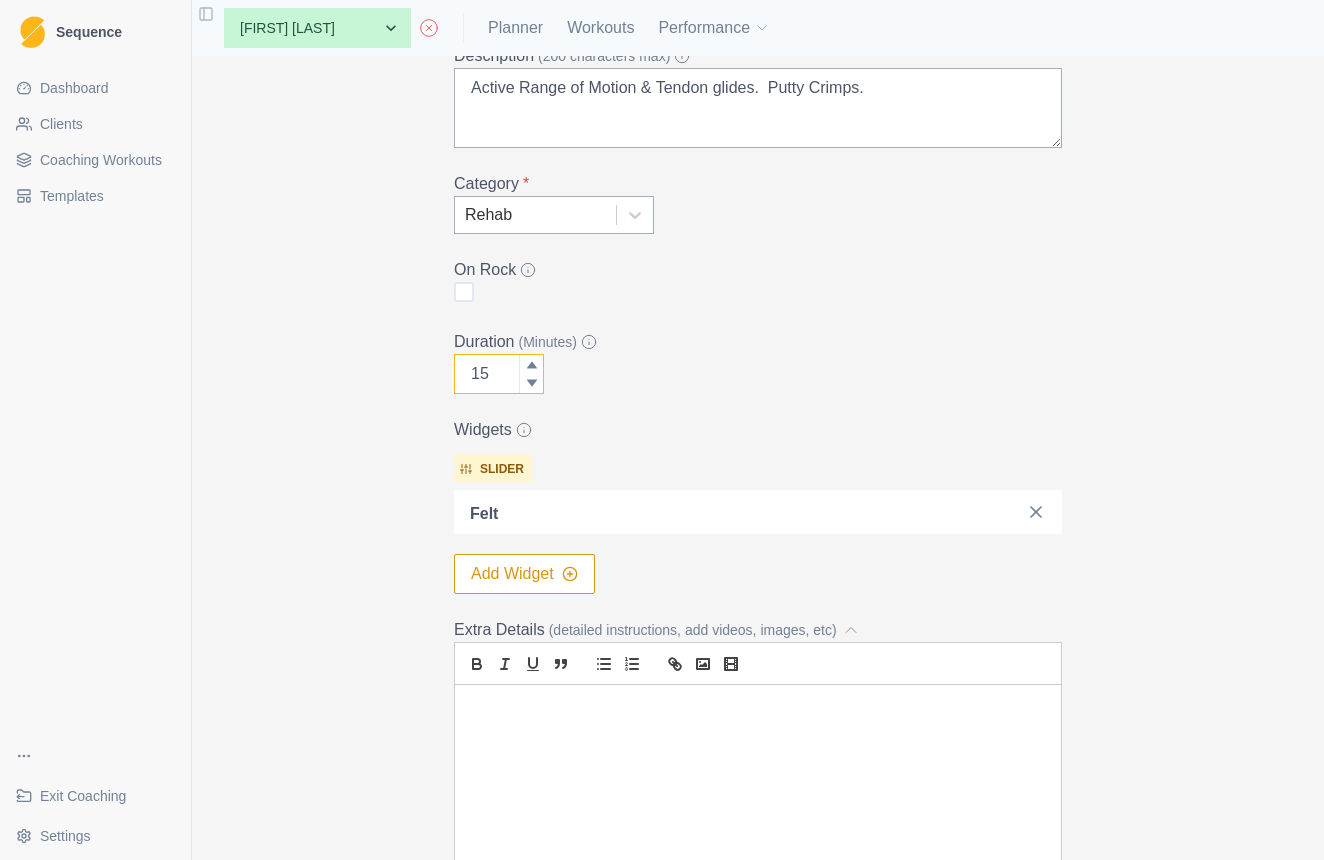 click 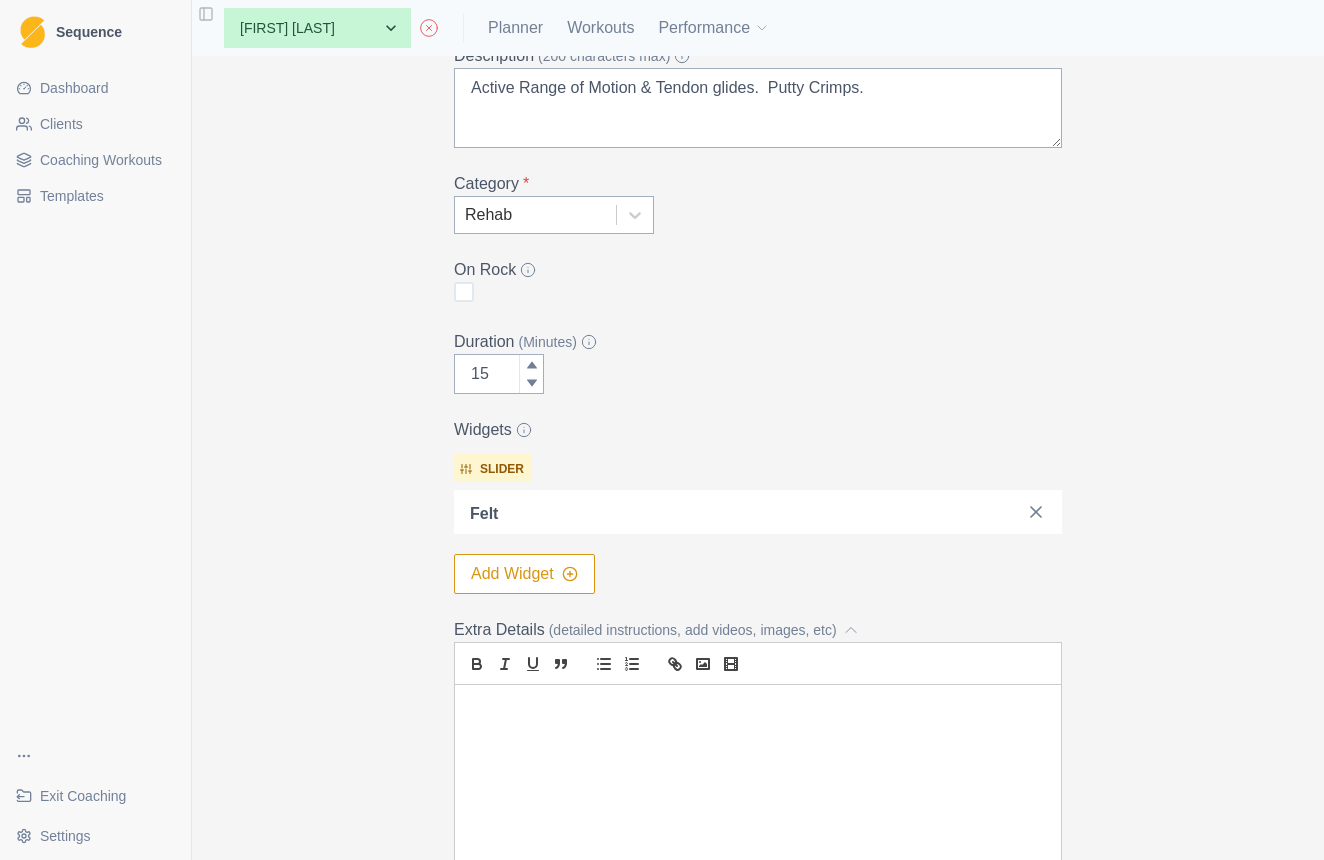 click at bounding box center (758, 708) 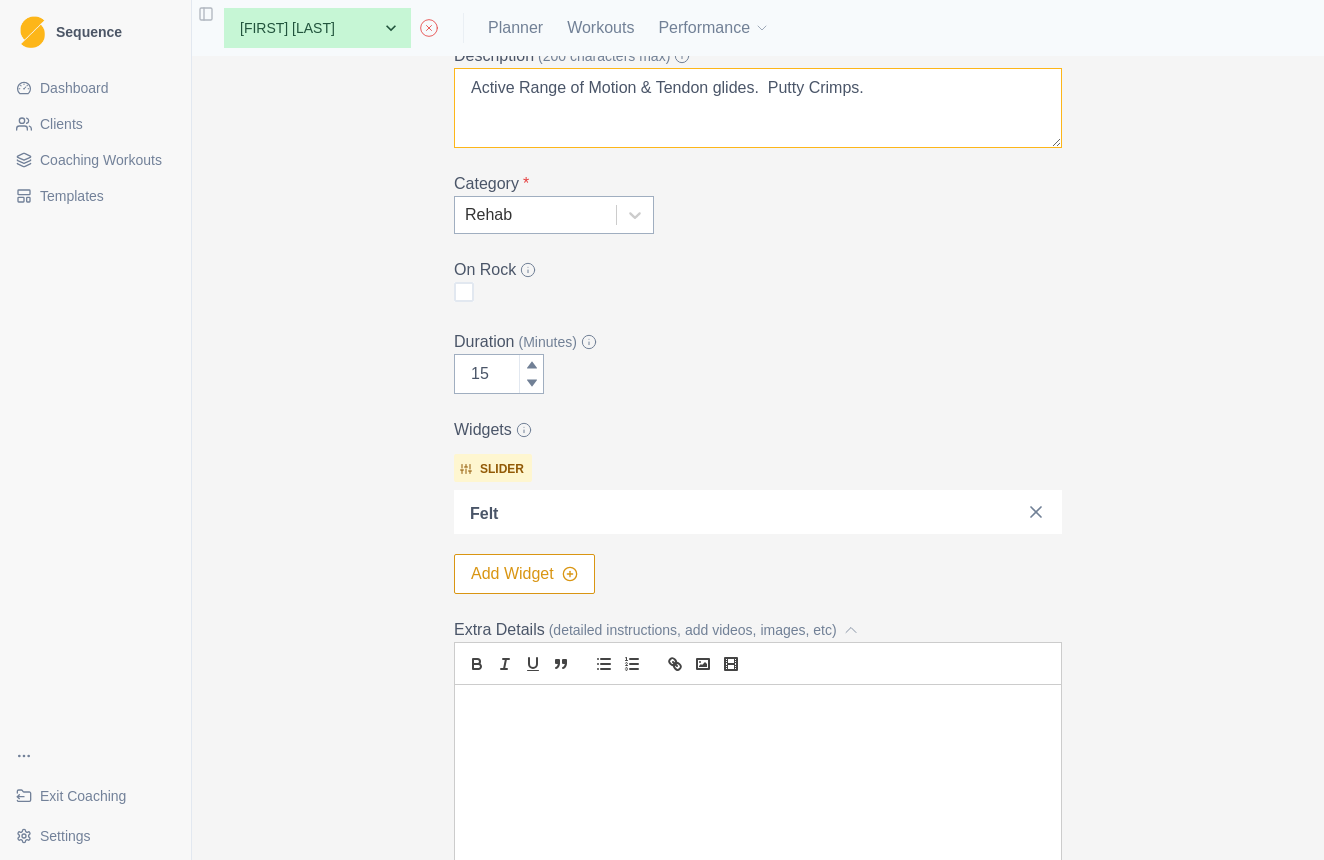 type 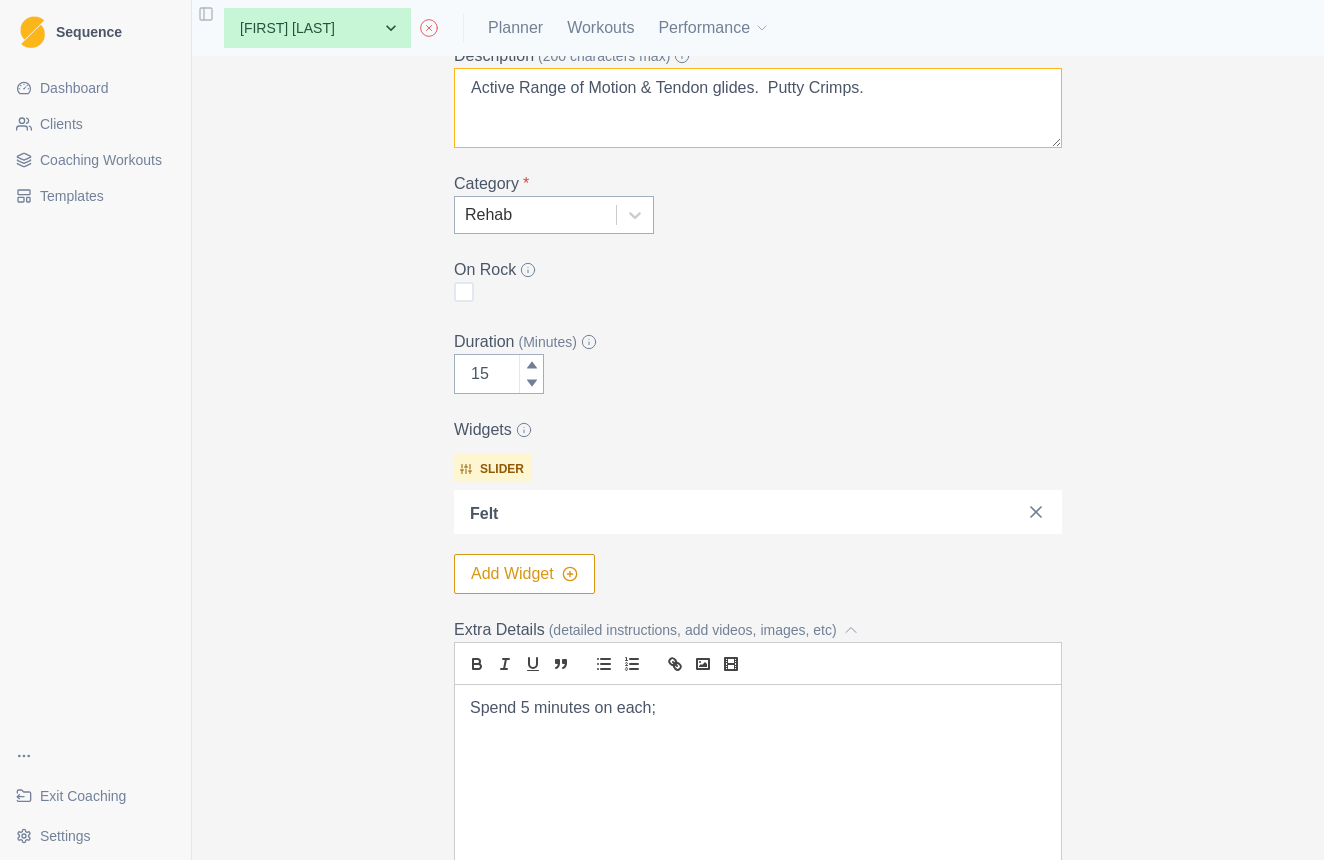 drag, startPoint x: 874, startPoint y: 99, endPoint x: 470, endPoint y: 93, distance: 404.04456 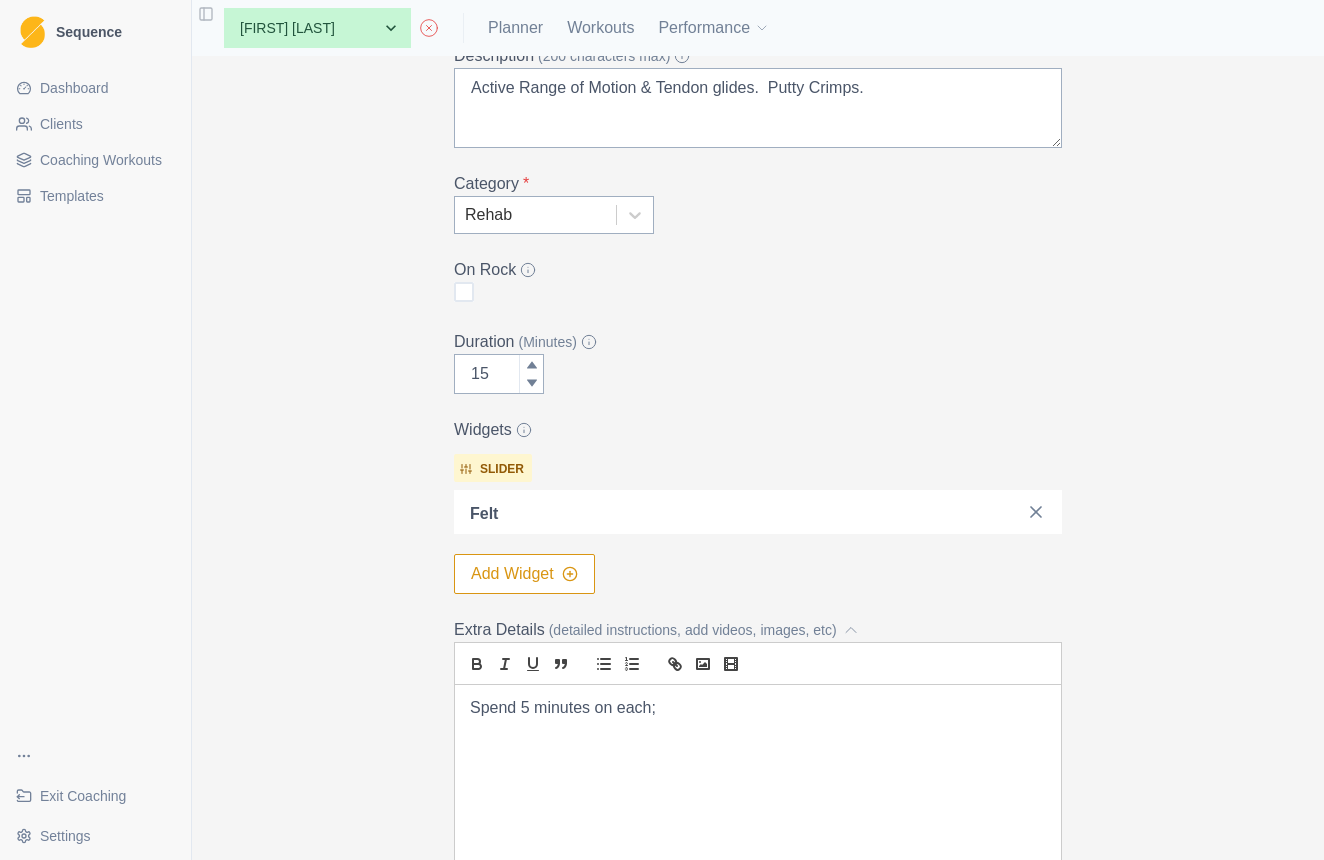 click on "Spend 5 minutes on each;" at bounding box center [758, 708] 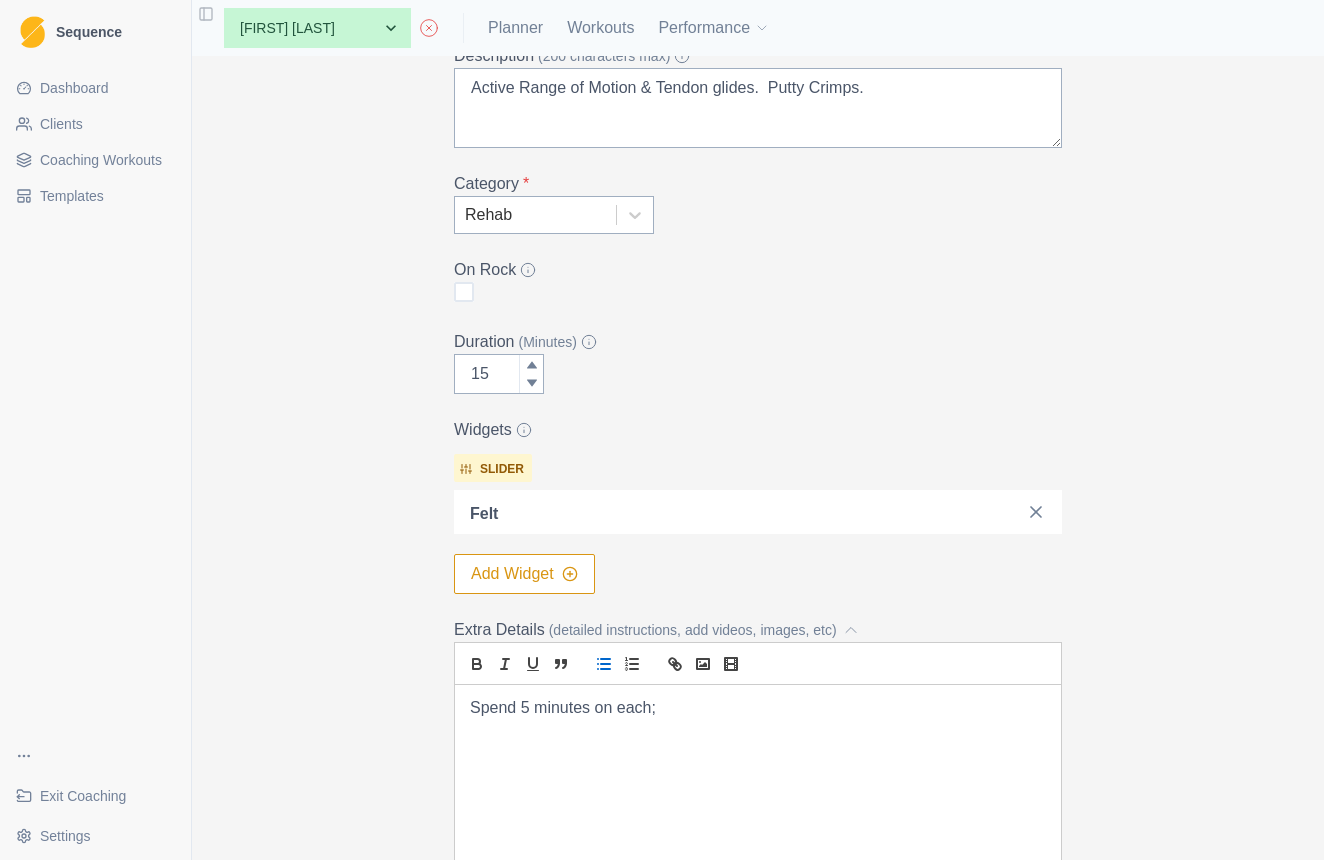 click 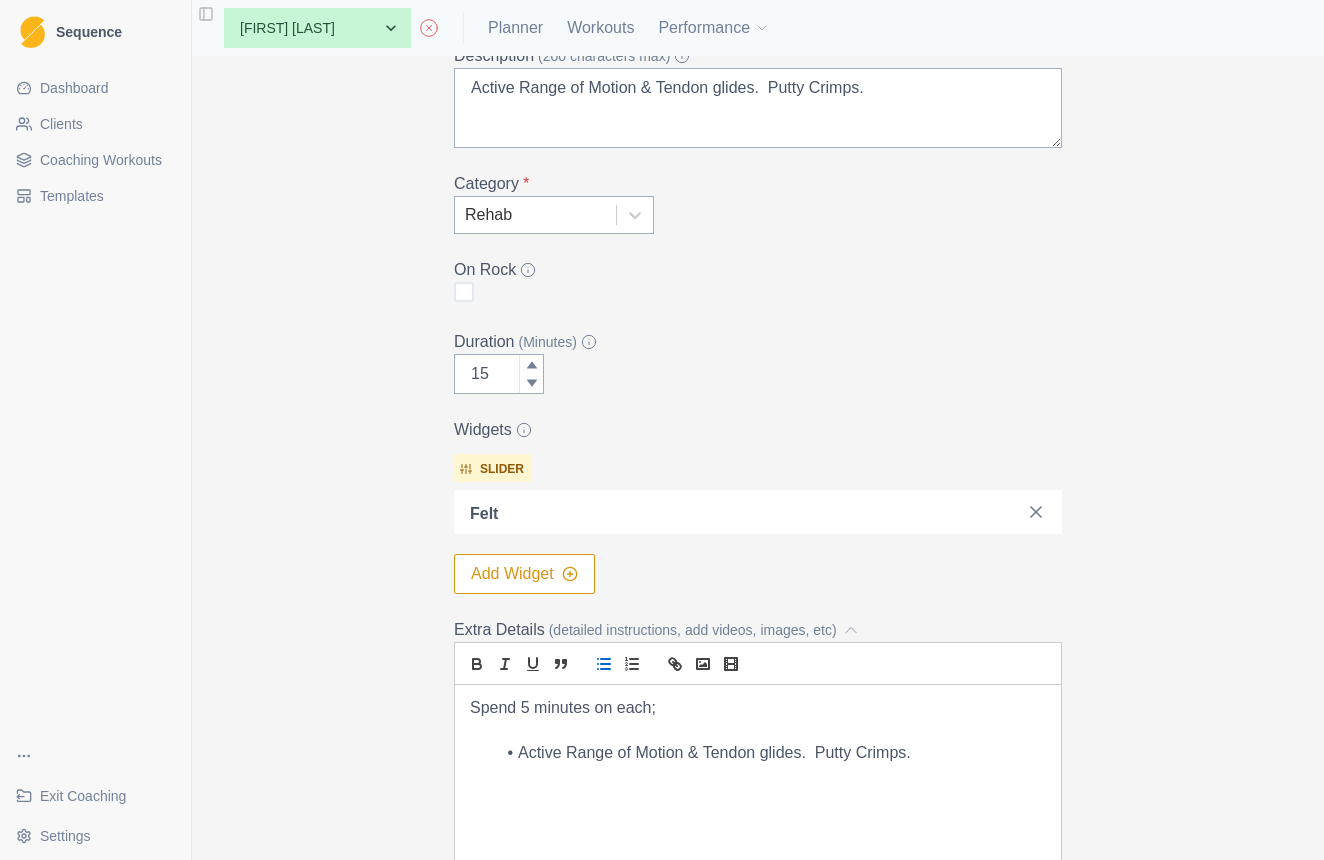 click on "Active Range of Motion & Tendon glides.  Putty Crimps." at bounding box center [770, 753] 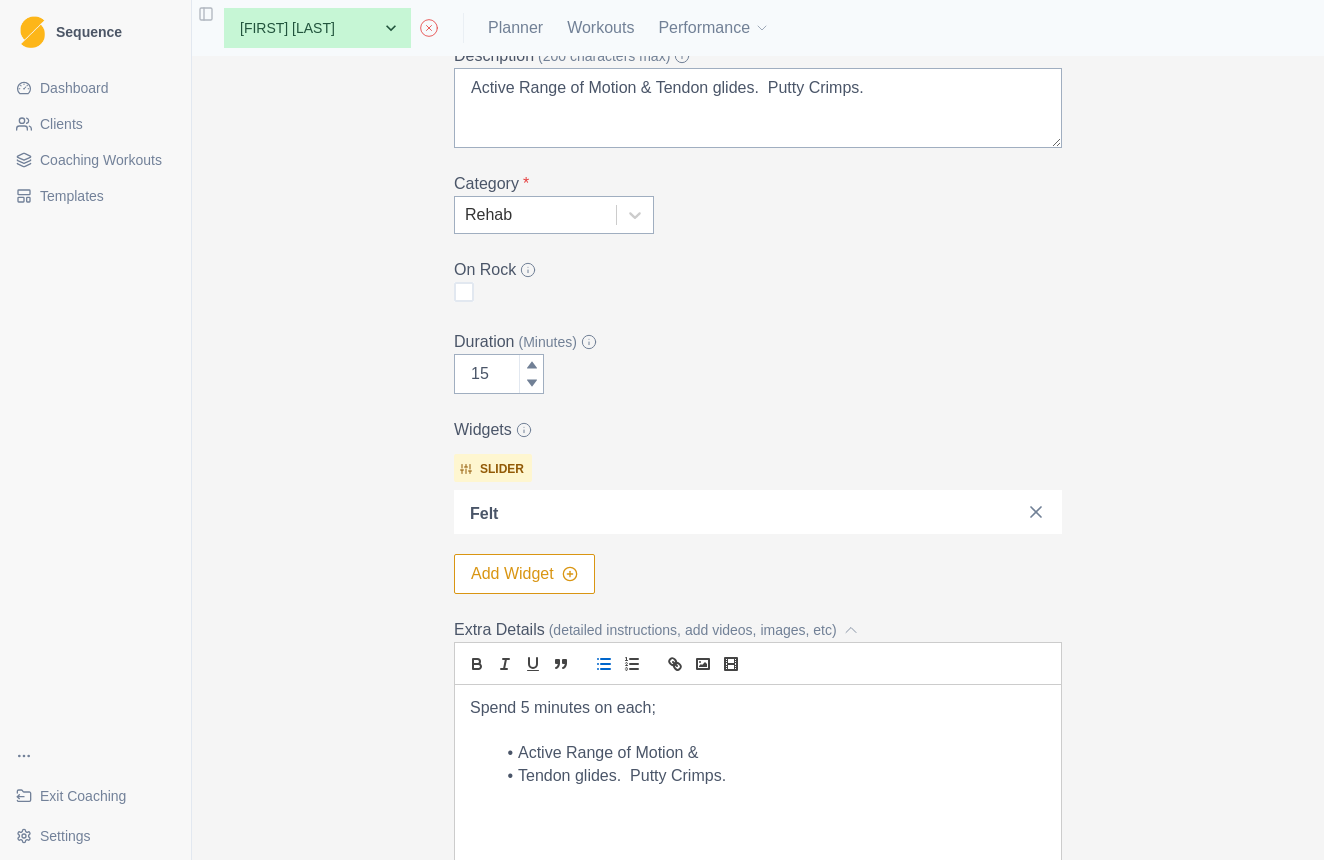 click on "Tendon glides.  Putty Crimps." at bounding box center [770, 776] 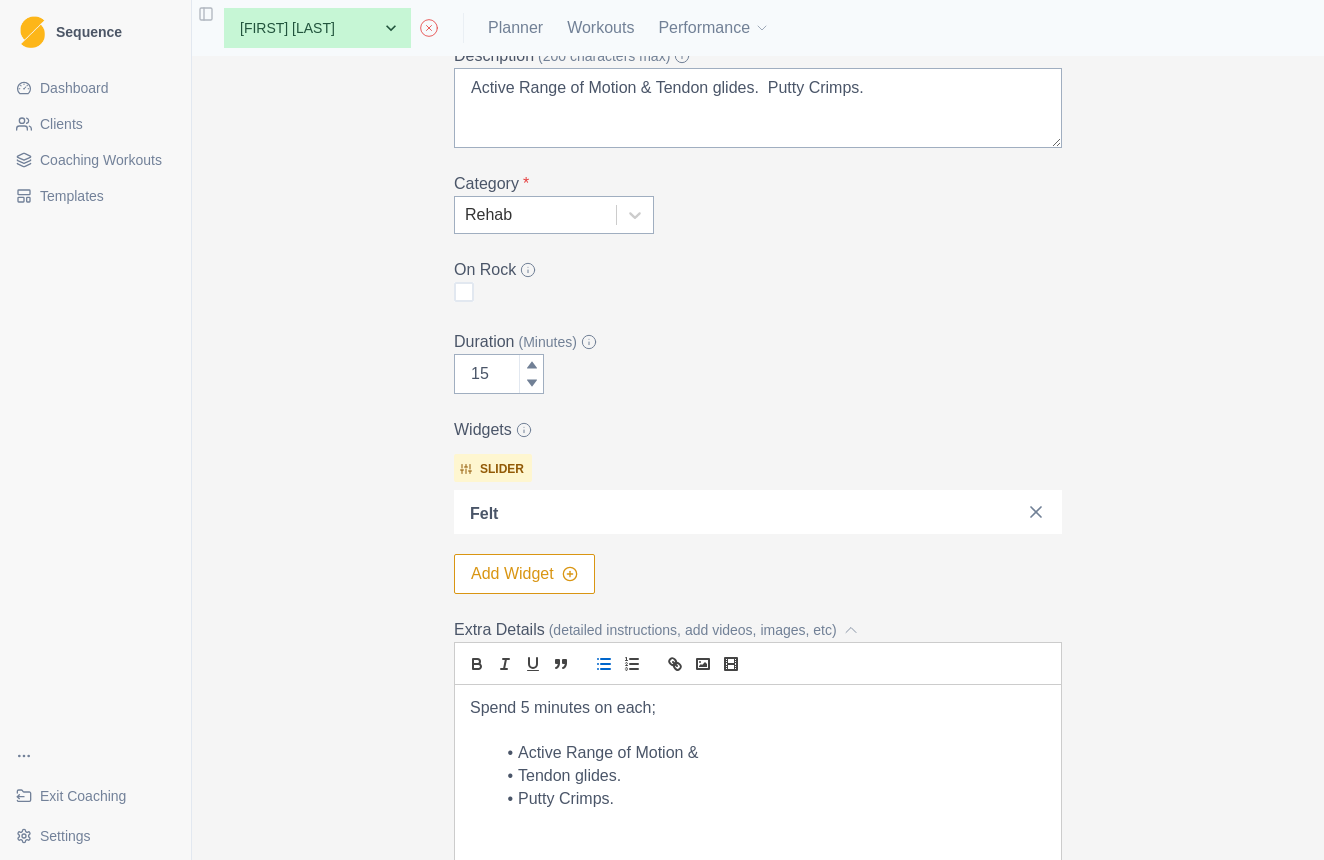 click on "Active Range of Motion &" at bounding box center (770, 753) 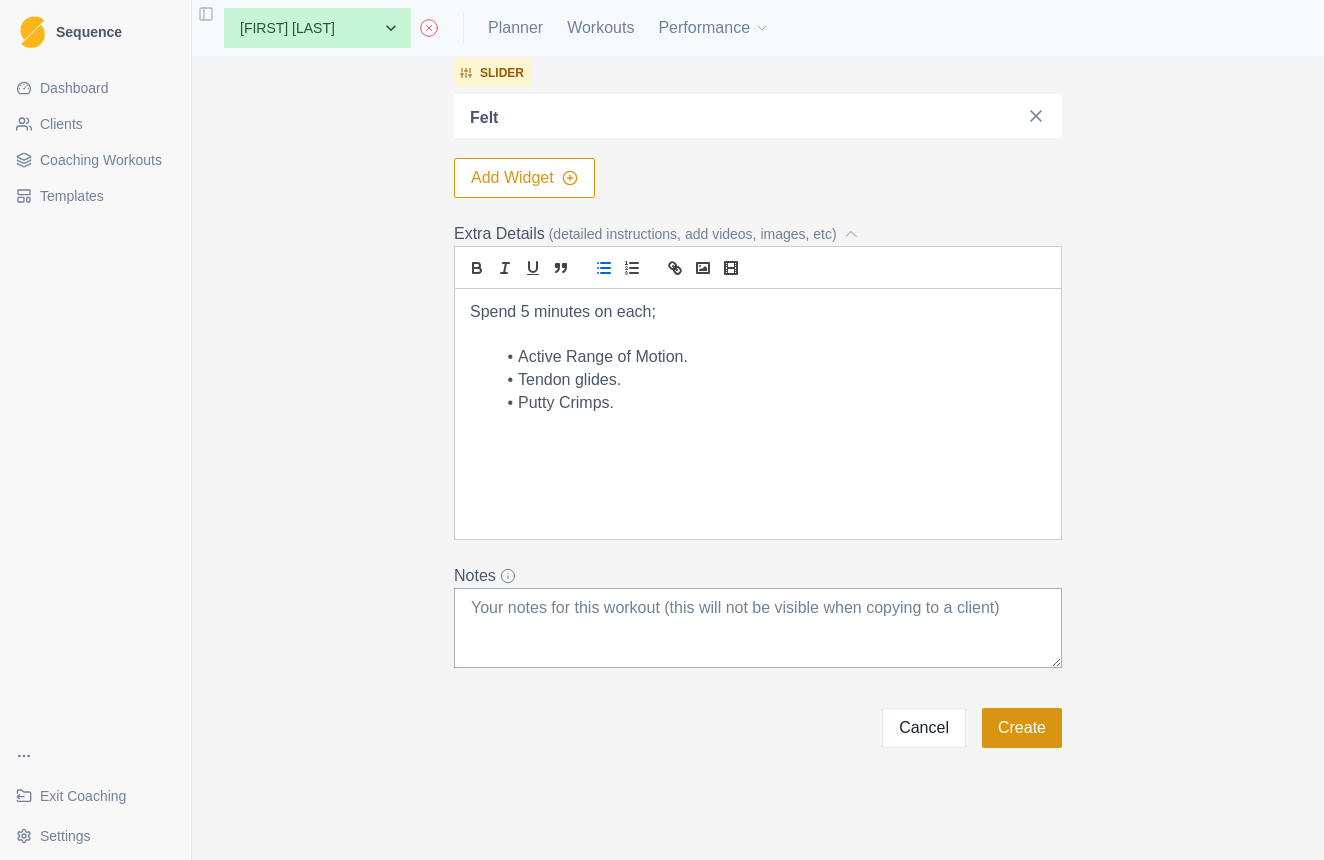 scroll, scrollTop: 624, scrollLeft: 0, axis: vertical 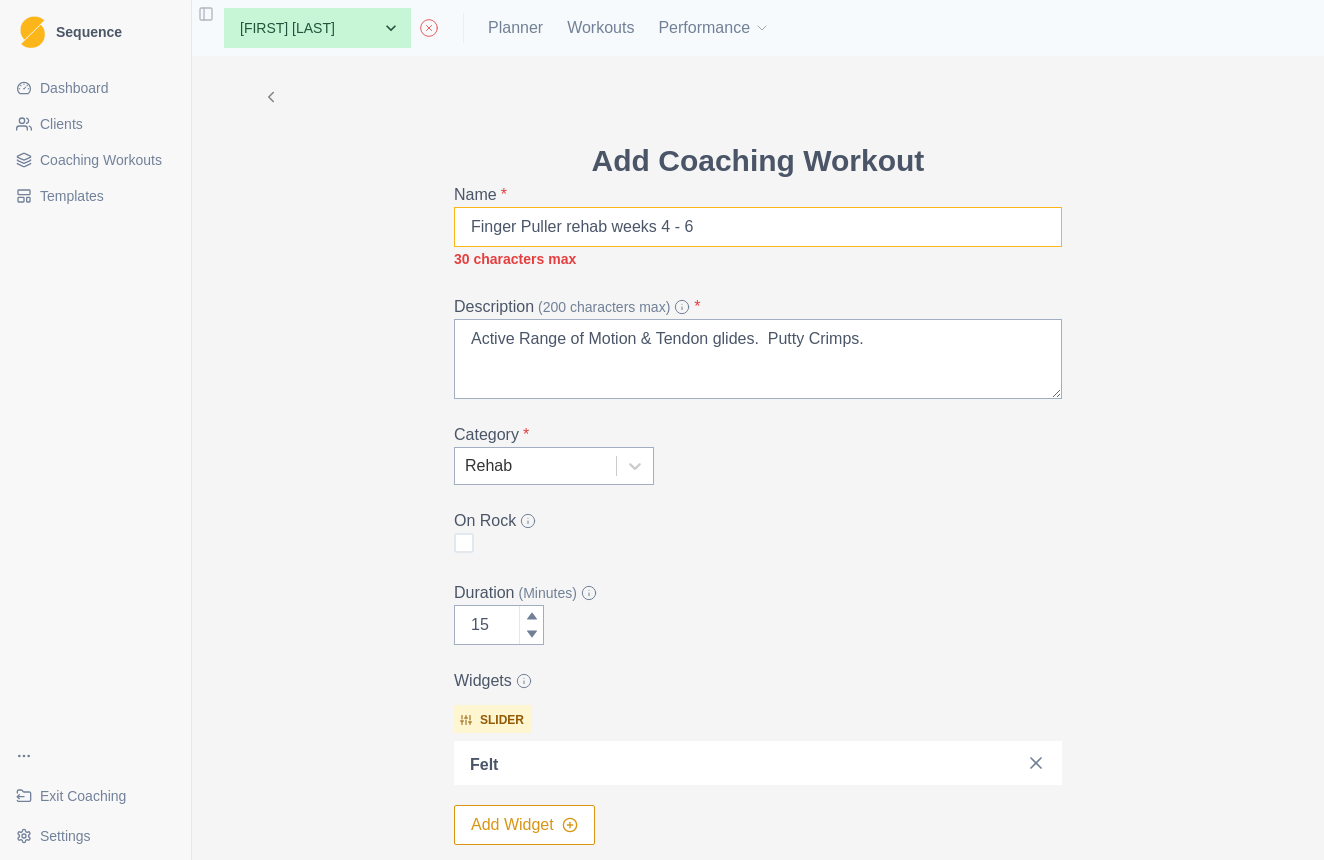 click on "Finger Puller rehab weeks 4 - 6" at bounding box center [758, 227] 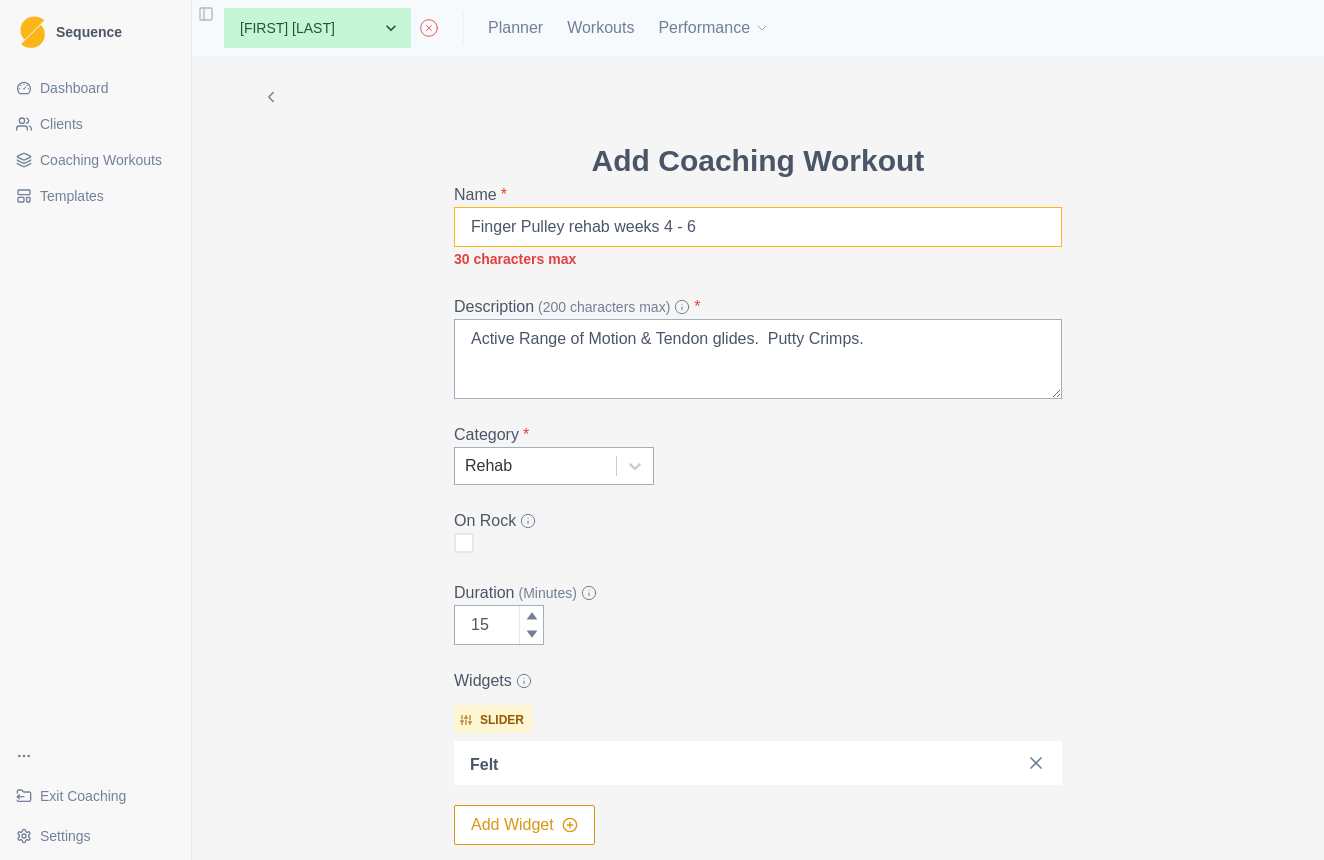 click on "Finger Pulley rehab weeks 4 - 6" at bounding box center [758, 227] 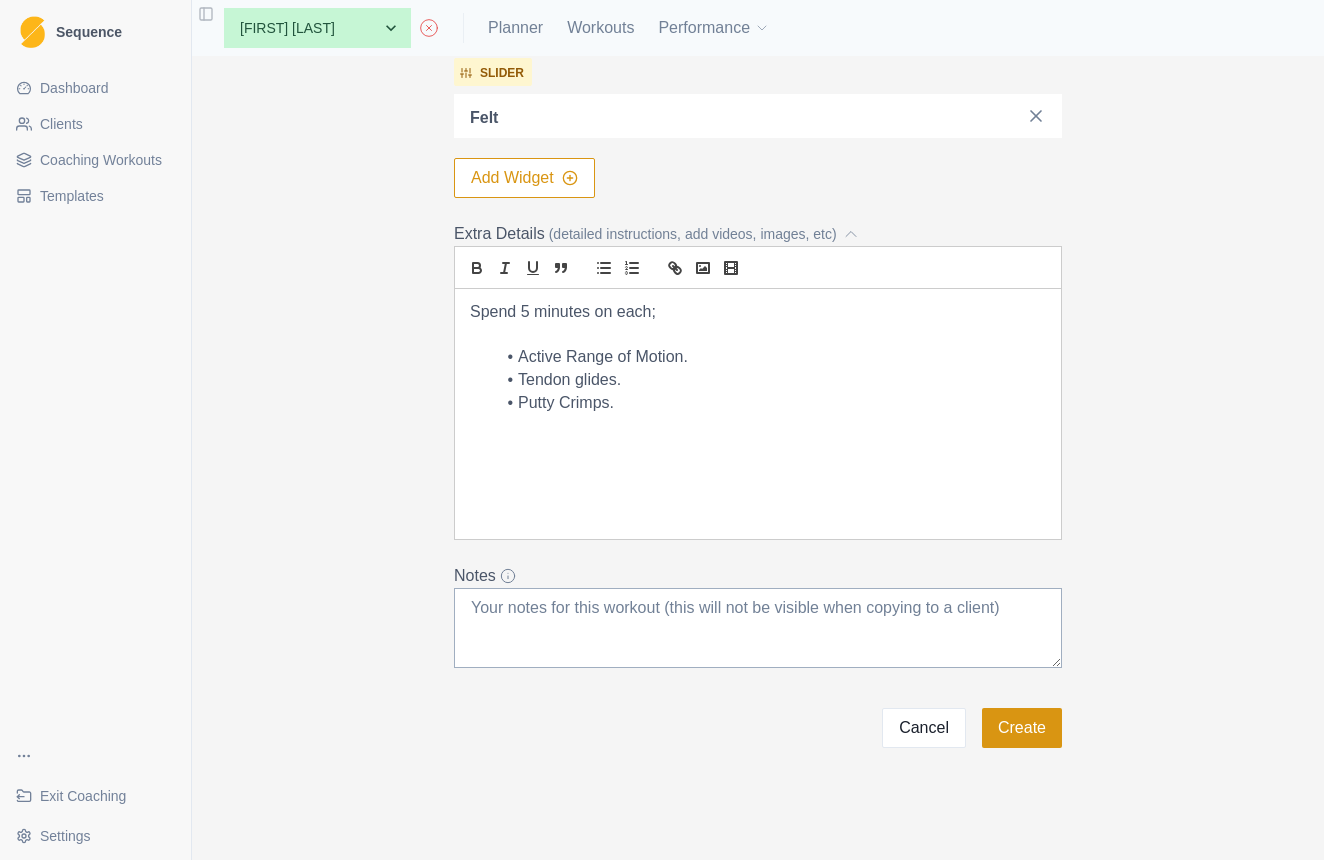 scroll, scrollTop: 624, scrollLeft: 0, axis: vertical 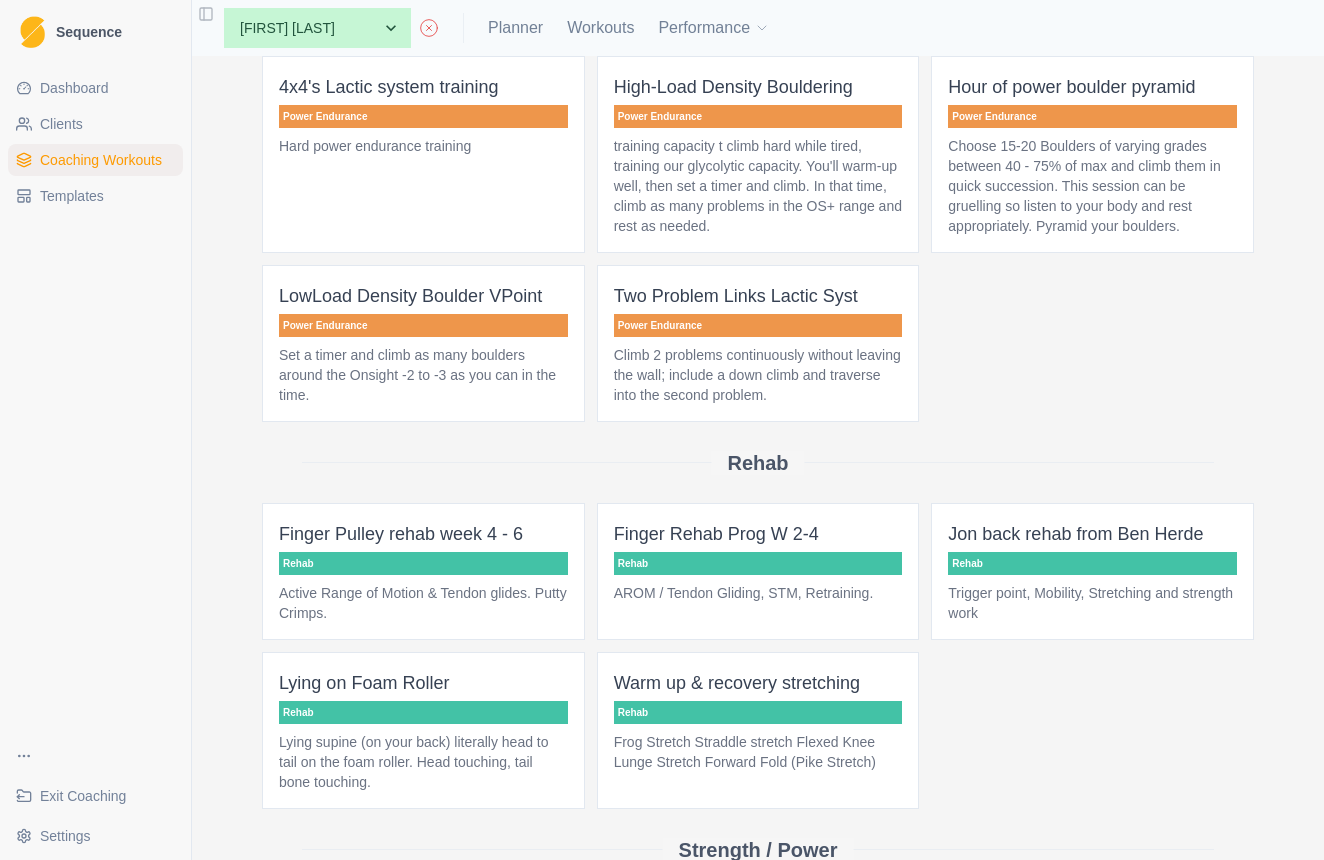 click on "Active Range of Motion & Tendon glides.  Putty Crimps." at bounding box center (423, 603) 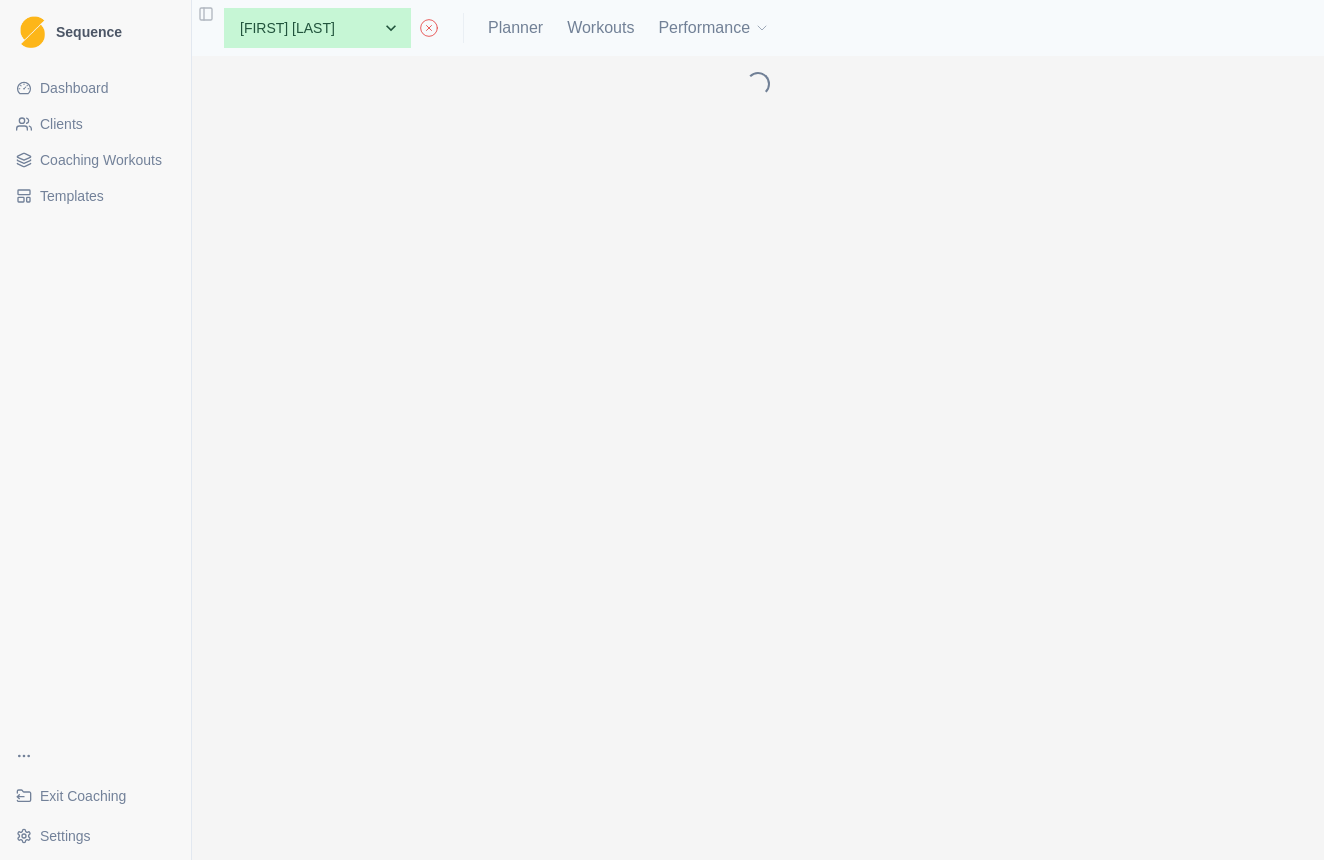scroll, scrollTop: 0, scrollLeft: 0, axis: both 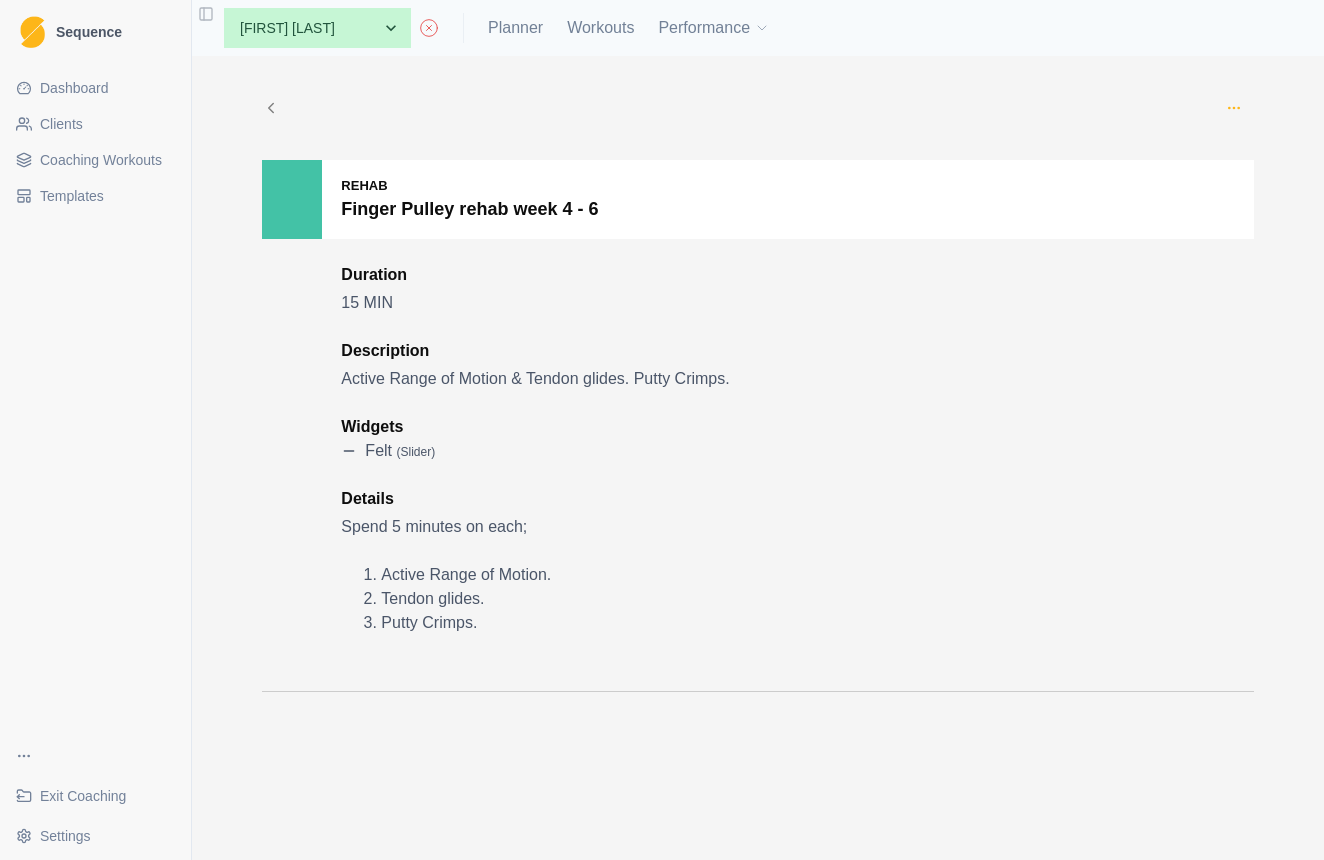 click 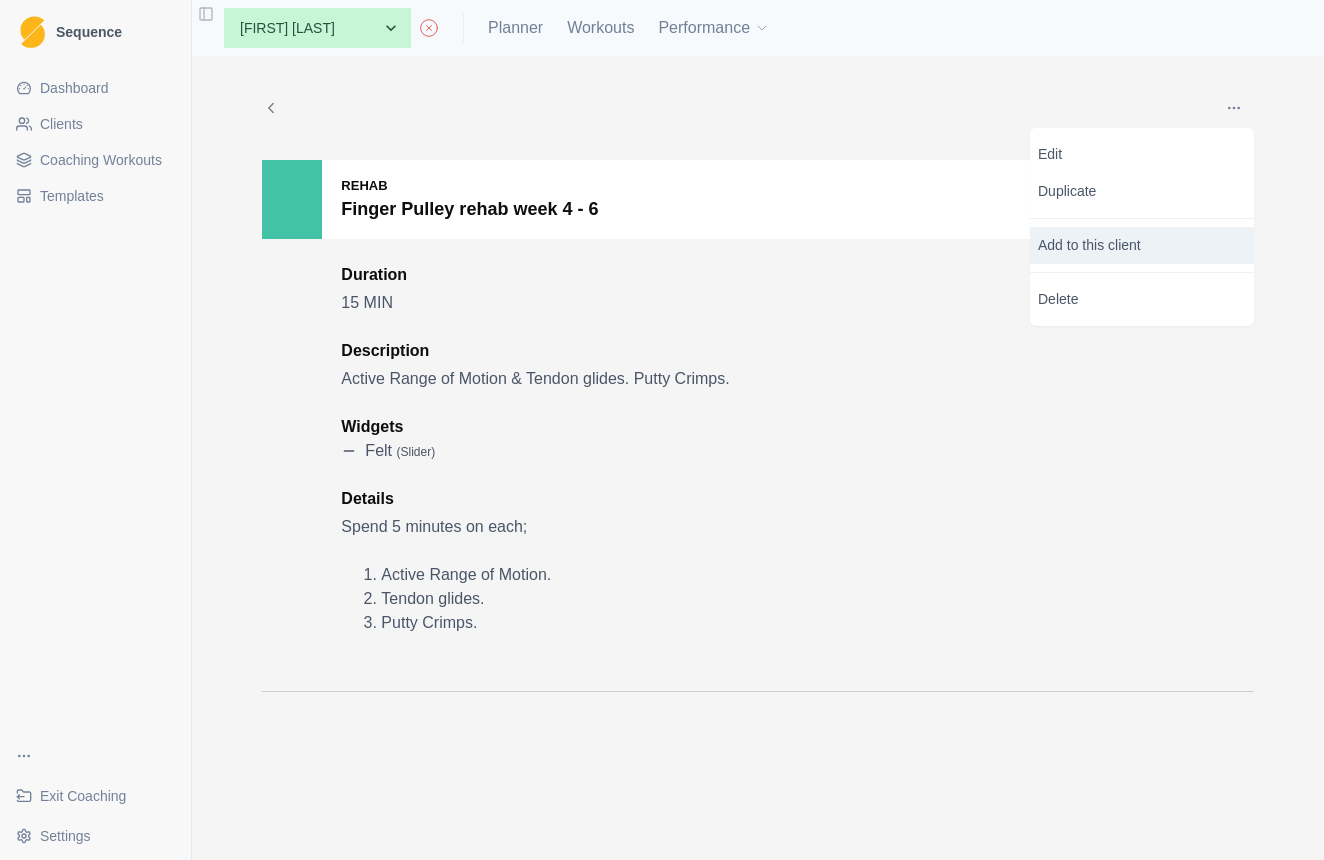 click on "Add to this client" at bounding box center (1142, 245) 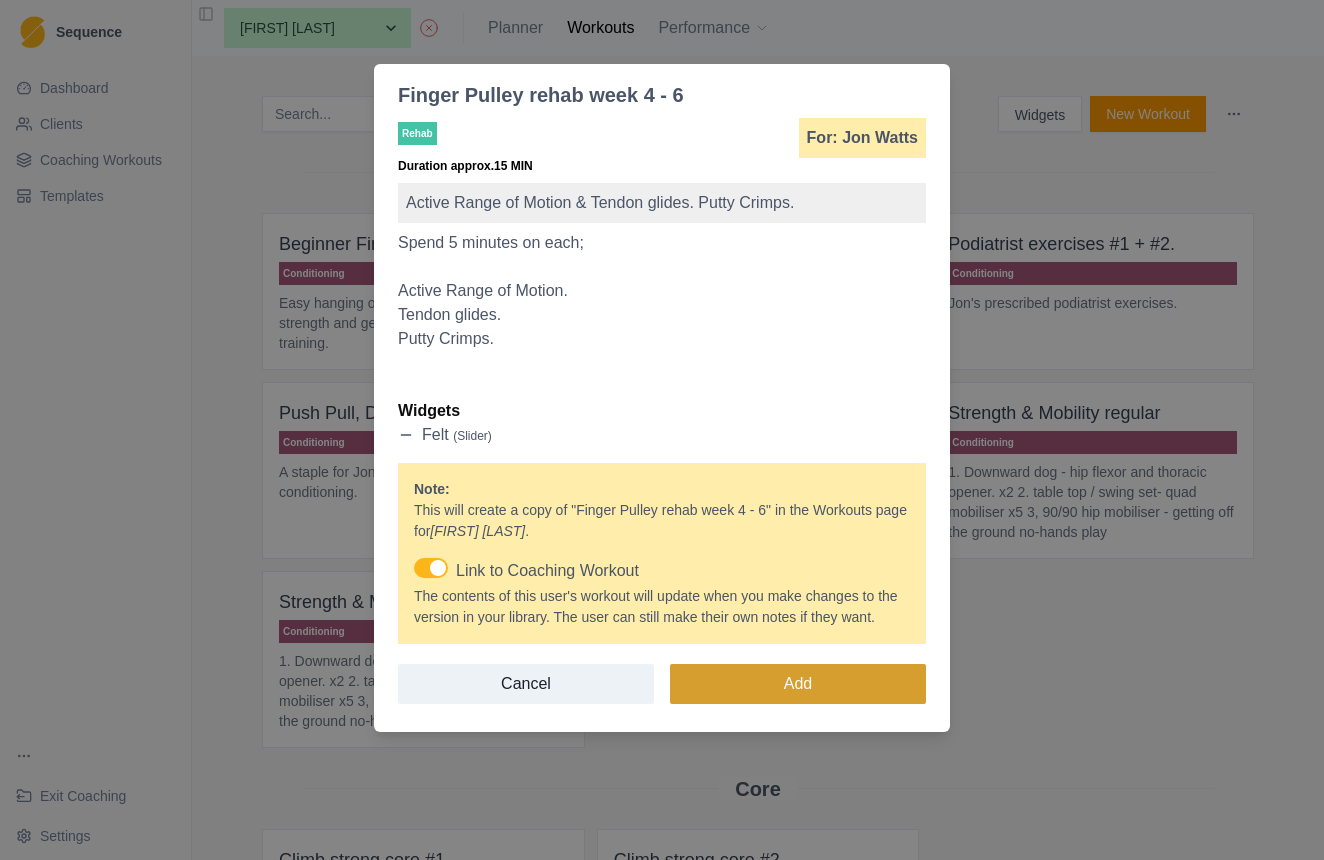 click on "Add" at bounding box center (798, 684) 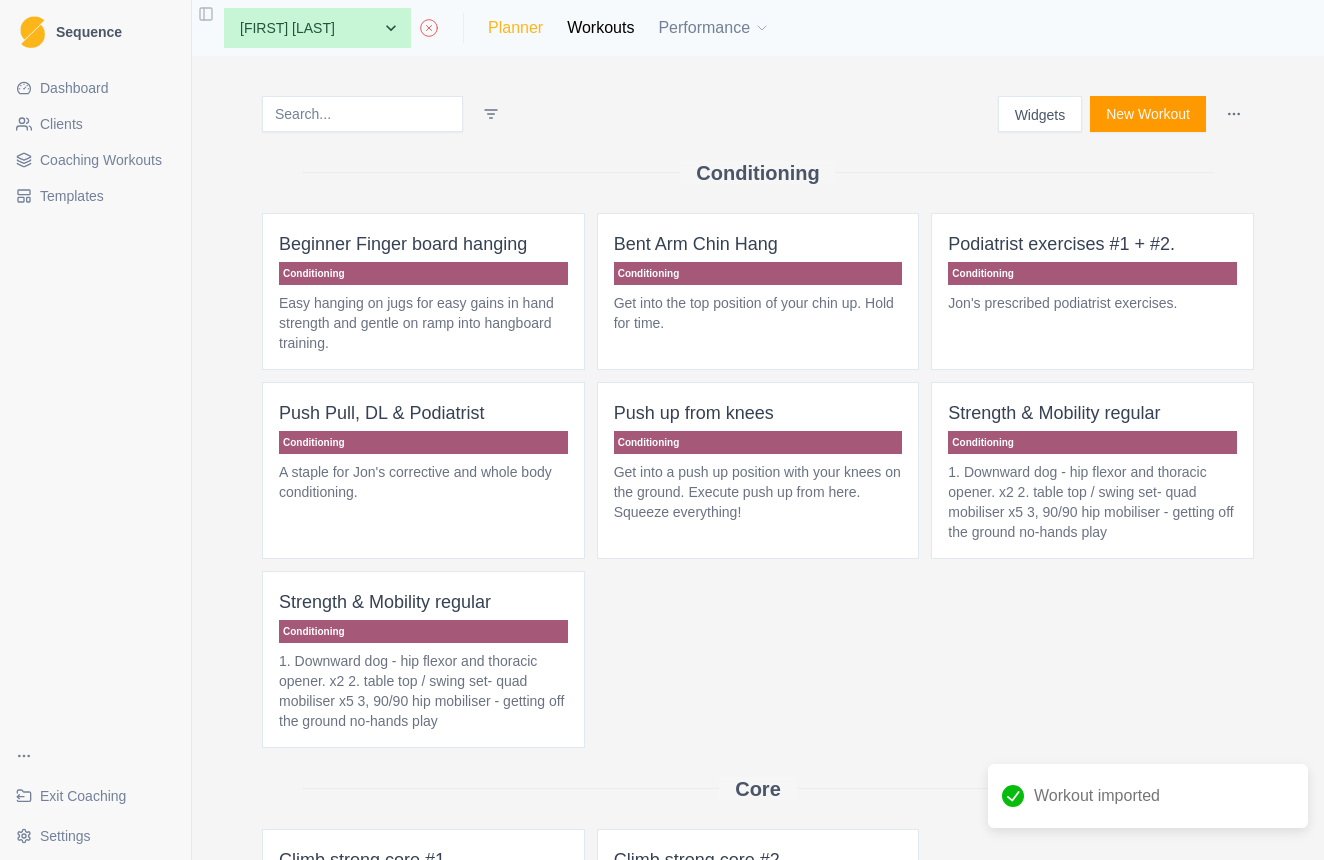 click on "Planner" at bounding box center [515, 28] 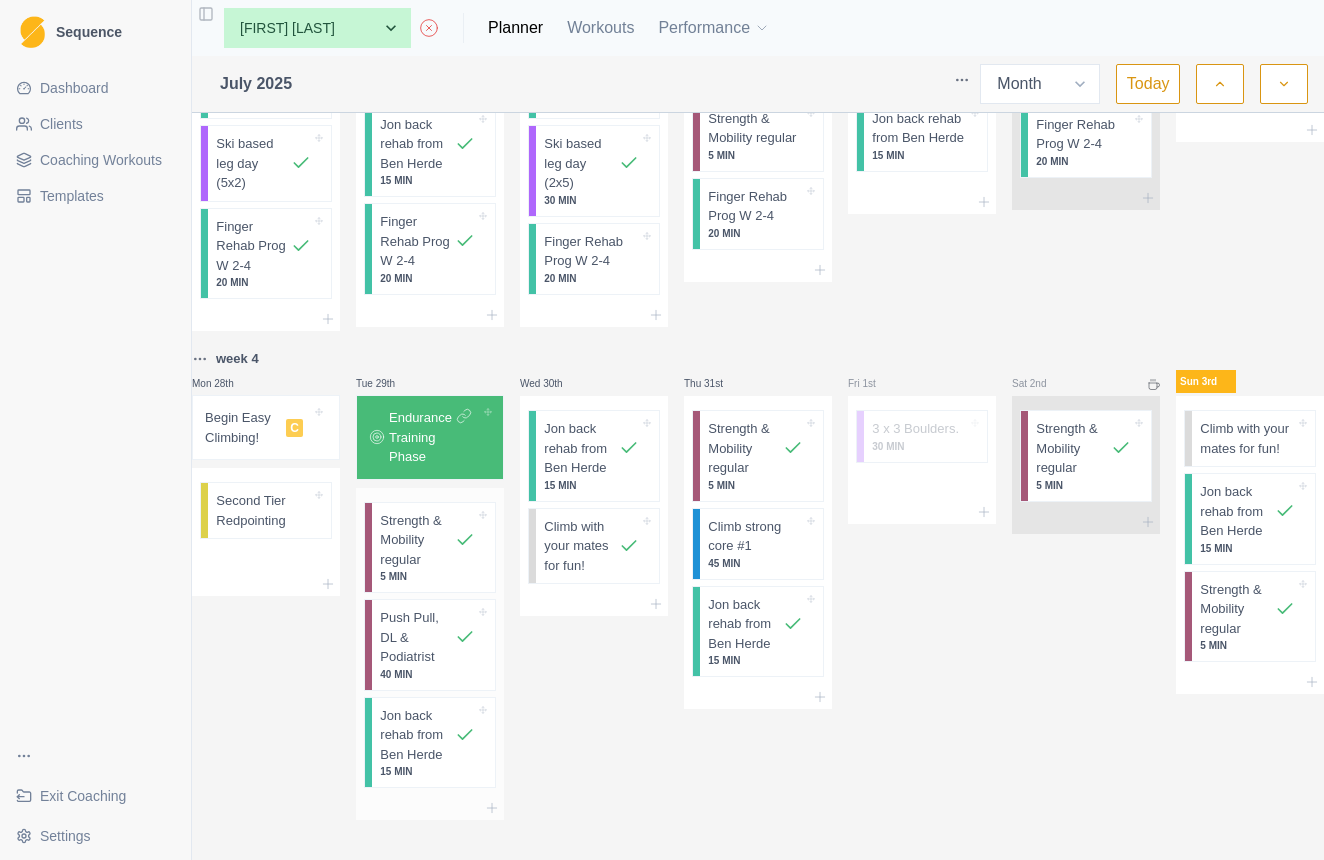 scroll, scrollTop: 1013, scrollLeft: 0, axis: vertical 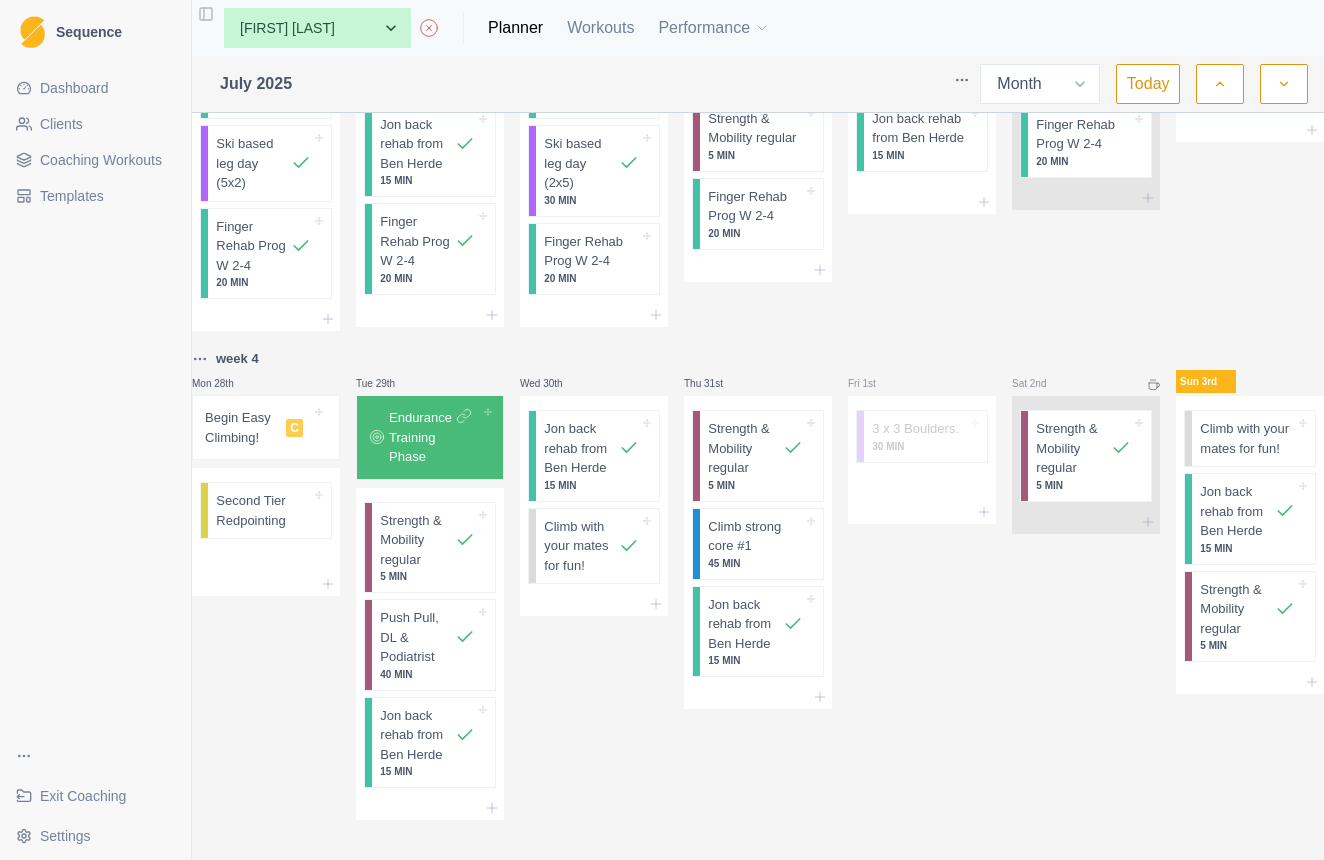 click 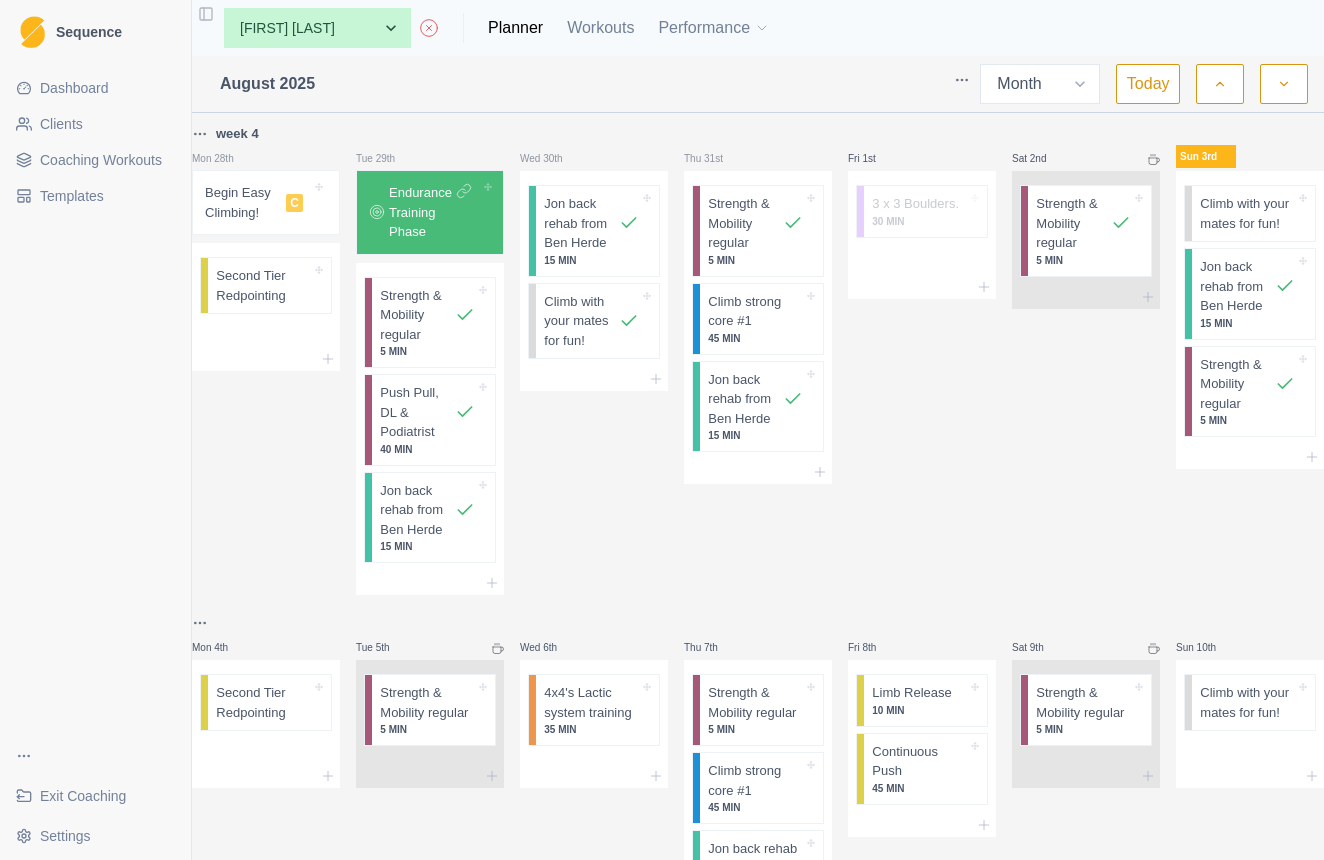 scroll, scrollTop: 0, scrollLeft: 0, axis: both 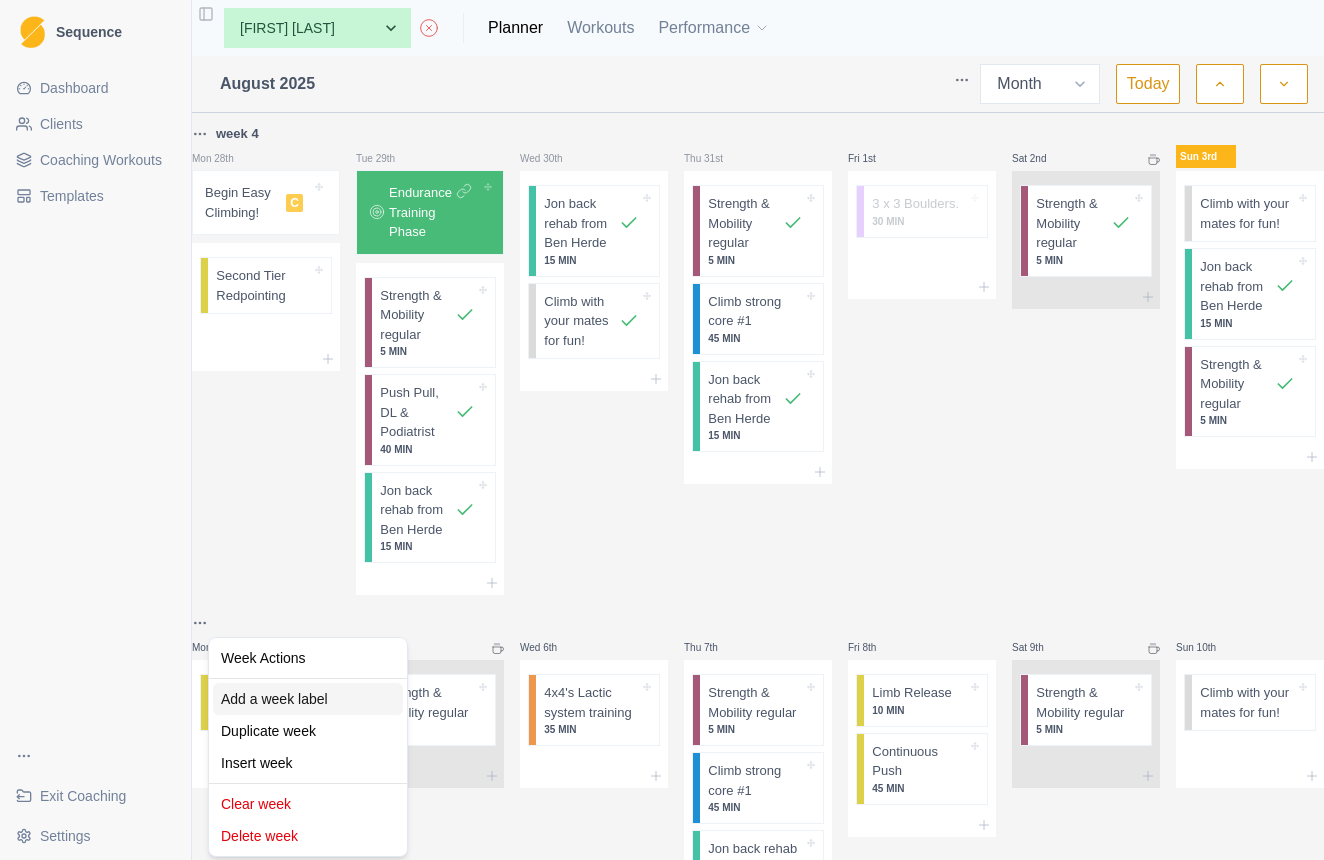 click on "Add a week label" at bounding box center (308, 699) 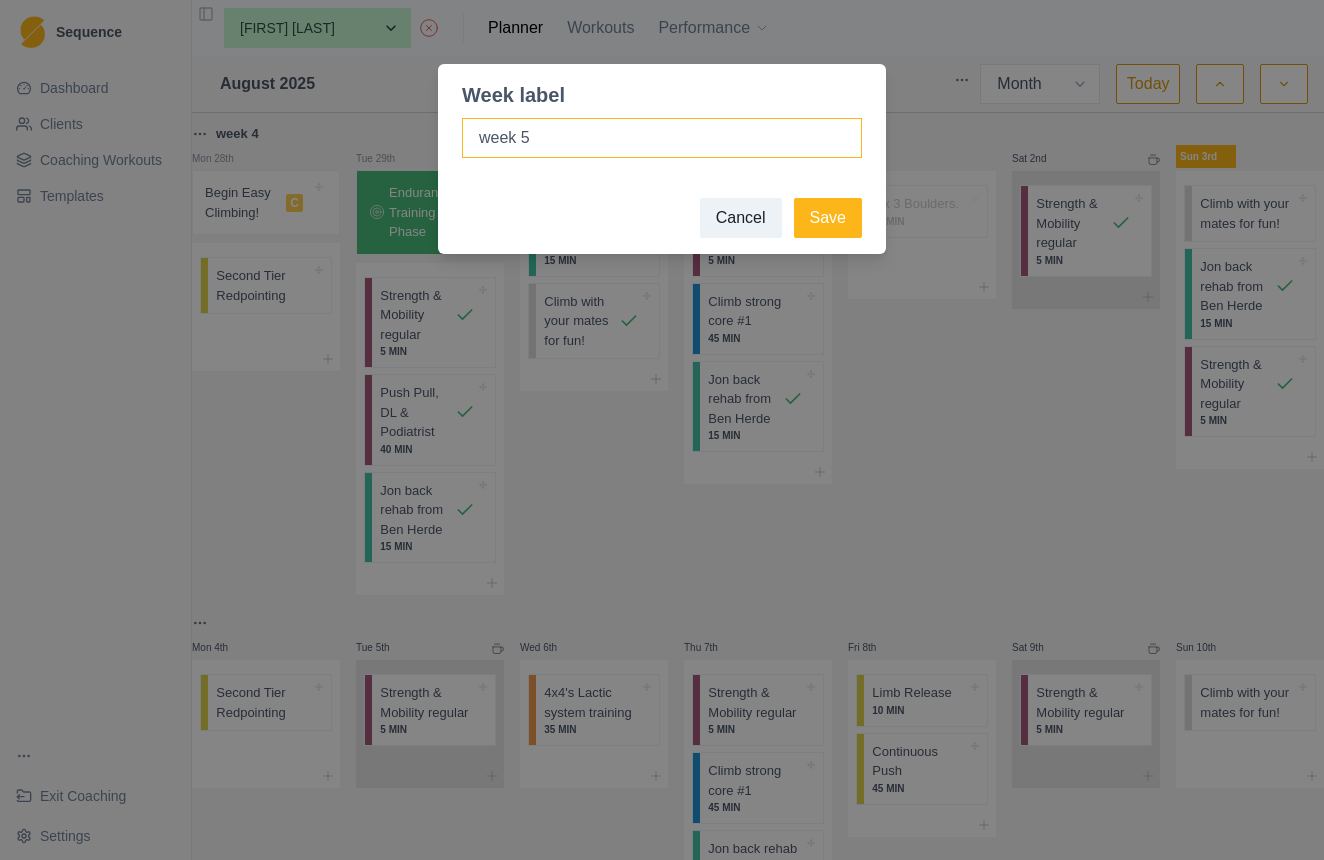 type on "week 5" 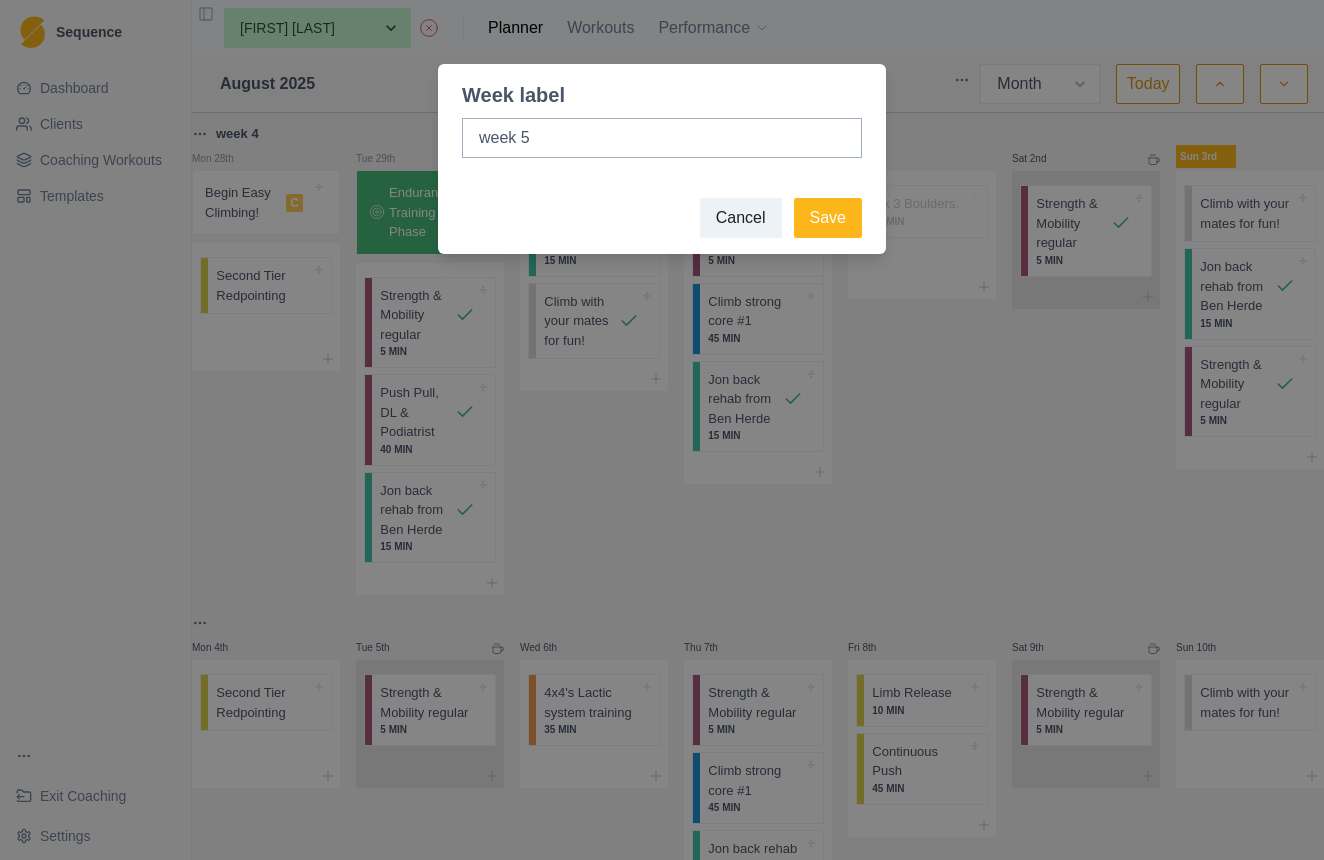 click on "Week label week 5 Cancel Save" at bounding box center (662, 430) 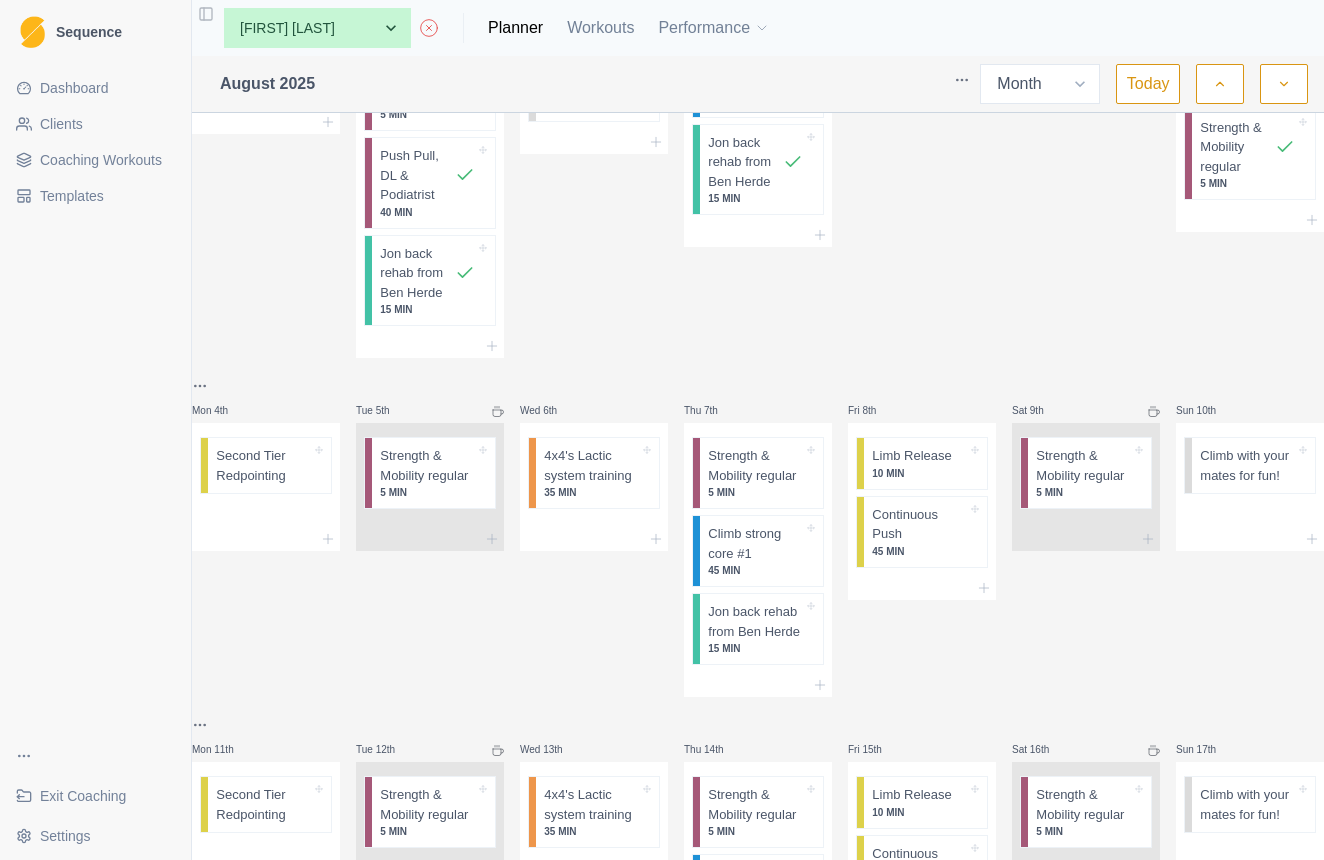scroll, scrollTop: 238, scrollLeft: 0, axis: vertical 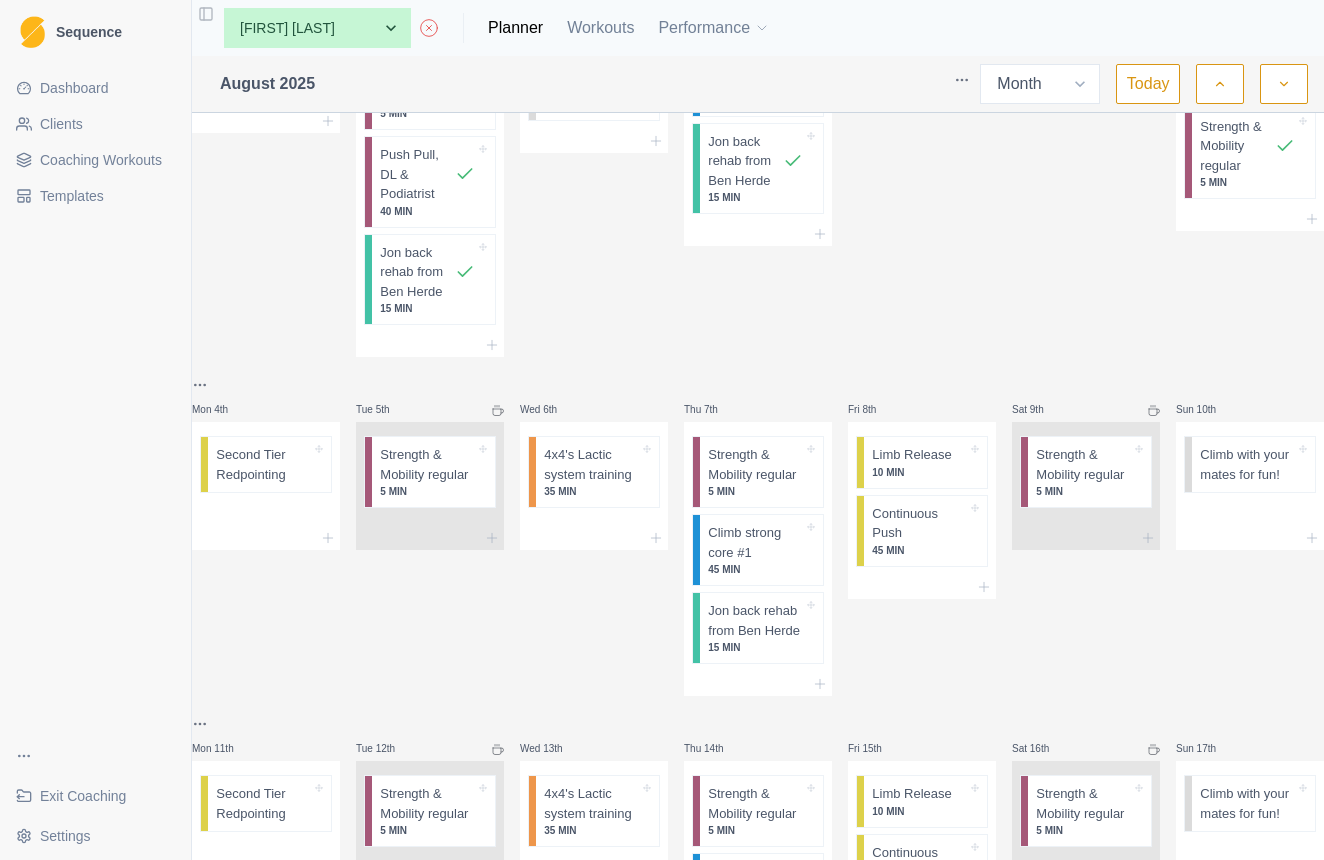 click on "Sequence Dashboard Clients Coaching Workouts Templates Exit Coaching Settings Toggle Sidebar None Cas Woinarski Em Soder Jon Watts Ky Gaal Lachlan Luke Stein MATTHEW PERRETT Tom Toohey Planner Workouts Performance [MONTH] [YEAR] Week Month Today week 4 Mon 28th Begin Easy Climbing! C Second Tier Redpointing Tue 29th Endurance Training Phase Strength & Mobility regular 5 MIN Push Pull, DL & Podiatrist 40 MIN Jon back rehab from Ben Herde 15 MIN Wed 30th Jon back rehab from Ben Herde 15 MIN Climb with your mates for fun! Thu 31st Strength & Mobility regular 5 MIN Climb strong core #1 45 MIN Jon back rehab from Ben Herde 15 MIN Fri 1st 3 x 3 Boulders. 	 30 MIN Sat 2nd Strength & Mobility regular 5 MIN Sun 3rd Climb with your mates for fun! Jon back rehab from Ben Herde 15 MIN Strength & Mobility regular 5 MIN Mon 4th Second Tier Redpointing Tue 5th Strength & Mobility regular 5 MIN Wed 6th 4x4's Lactic system training 35 MIN Thu 7th Strength & Mobility regular 5 MIN Climb strong core #1 45 MIN C C" at bounding box center (662, 430) 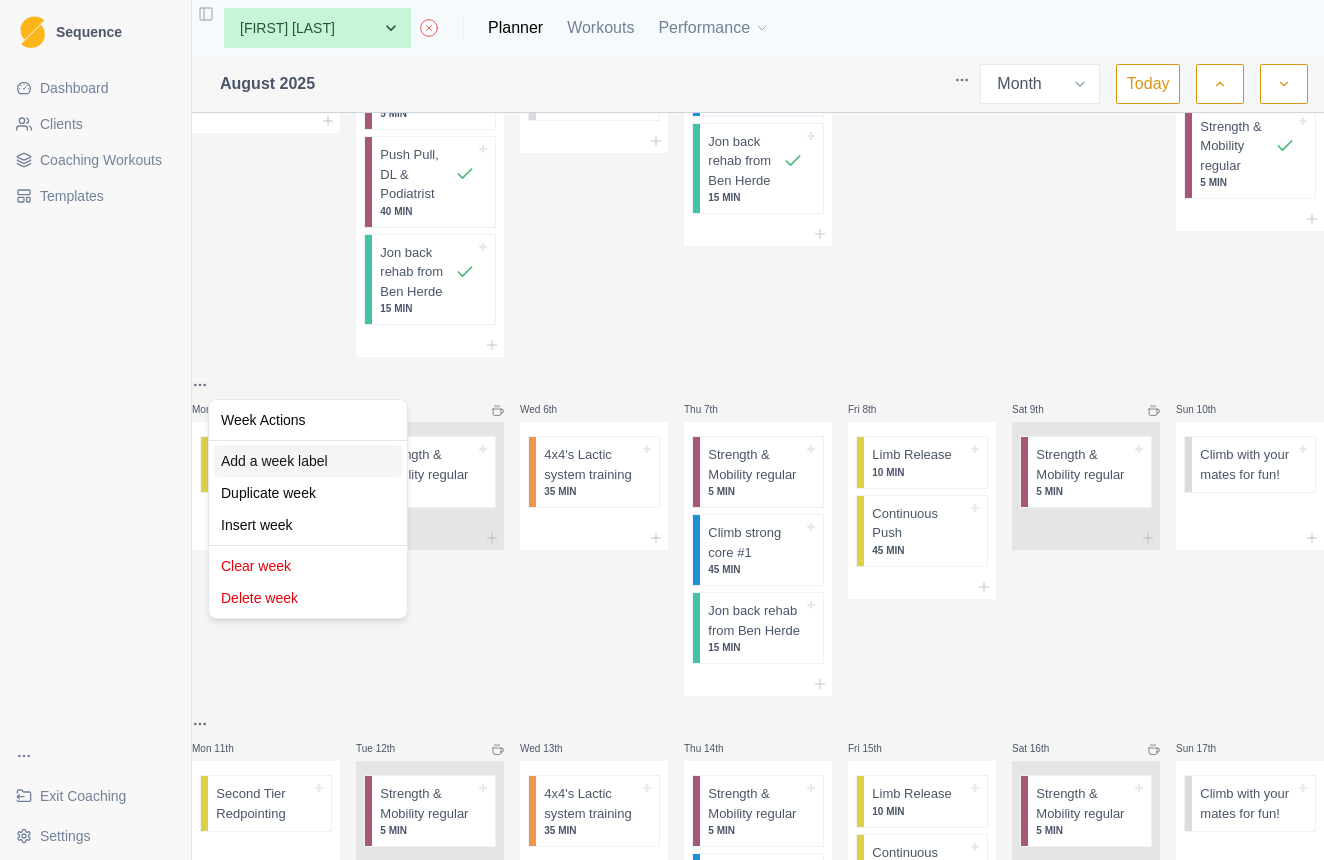 click on "Add a week label" at bounding box center [308, 461] 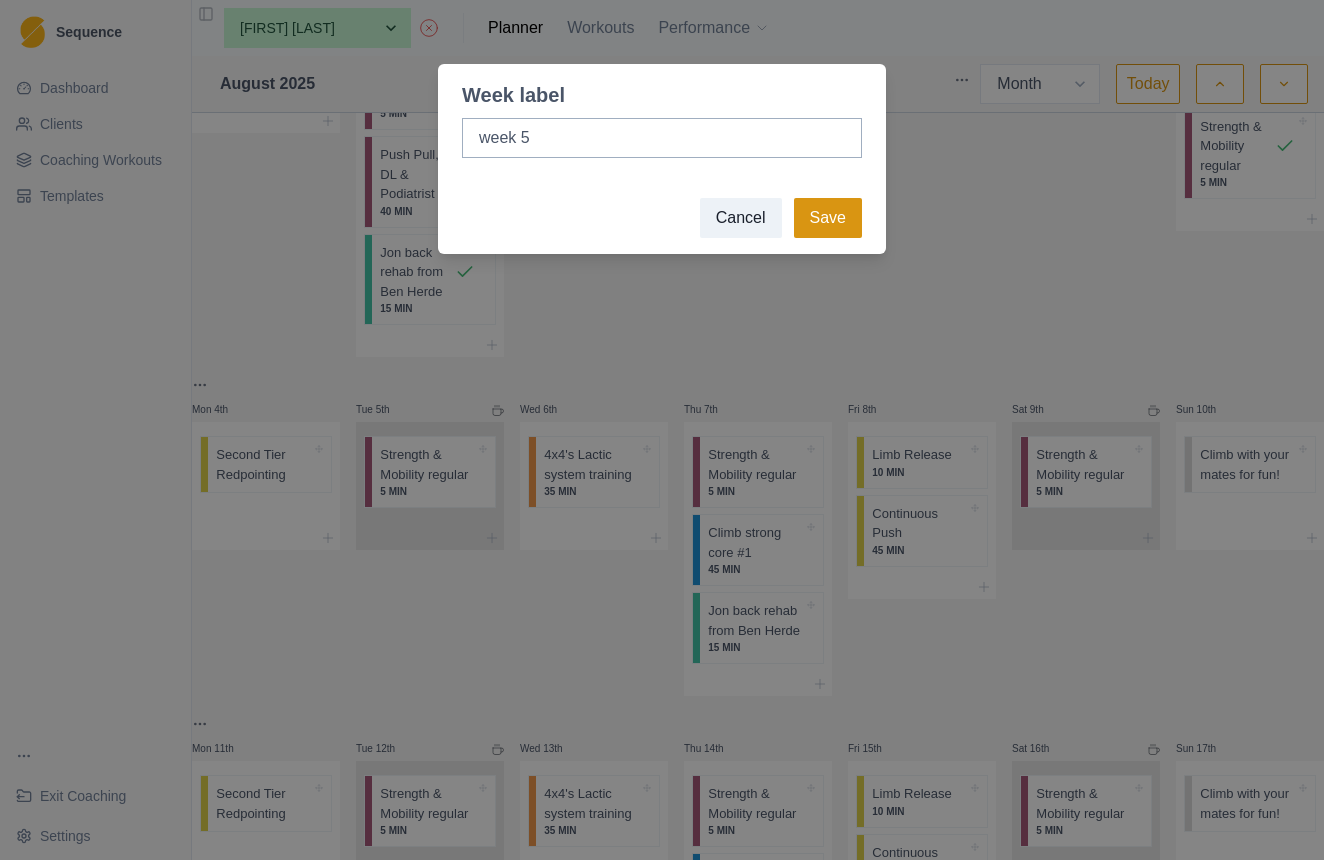 click on "Save" at bounding box center (828, 218) 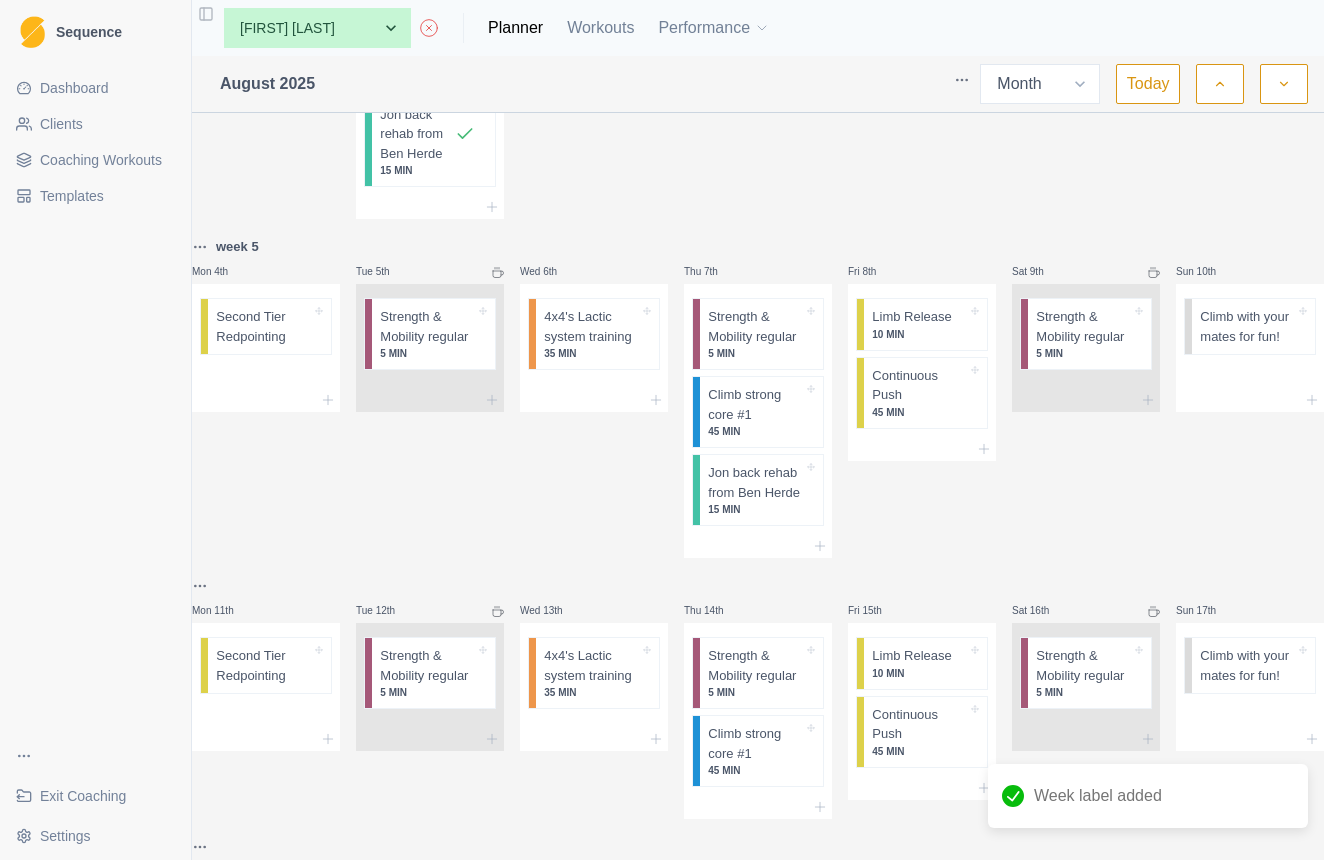 scroll, scrollTop: 415, scrollLeft: 0, axis: vertical 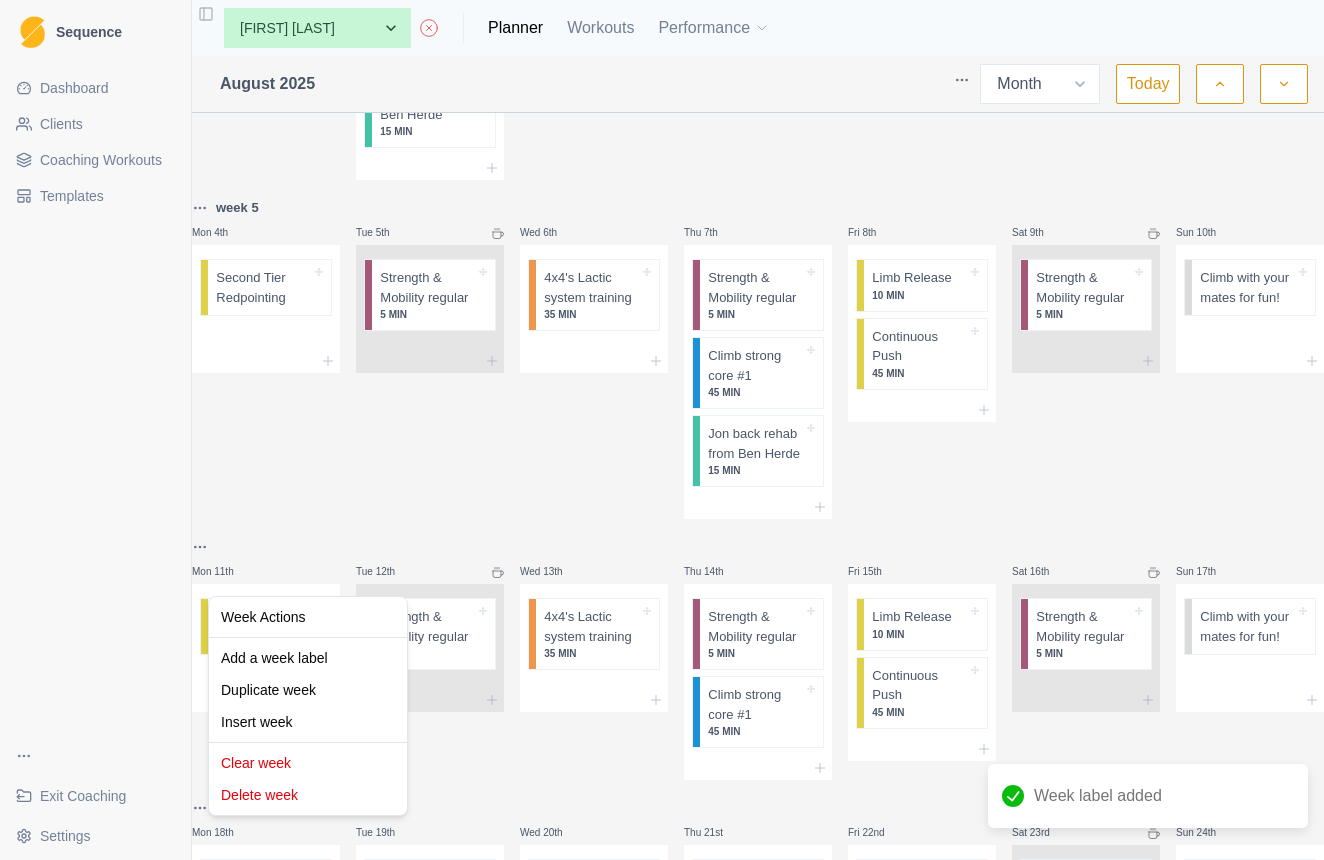 click on "Sequence Dashboard Clients Coaching Workouts Templates Exit Coaching Settings Toggle Sidebar None Cas Woinarski Em Soder Jon Watts Ky Gaal Lachlan Luke Stein MATTHEW PERRETT Tom Toohey Planner Workouts Performance [MONTH] [YEAR] Week Month Today week 4 Mon 28th Begin Easy Climbing! C Second Tier Redpointing Tue 29th Endurance Training Phase Strength & Mobility regular 5 MIN Push Pull, DL & Podiatrist 40 MIN Jon back rehab from Ben Herde 15 MIN Wed 30th Jon back rehab from Ben Herde 15 MIN Climb with your mates for fun! Thu 31st Strength & Mobility regular 5 MIN Climb strong core #1 45 MIN Jon back rehab from Ben Herde 15 MIN Fri 1st 3 x 3 Boulders. 	 30 MIN Sat 2nd Strength & Mobility regular 5 MIN Sun 3rd Climb with your mates for fun! Jon back rehab from Ben Herde 15 MIN Strength & Mobility regular 5 MIN week 5 Mon 4th Second Tier Redpointing Tue 5th Strength & Mobility regular 5 MIN Wed 6th 4x4's Lactic system training 35 MIN Thu 7th Strength & Mobility regular 5 MIN Climb strong core #1 C C" at bounding box center [662, 430] 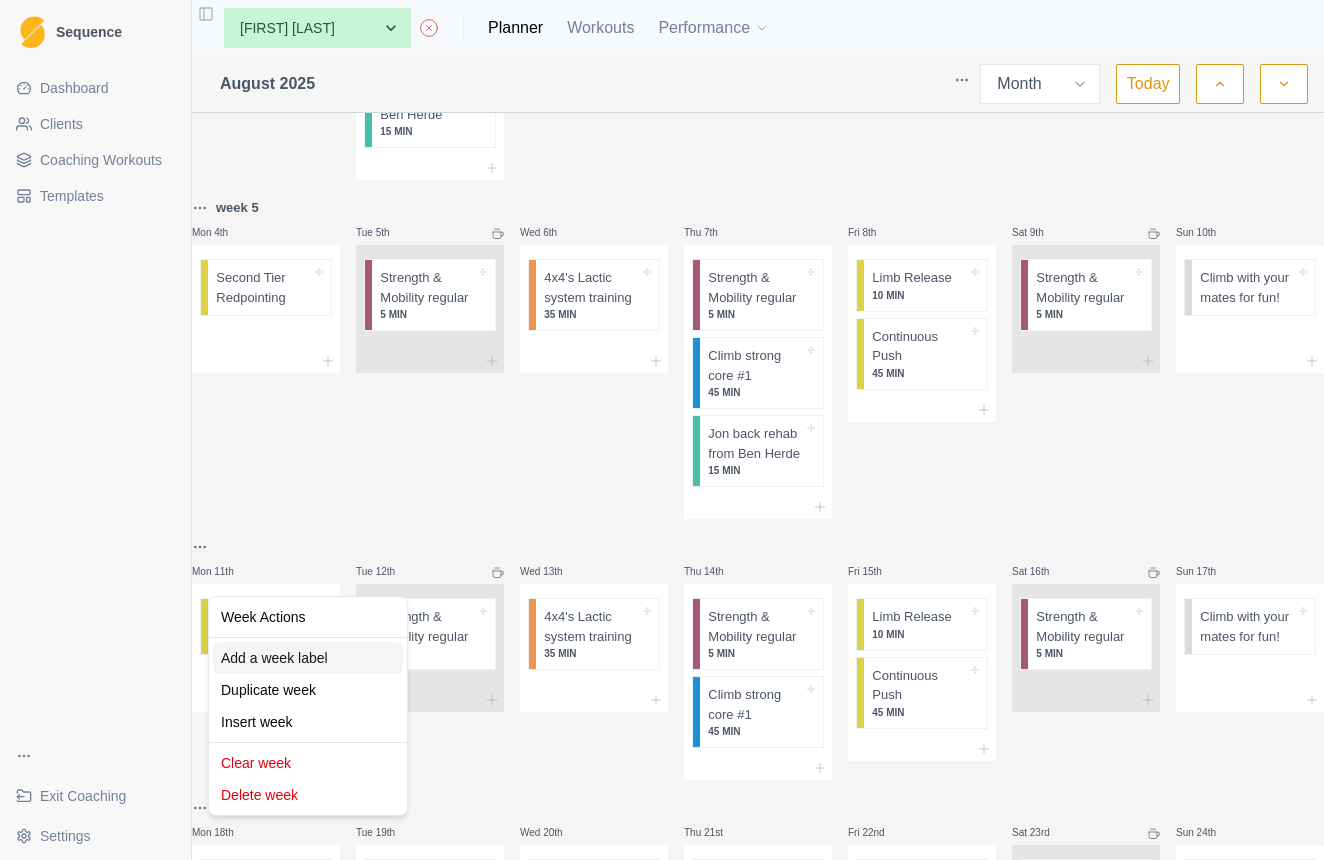 click on "Add a week label" at bounding box center (308, 658) 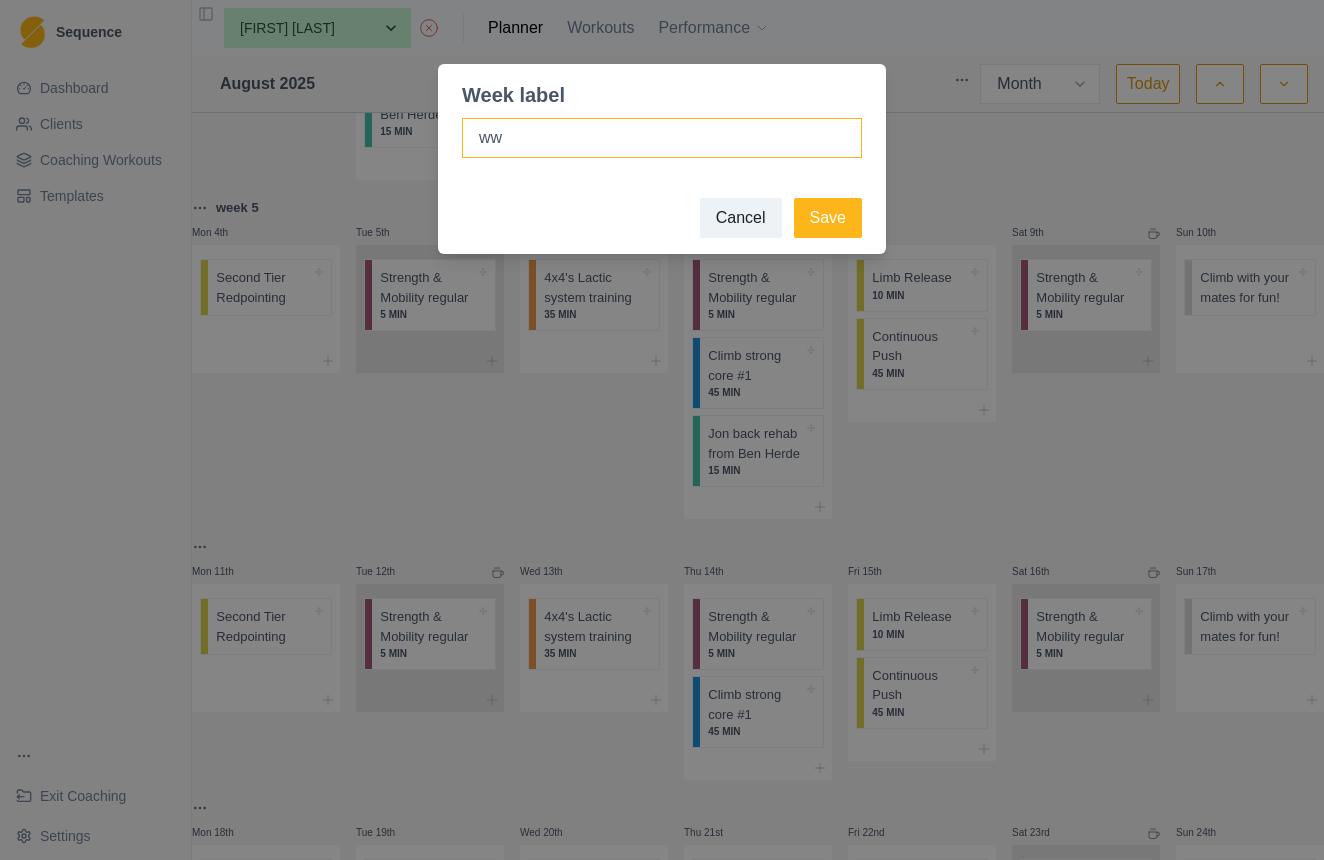type on "w" 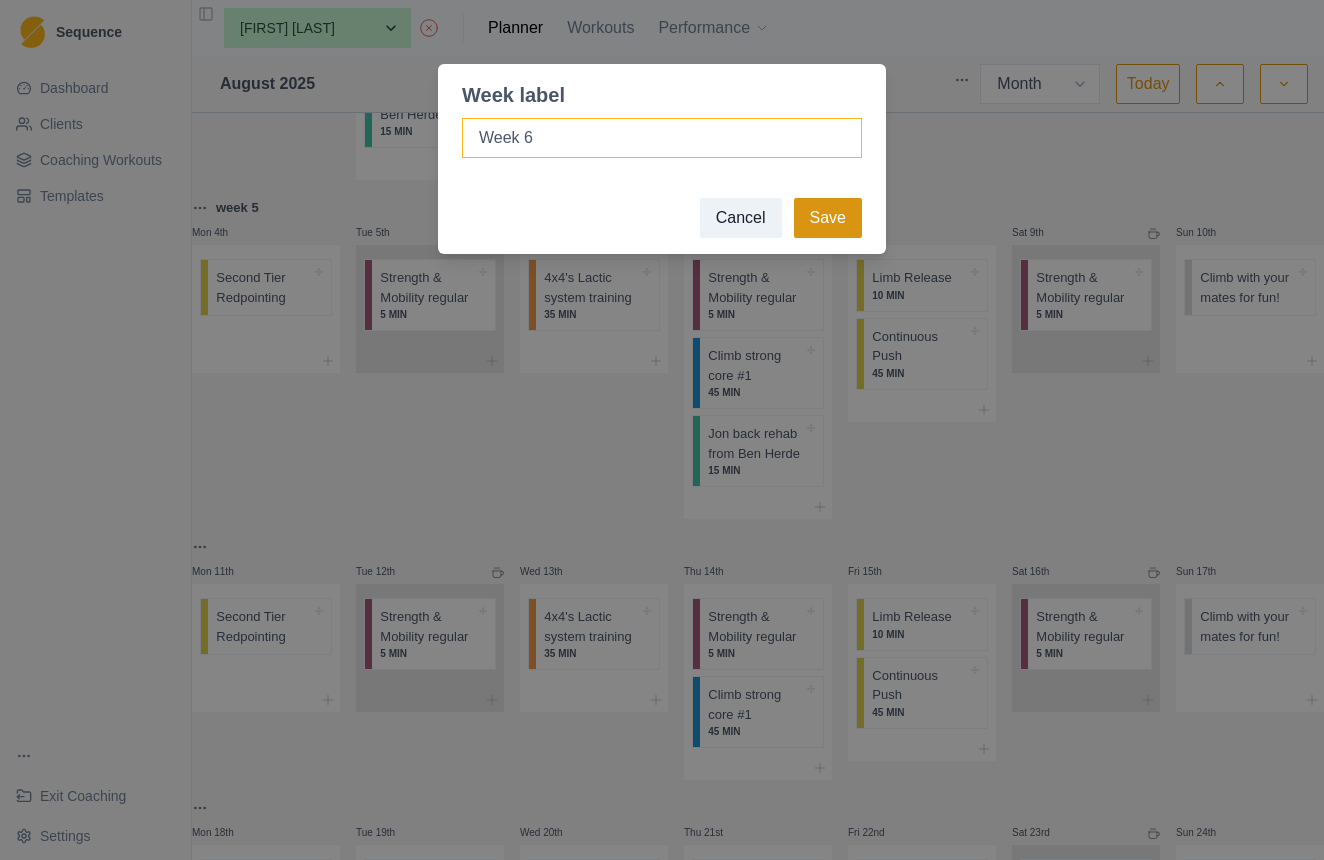 type on "Week 6" 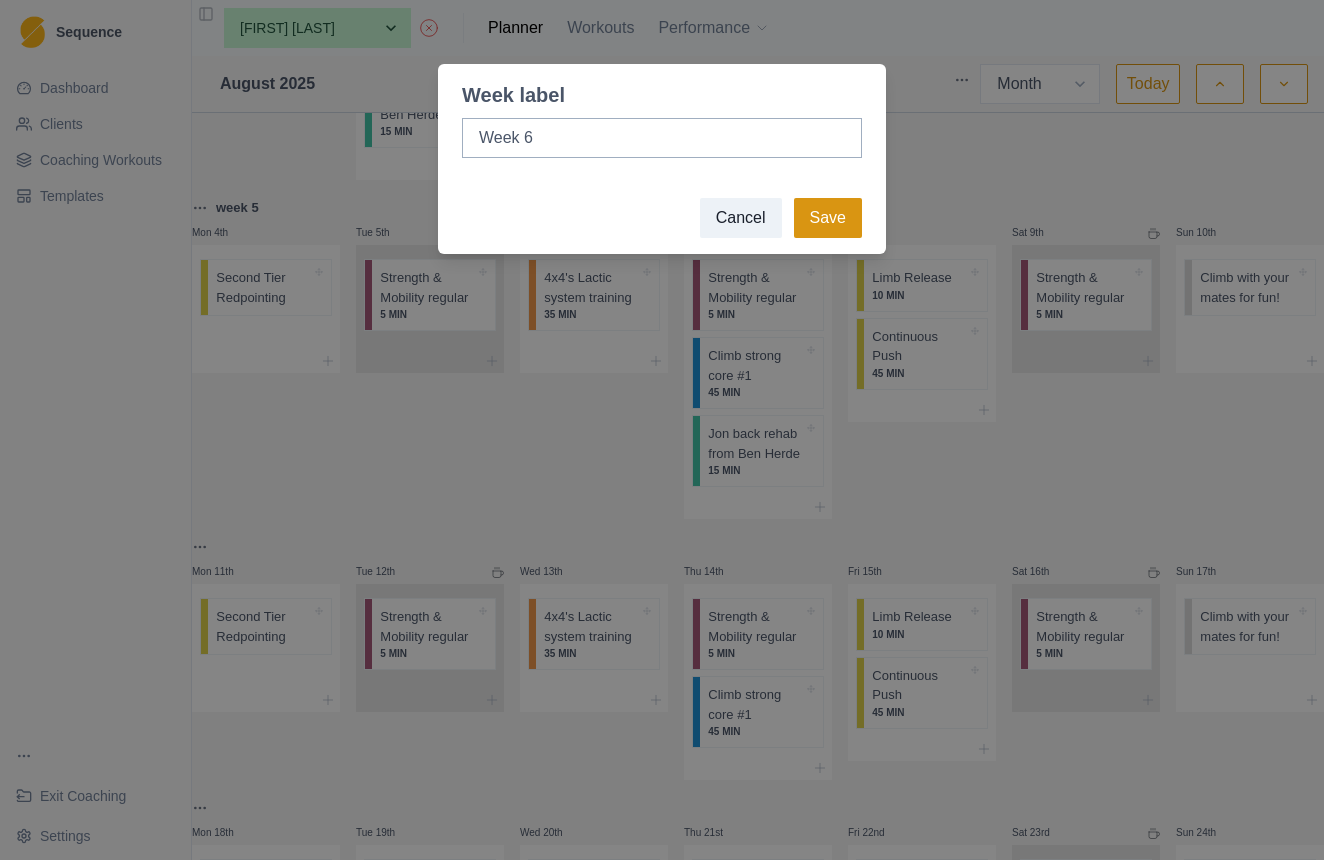 click on "Save" at bounding box center [828, 218] 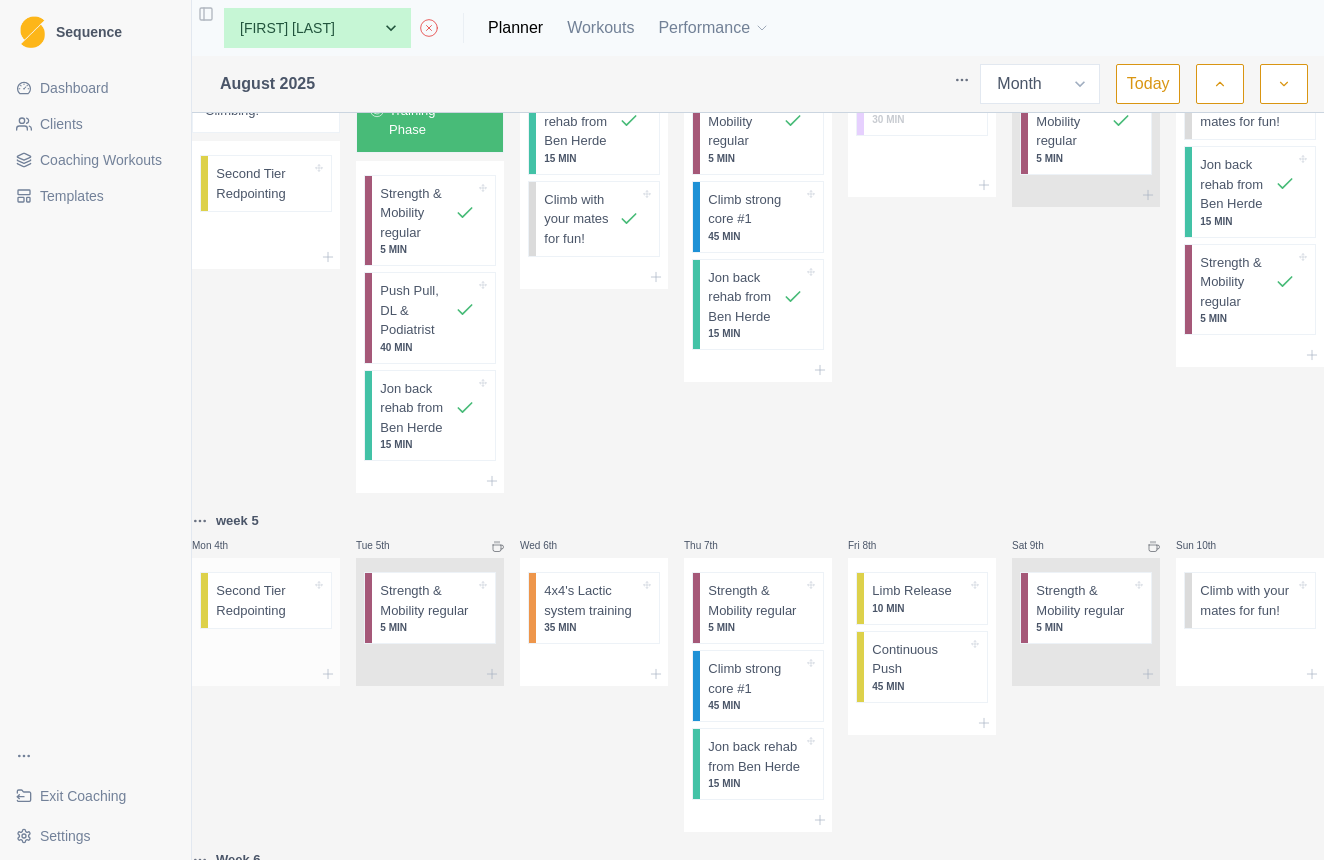 scroll, scrollTop: 111, scrollLeft: 0, axis: vertical 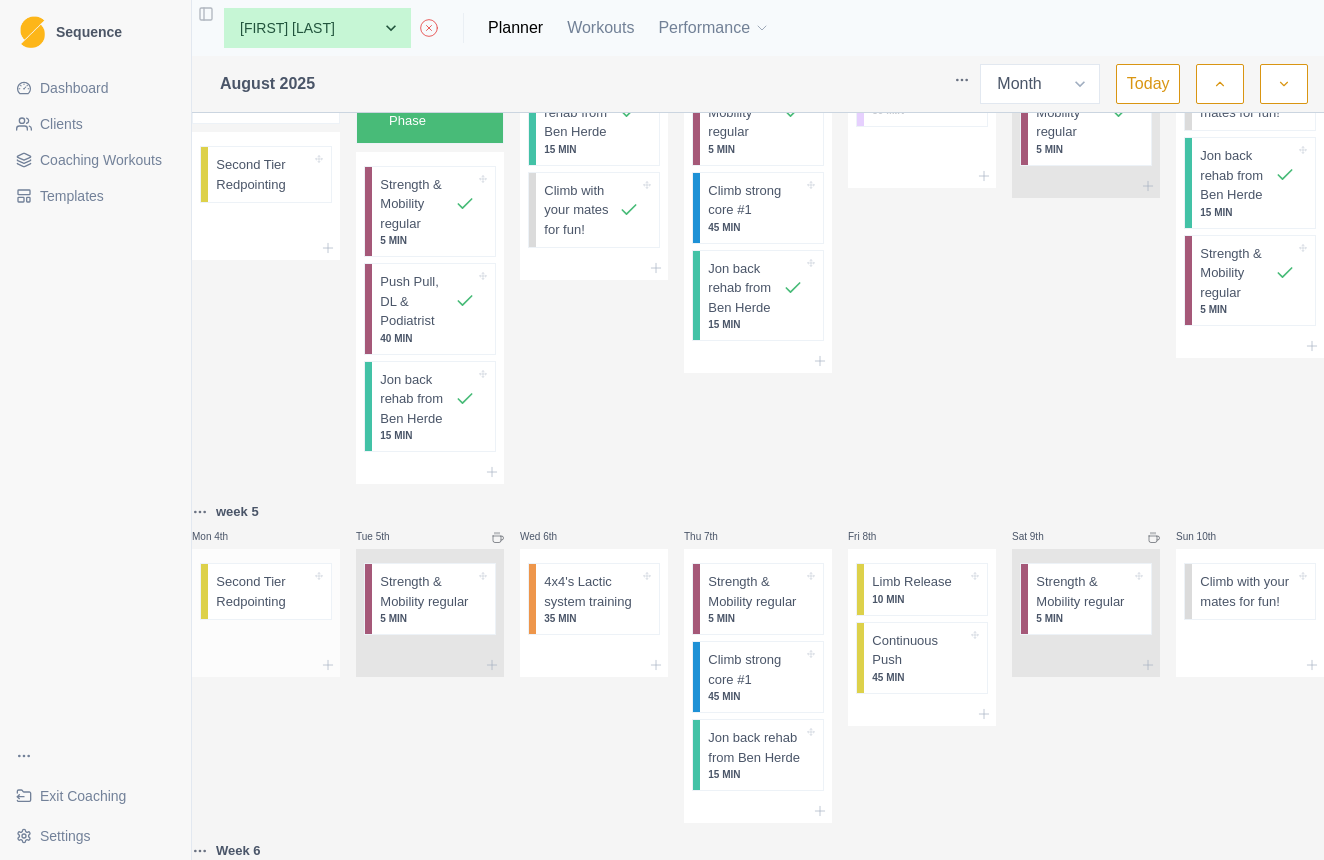 click on "Second Tier Redpointing" at bounding box center [263, 591] 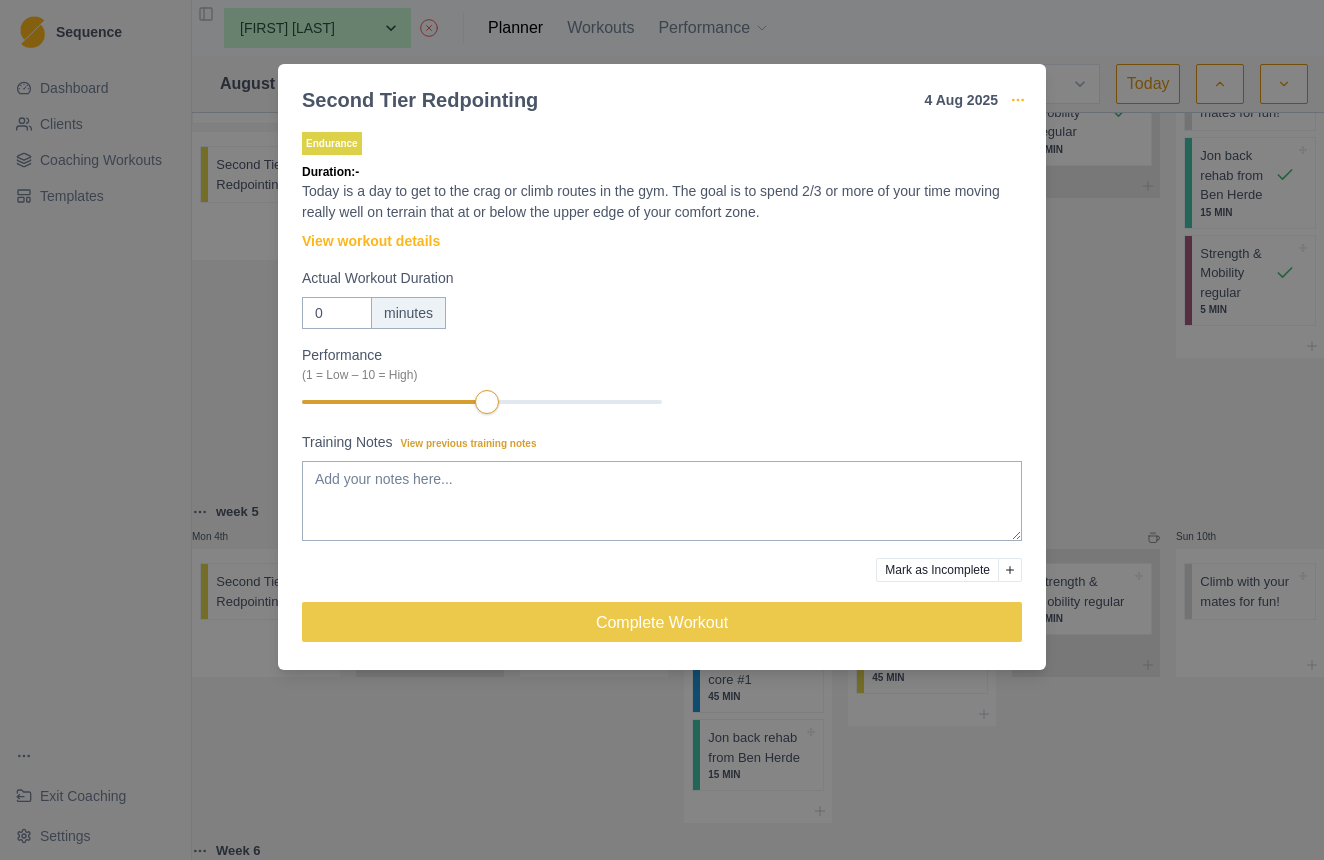 click 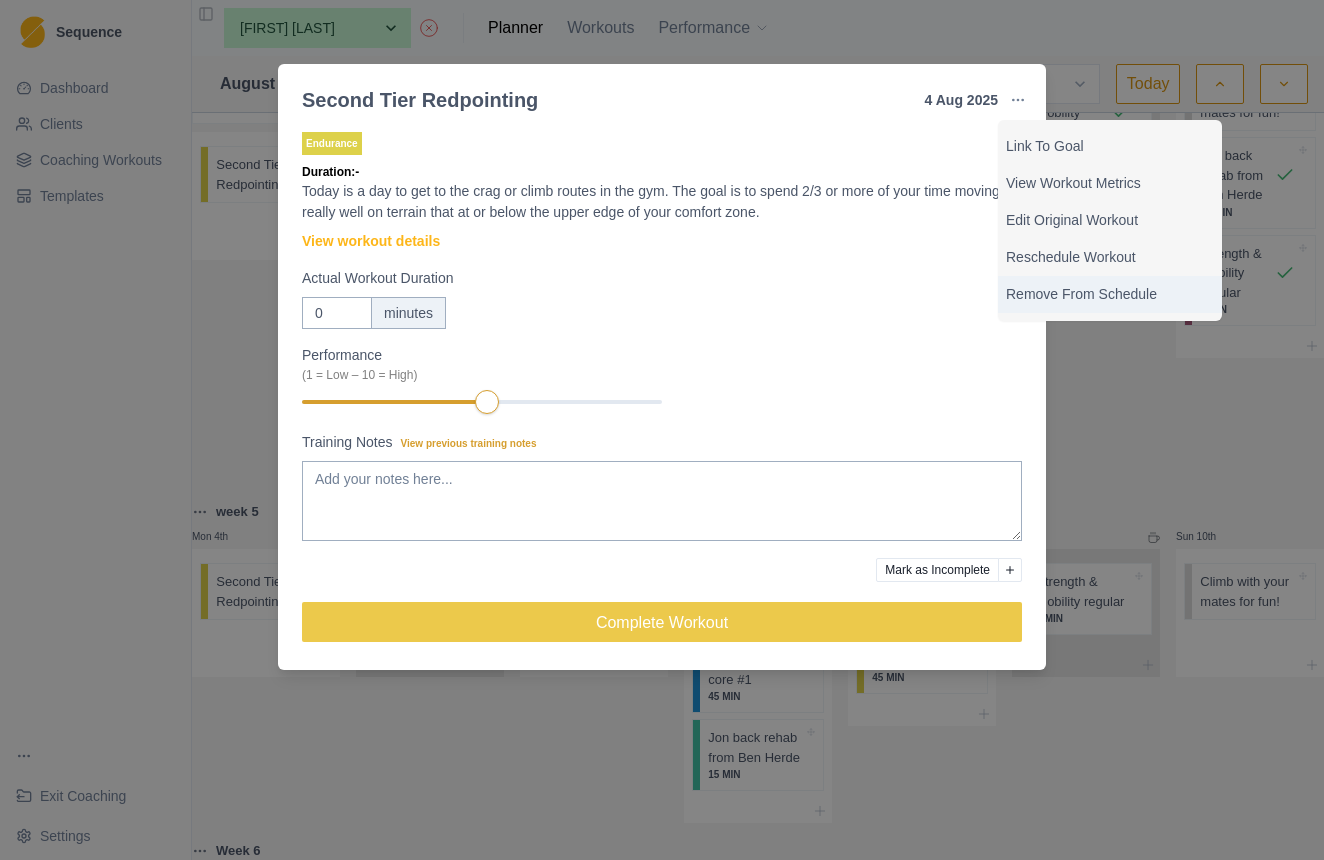 click on "Remove From Schedule" at bounding box center [1110, 294] 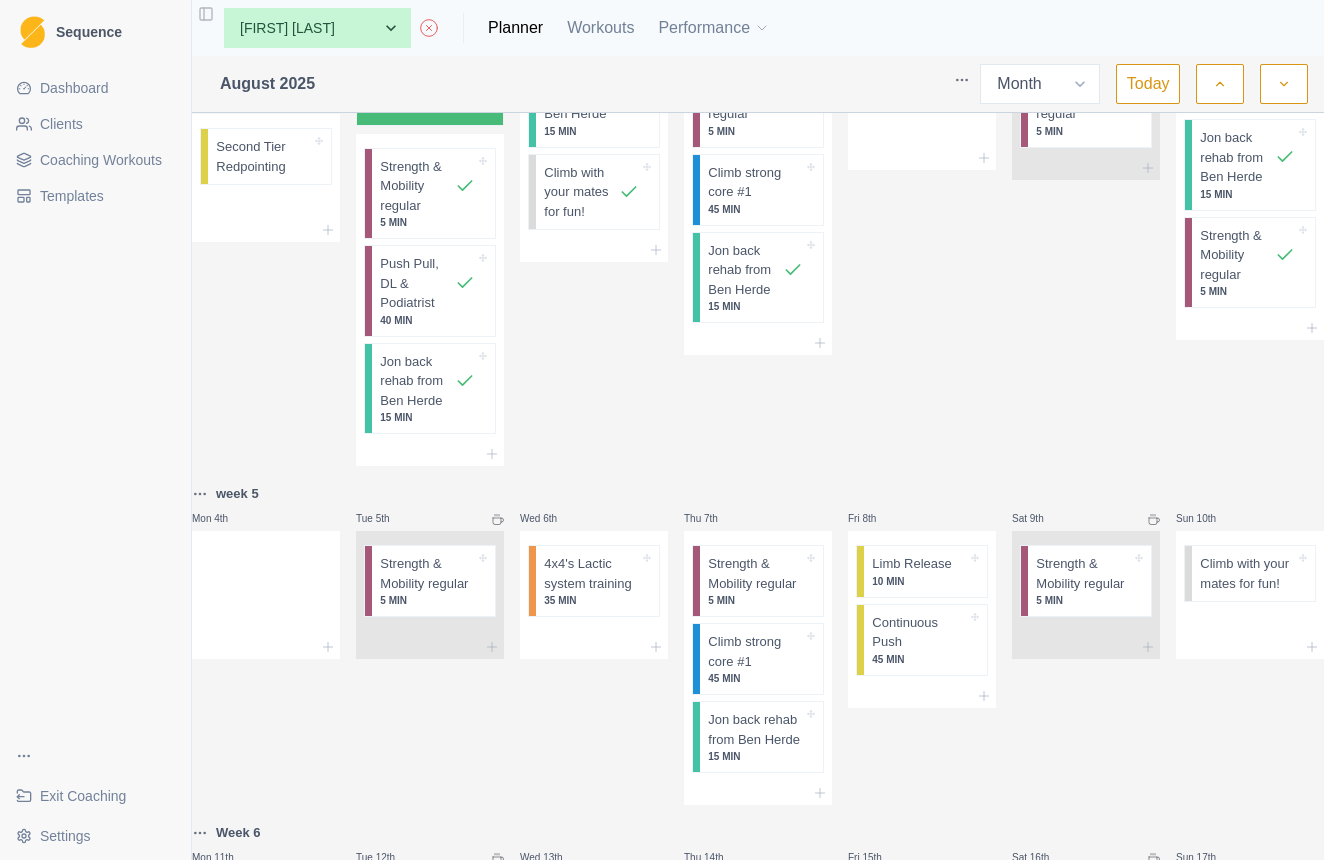 scroll, scrollTop: 118, scrollLeft: 0, axis: vertical 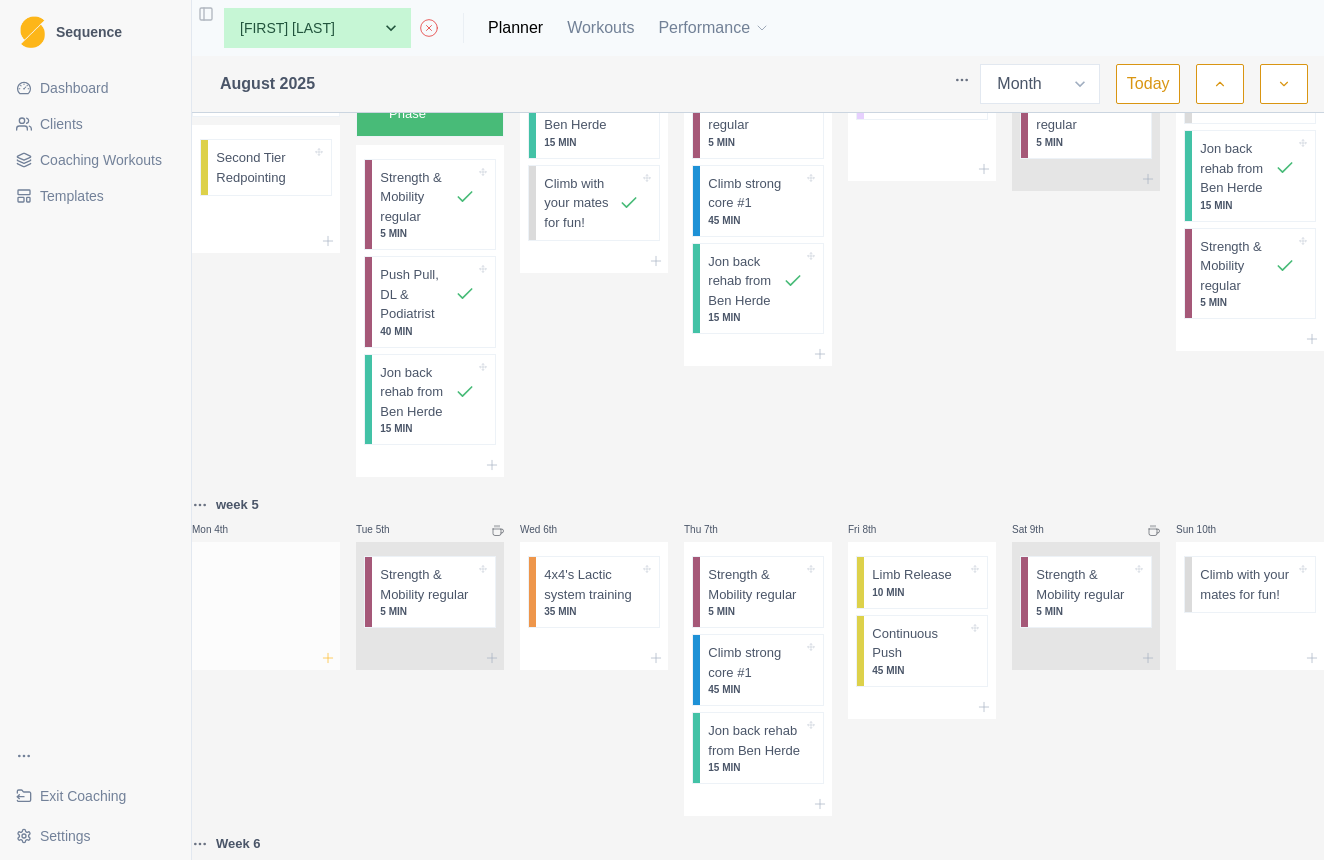click 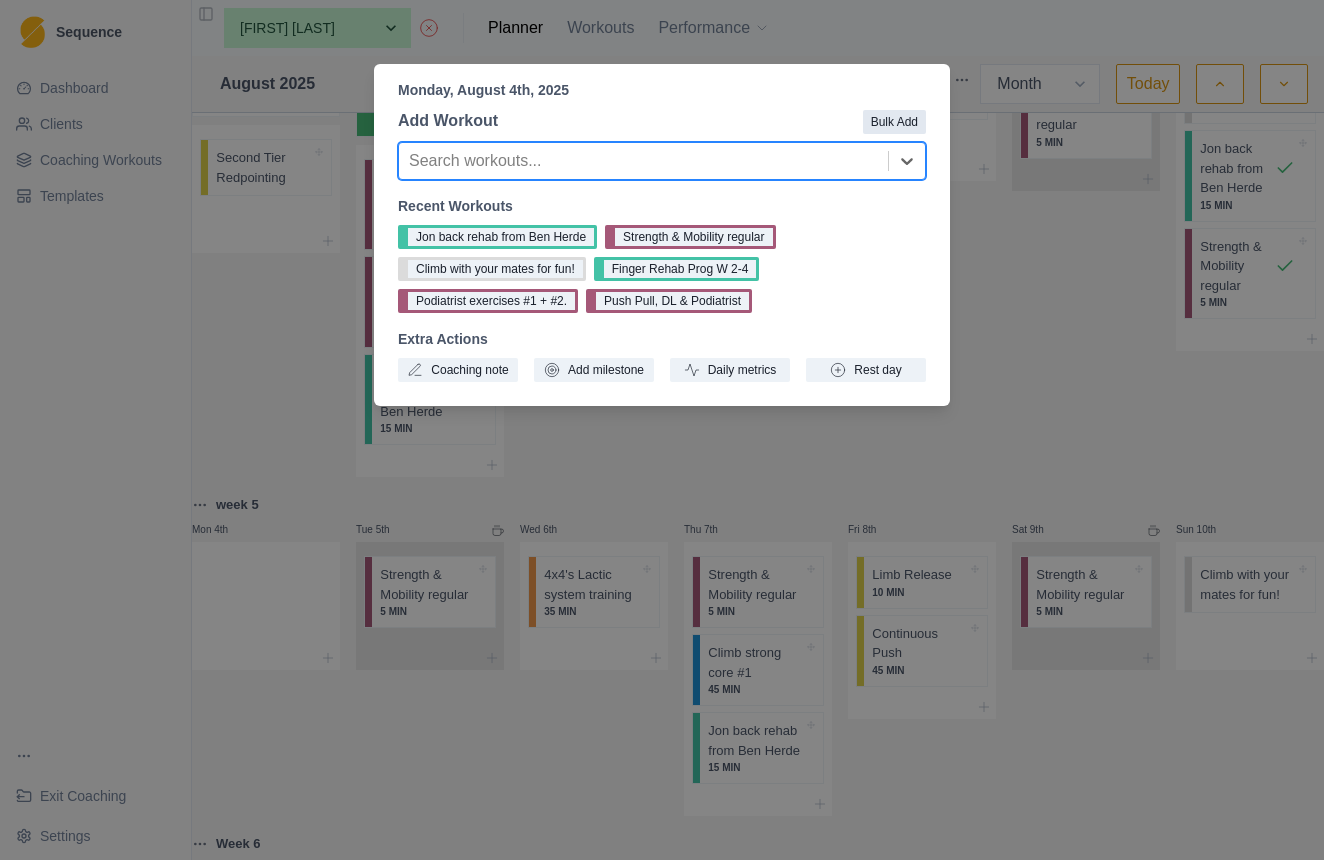 click on "Bulk Add" at bounding box center (894, 122) 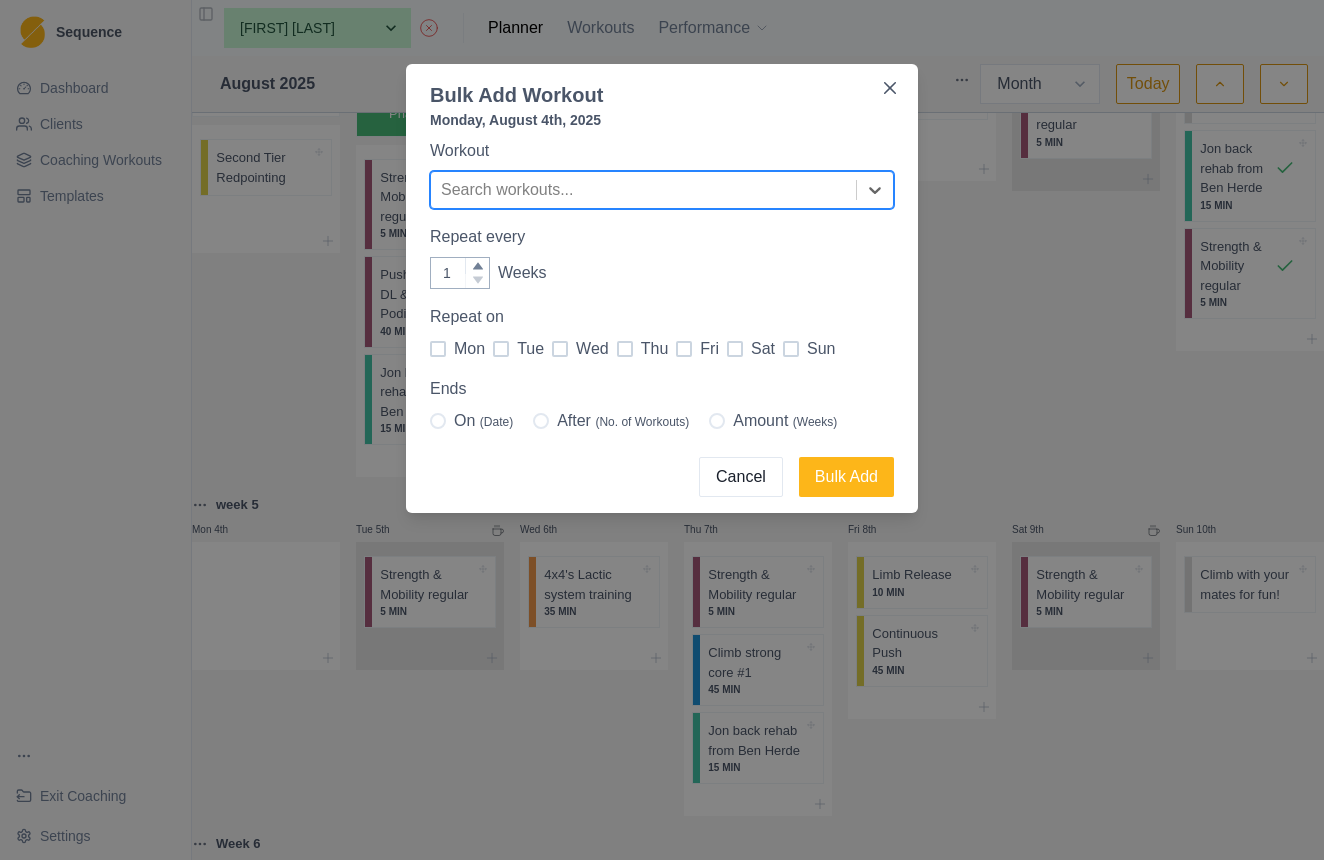 click at bounding box center [438, 349] 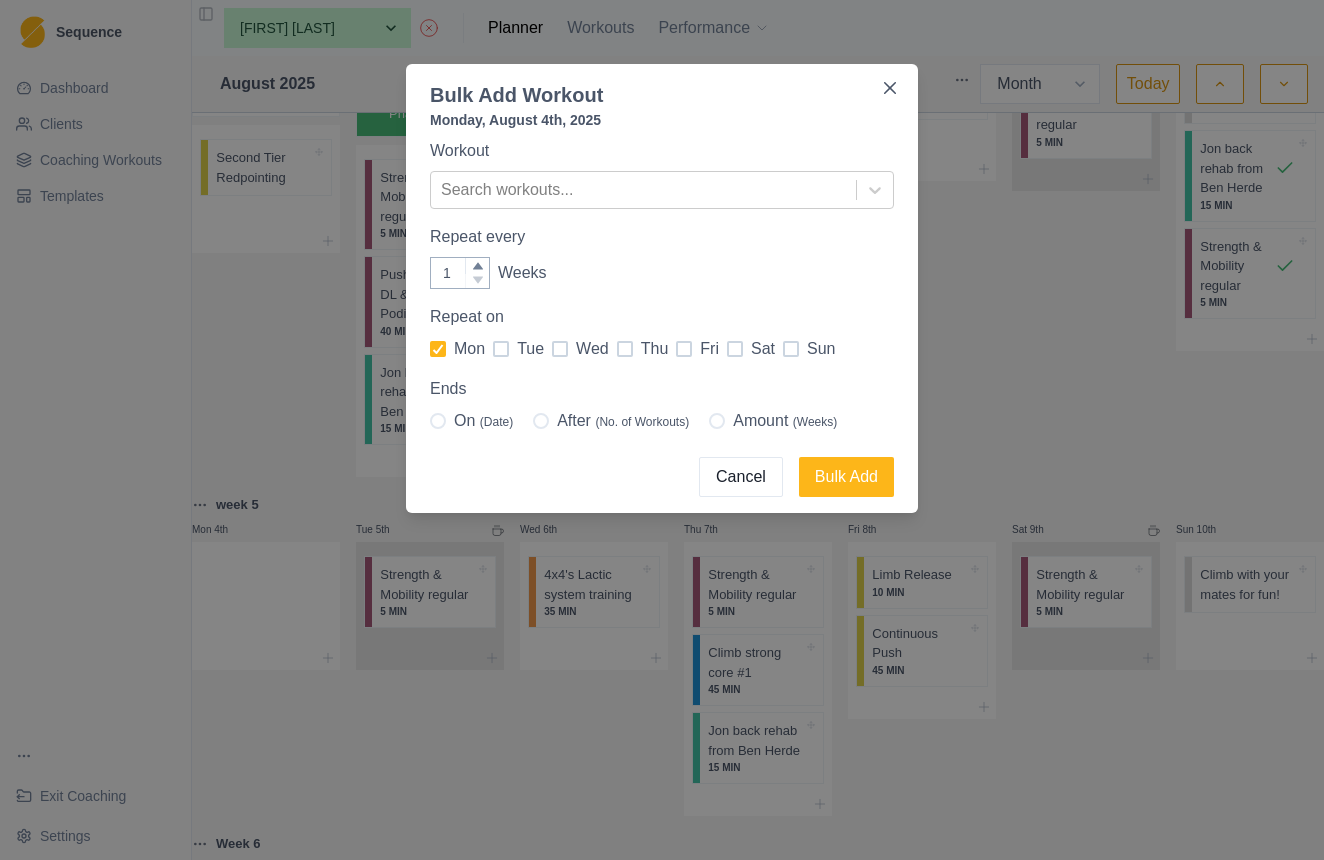 click at bounding box center (560, 349) 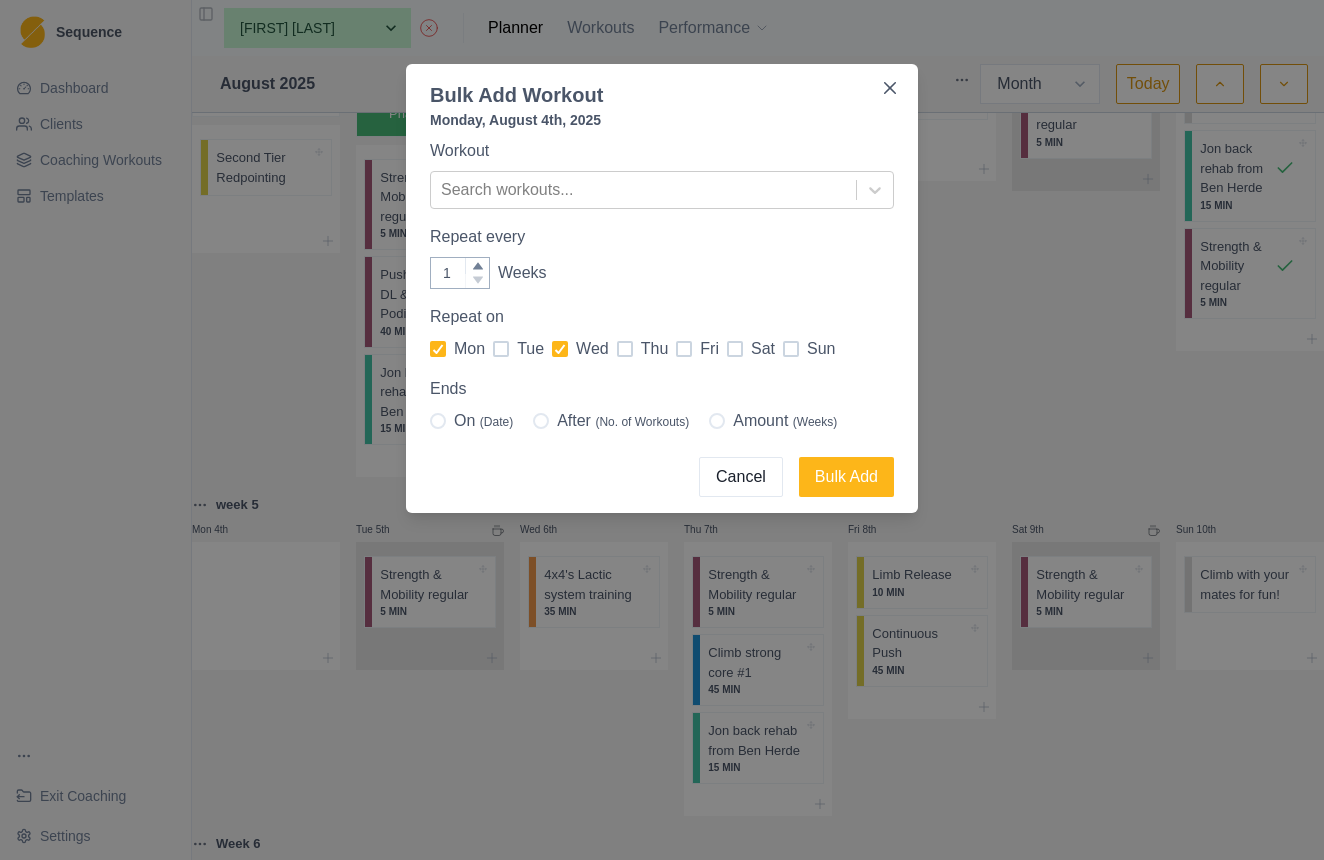 click at bounding box center [684, 349] 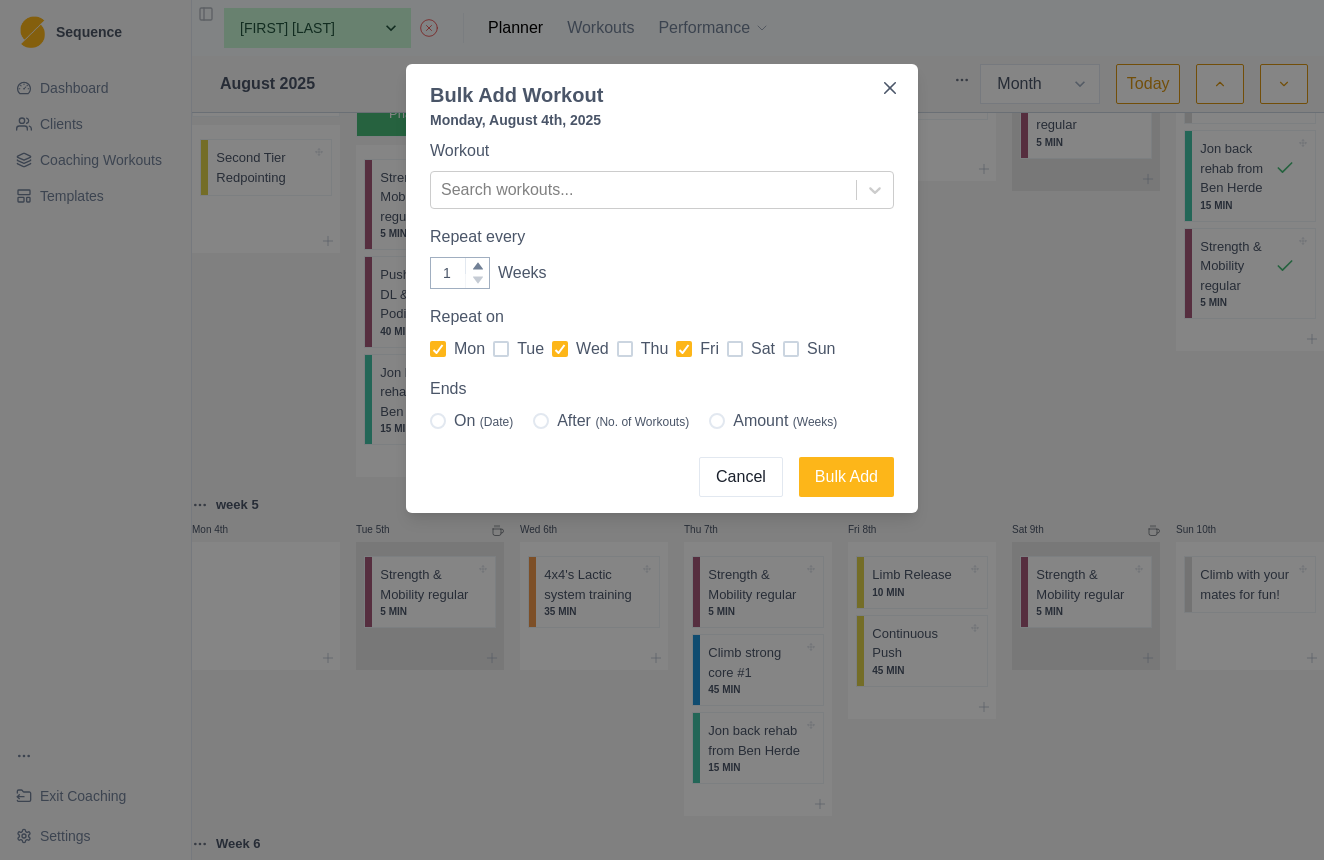 click at bounding box center [791, 349] 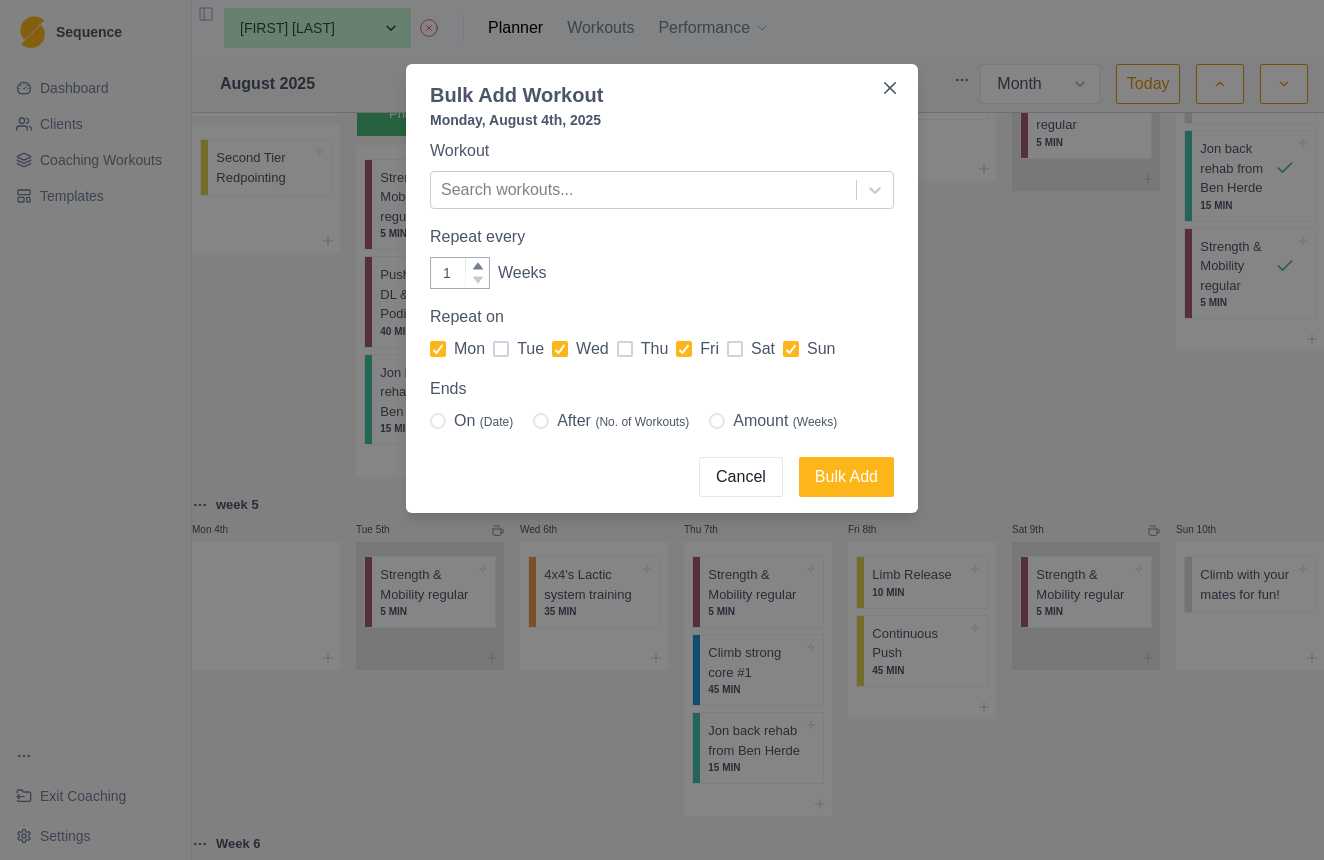 click at bounding box center (717, 421) 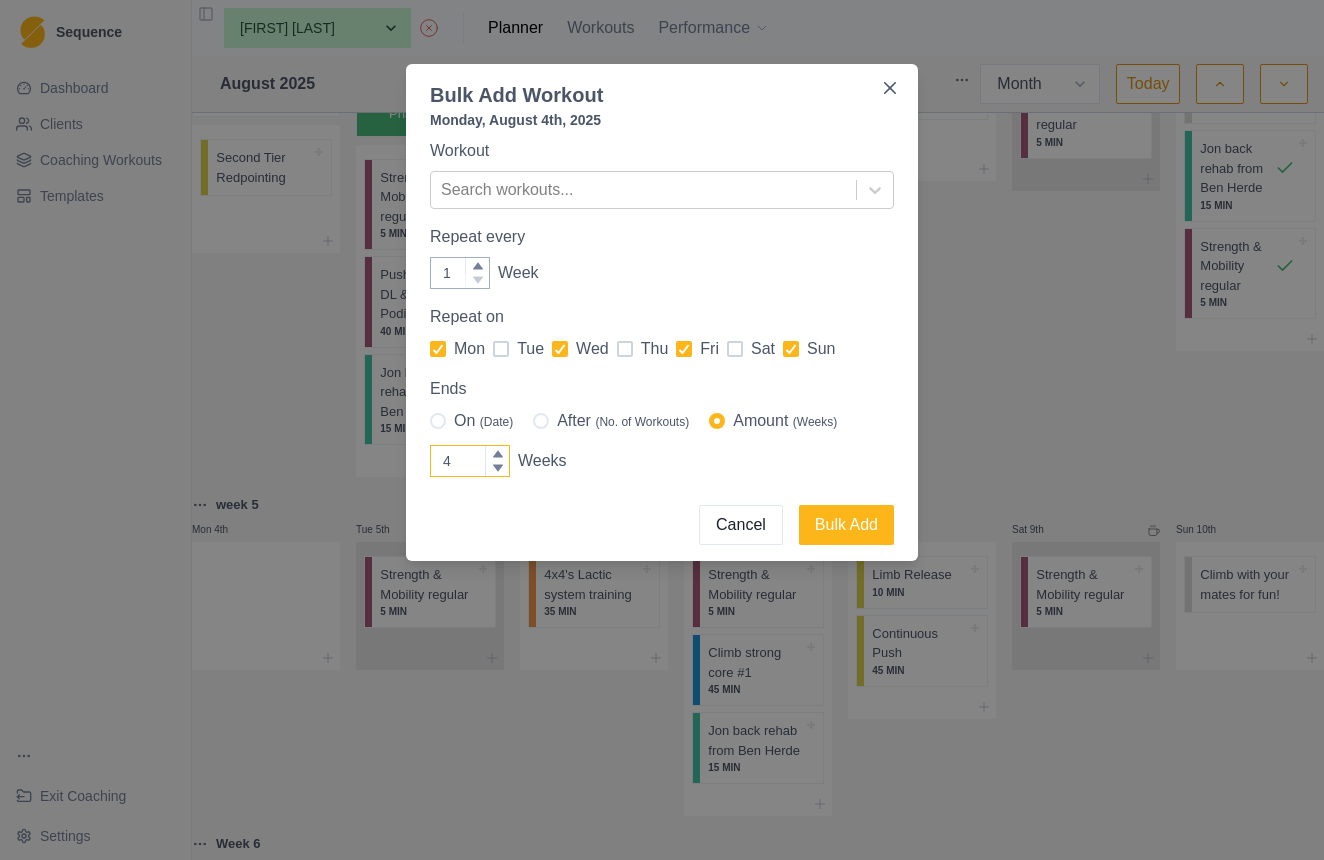 click 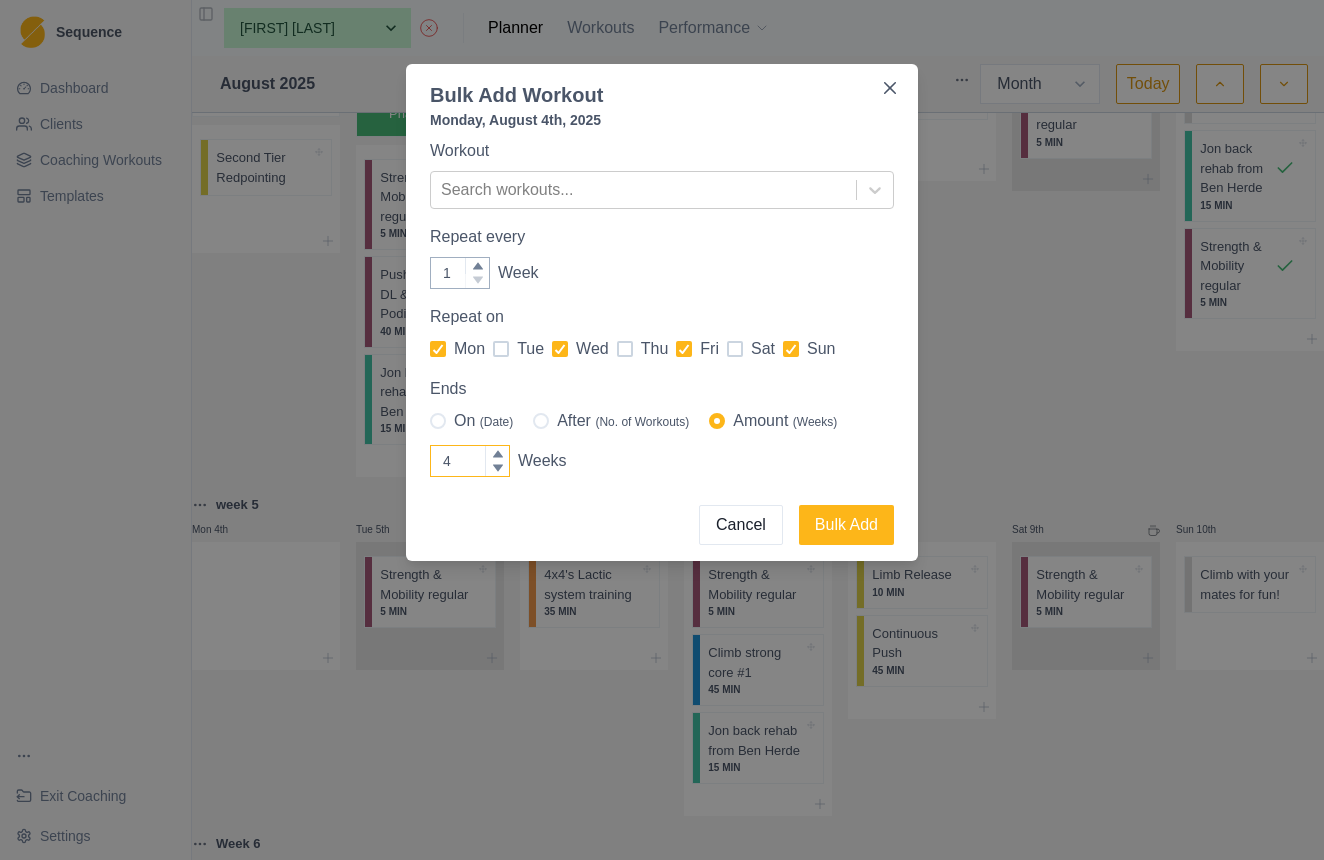click on "4" at bounding box center [470, 461] 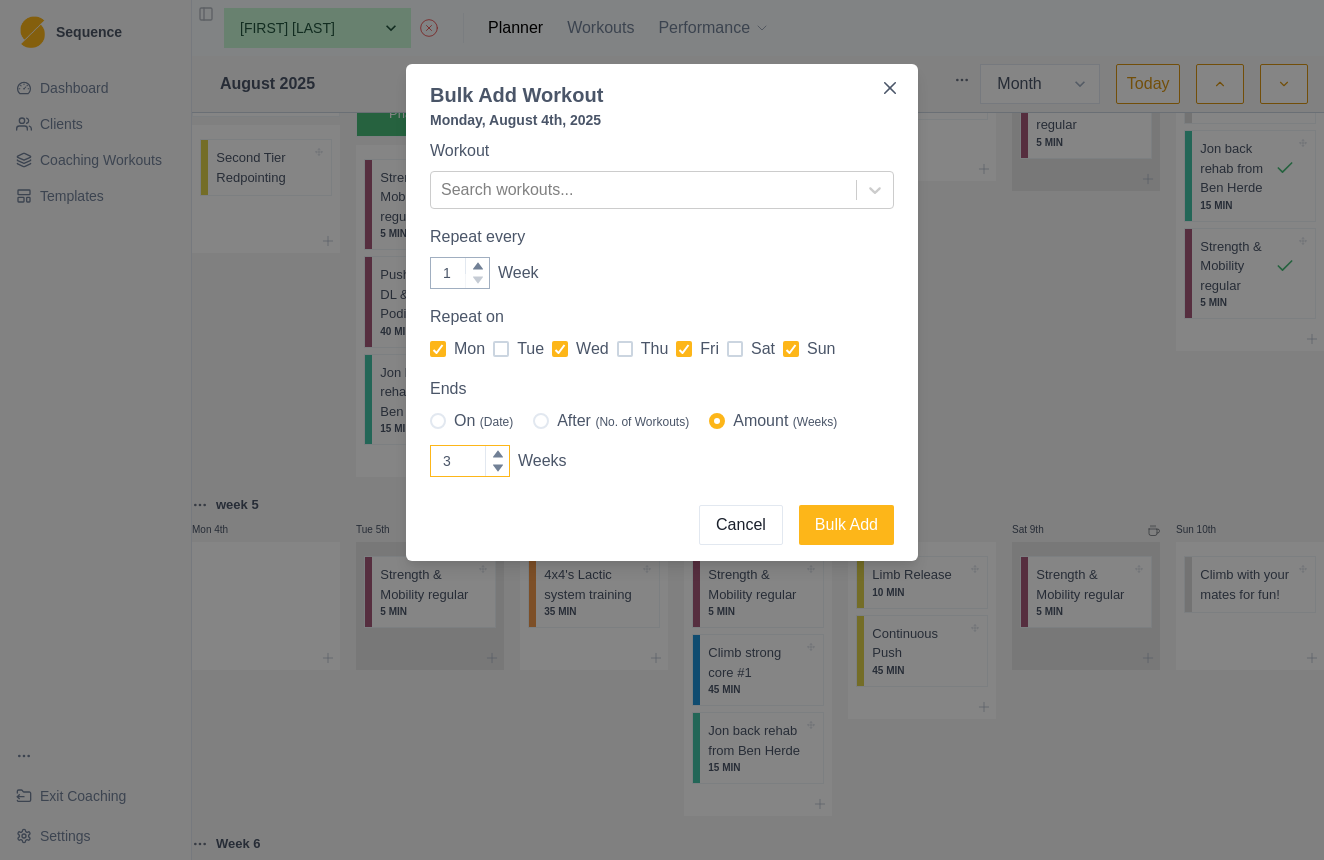 click 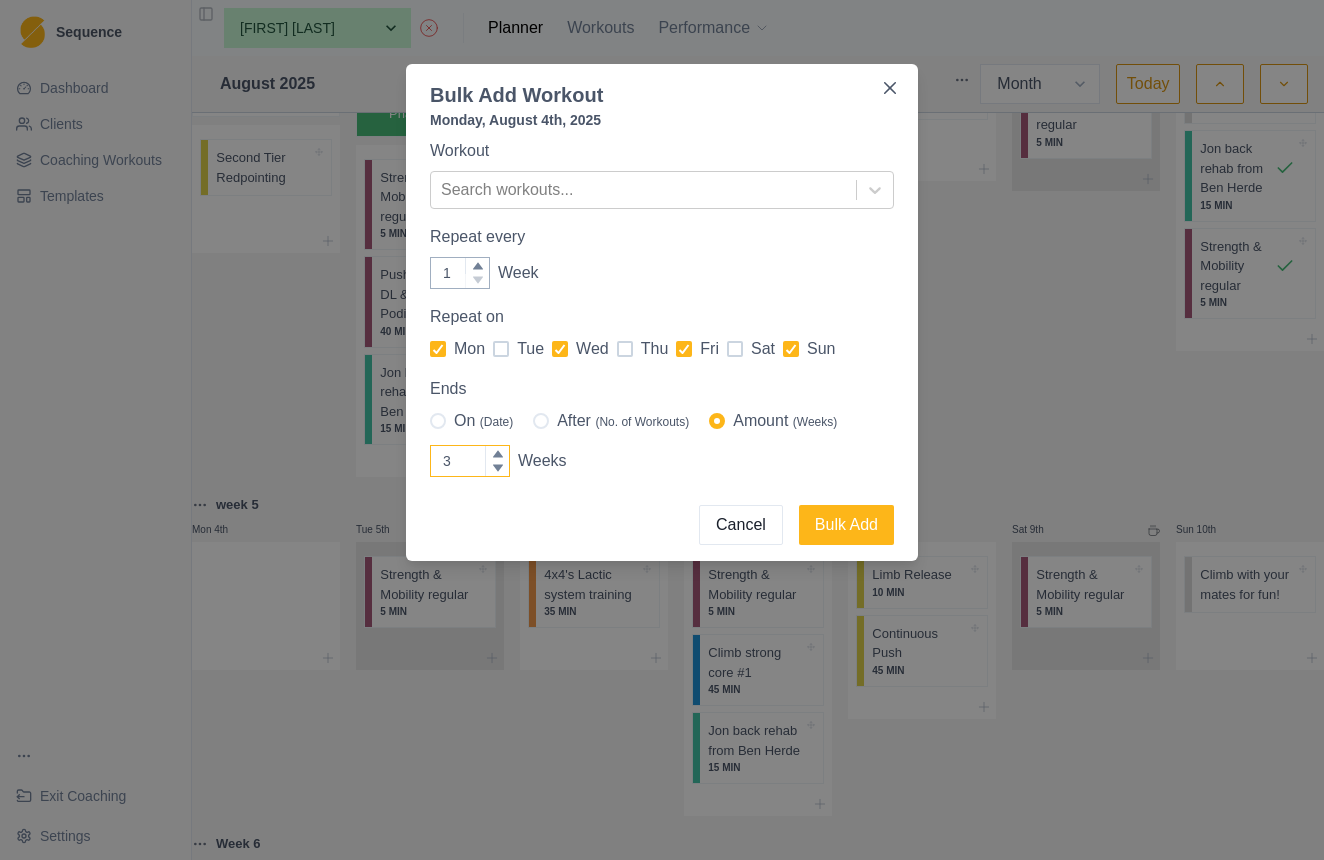 click on "3" at bounding box center [470, 461] 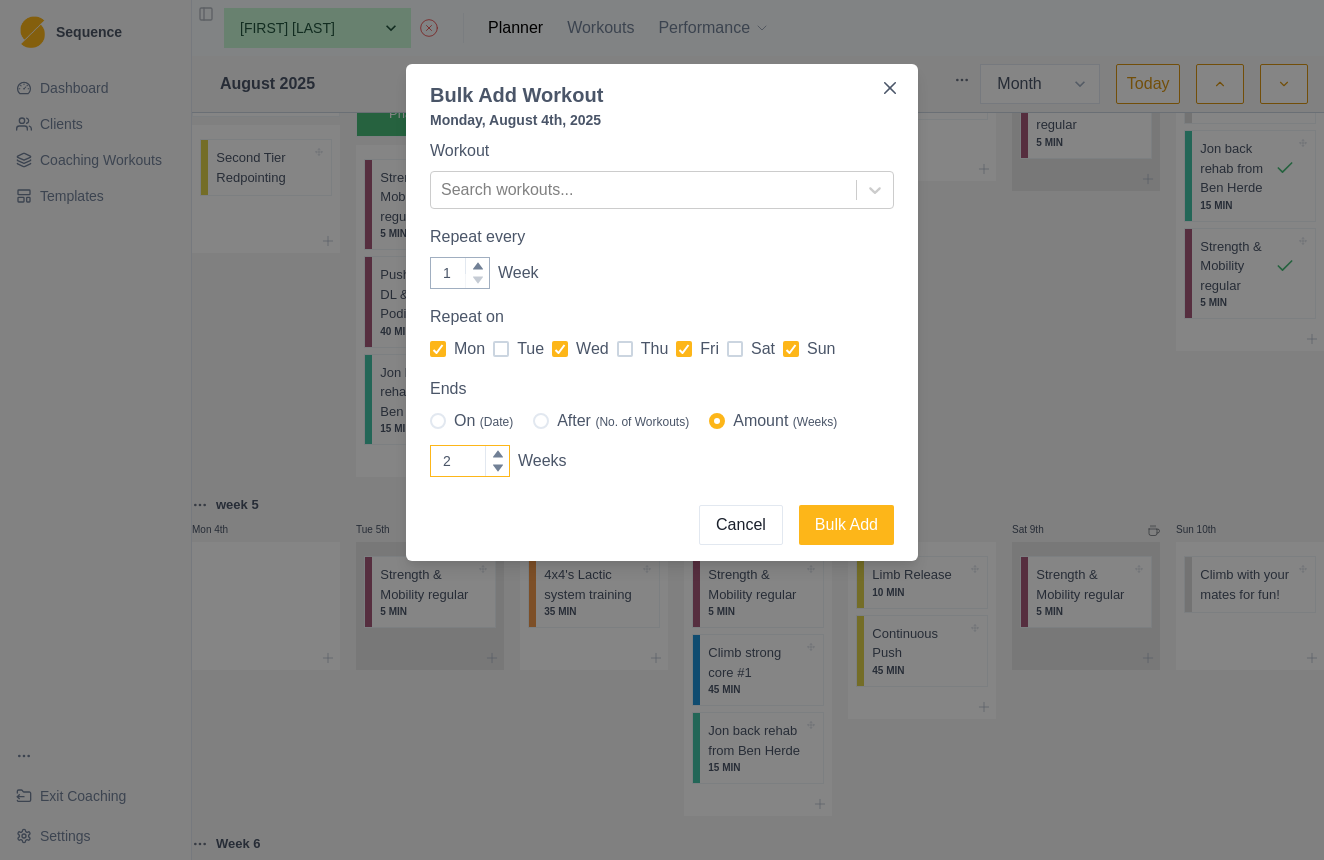 click 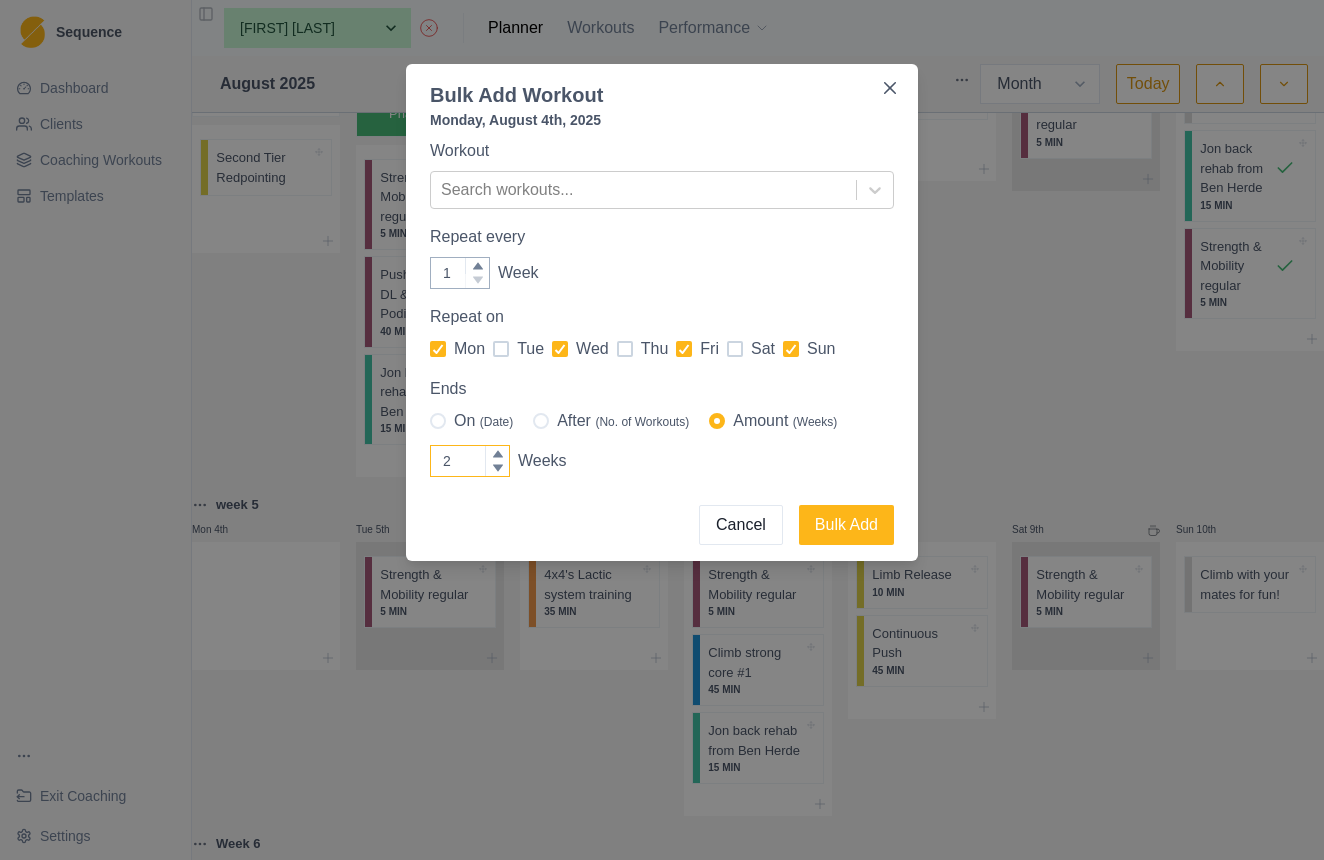 click on "2" at bounding box center [470, 461] 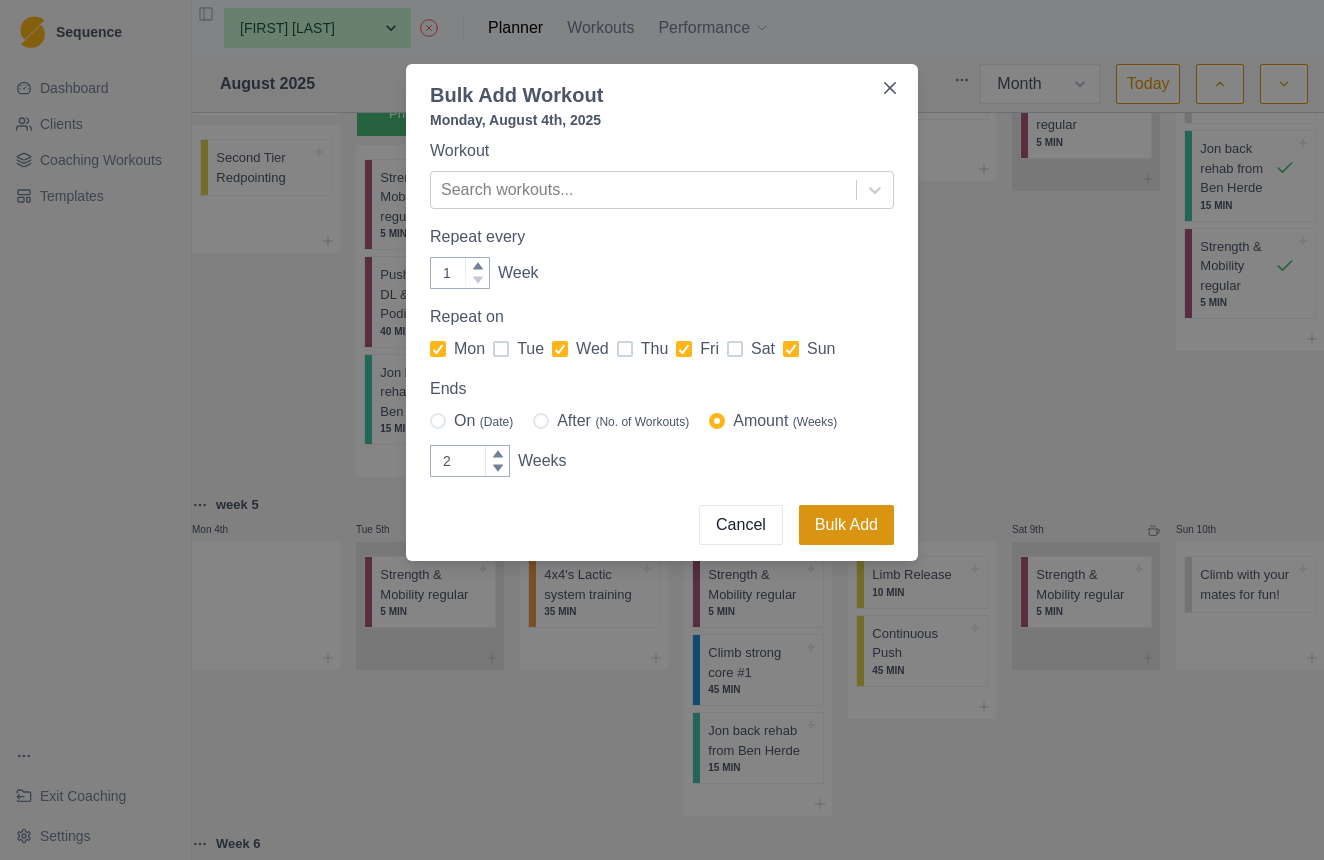 click on "Bulk Add" at bounding box center [846, 525] 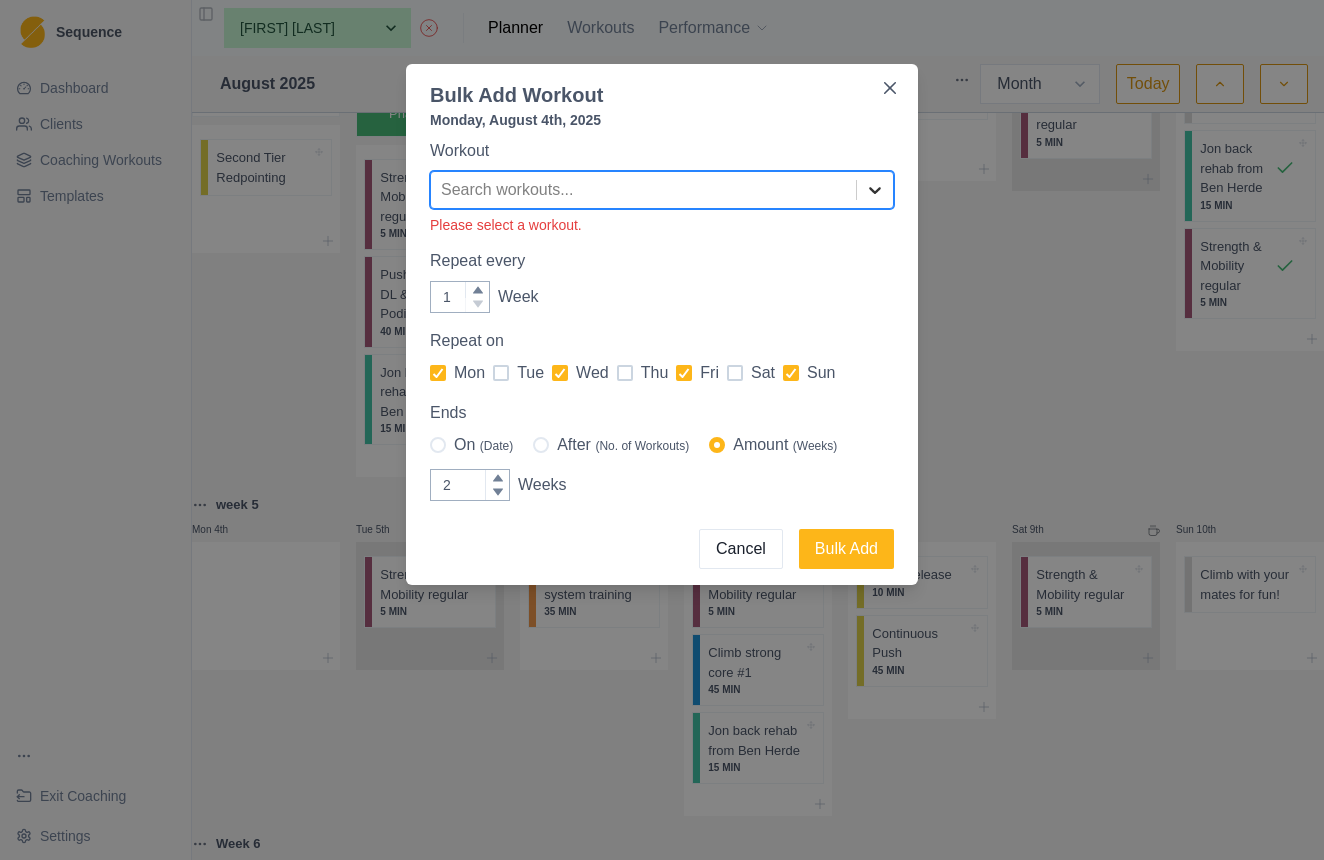 click 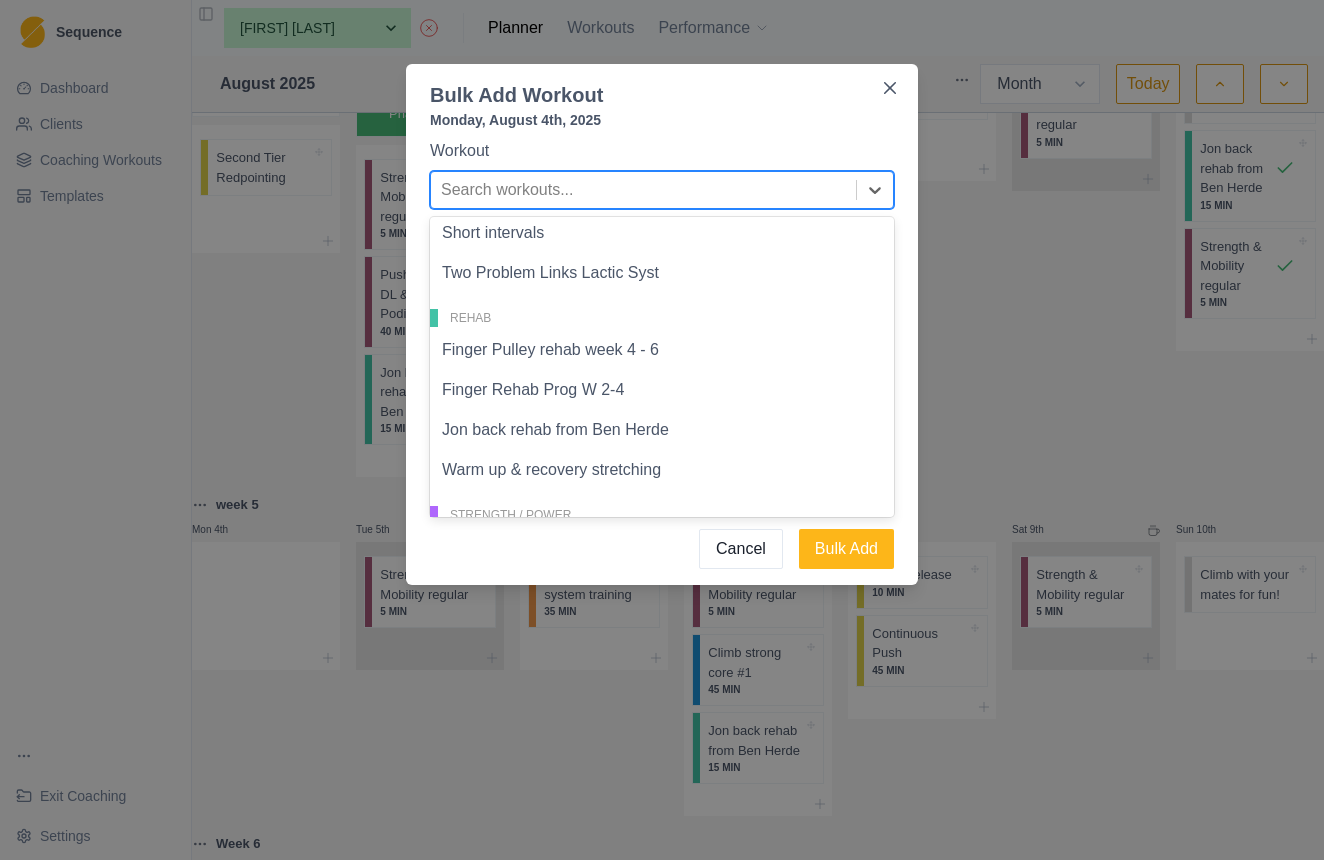 scroll, scrollTop: 1062, scrollLeft: 0, axis: vertical 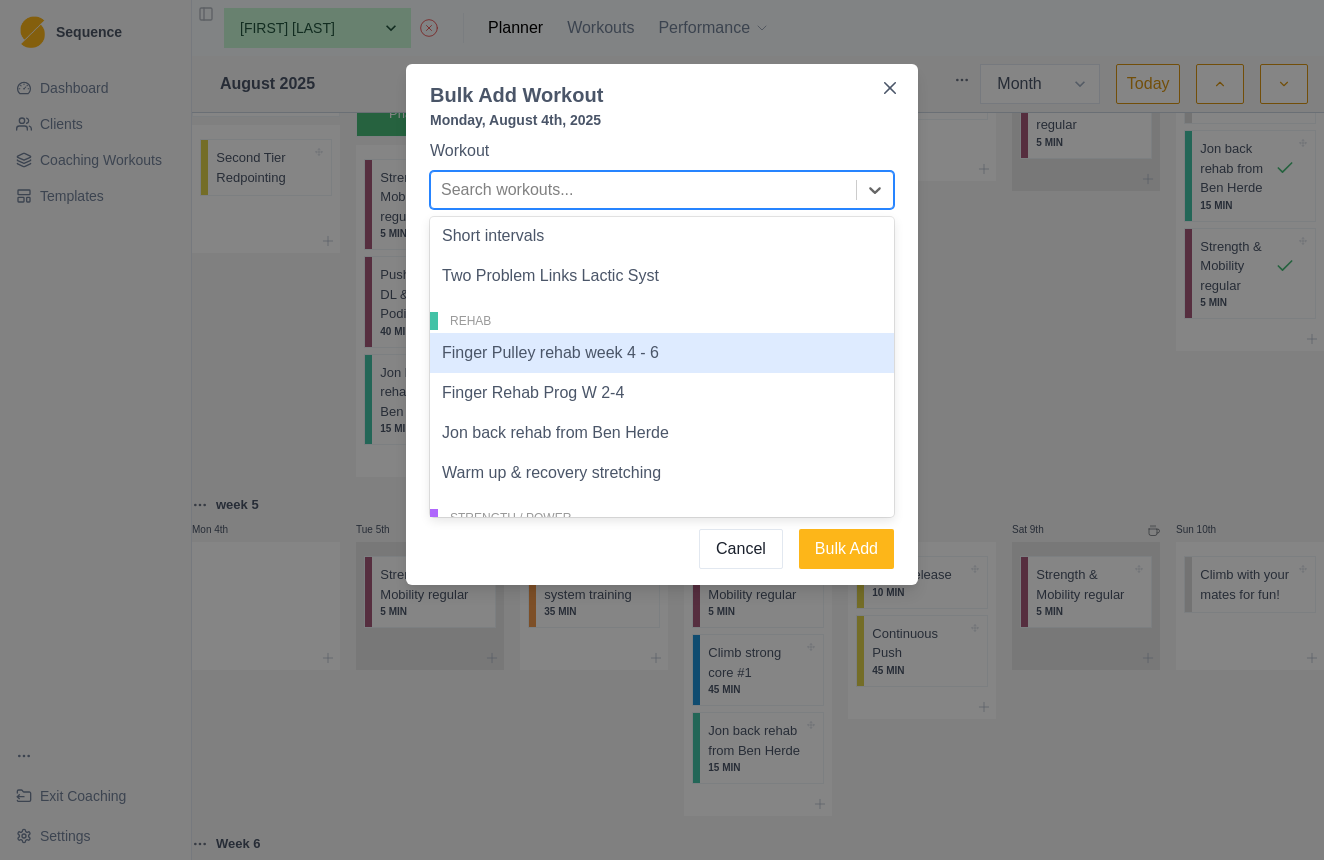click on "Finger Pulley rehab week 4 - 6" at bounding box center (662, 353) 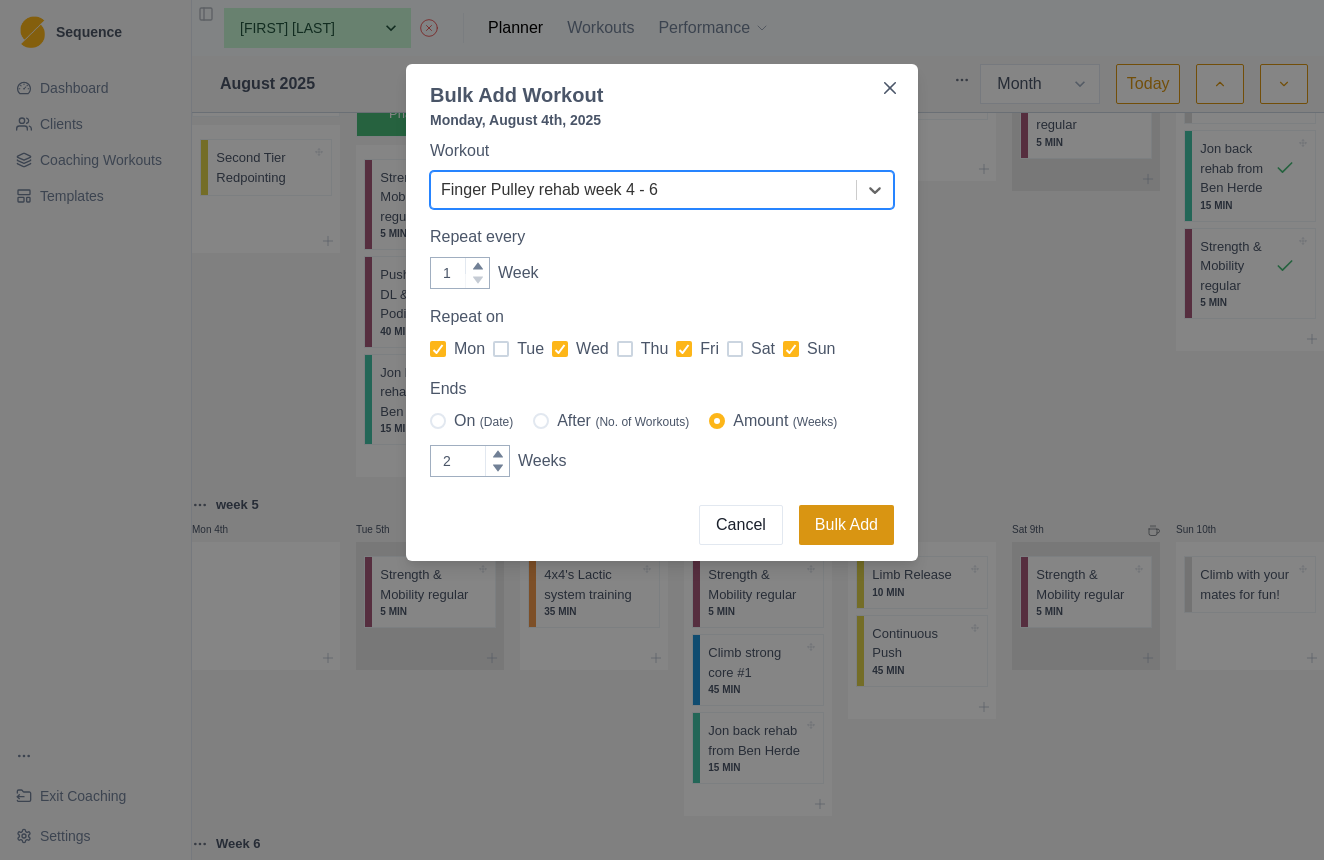 click on "Bulk Add" at bounding box center [846, 525] 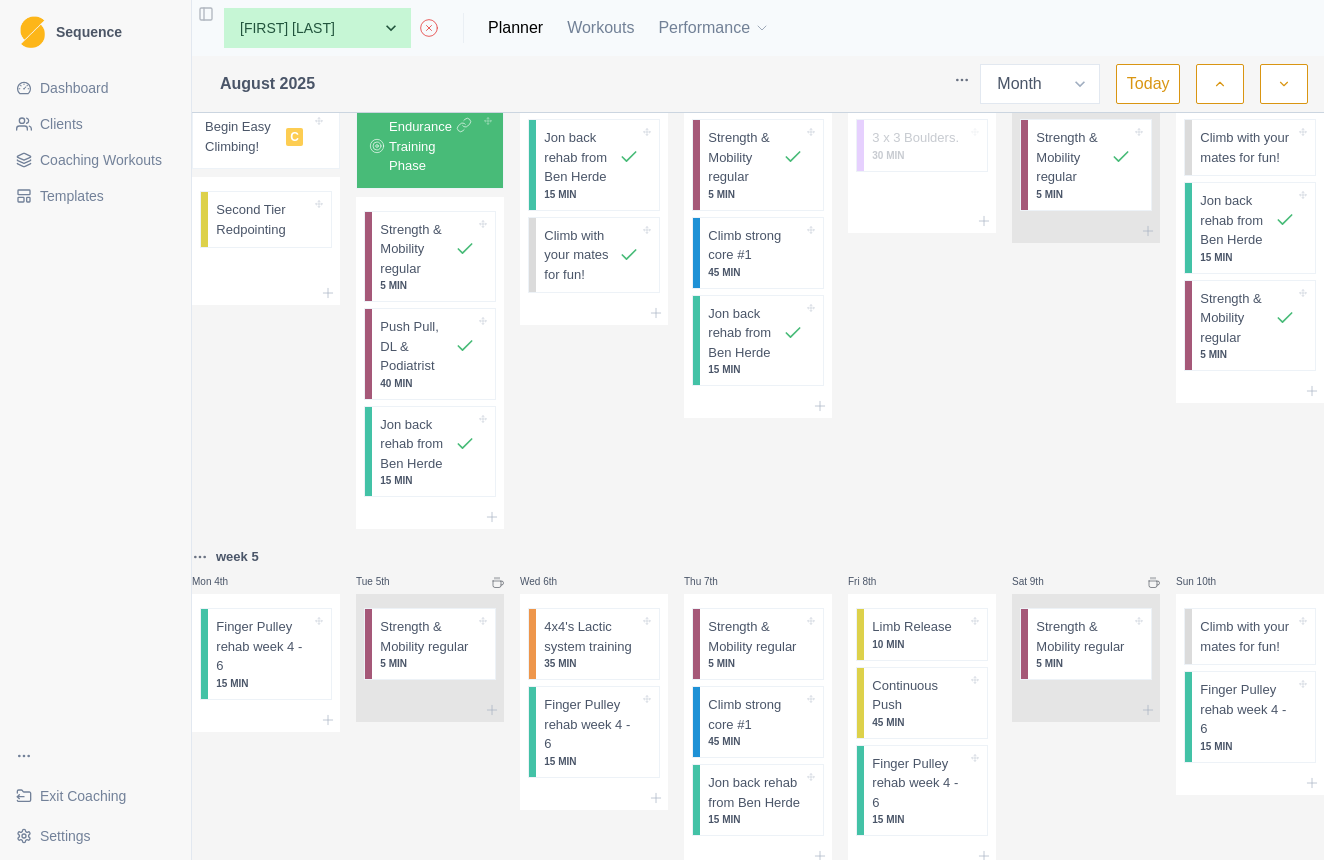 scroll, scrollTop: 76, scrollLeft: 0, axis: vertical 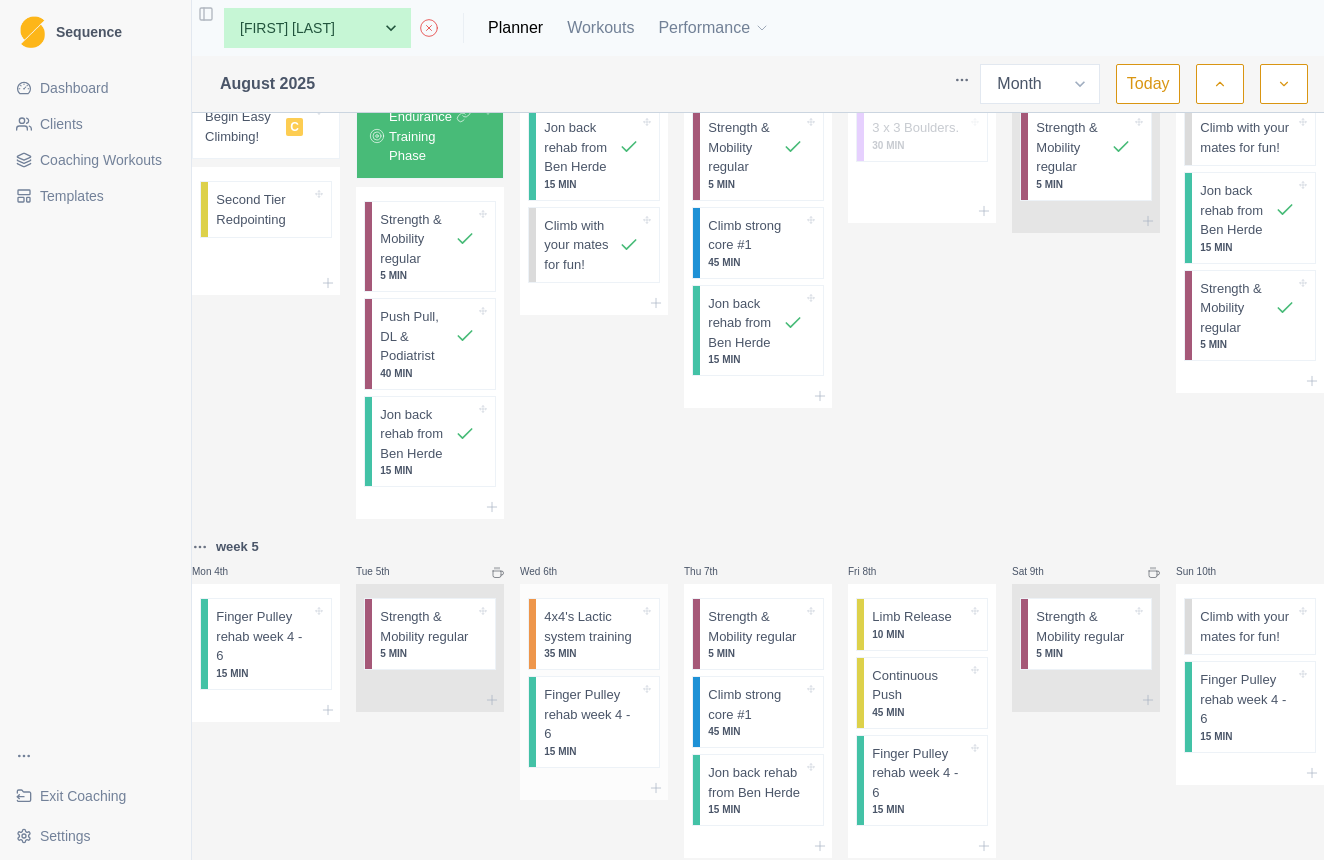 click on "4x4's Lactic system training" at bounding box center (591, 626) 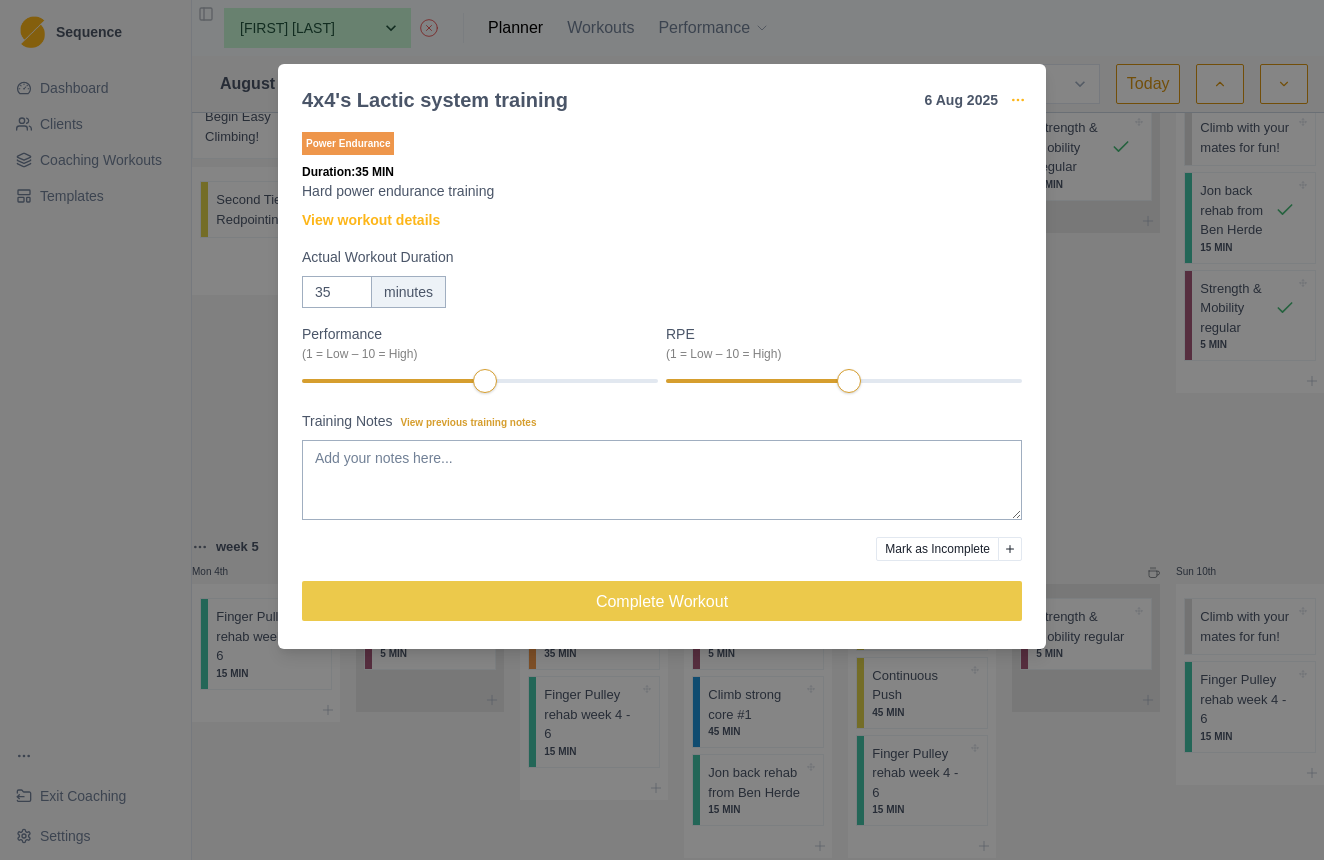 click 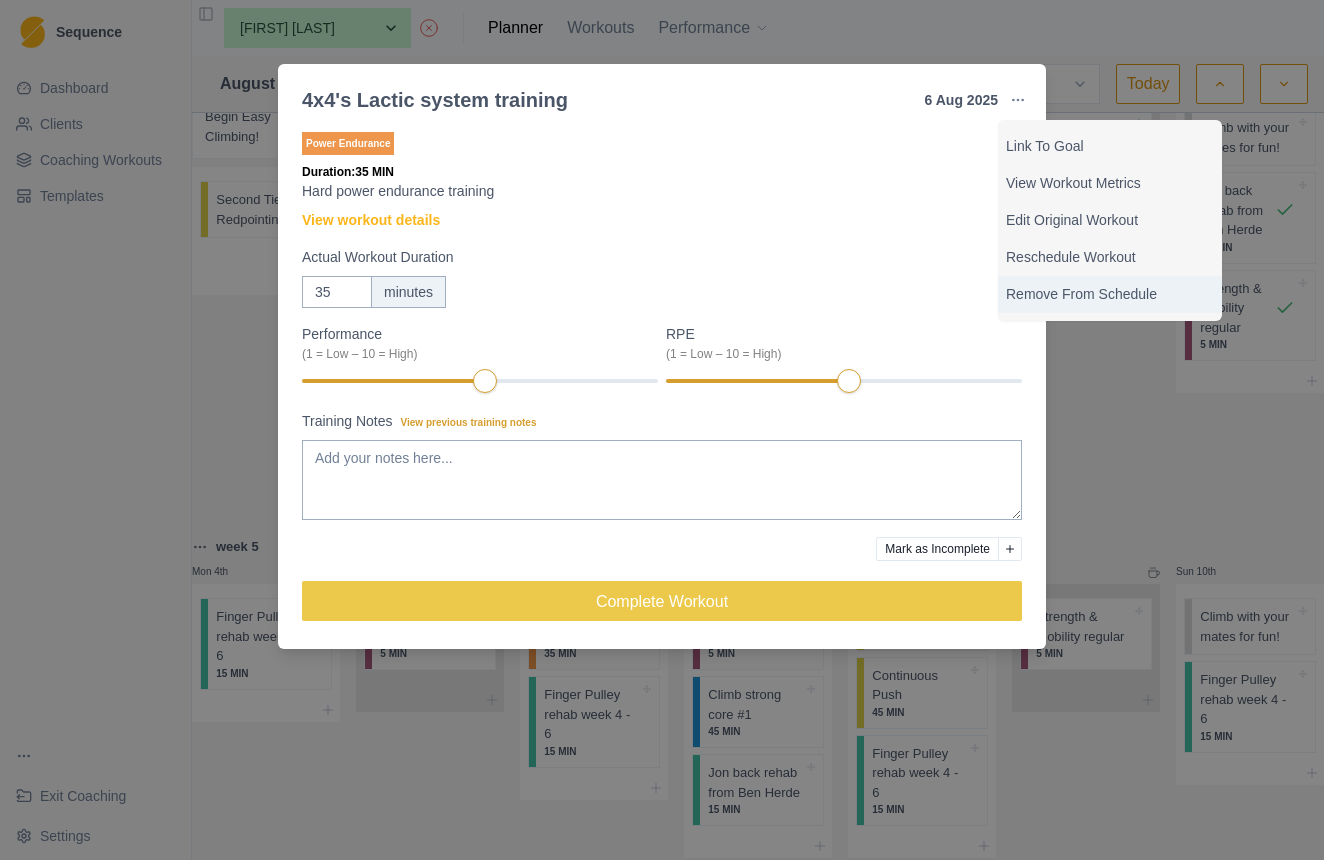 click on "Remove From Schedule" at bounding box center [1110, 294] 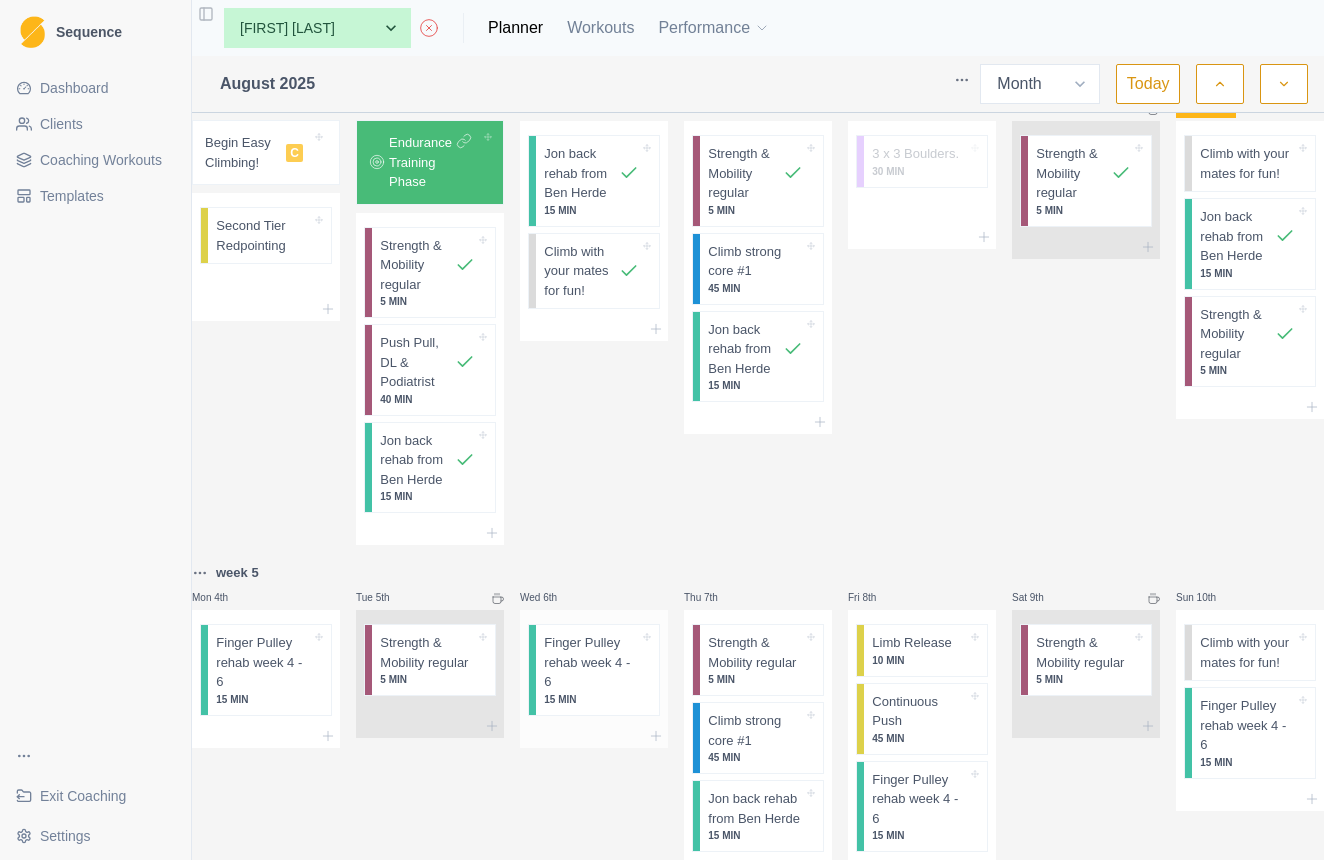 scroll, scrollTop: 41, scrollLeft: 0, axis: vertical 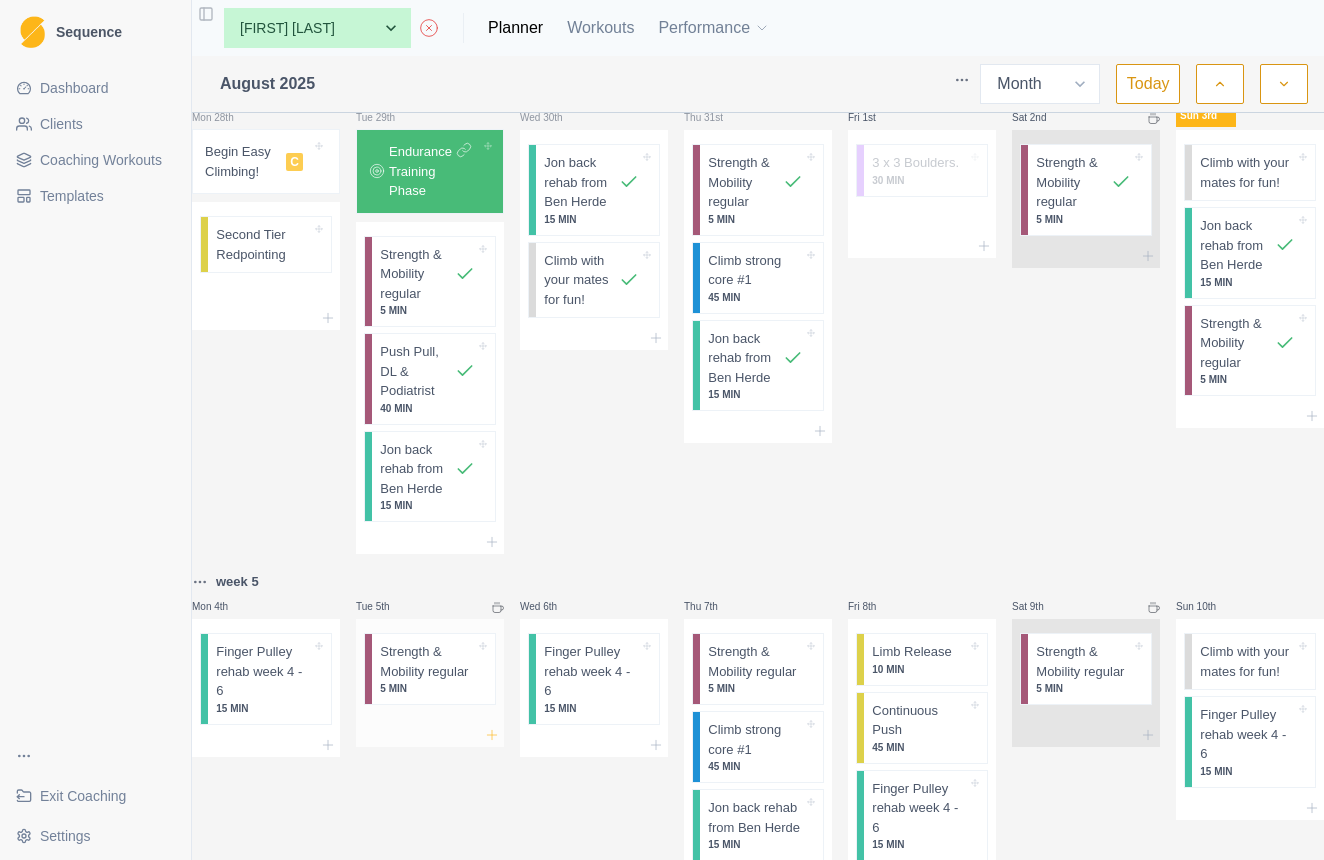 click 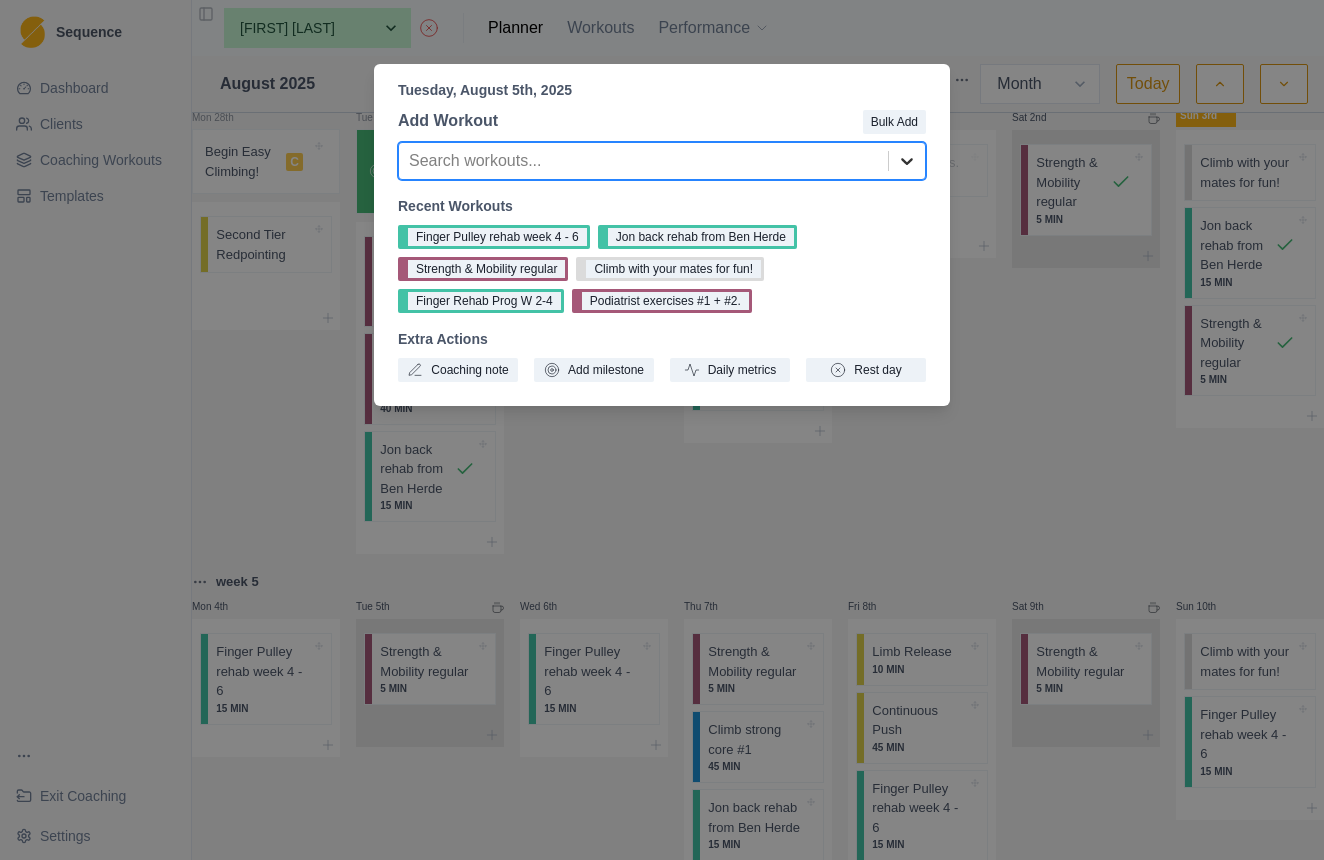 click 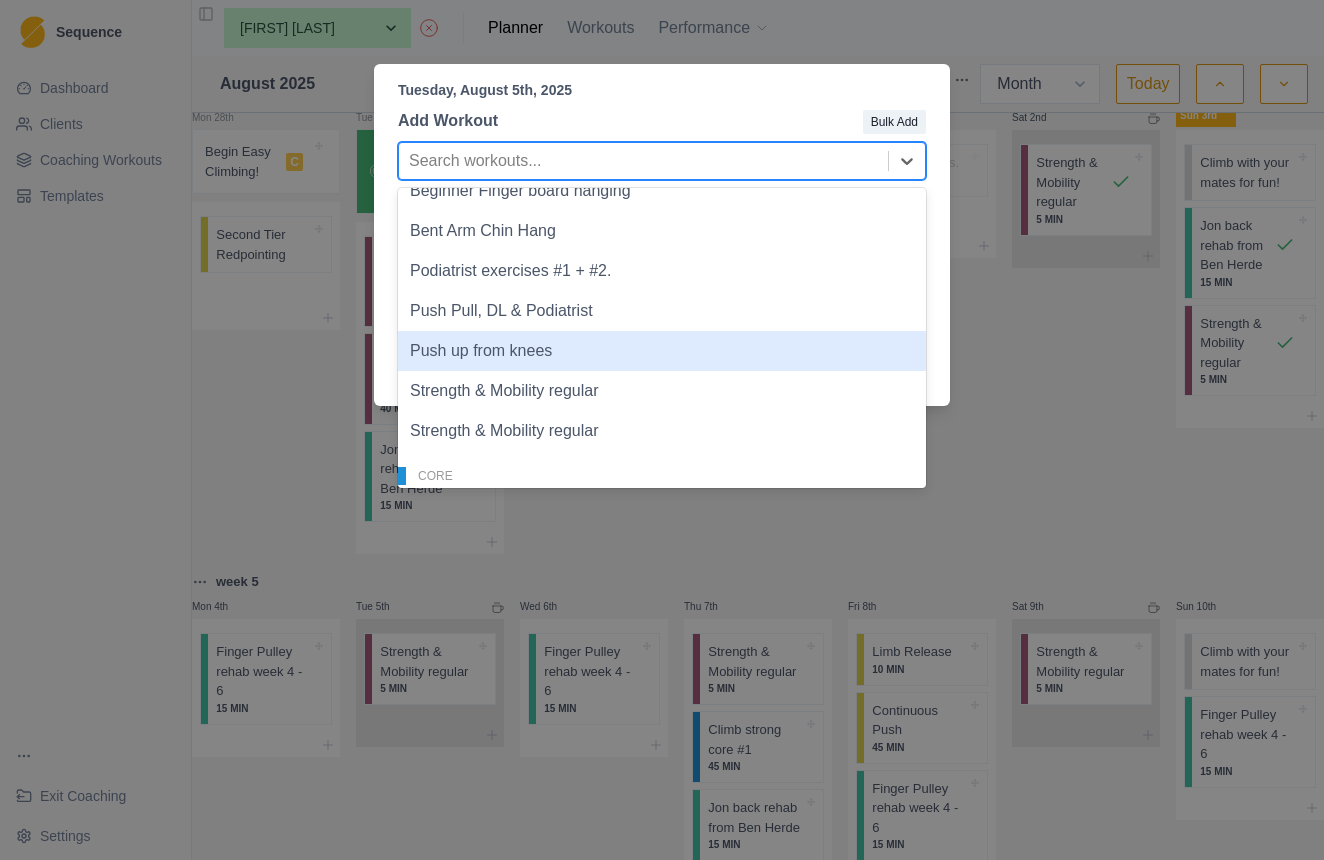 scroll, scrollTop: 56, scrollLeft: 0, axis: vertical 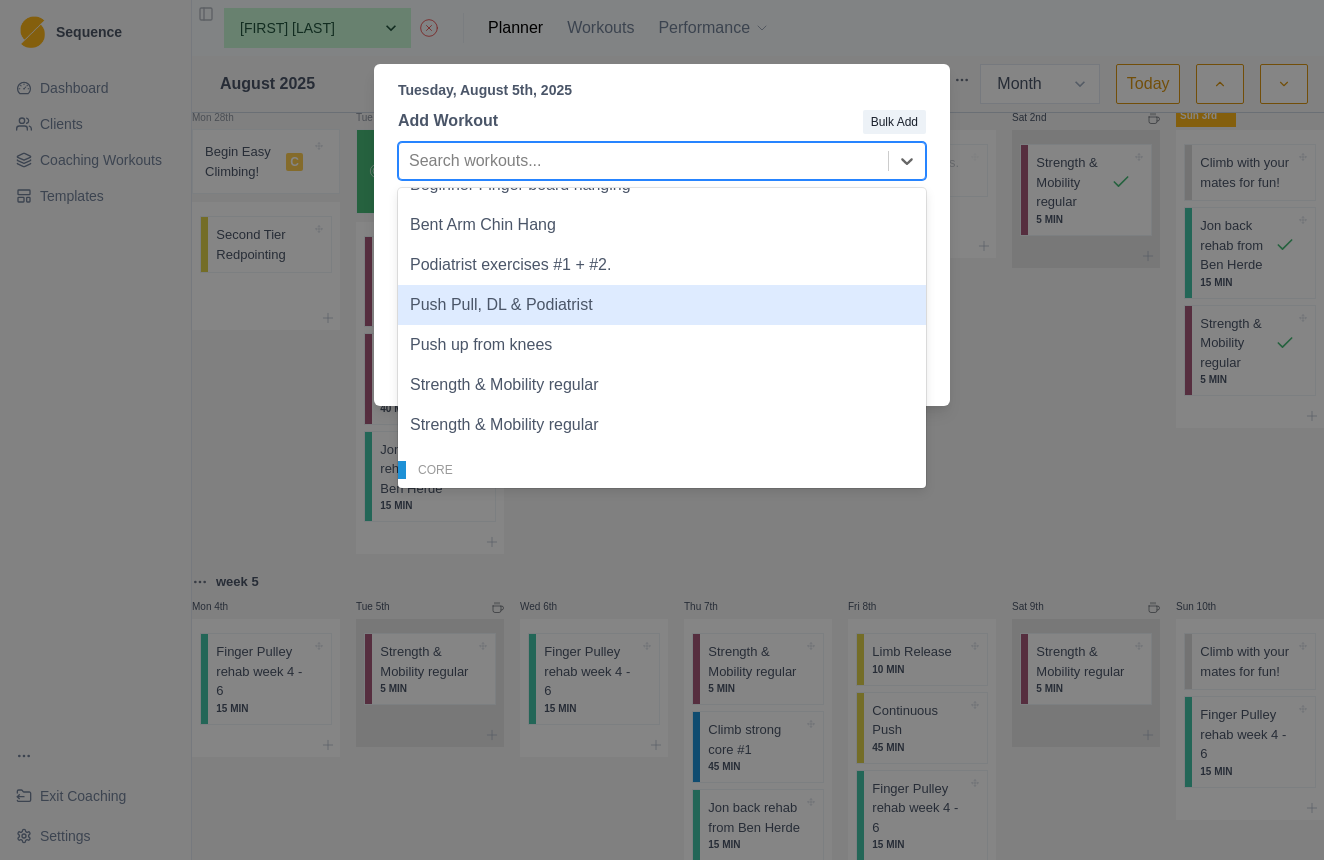 click on "Push Pull, DL & Podiatrist" at bounding box center (662, 305) 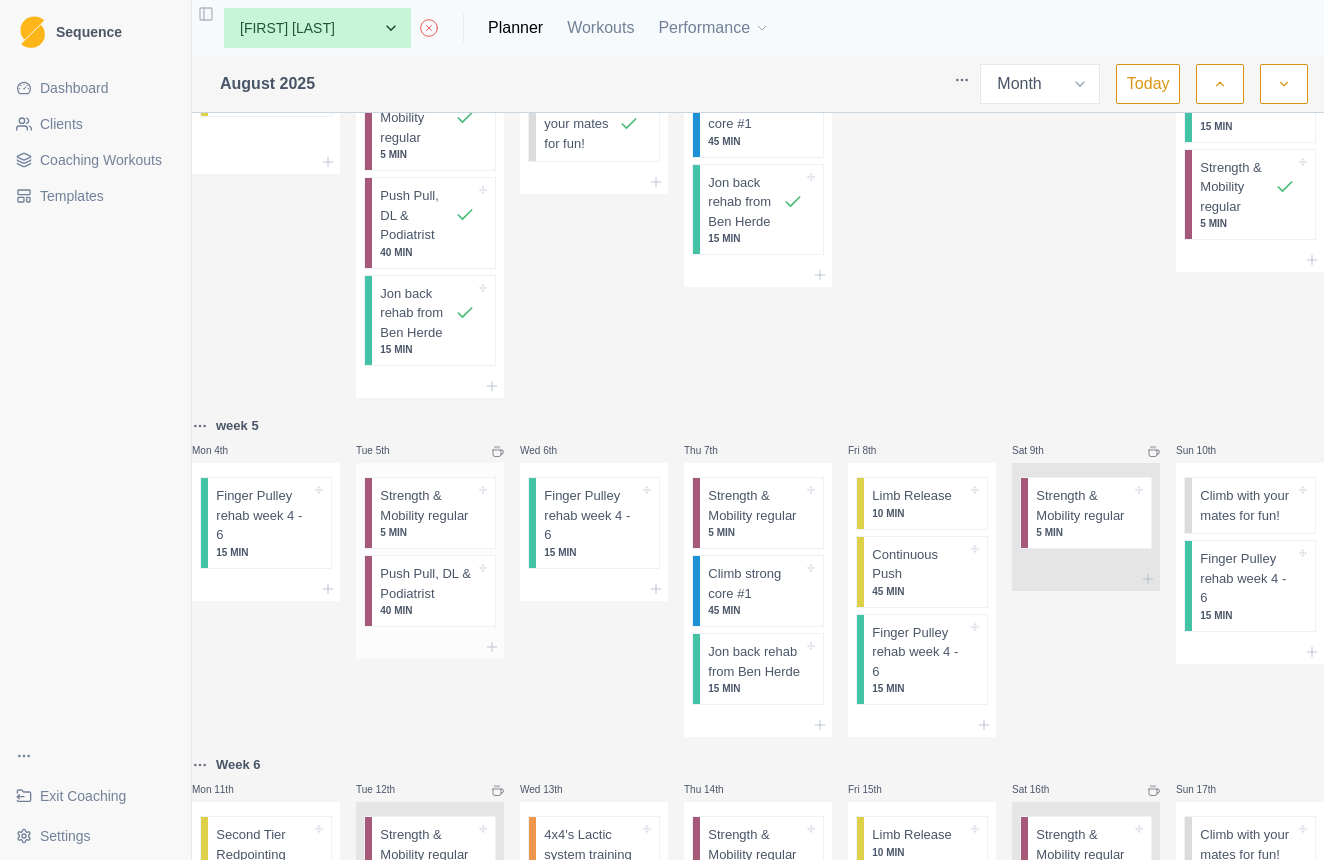 scroll, scrollTop: 203, scrollLeft: 0, axis: vertical 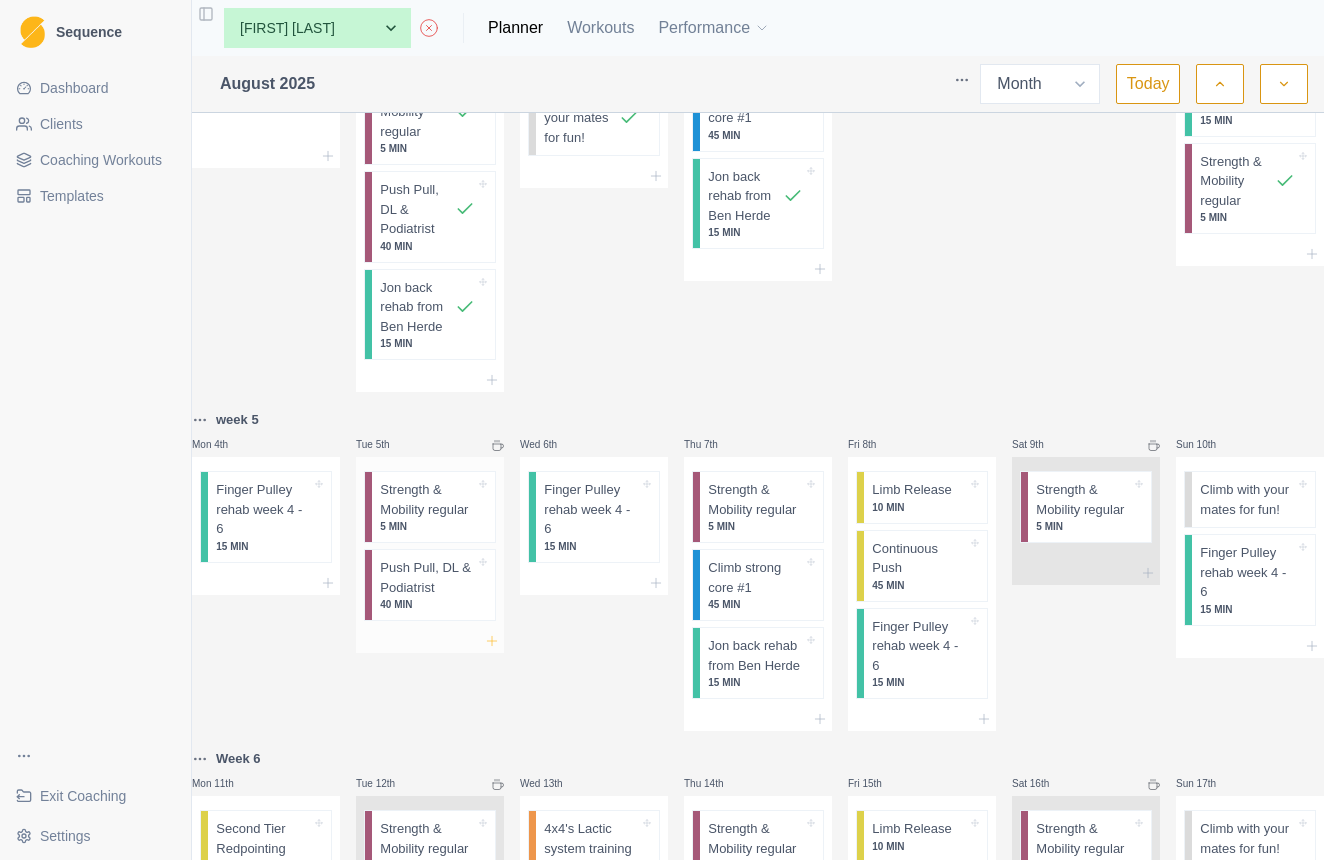 click 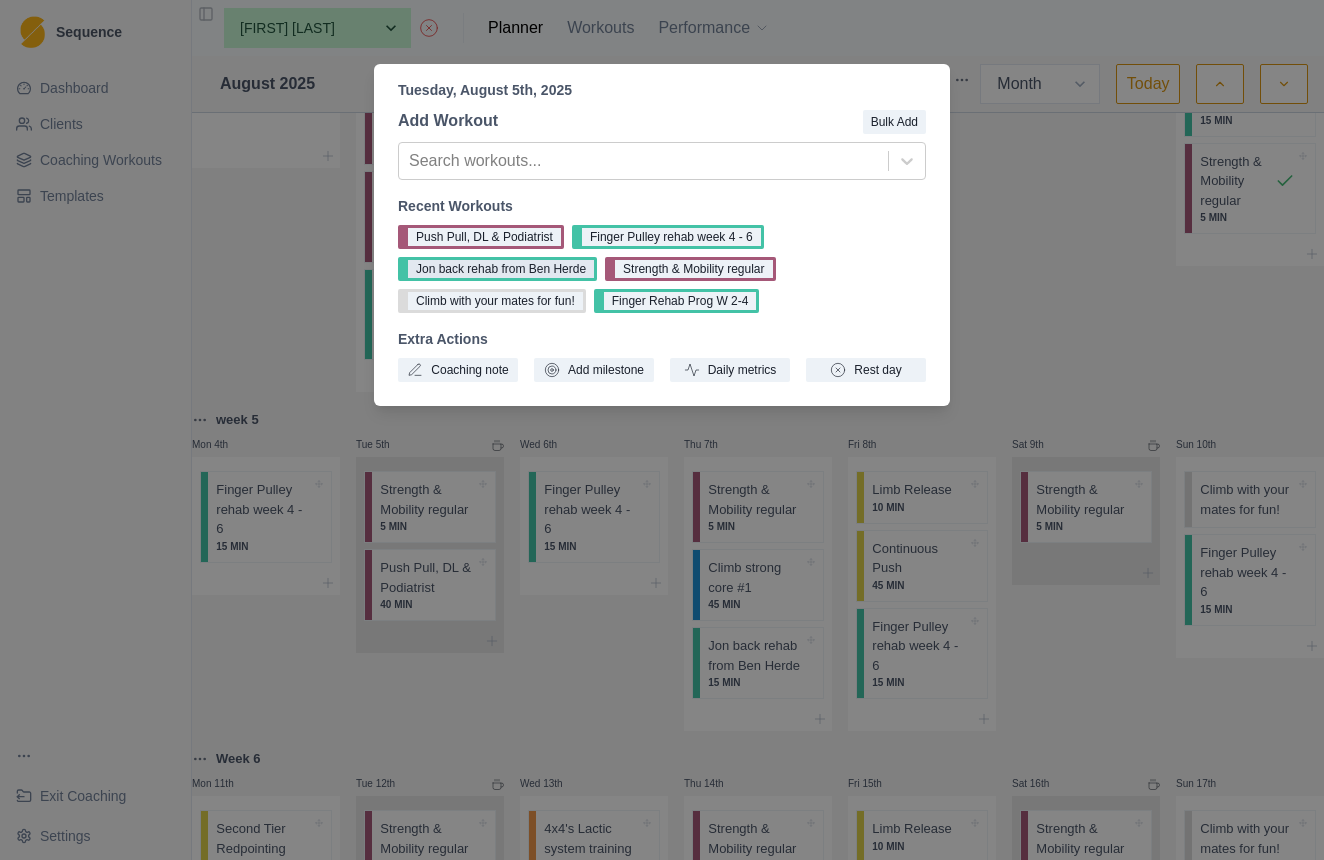 click on "Jon back rehab from Ben Herde" at bounding box center (497, 269) 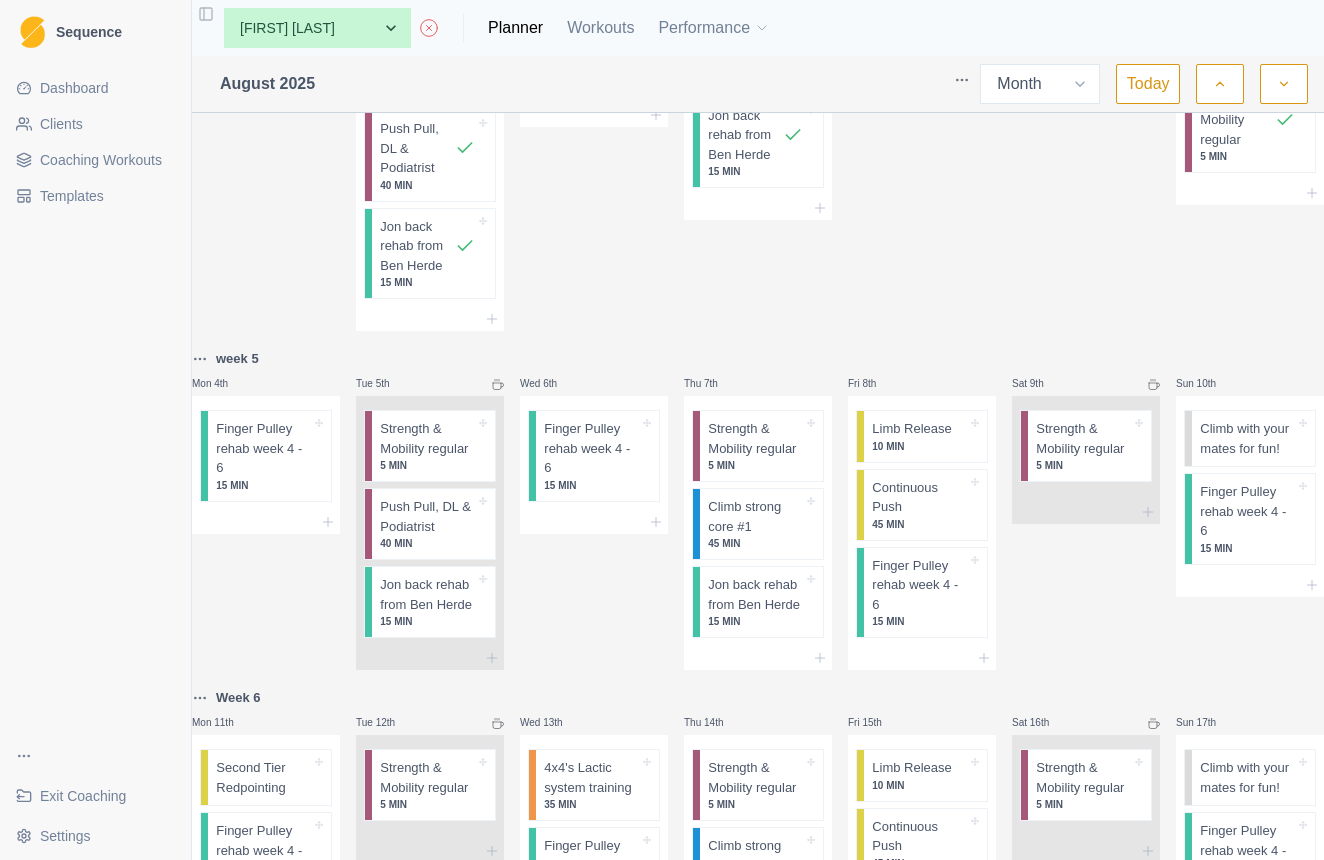 scroll, scrollTop: 265, scrollLeft: 0, axis: vertical 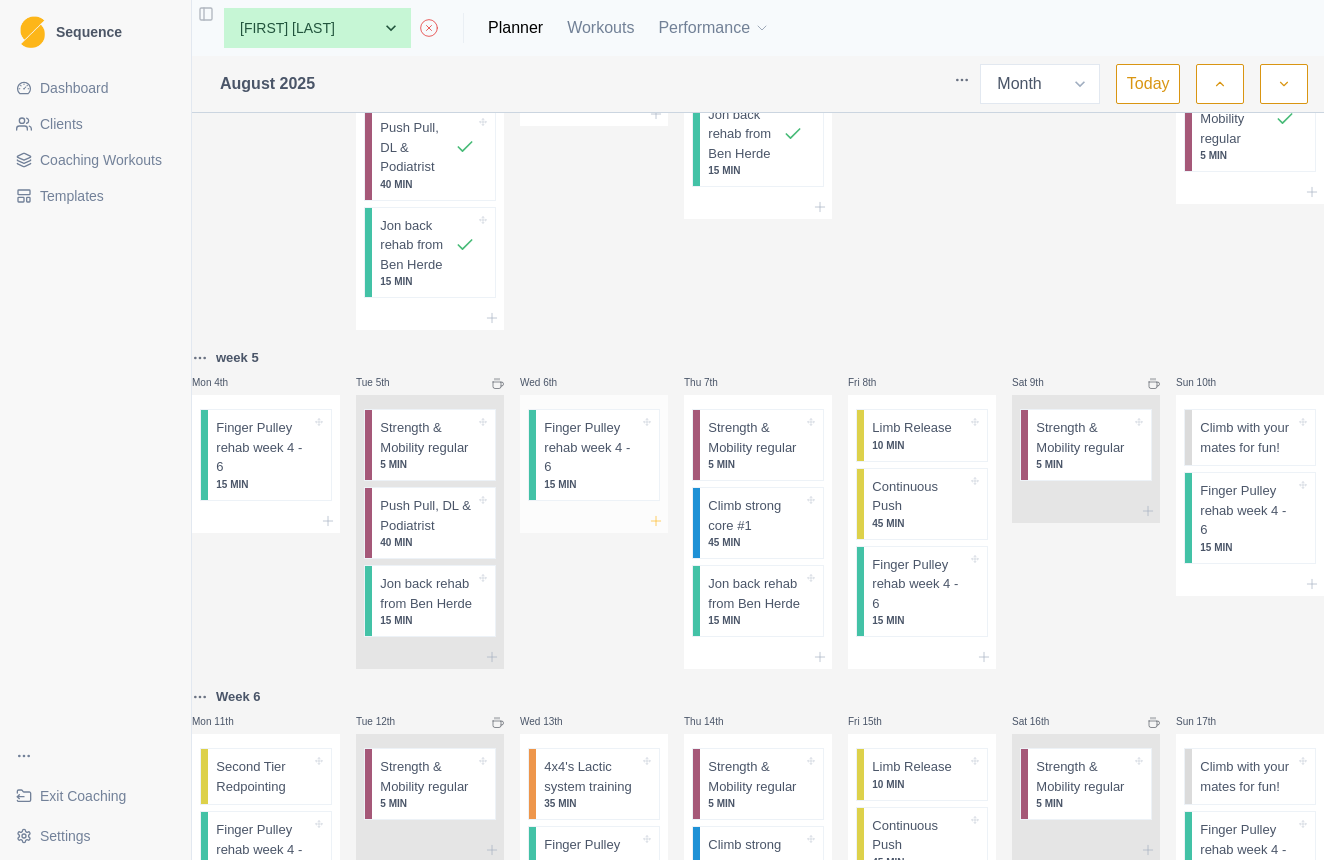 click 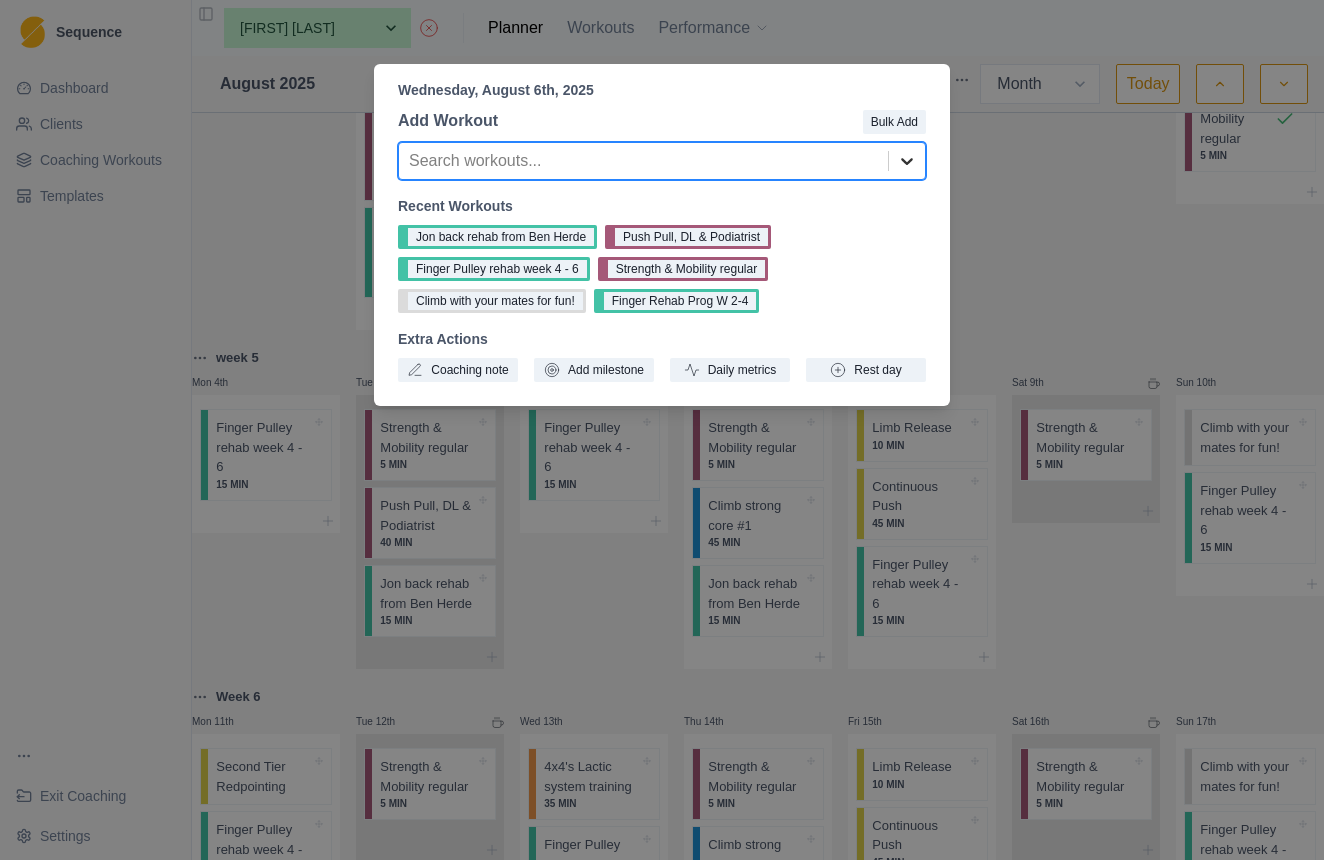 click 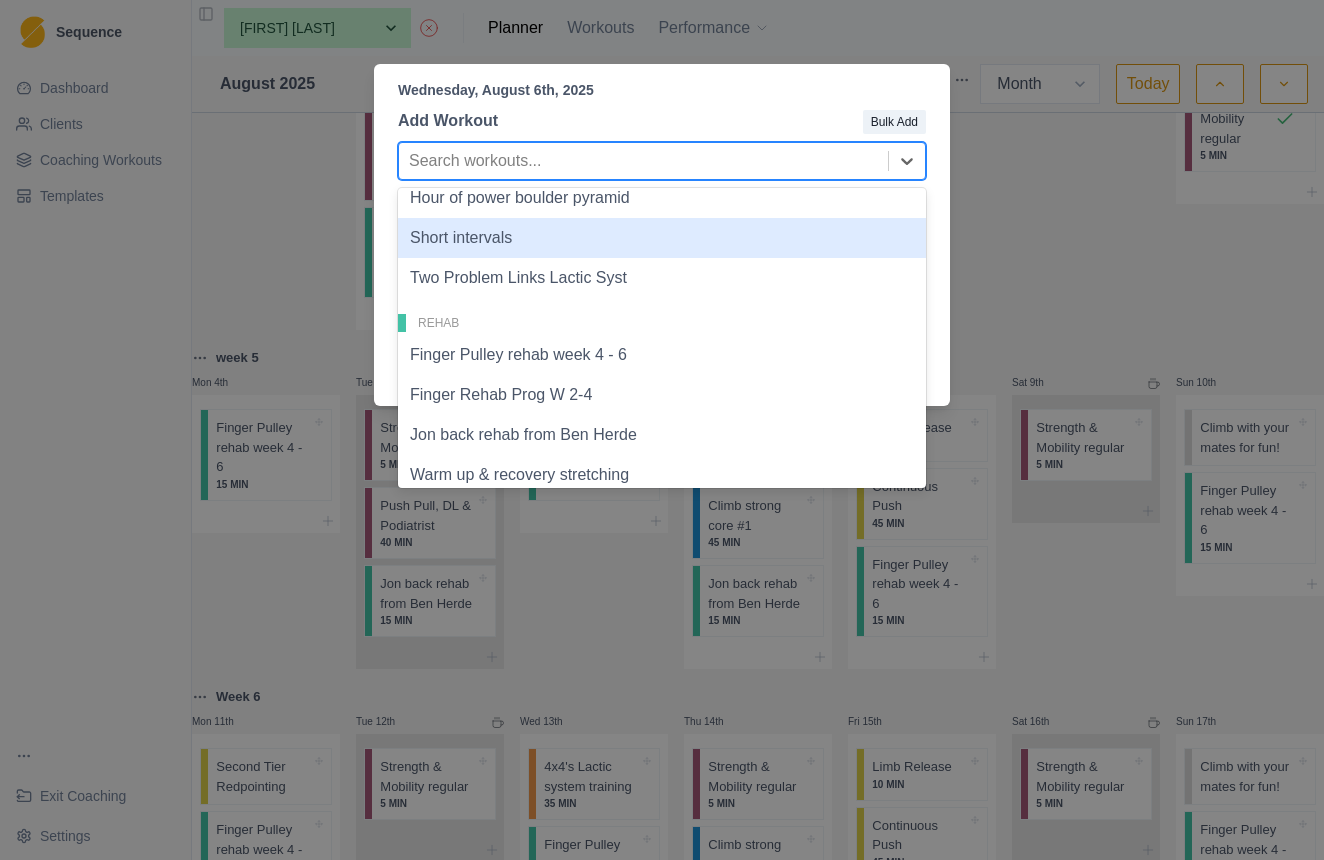 scroll, scrollTop: 1046, scrollLeft: 0, axis: vertical 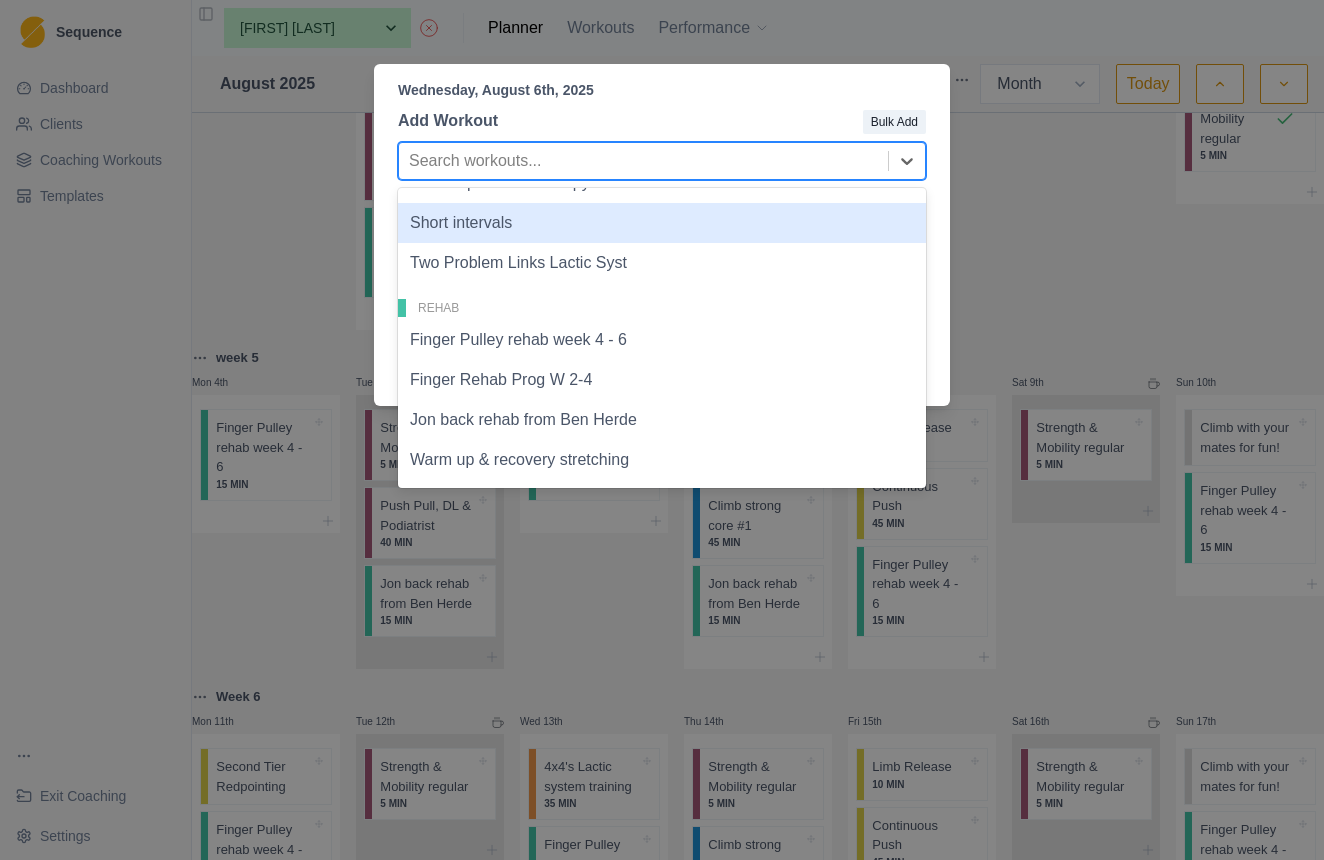 click on "Wednesday, August 6th, 2025 Add Workout Bulk Add Short intervals, 23 of 49. 49 results available. Use Up and Down to choose options, press Enter to select the currently focused option, press Escape to exit the menu, press Tab to select the option and exit the menu. Search workouts... Conditioning Beginner Finger board hanging  Bent Arm Chin Hang Podiatrist exercises #1 + #2. Push Pull, DL & Podiatrist  Push up from knees Strength & Mobility regular Strength & Mobility regular   Core Climb strong core #1 Climb strong core #2 Endurance 1 min hang board 1 ON 1 OFF,... Active 1 on 2 Off 5 on 3 off ARC'ing Continuity 3 x 3 Continuous Push Intensive Endurance Boulders Limb Release Second Tier Redpointing Lifestyle / Habits Daily Habits Evaluation Power Endurance 4x4's Lactic system training Hour of power boulder pyramid Short intervals Two Problem Links Lactic Syst Rehab Finger Pulley rehab week 4 - 6 Finger Rehab Prog W 2-4  Jon back rehab from Ben Herde Warm up & recovery stretching  Strength / Power Bench dips" at bounding box center [662, 430] 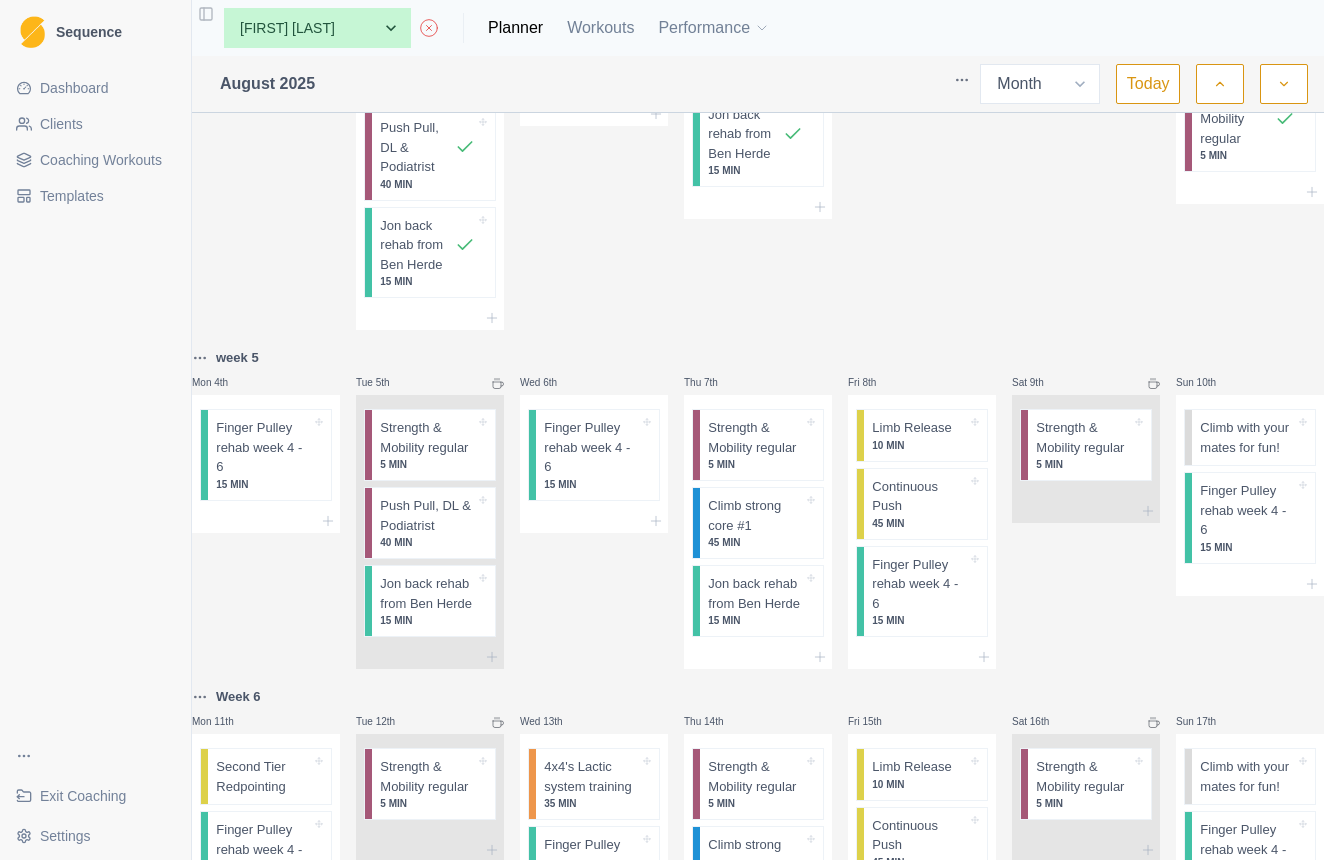click on "Coaching Workouts" at bounding box center [101, 160] 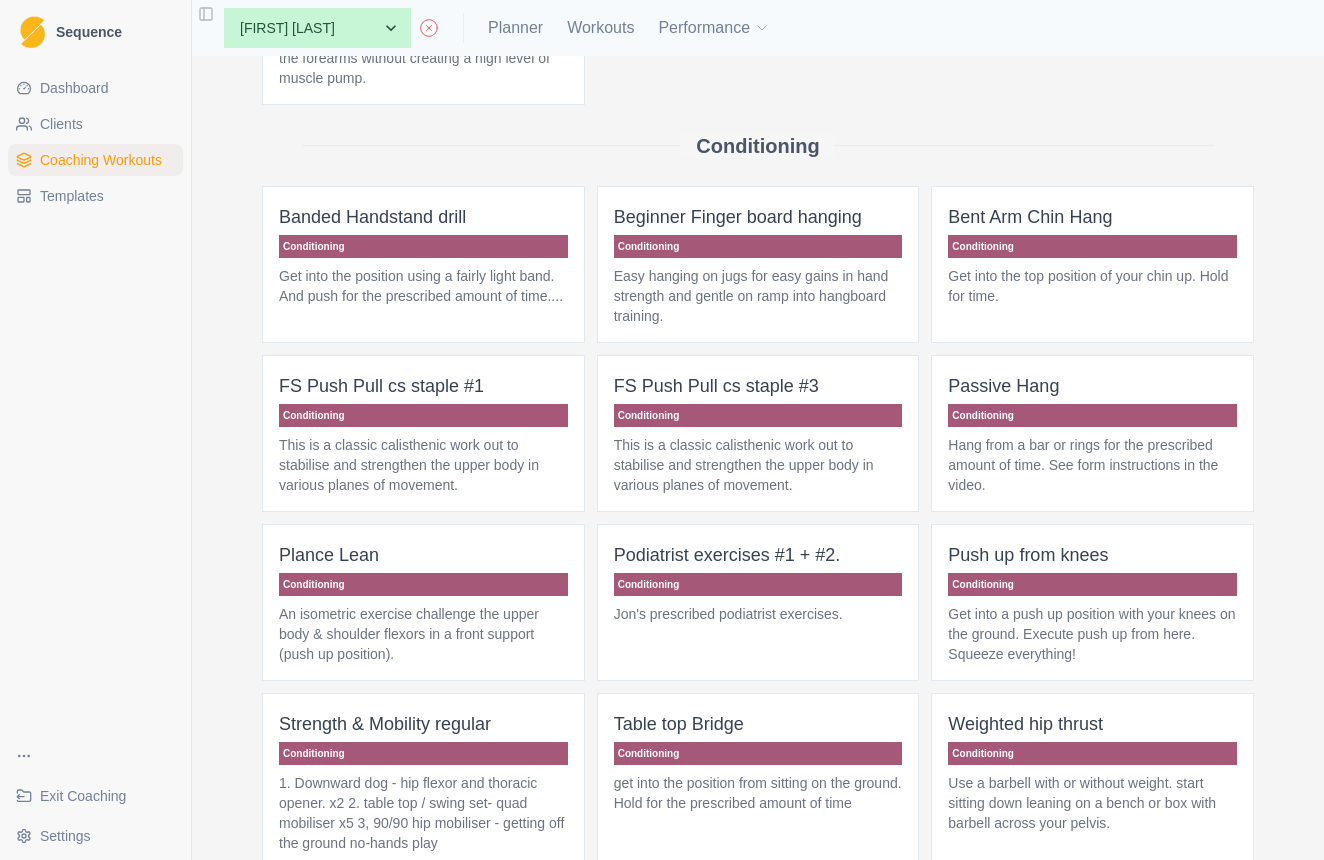 scroll, scrollTop: 0, scrollLeft: 0, axis: both 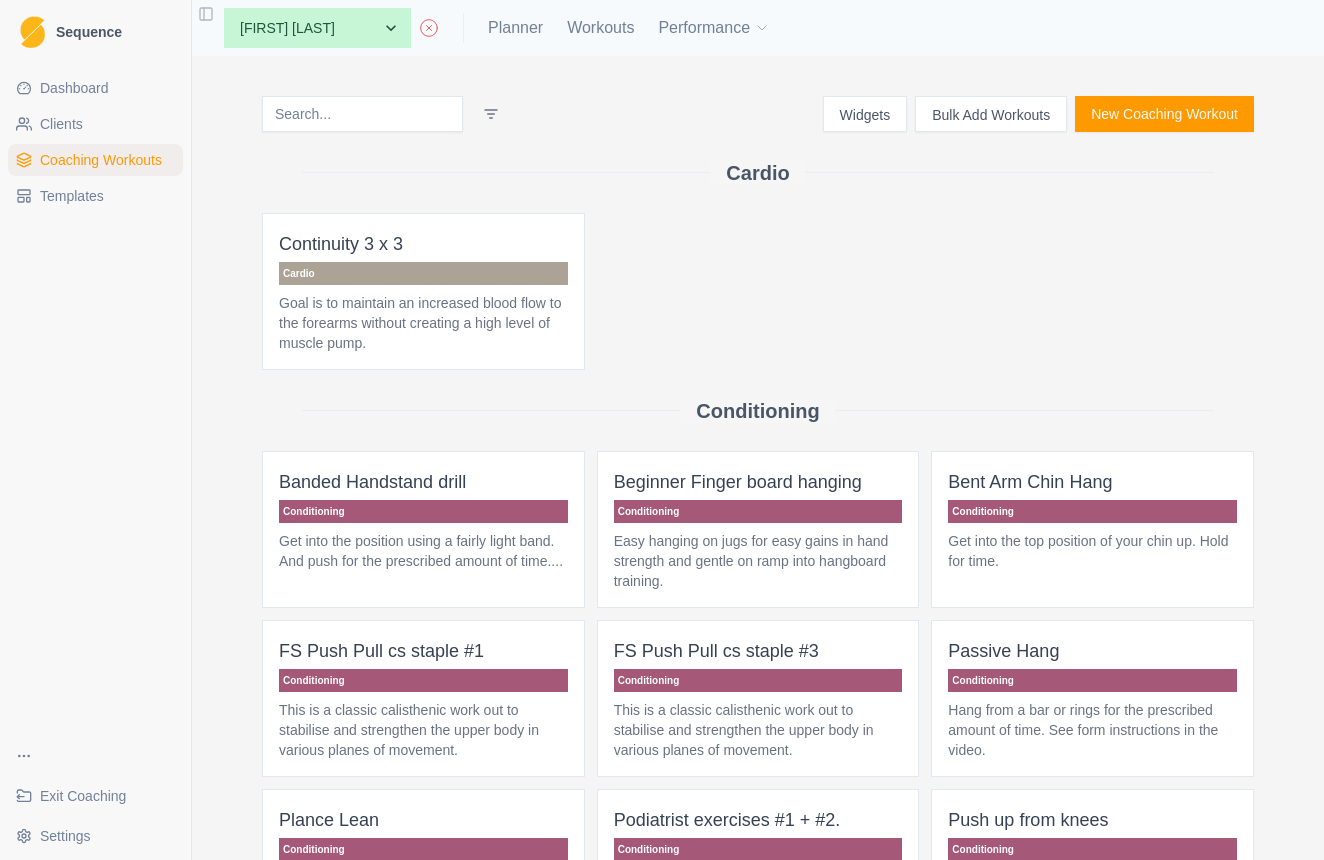 click on "New Coaching Workout" at bounding box center (1164, 114) 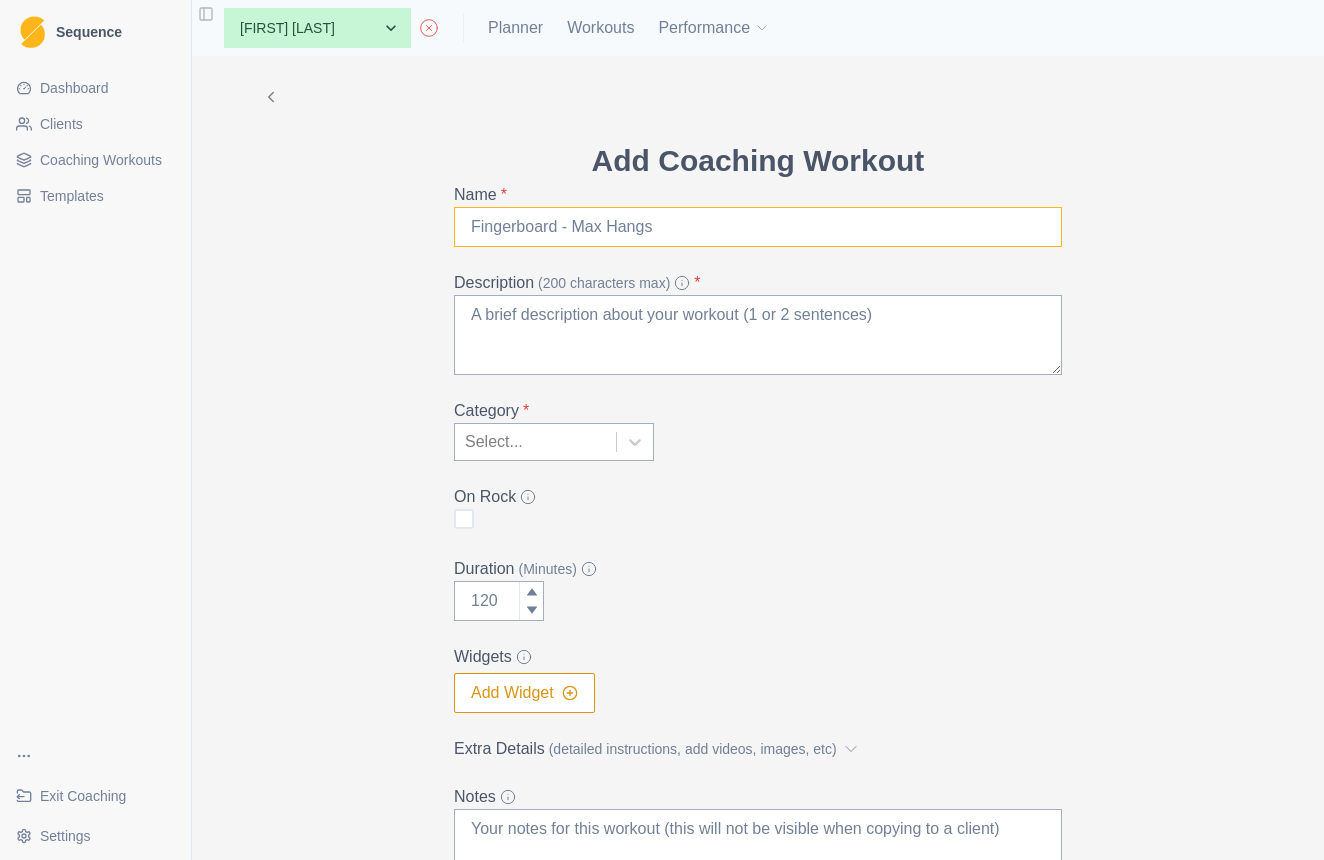 click on "Name *" at bounding box center [758, 227] 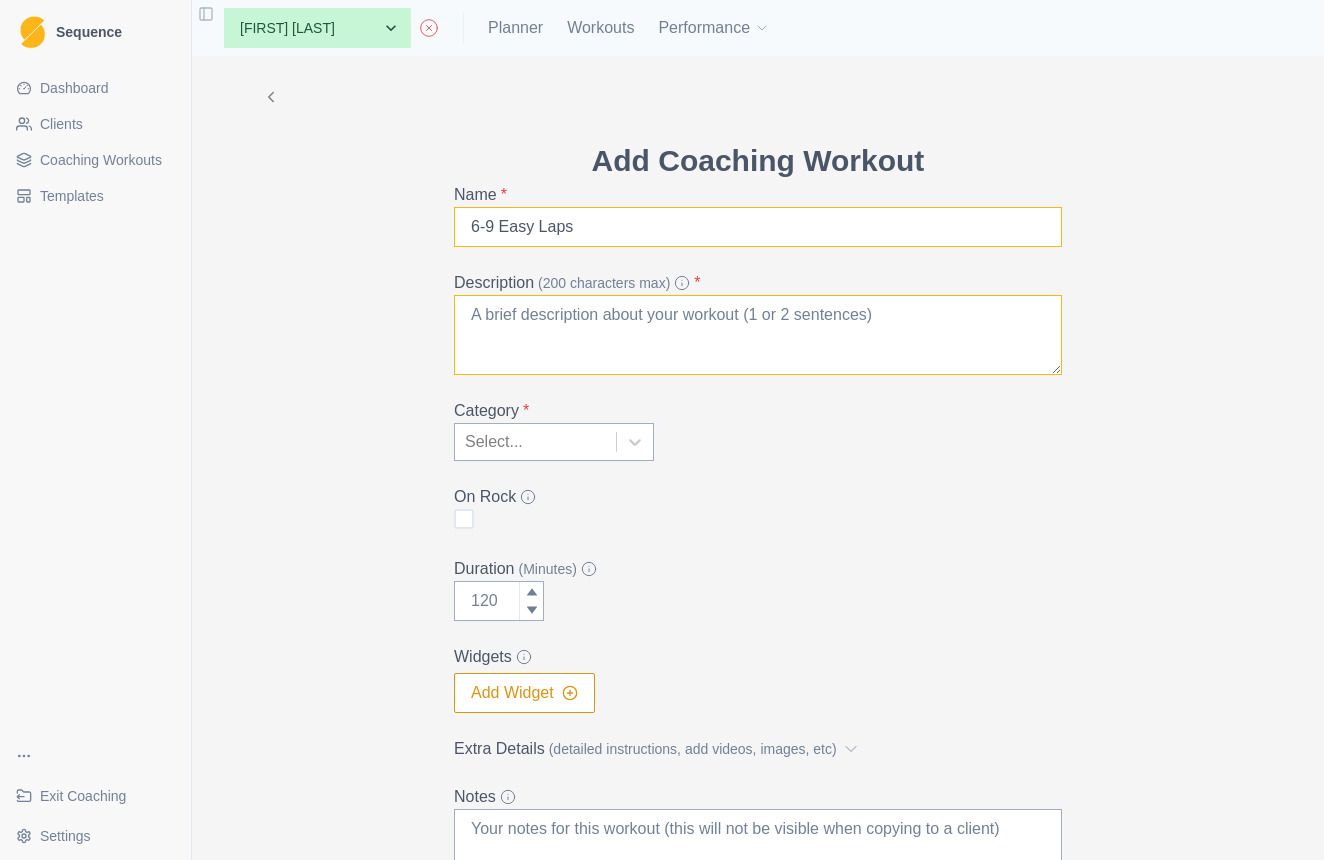 type on "6-9 Easy Laps" 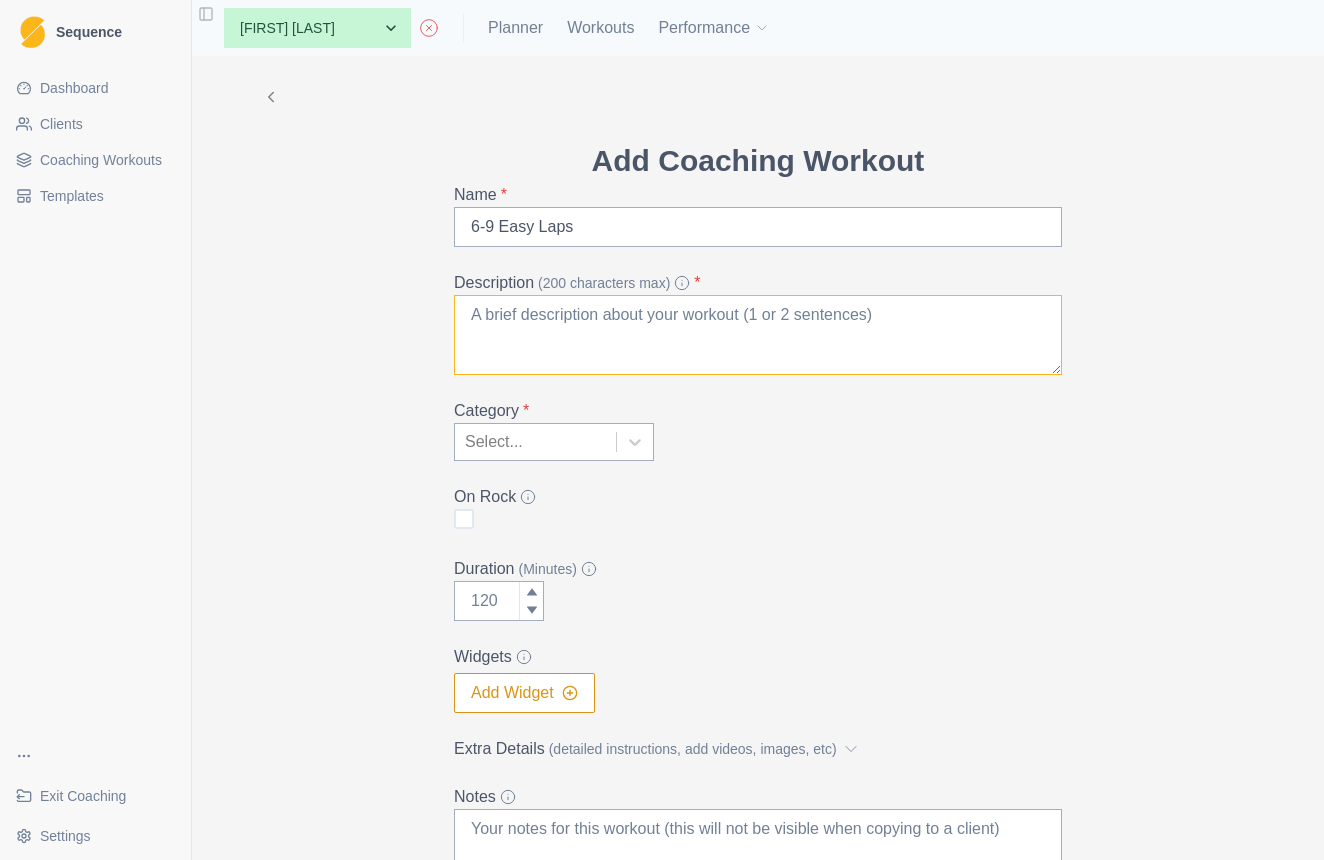 click on "Description   (200 characters max) *" at bounding box center (758, 335) 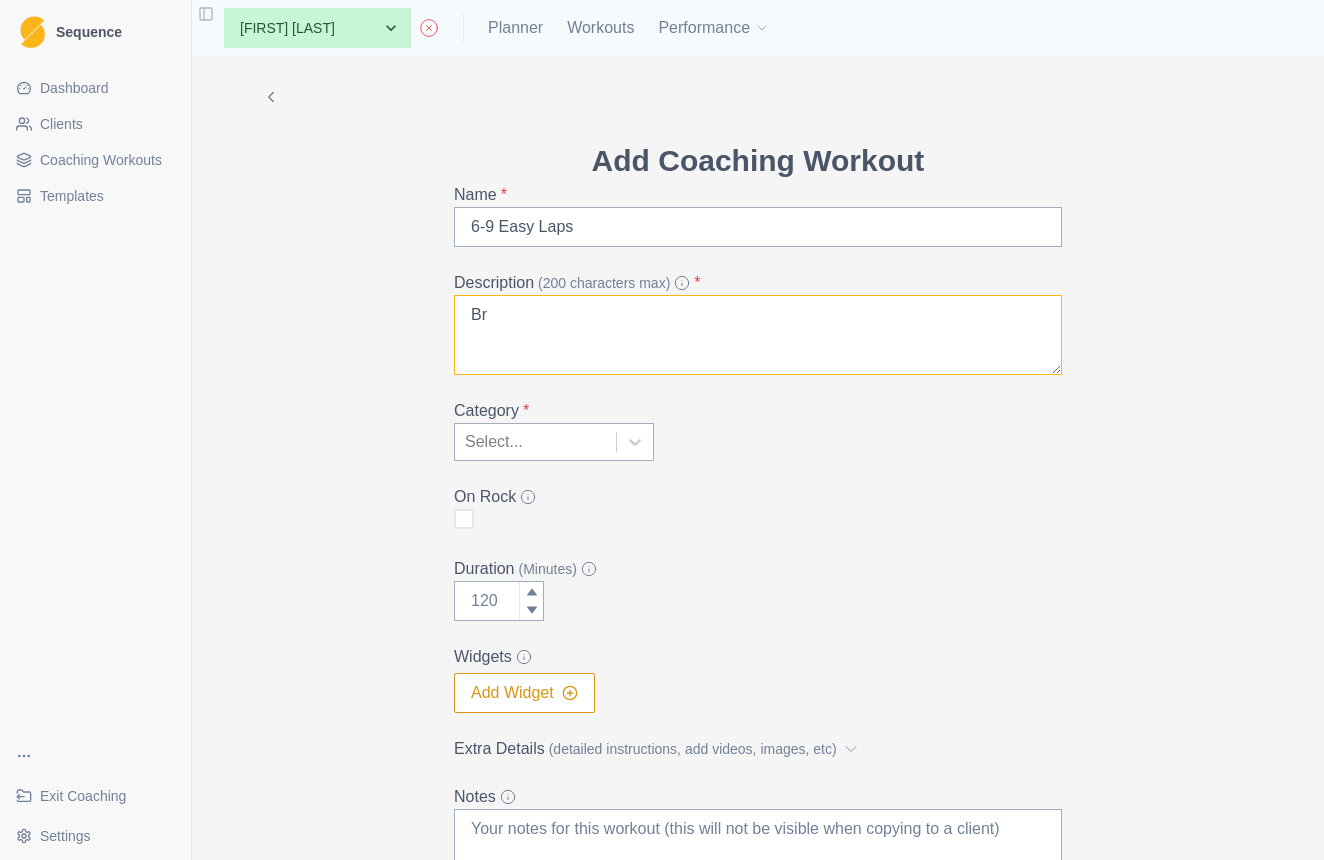 type on "B" 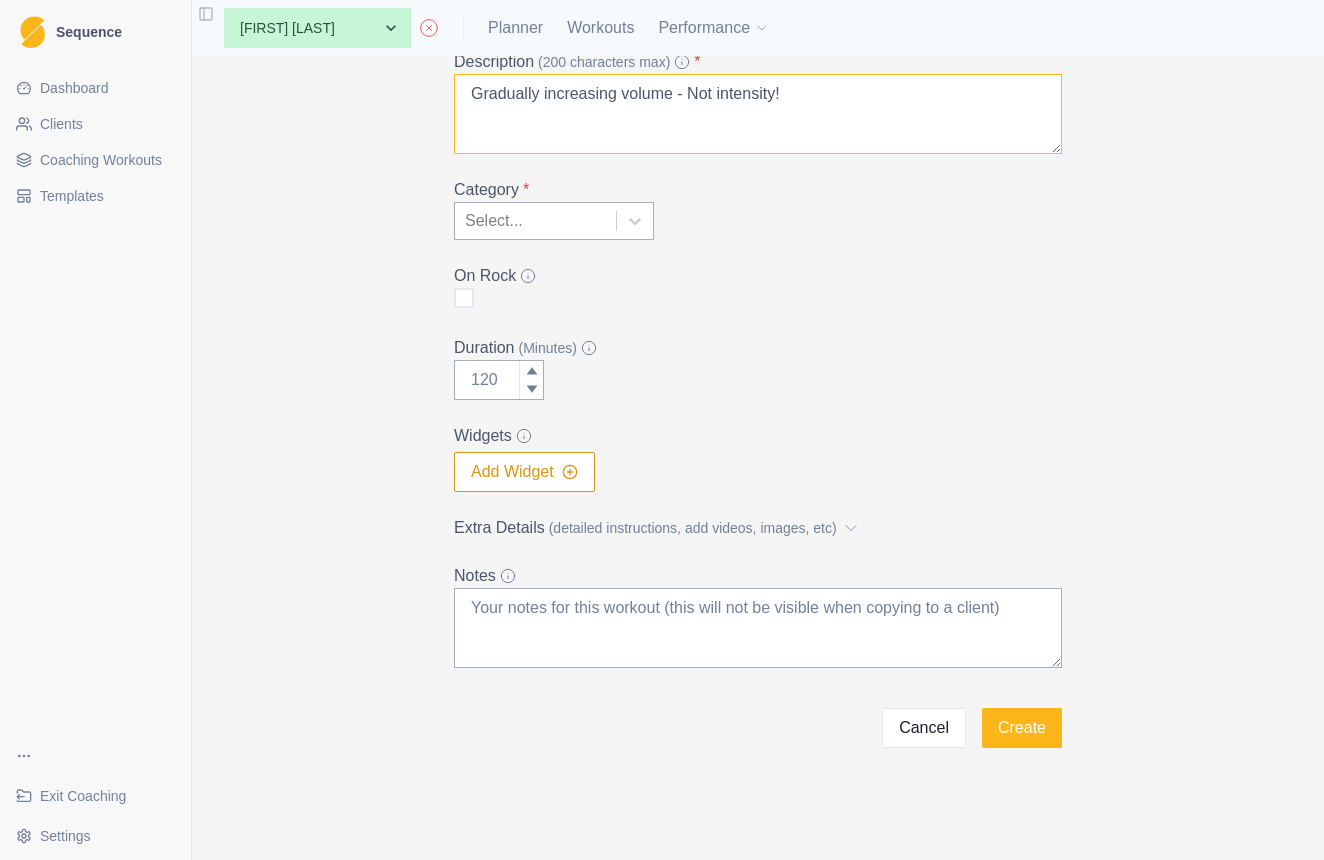 scroll, scrollTop: 221, scrollLeft: 0, axis: vertical 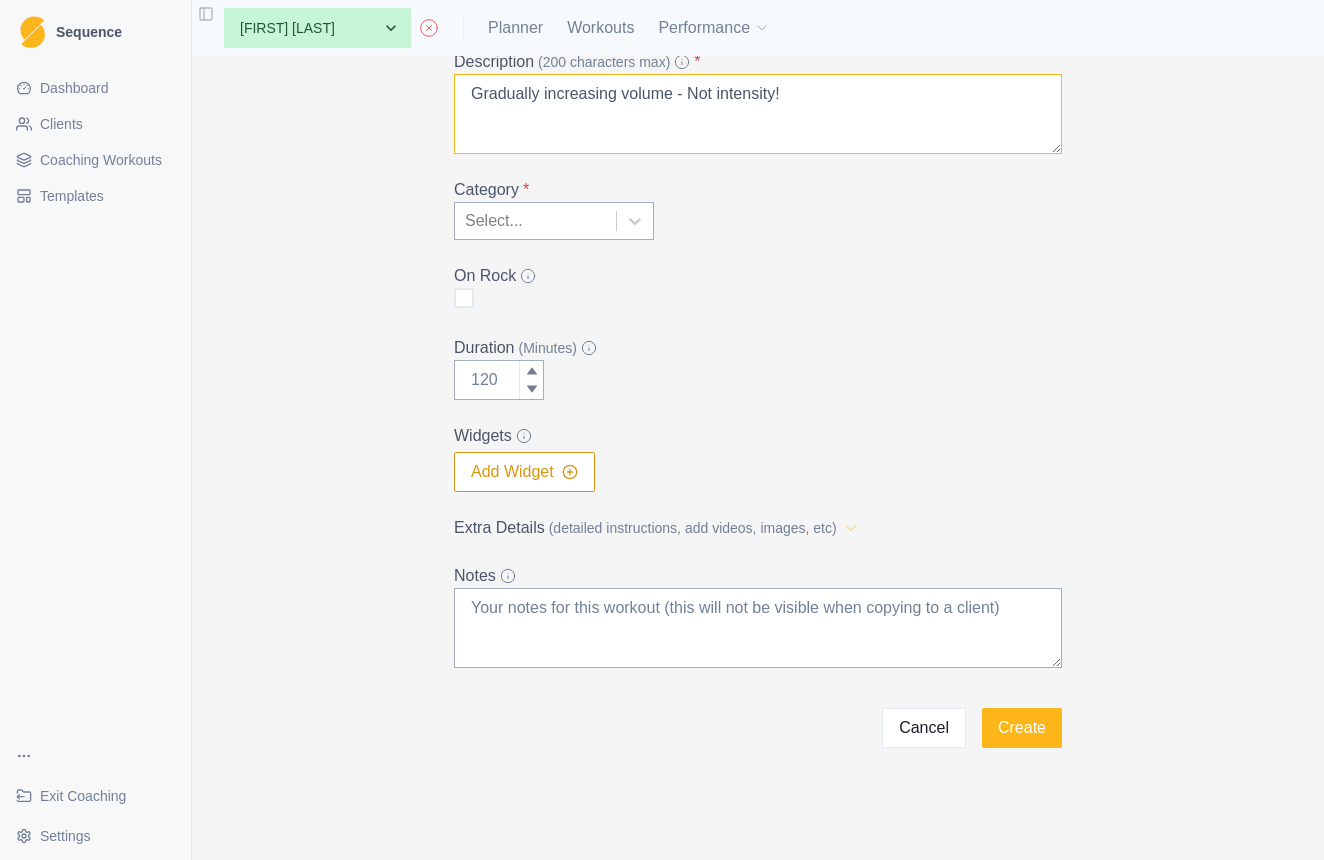 type on "Gradually increasing volume - Not intensity!" 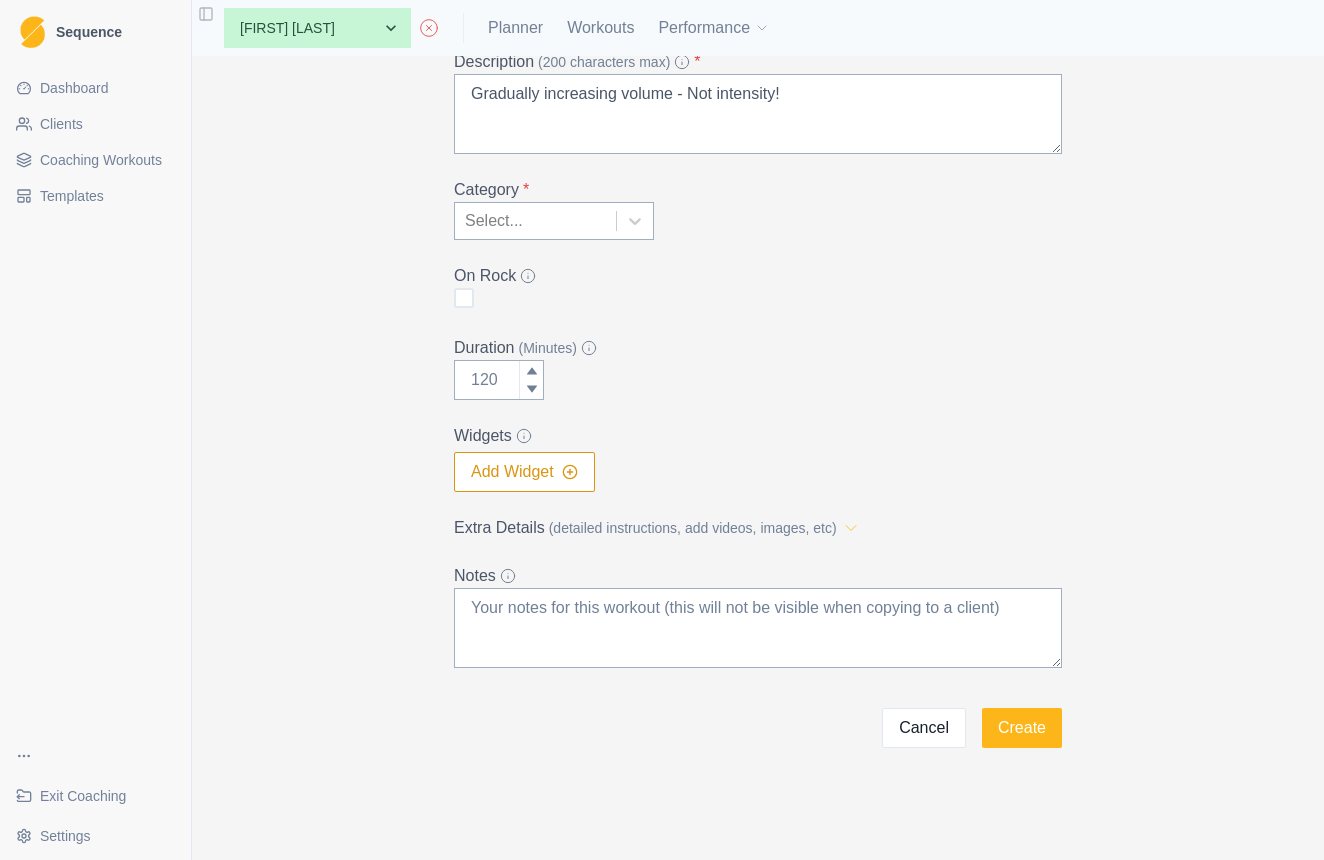 click 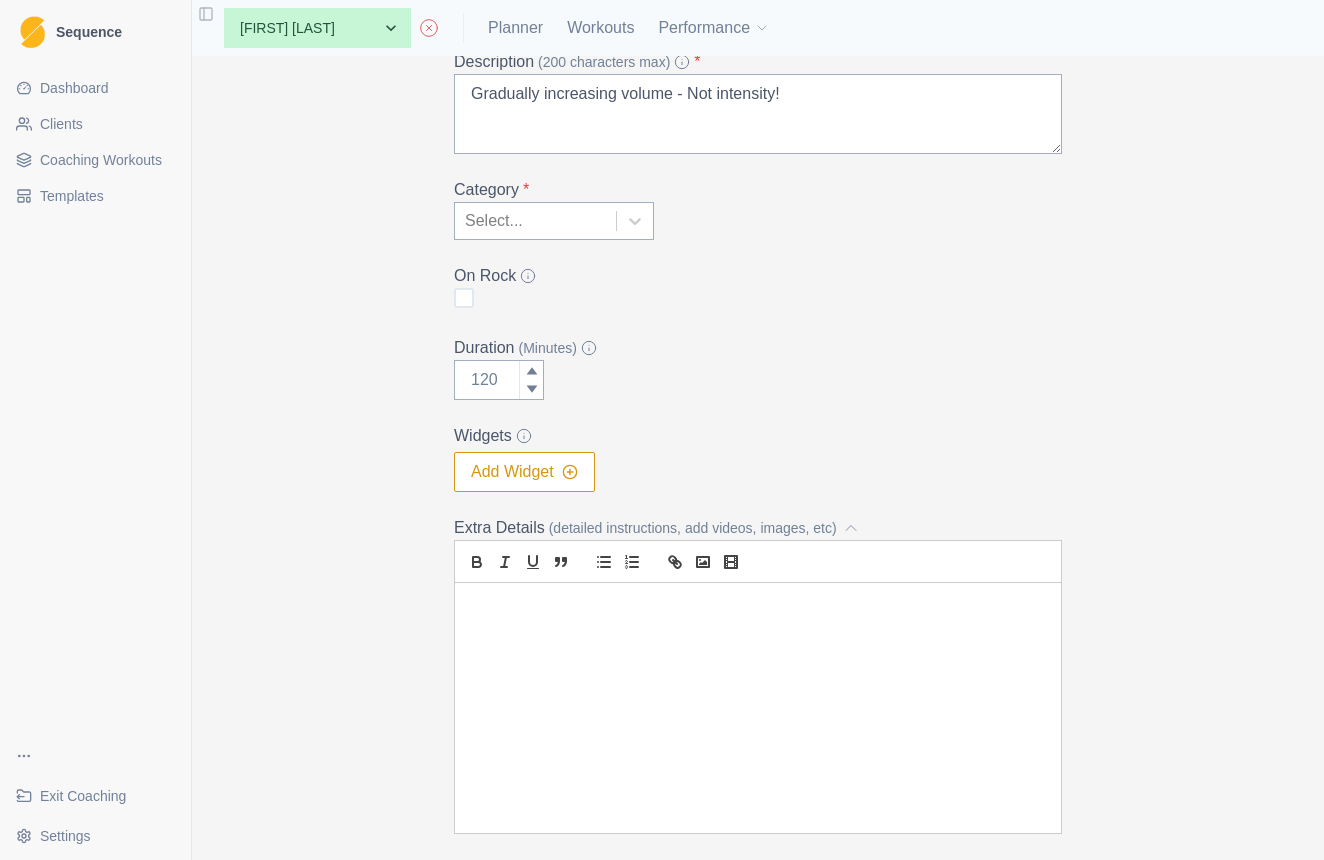 click at bounding box center (758, 606) 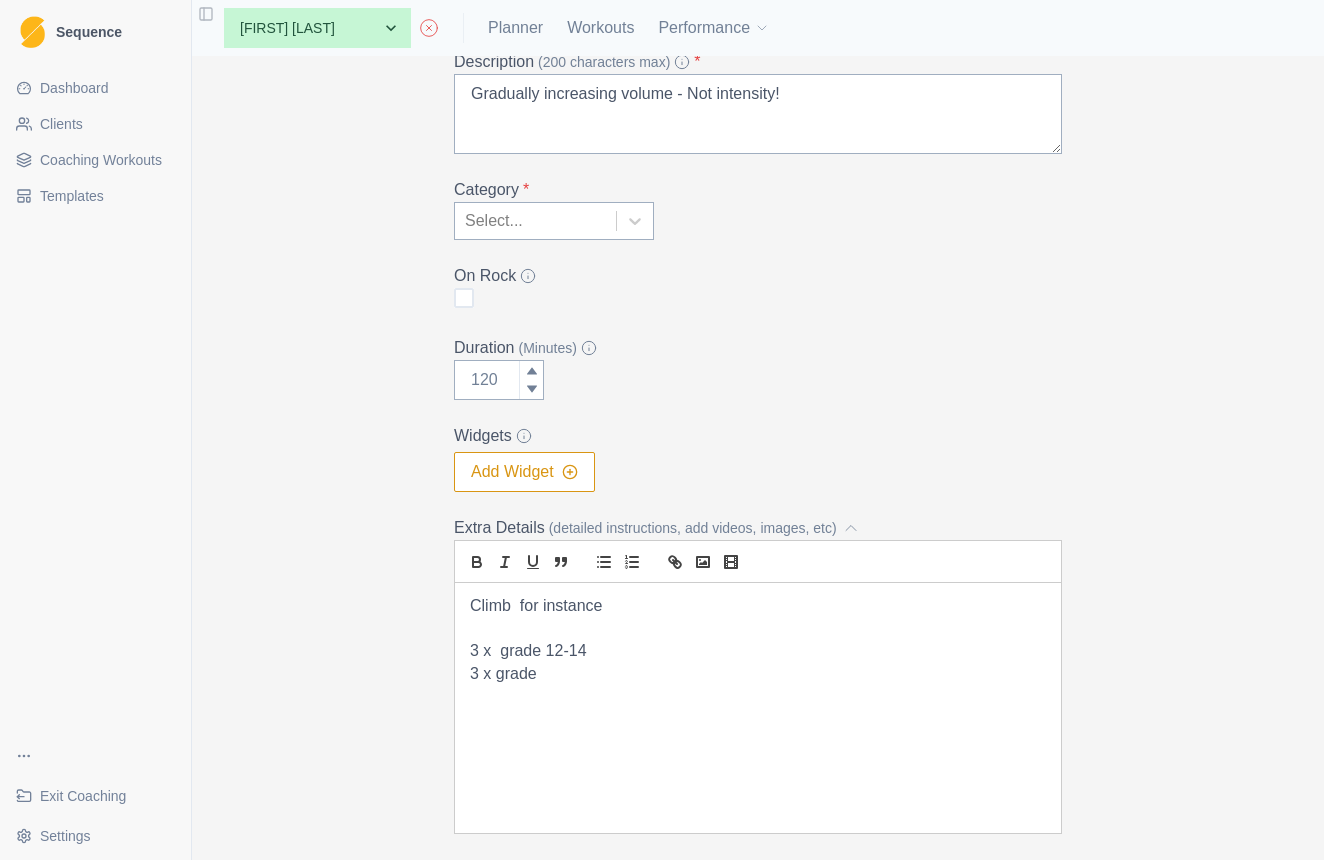 click on "3 x  grade 12-14" at bounding box center [758, 651] 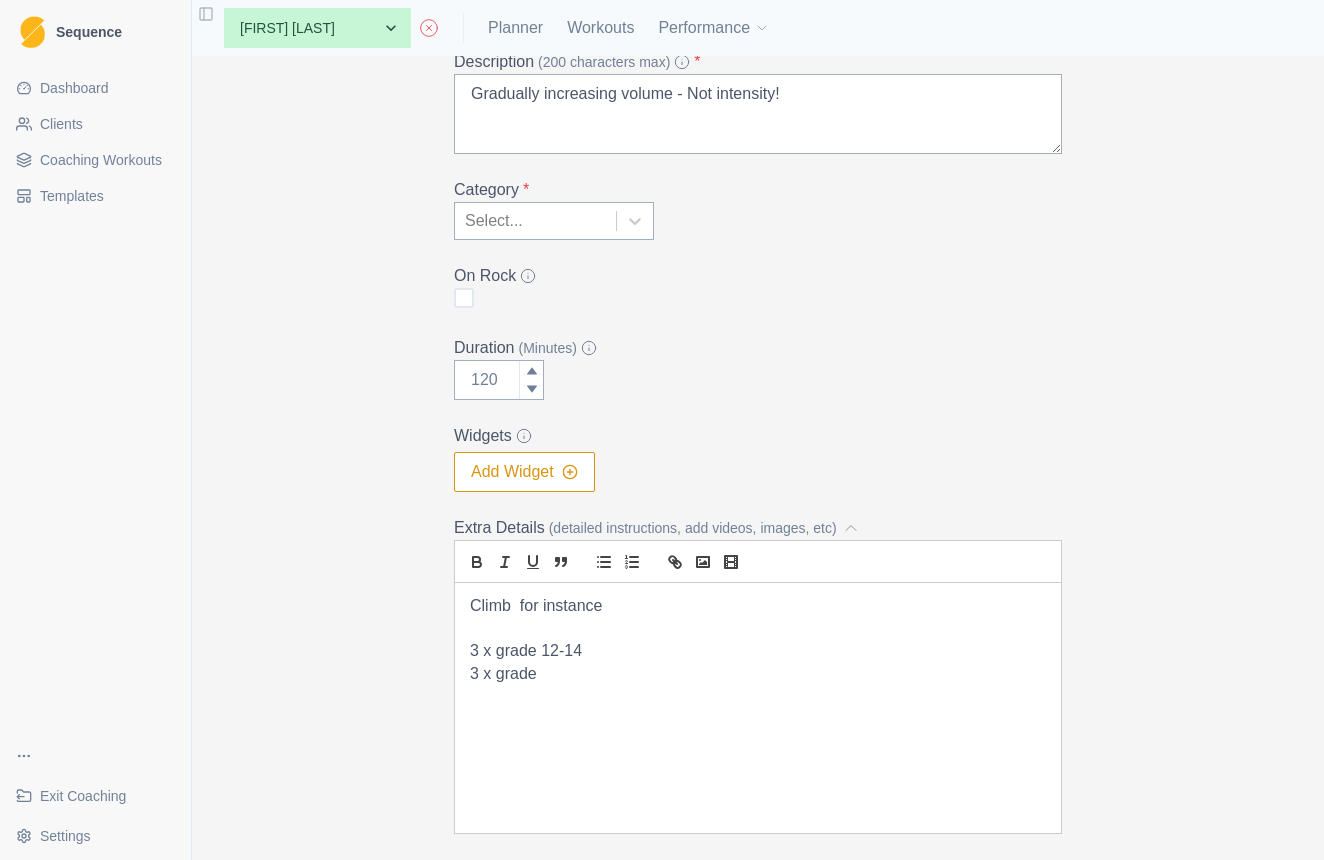 click on "3 x grade" at bounding box center (758, 674) 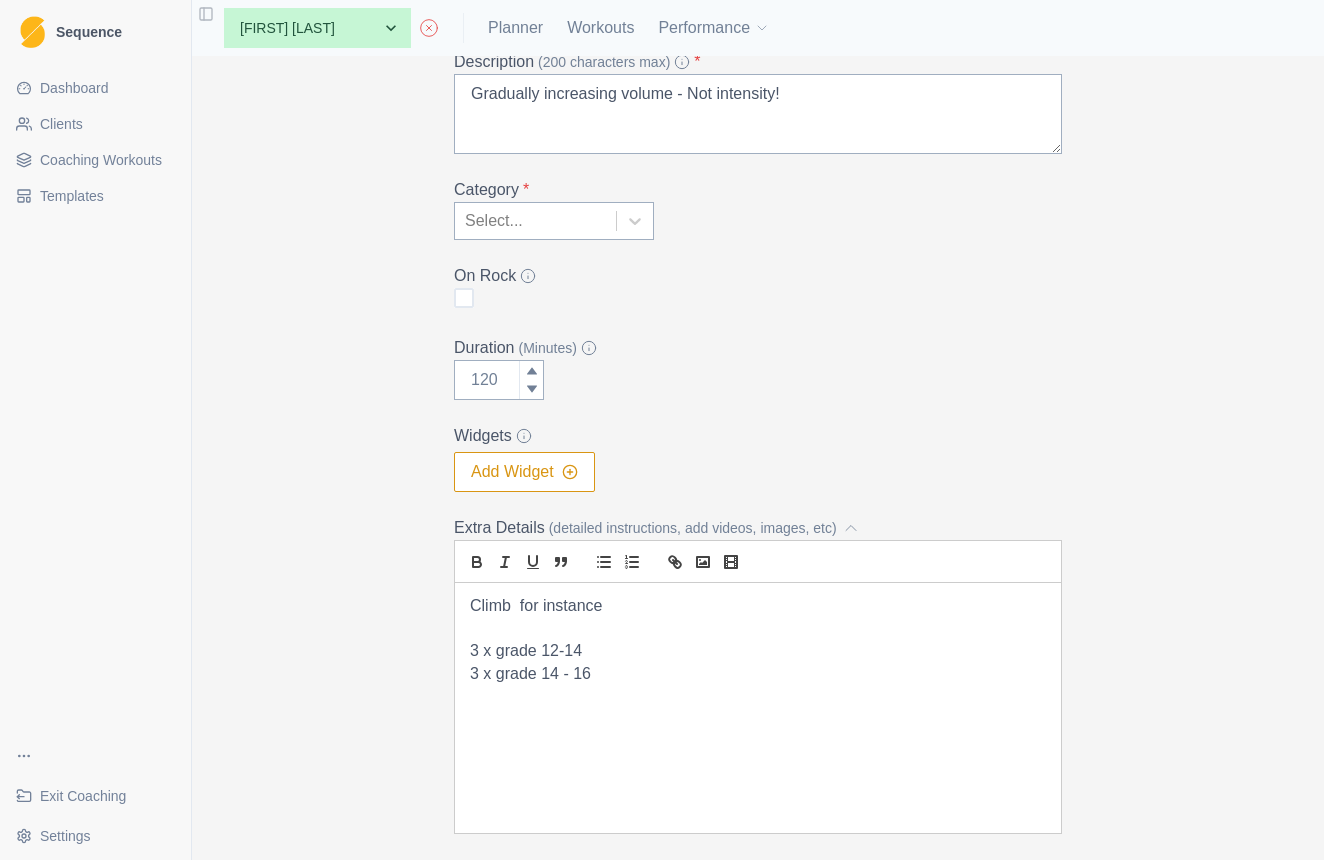 click on "3 x grade 12-14" at bounding box center [758, 651] 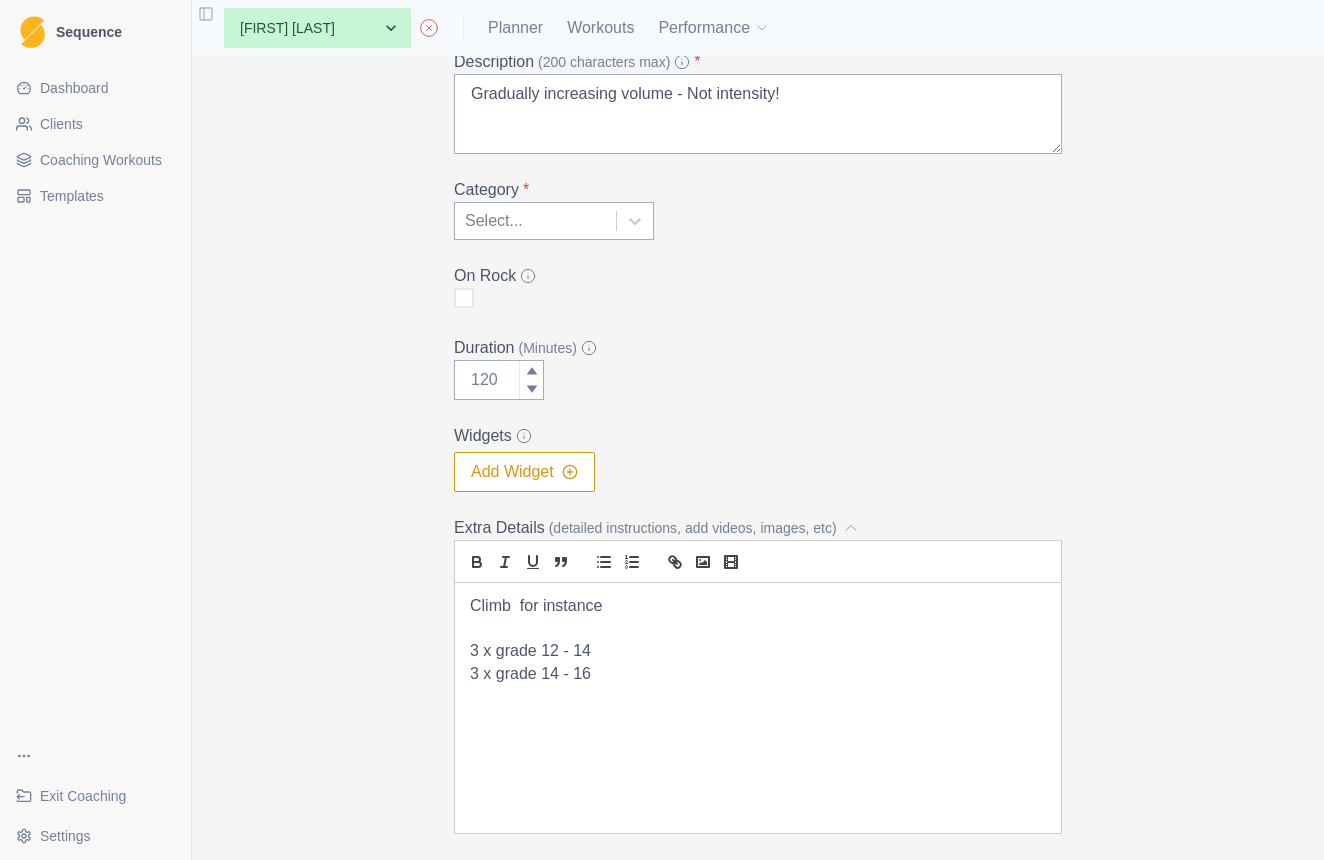 click on "3 x grade 14 - 16" at bounding box center (758, 674) 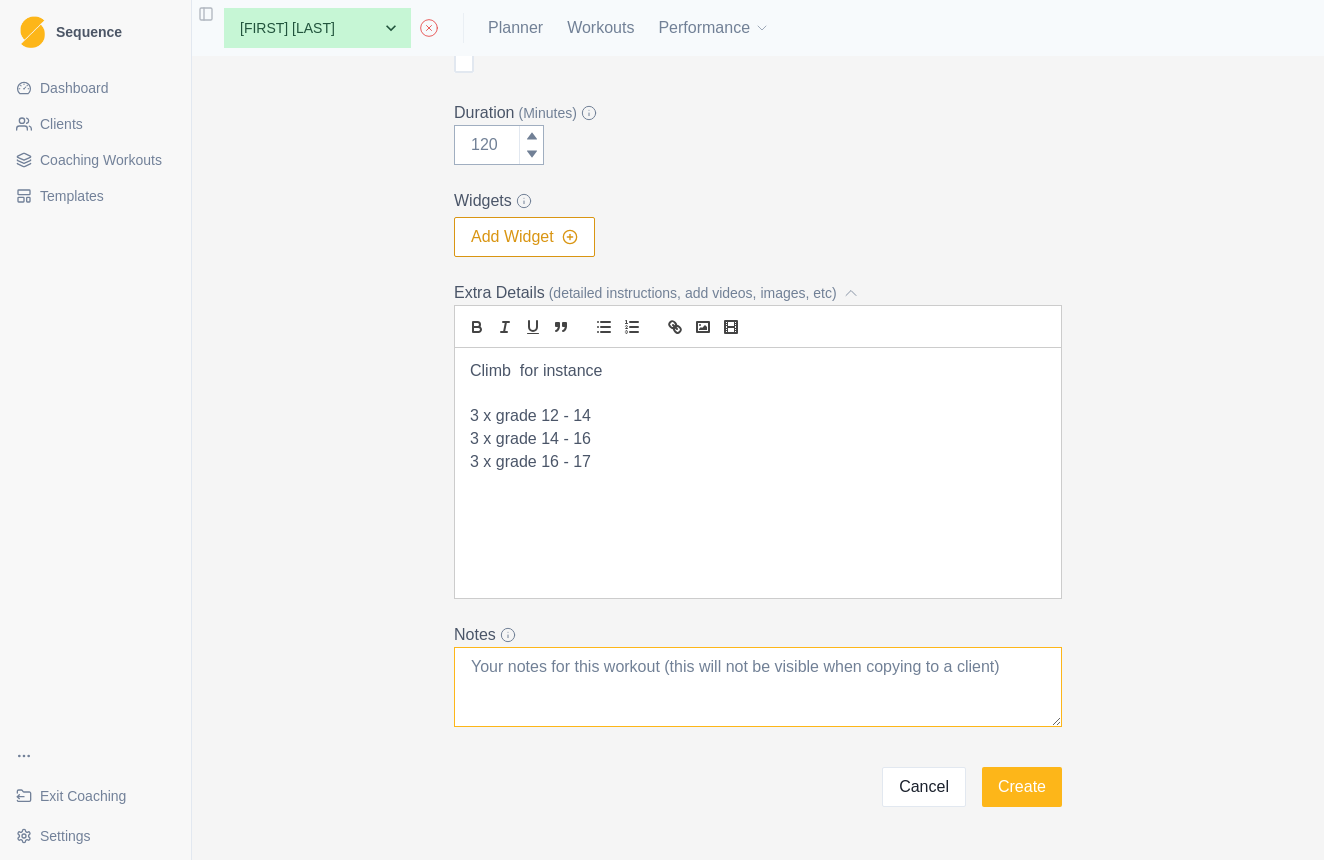 scroll, scrollTop: 452, scrollLeft: 0, axis: vertical 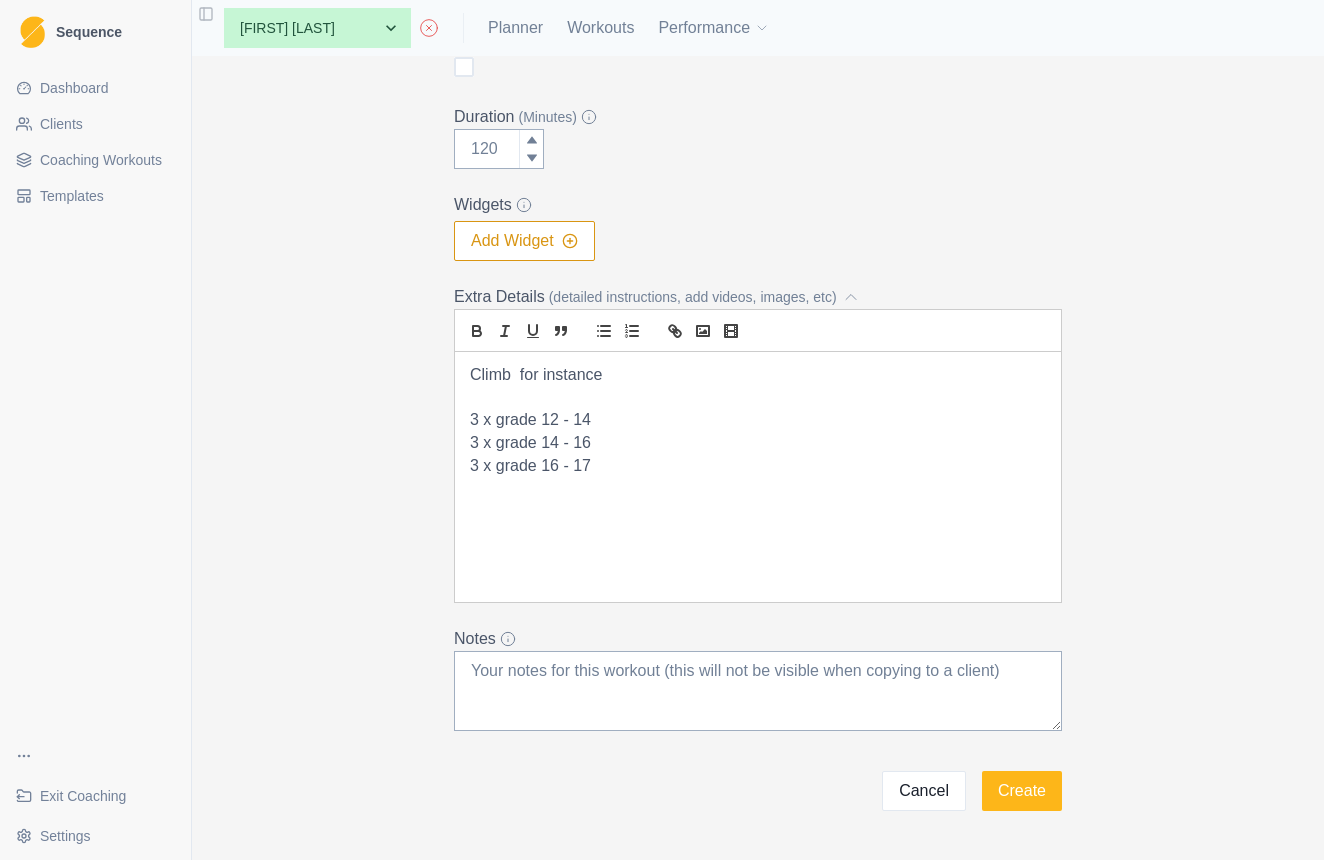 click on "Climb  for instance" at bounding box center (758, 375) 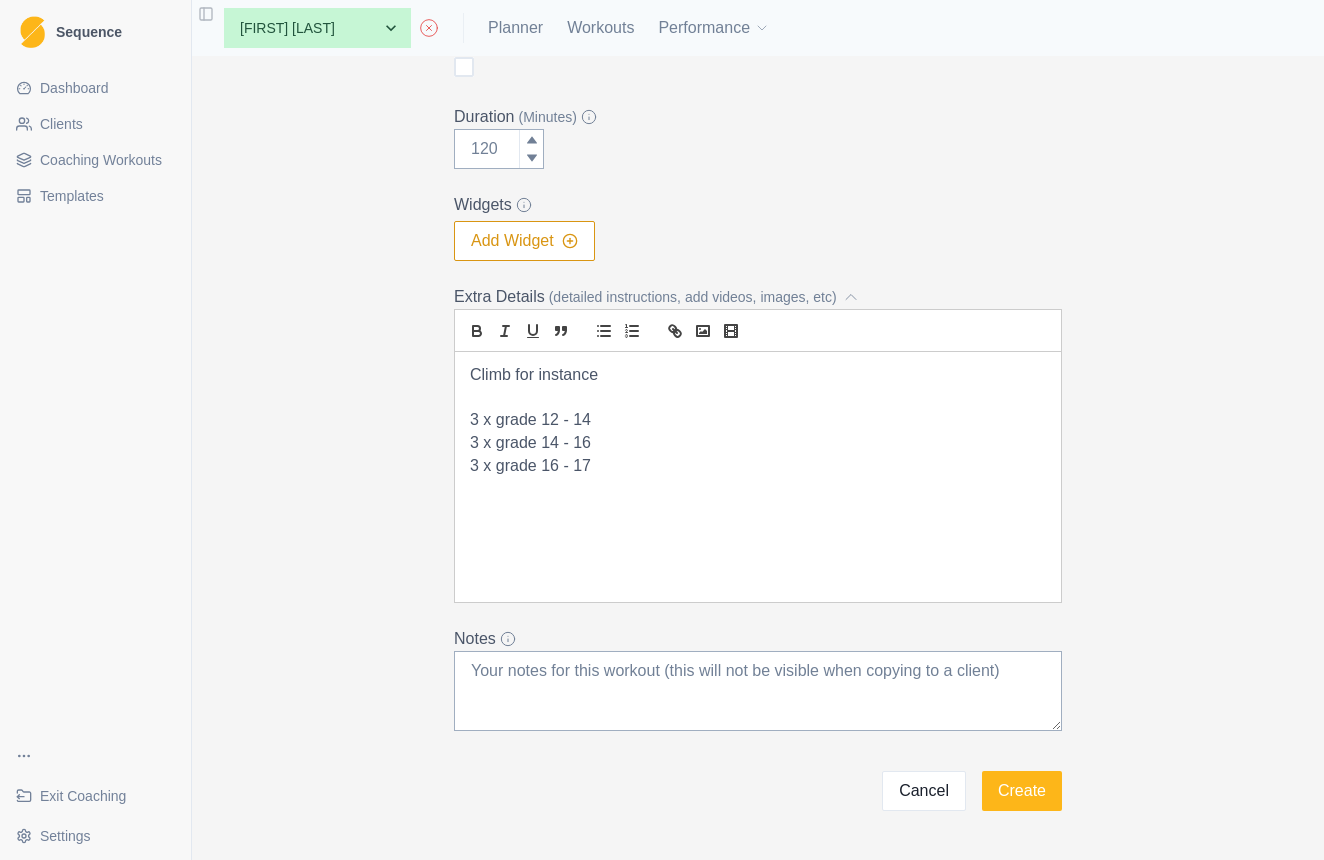type on "0" 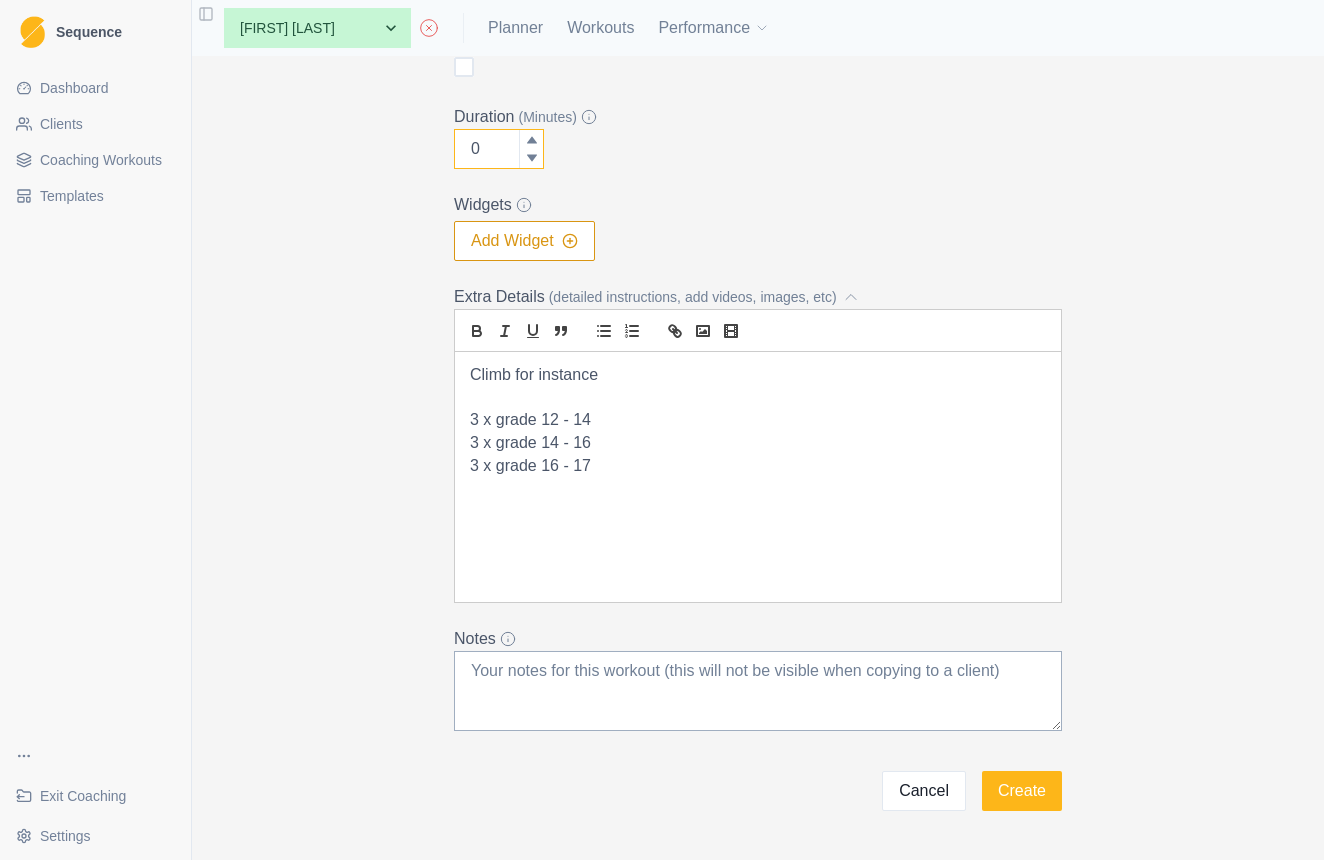click 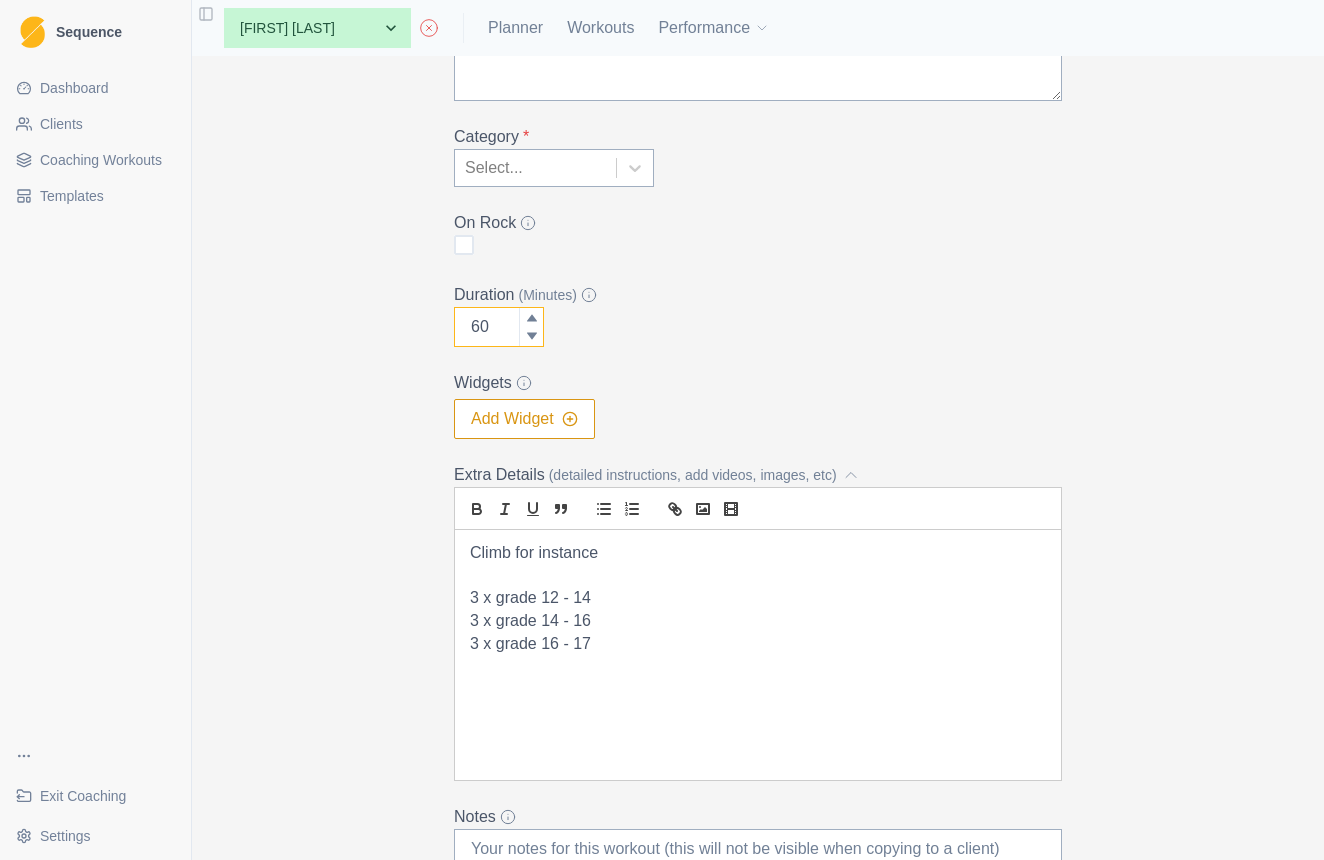 scroll, scrollTop: 241, scrollLeft: 0, axis: vertical 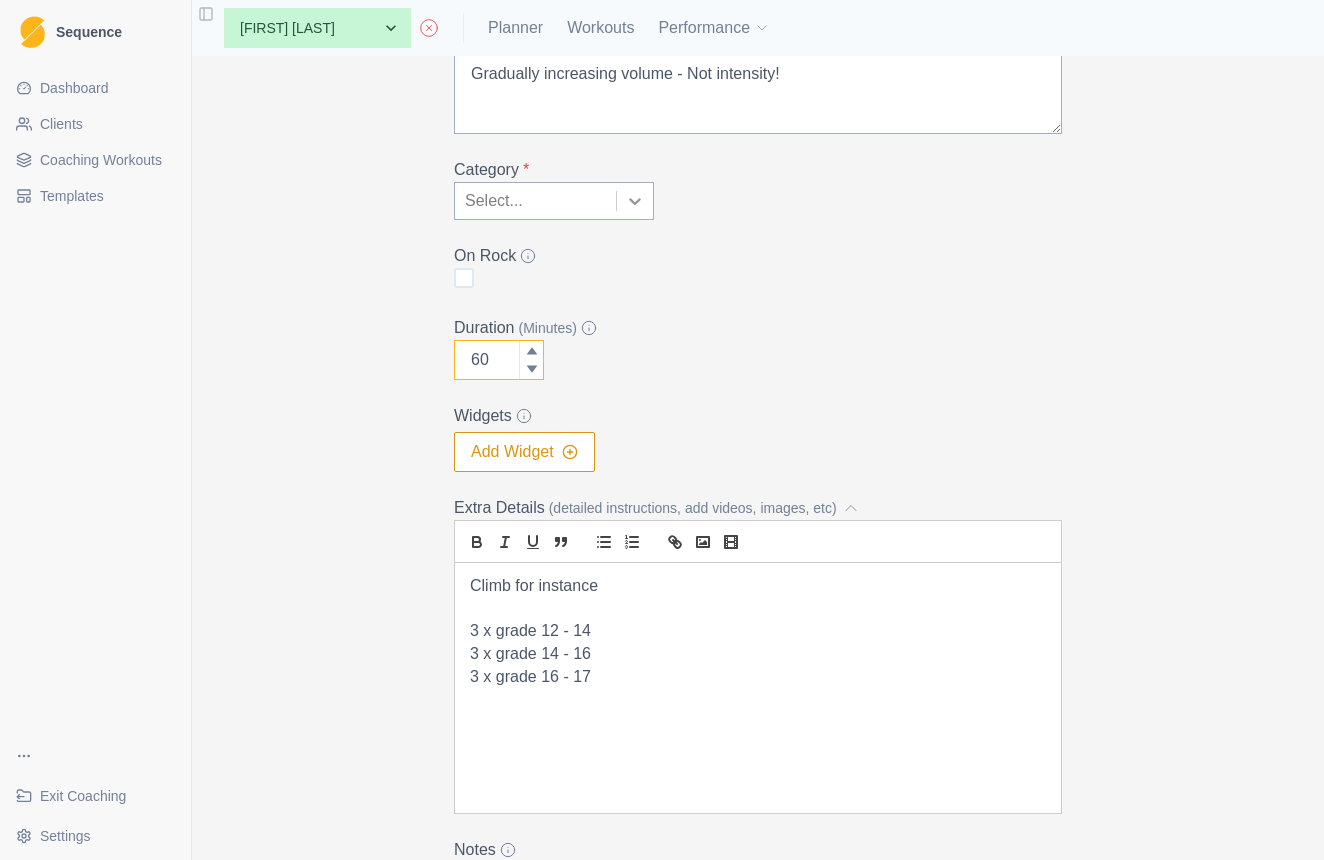 type on "60" 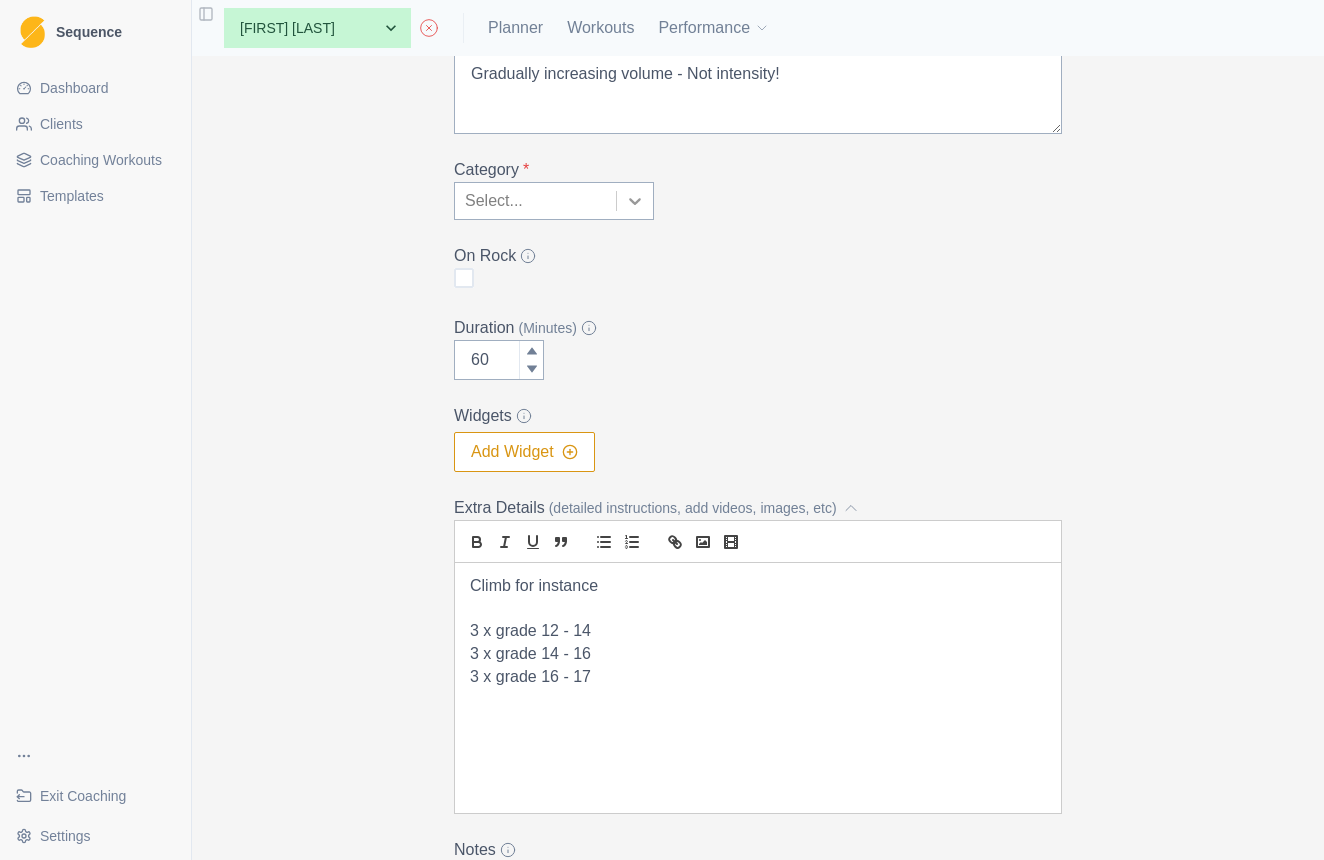 click 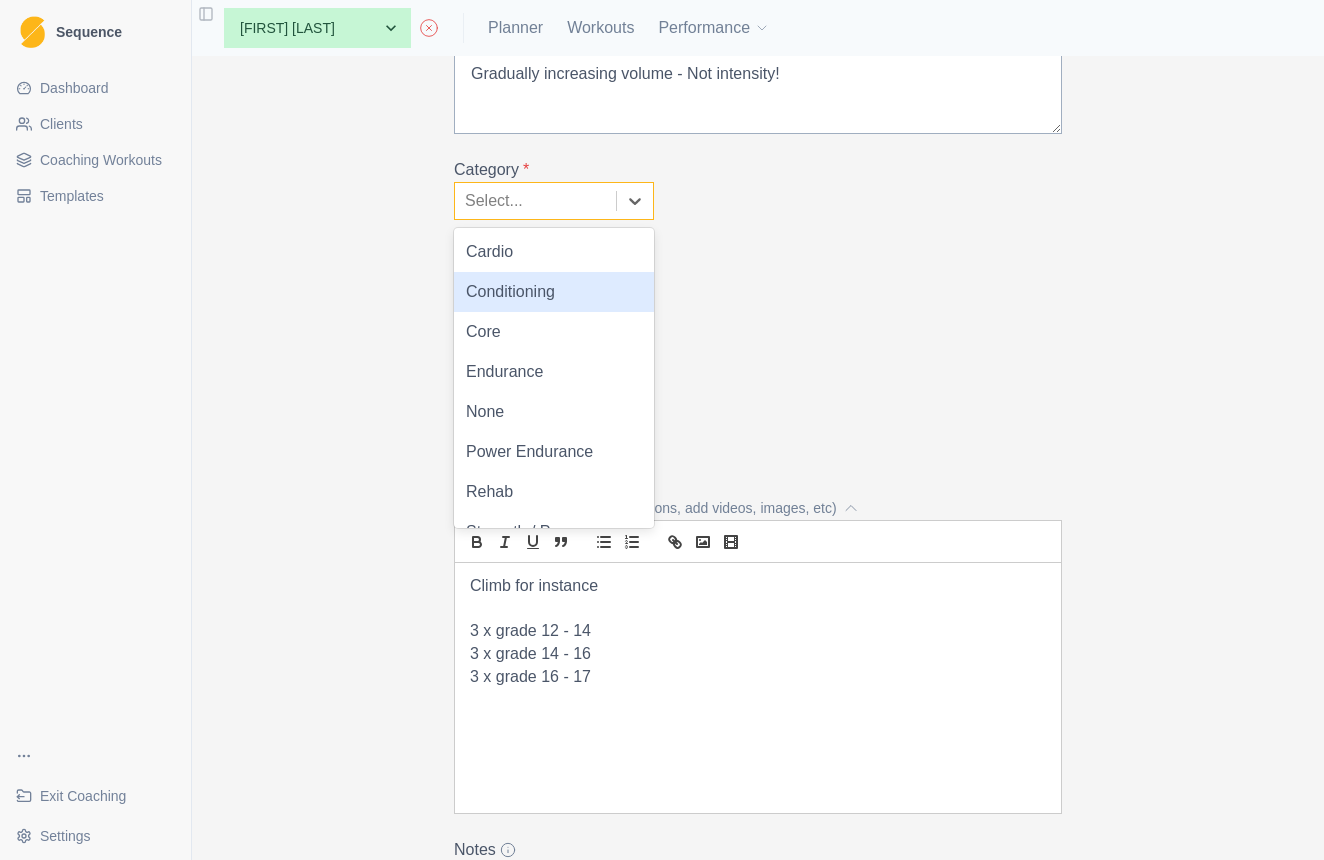 click on "Conditioning" at bounding box center (554, 292) 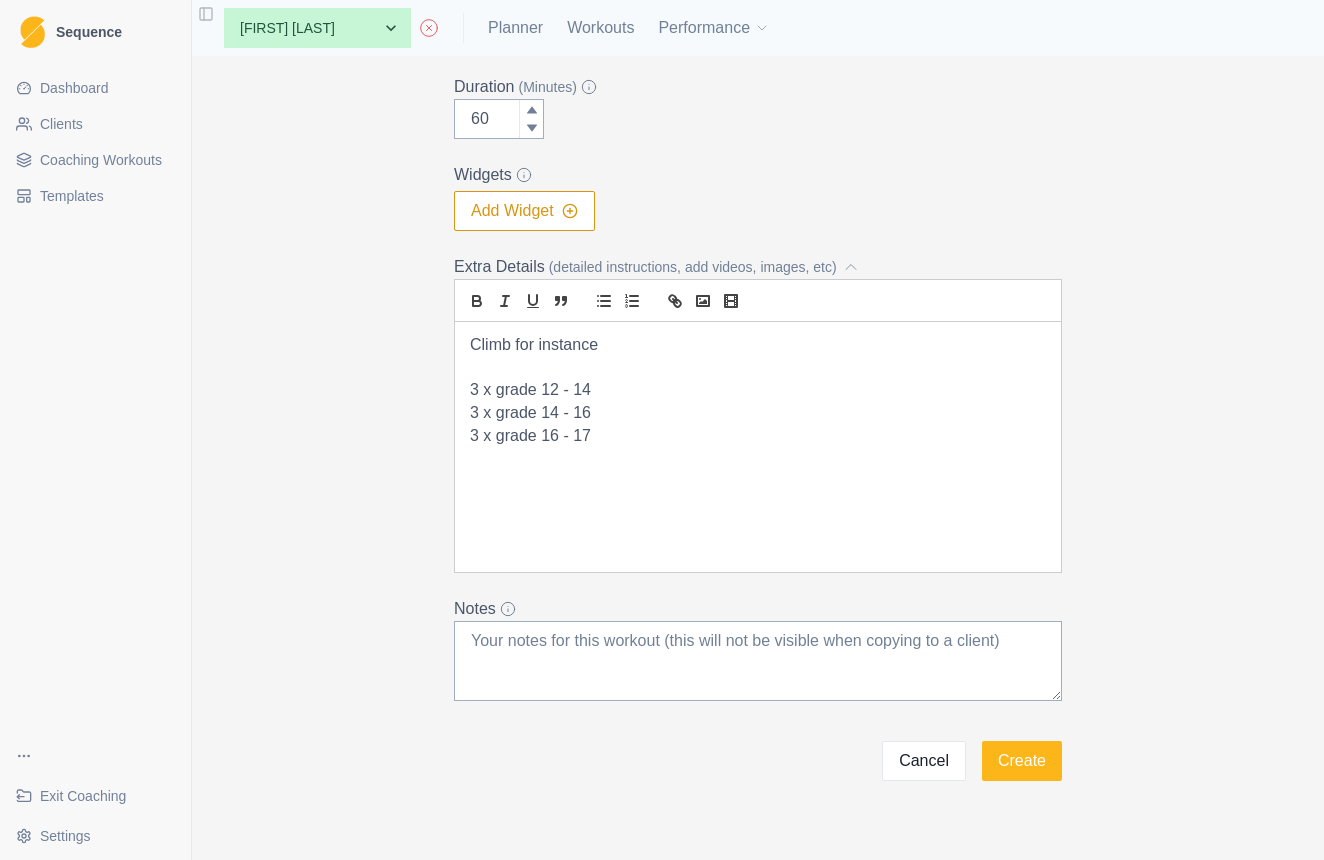 scroll, scrollTop: 485, scrollLeft: 0, axis: vertical 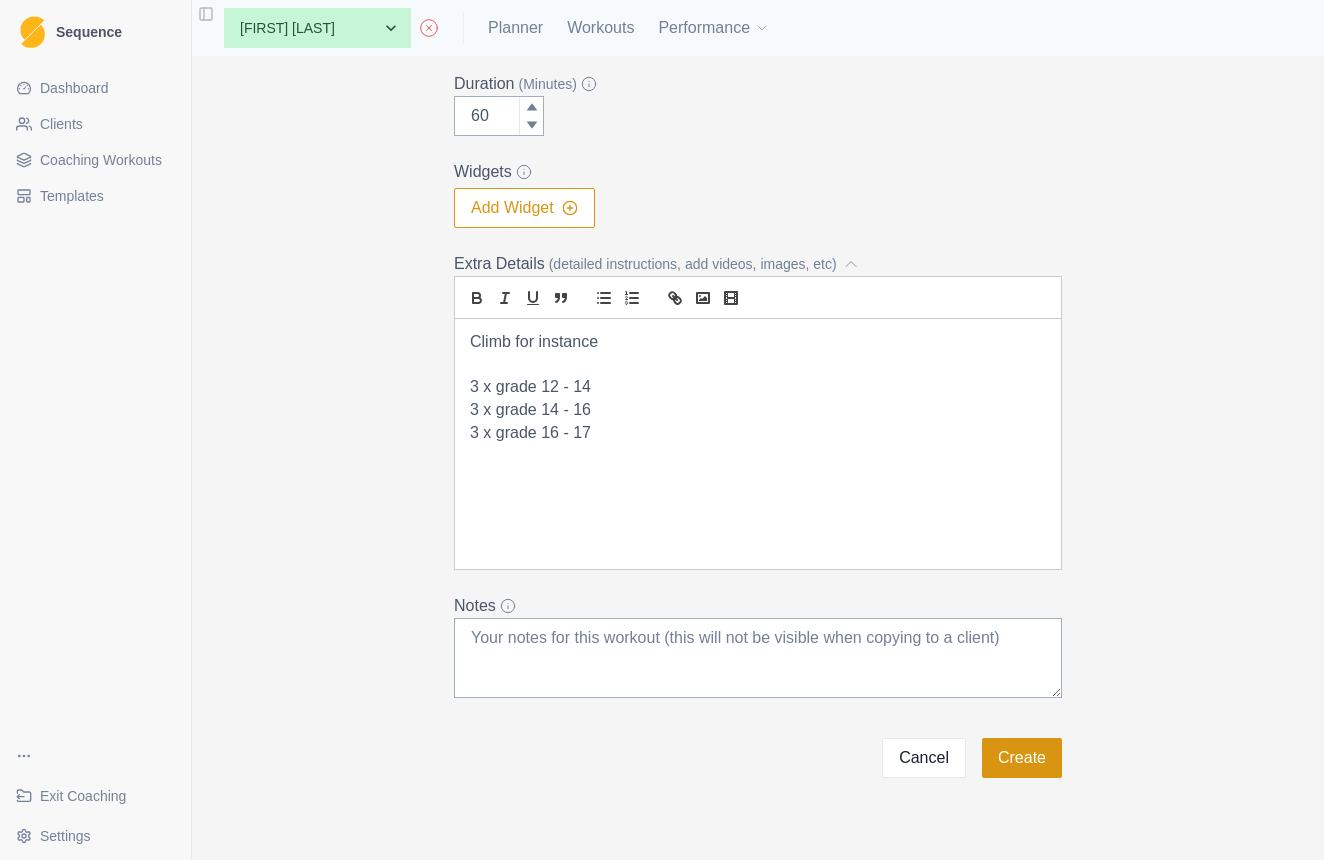 click on "Create" at bounding box center [1022, 758] 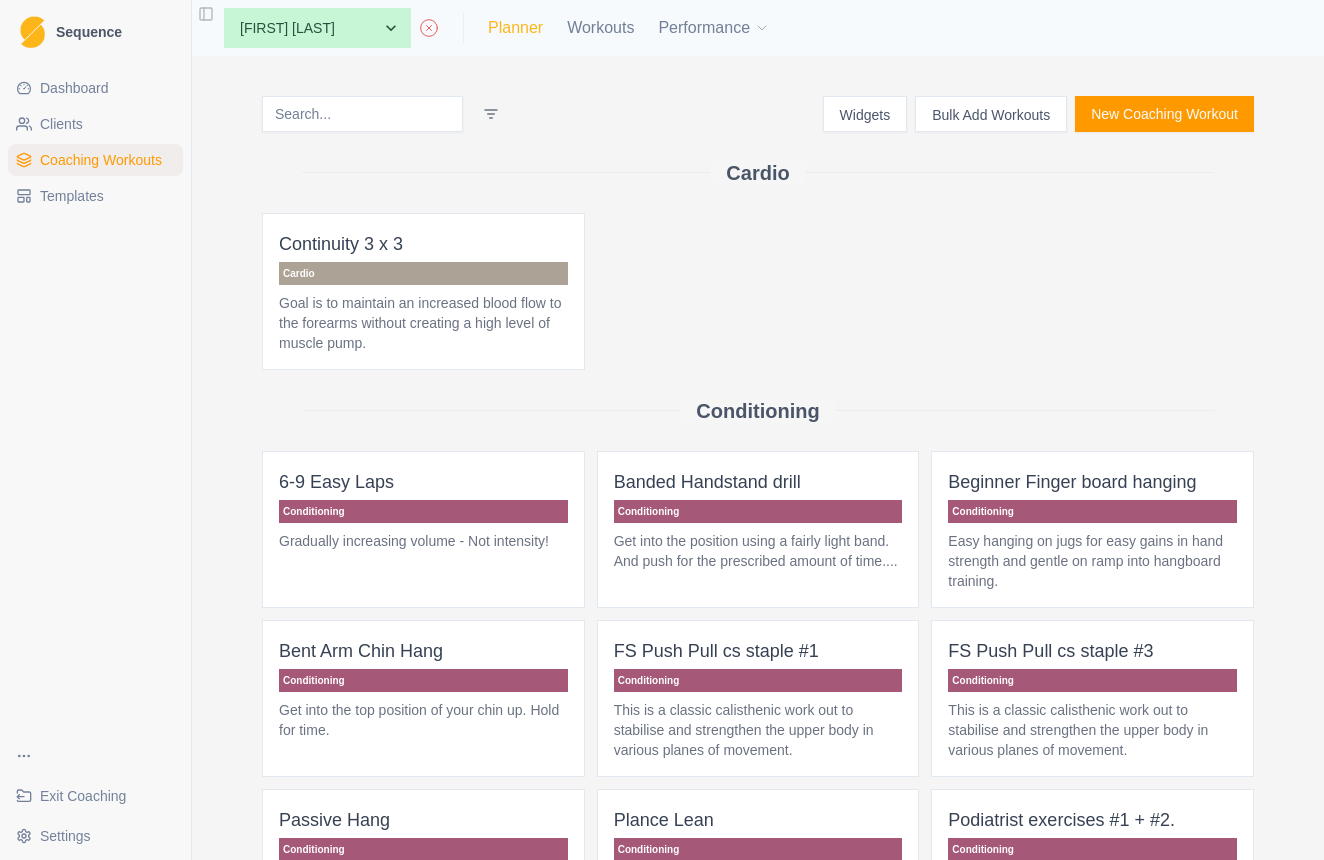 click on "Planner" at bounding box center (515, 28) 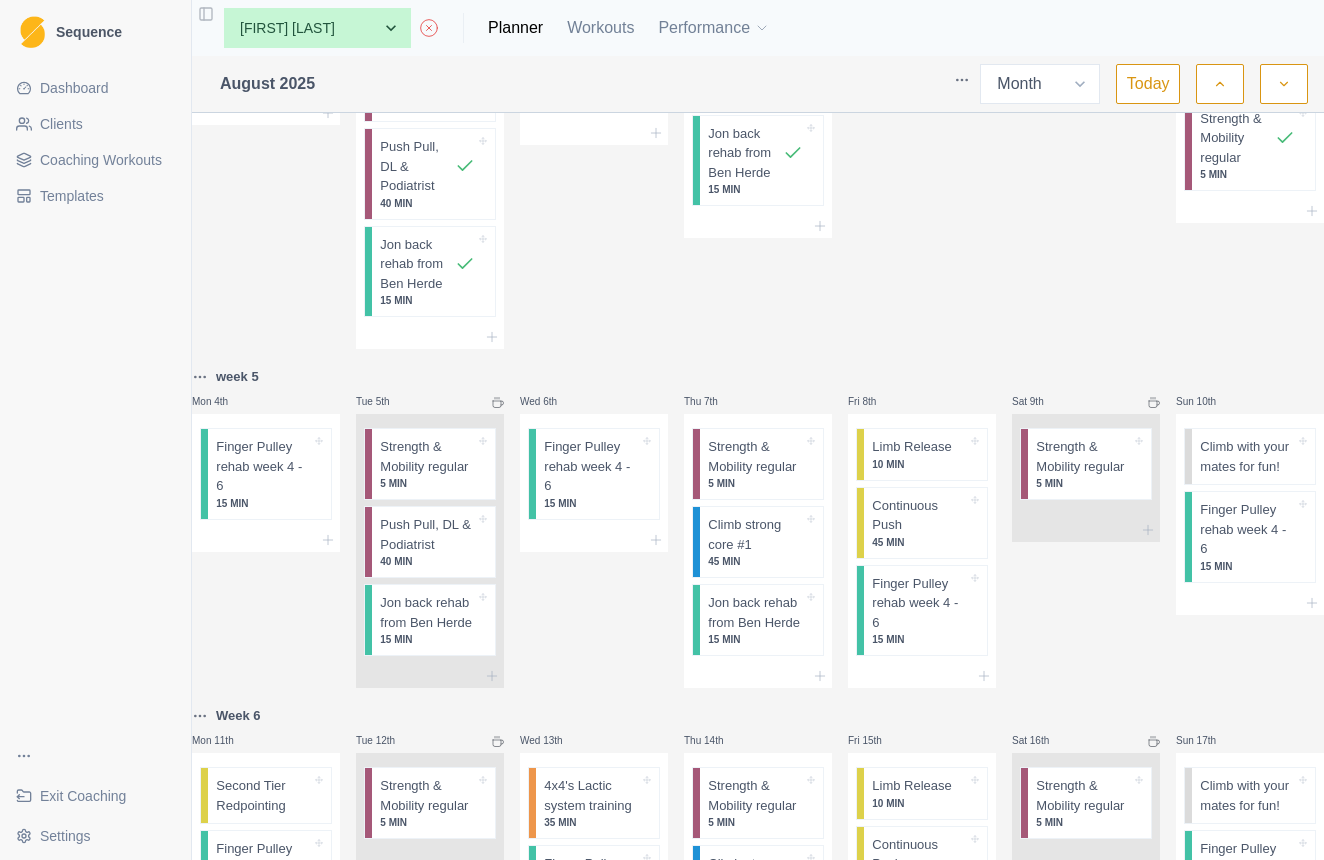 scroll, scrollTop: 250, scrollLeft: 0, axis: vertical 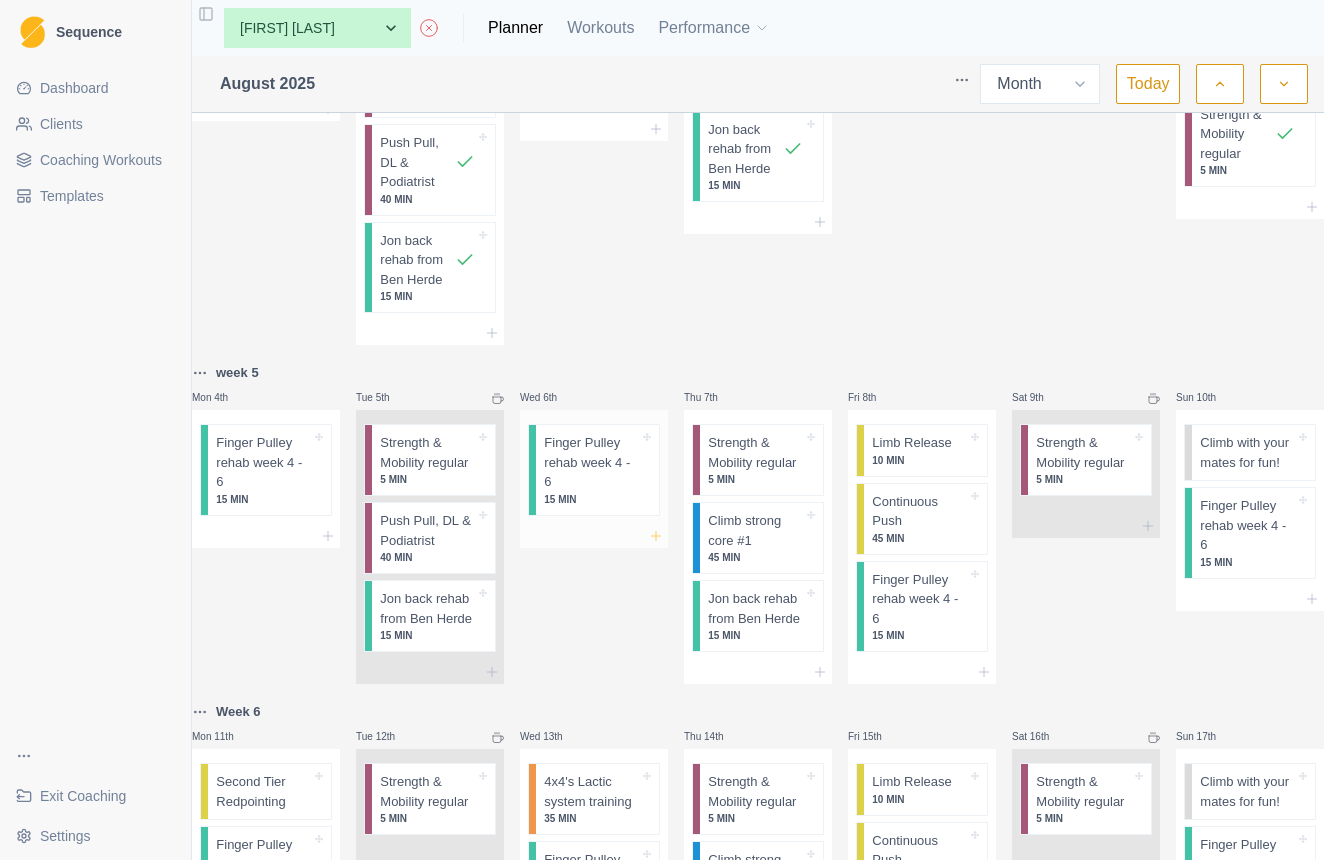 click 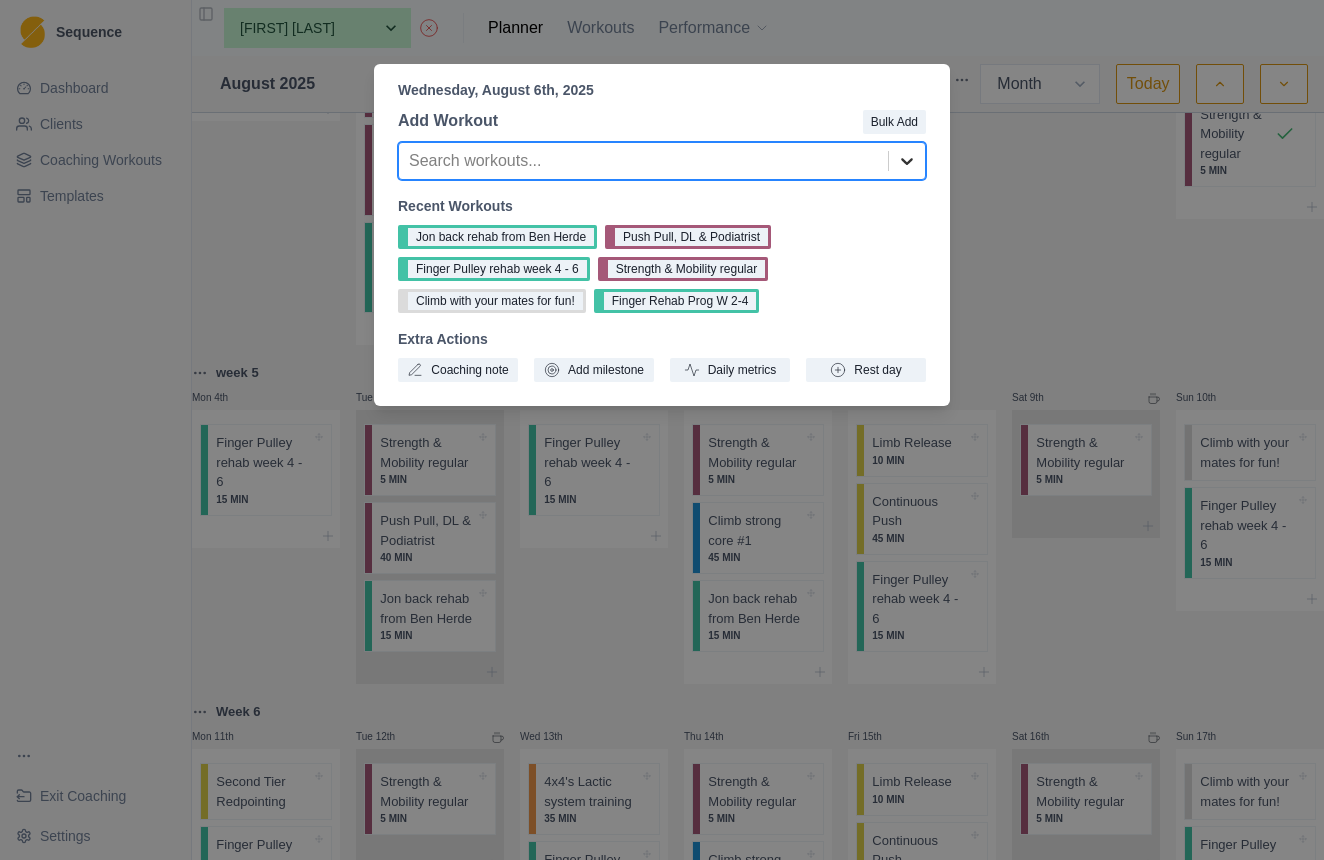 click 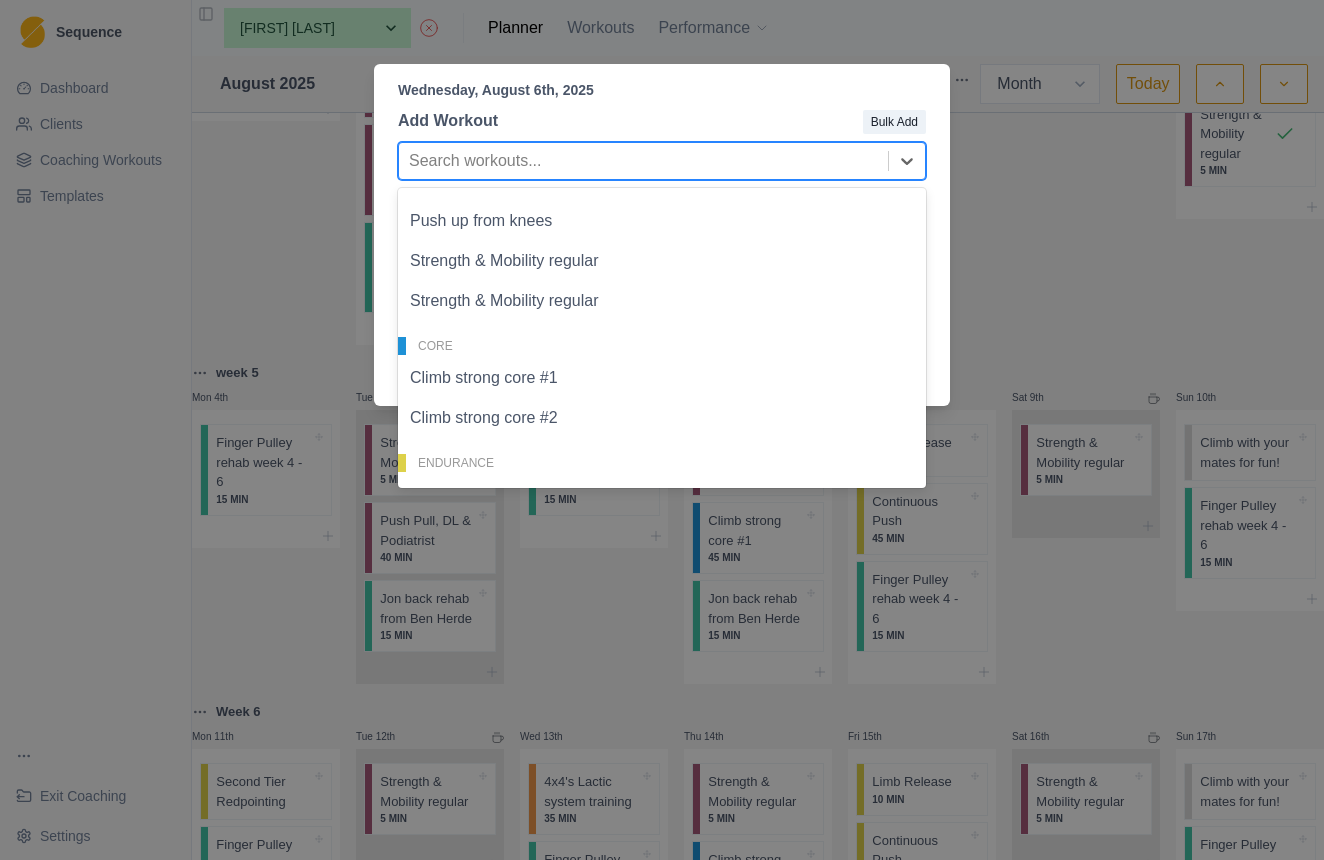 scroll, scrollTop: 0, scrollLeft: 0, axis: both 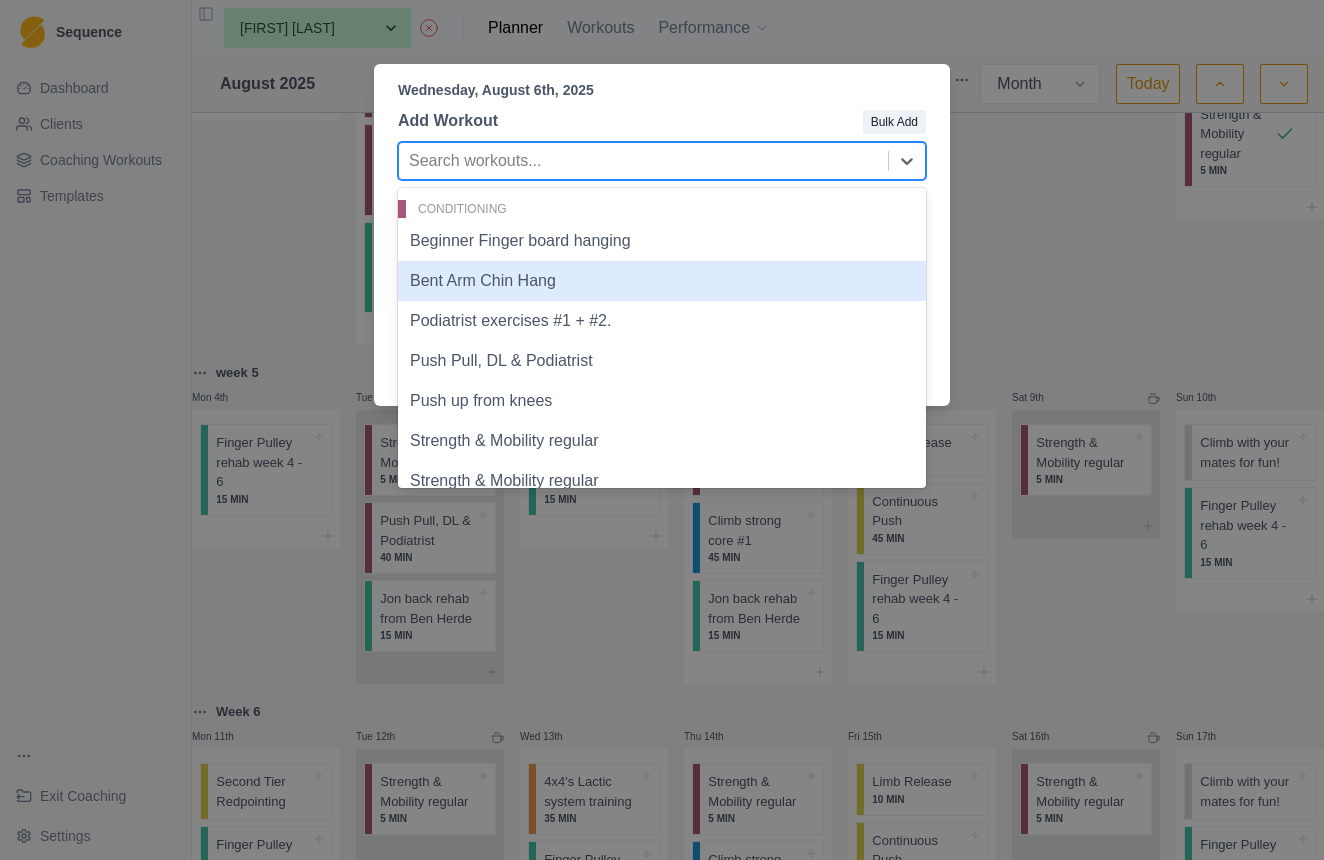 click on "Wednesday, August 6th, 2025 Add Workout Bulk Add Bent Arm Chin Hang, 2 of 49. 49 results available. Use Up and Down to choose options, press Enter to select the currently focused option, press Escape to exit the menu, press Tab to select the option and exit the menu. Search workouts... Conditioning Beginner Finger board hanging  Bent Arm Chin Hang Podiatrist exercises #1 + #2. Push Pull, DL & Podiatrist  Push up from knees Strength & Mobility regular Strength & Mobility regular   Core Climb strong core #1 Climb strong core #2 Endurance 1 min hang board 1 ON 1 OFF,... Active 1 on 2 Off 5 on 3 off ARC'ing Continuity 3 x 3 Continuous Push Intensive Endurance Boulders Limb Release Second Tier Redpointing Lifestyle / Habits Daily Habits Evaluation Power Endurance 4x4's Lactic system training Hour of power boulder pyramid Short intervals Two Problem Links Lactic Syst Rehab Finger Pulley rehab week 4 - 6 Finger Rehab Prog W 2-4  Jon back rehab from Ben Herde Warm up & recovery stretching  Strength / Power Bench dips" at bounding box center [662, 430] 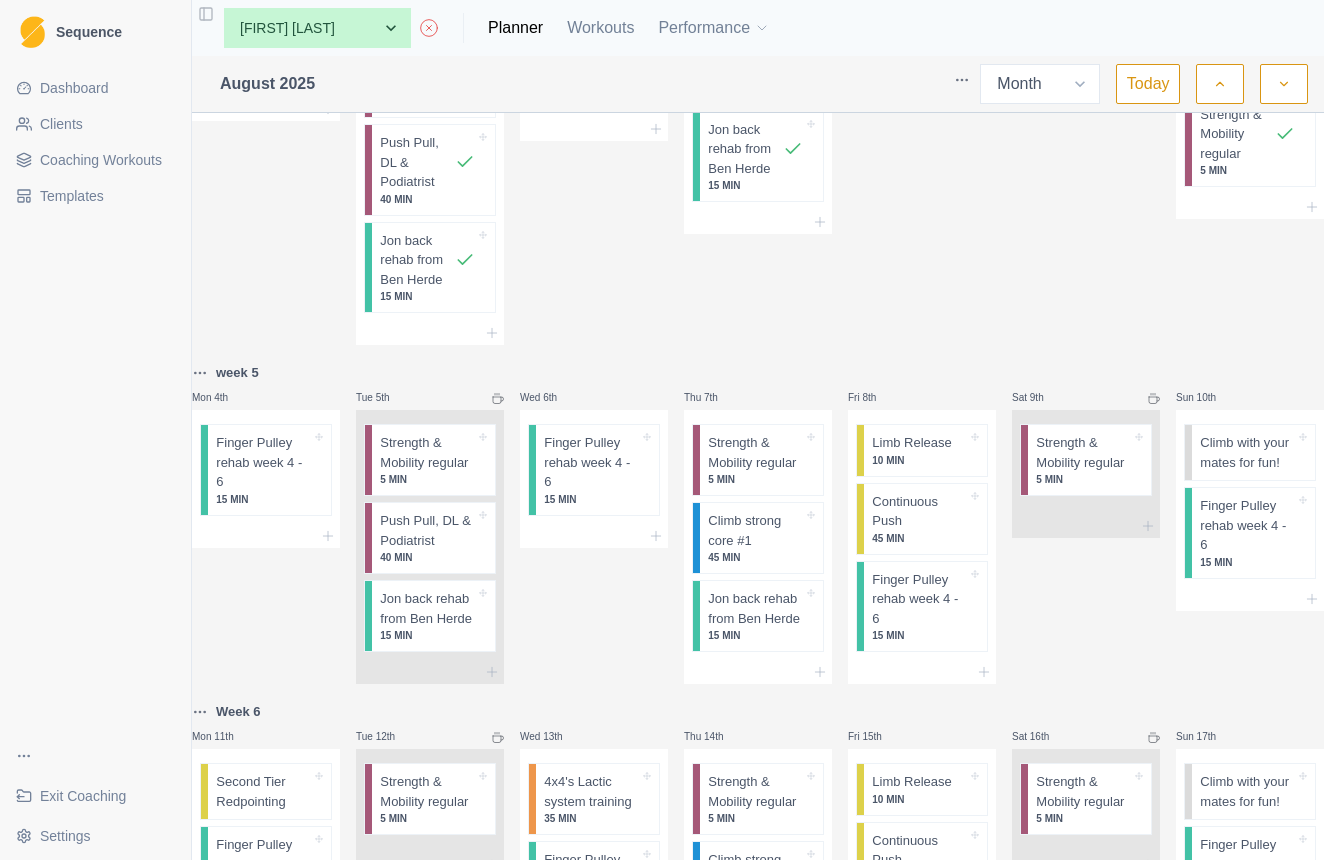 click on "Coaching Workouts" at bounding box center [101, 160] 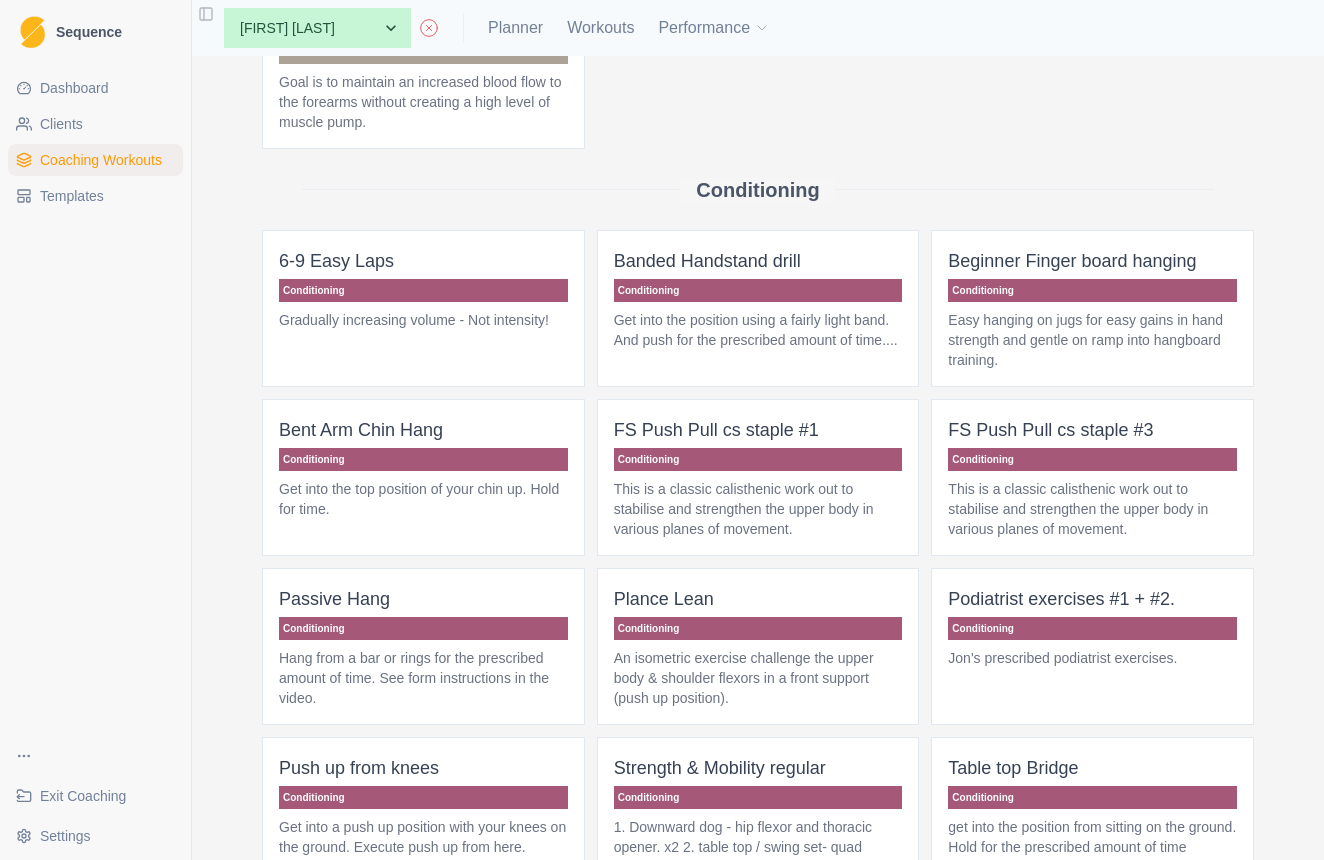 scroll, scrollTop: 216, scrollLeft: 0, axis: vertical 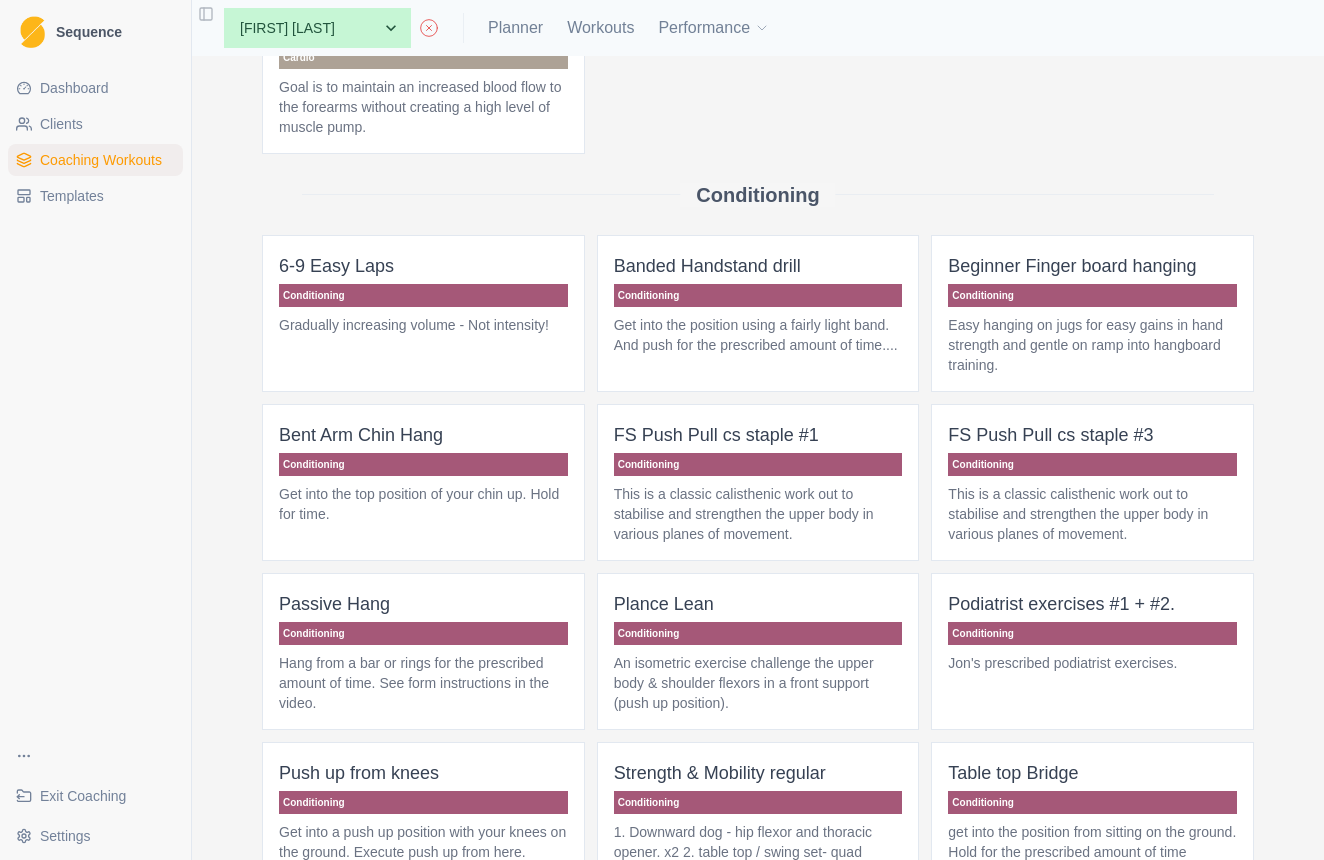 click on "6-9 Easy Laps Conditioning Gradually increasing volume - Not intensity!" at bounding box center [423, 313] 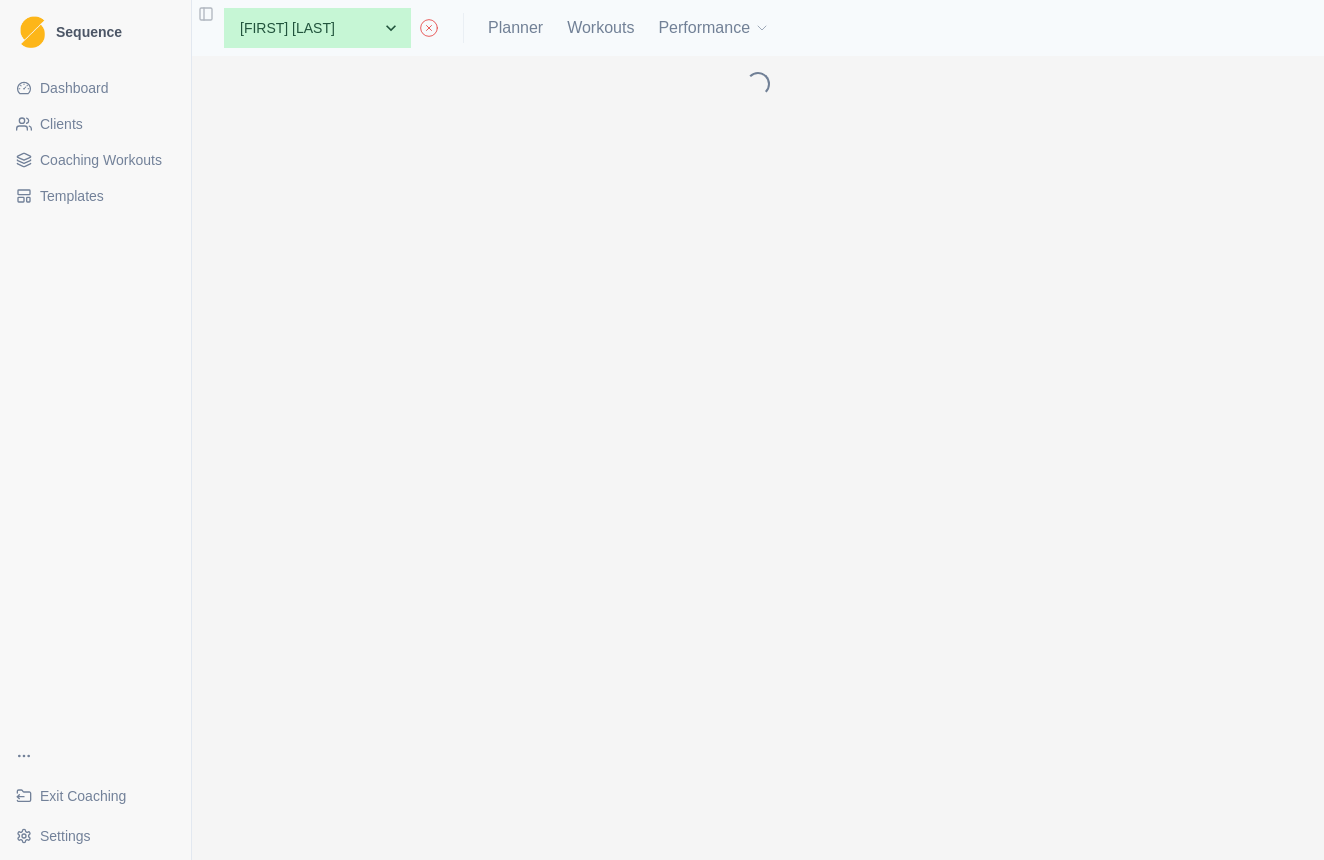 scroll, scrollTop: 0, scrollLeft: 0, axis: both 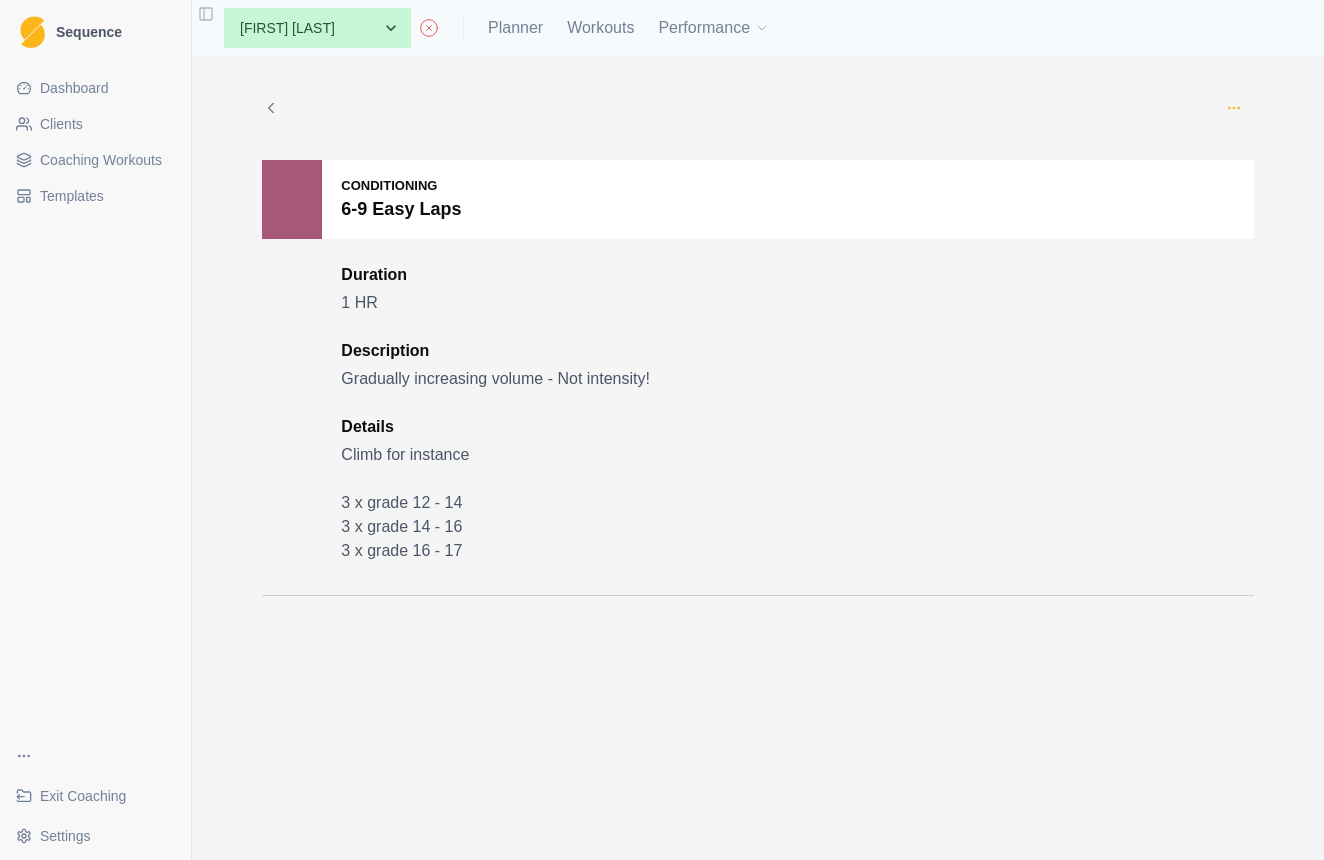 click 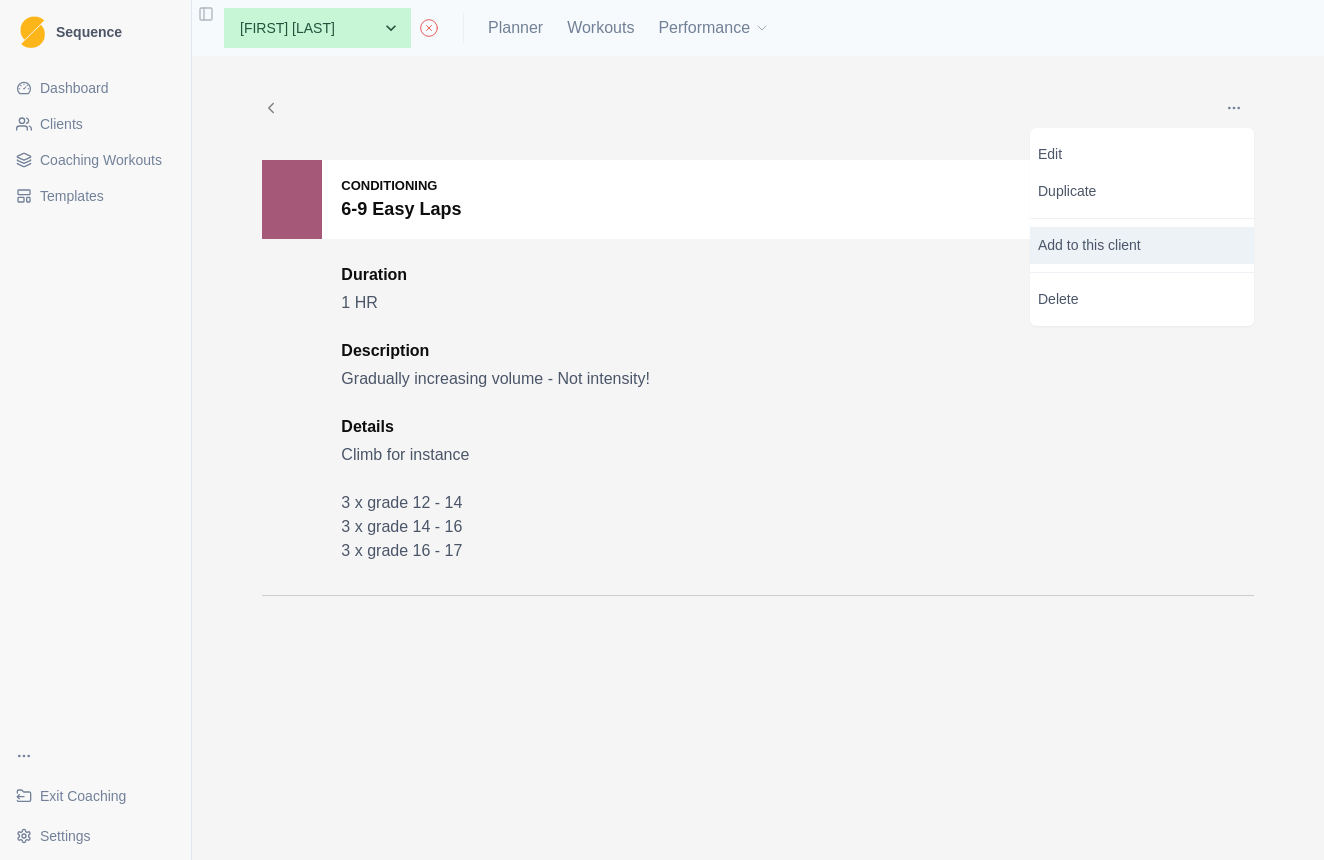 click on "Add to this client" at bounding box center [1142, 245] 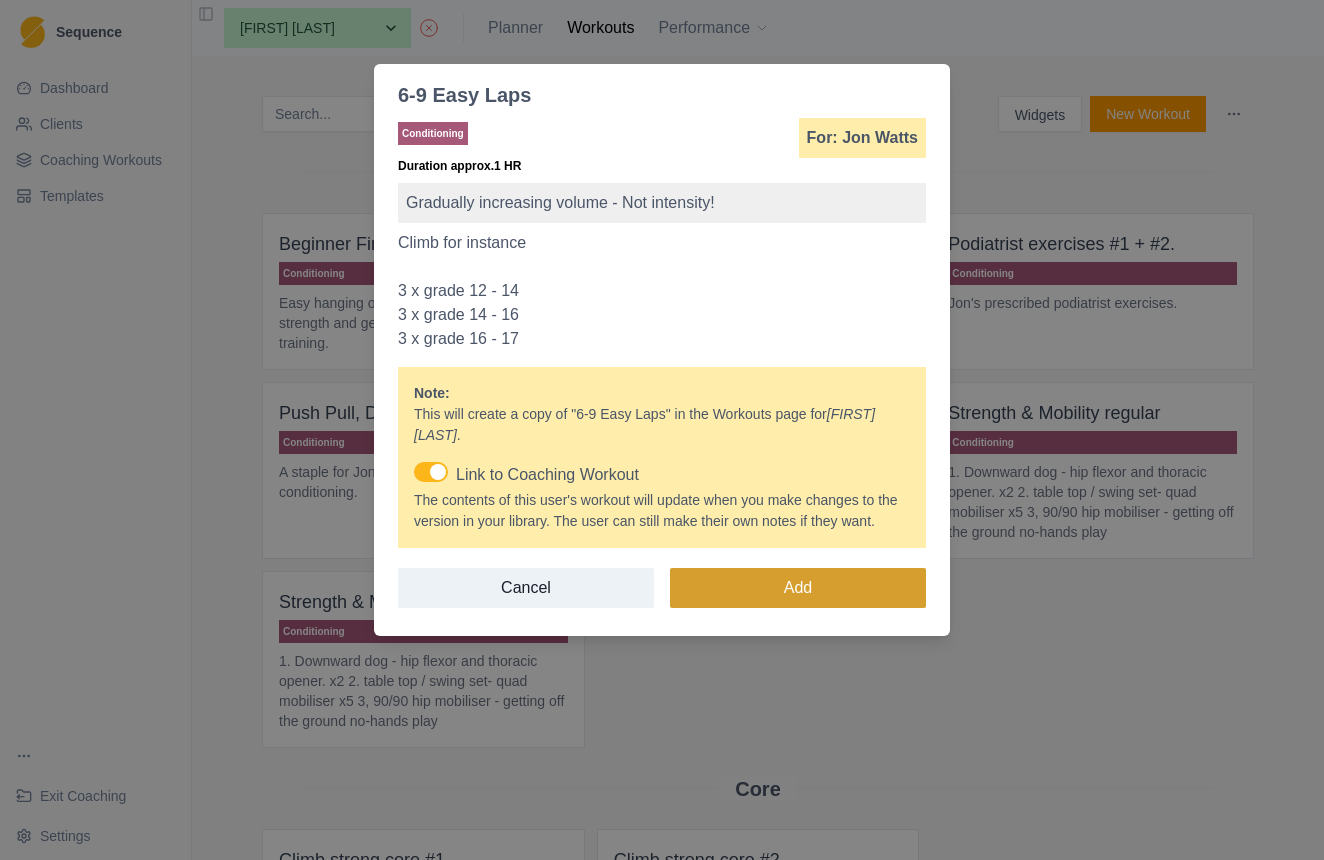 click on "Add" at bounding box center (798, 588) 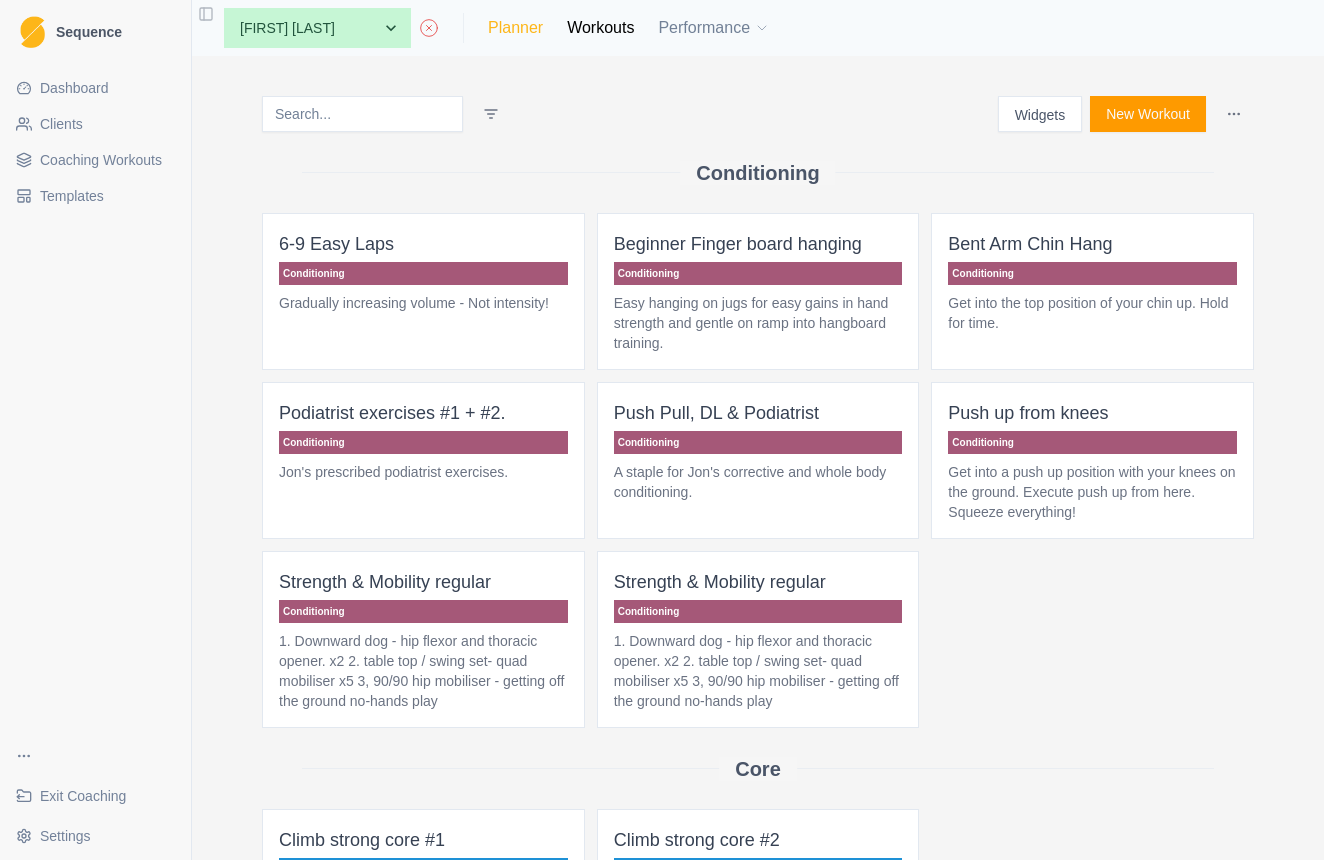 click on "Planner" at bounding box center (515, 28) 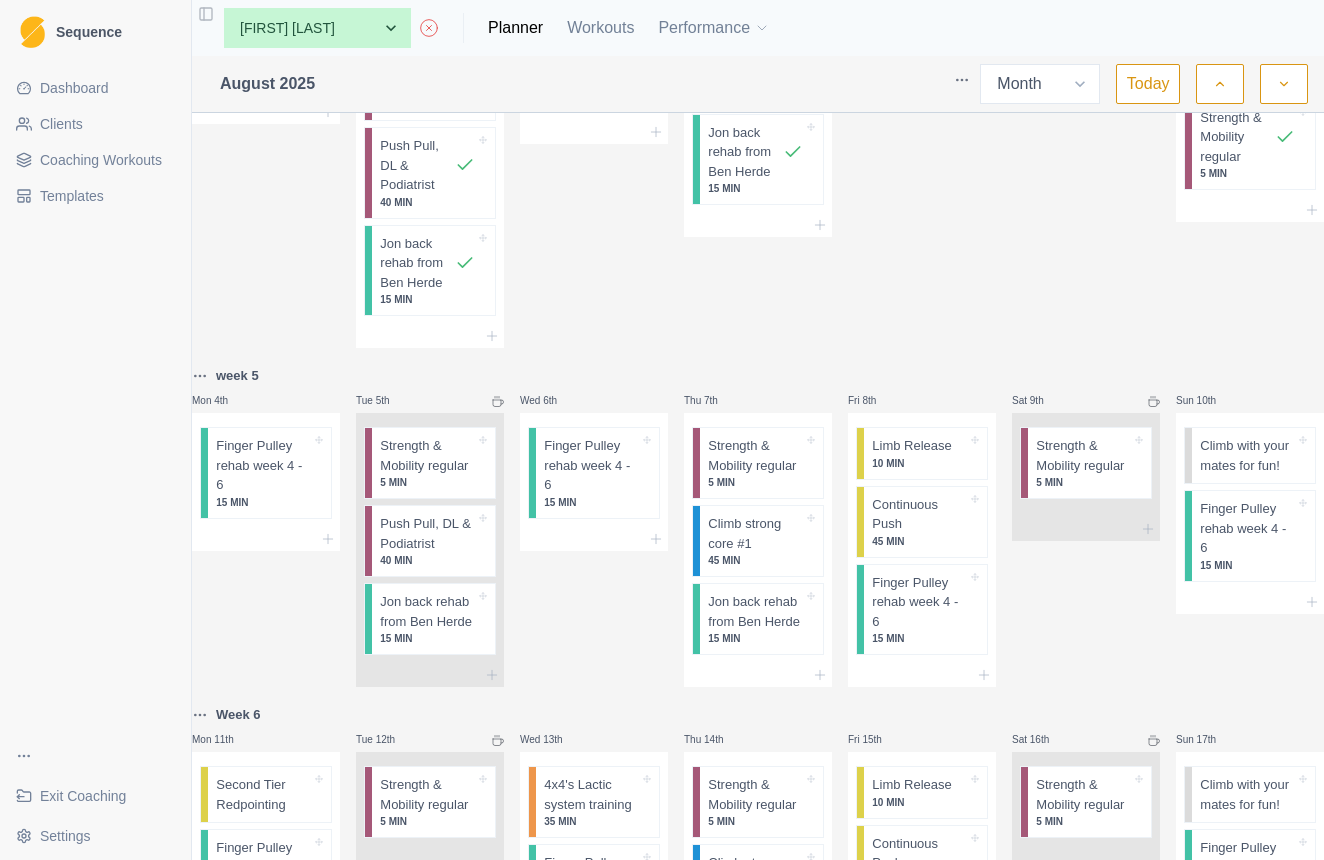 scroll, scrollTop: 260, scrollLeft: 0, axis: vertical 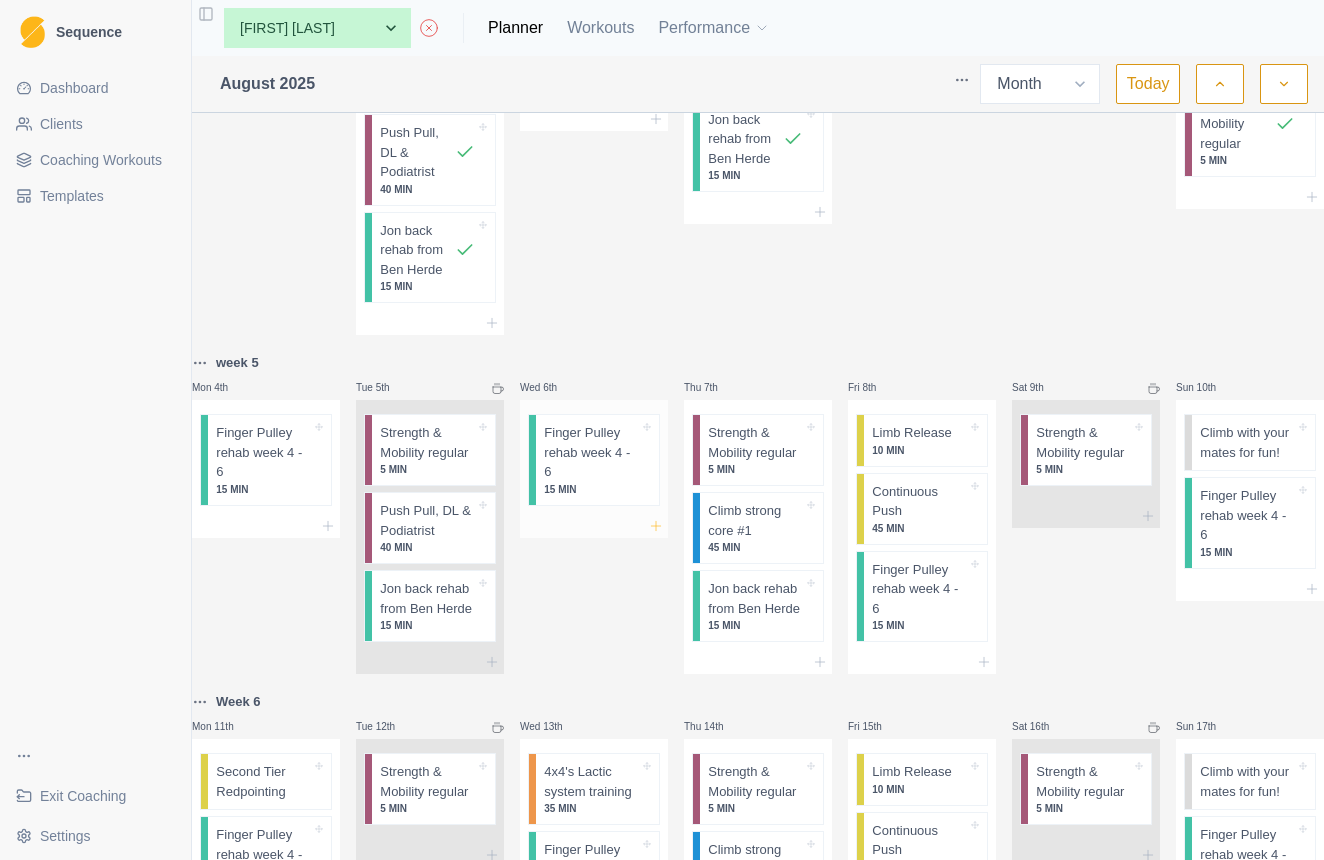 click 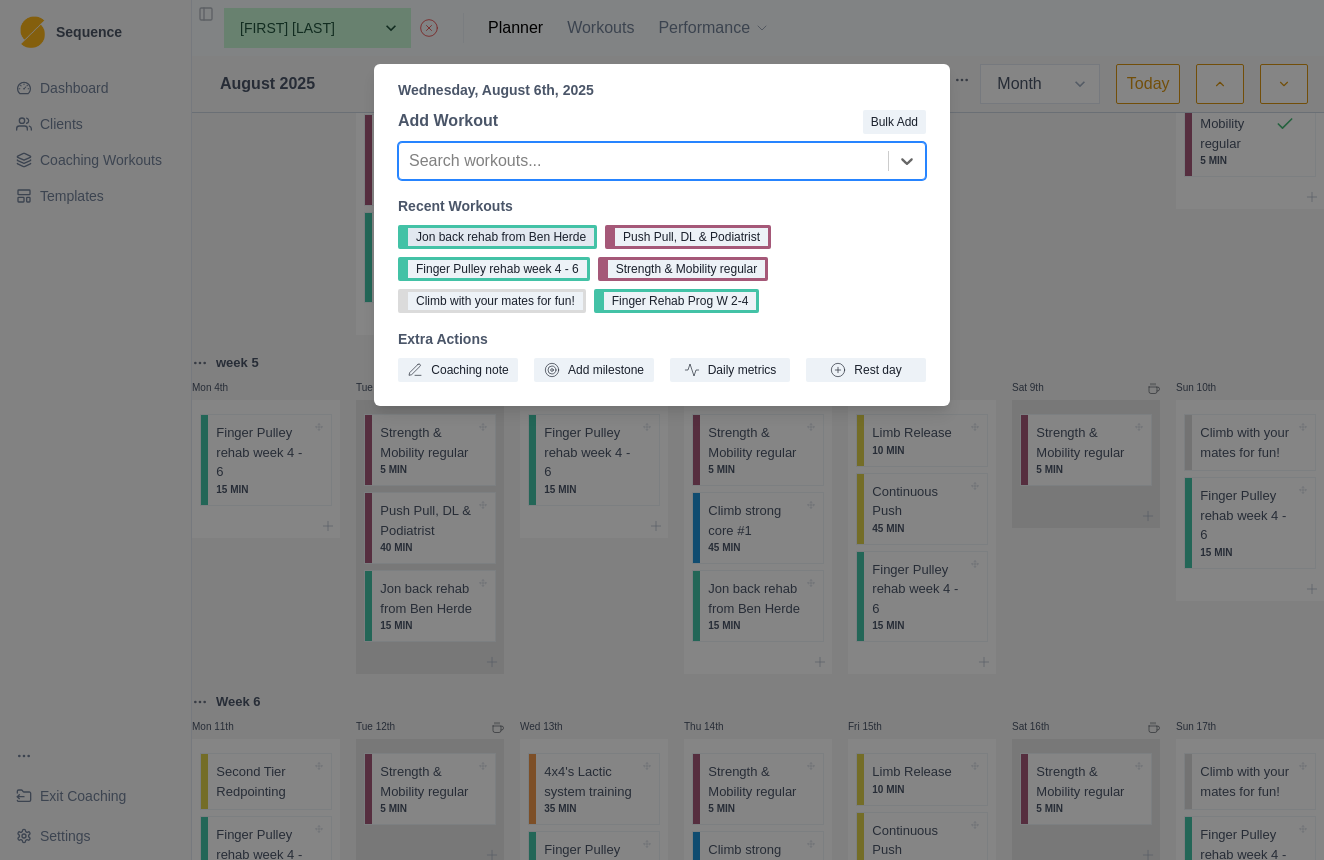 type on "6" 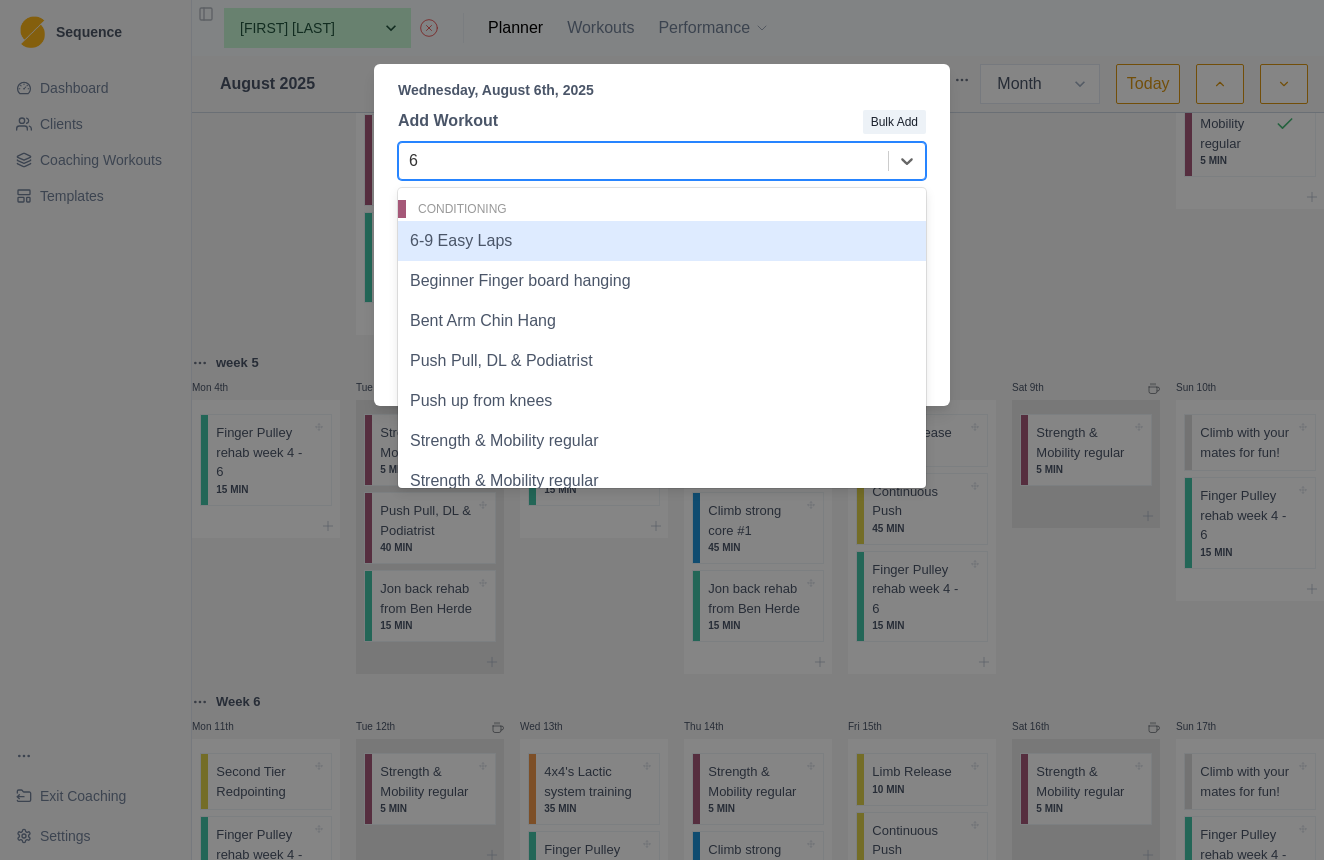 click on "6-9 Easy Laps" at bounding box center (662, 241) 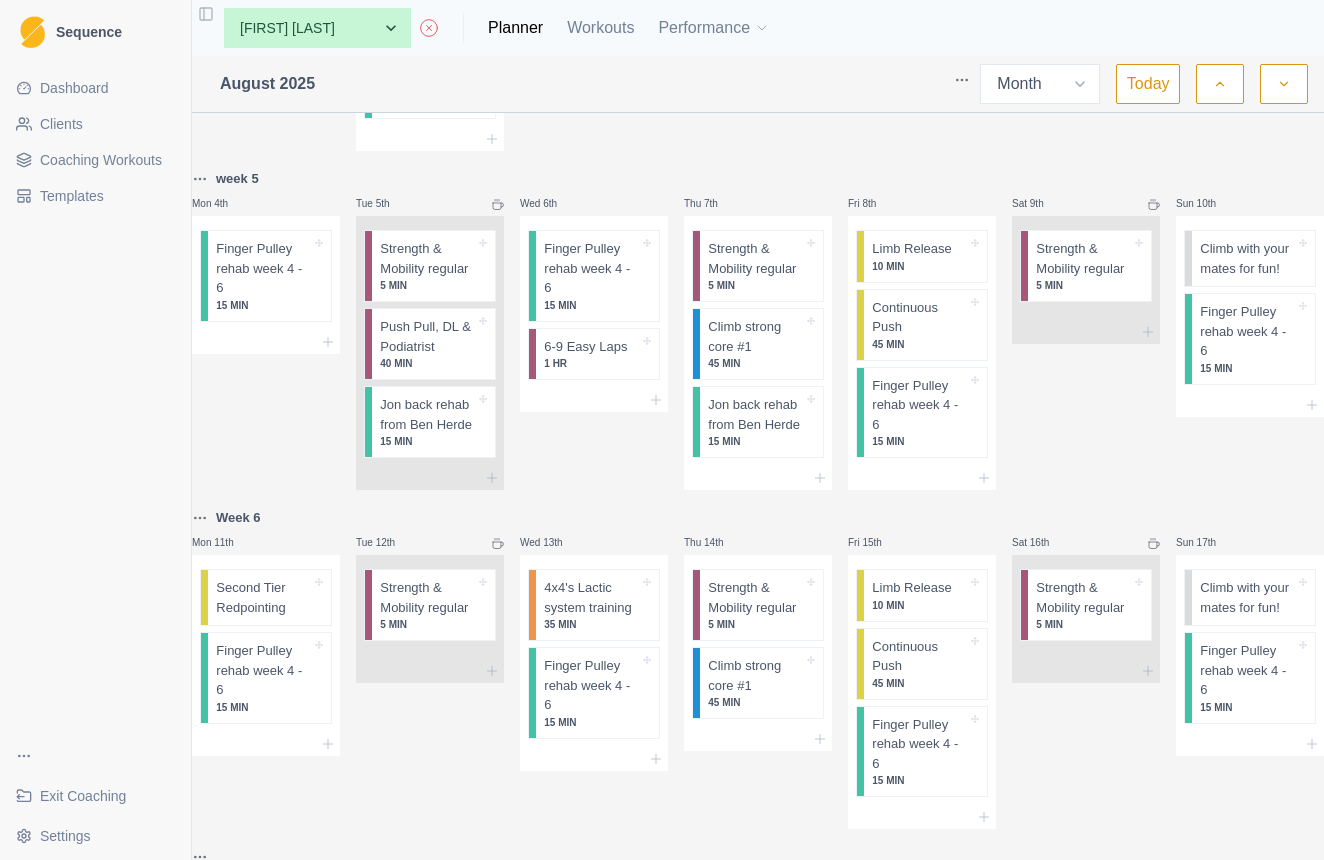 scroll, scrollTop: 507, scrollLeft: 0, axis: vertical 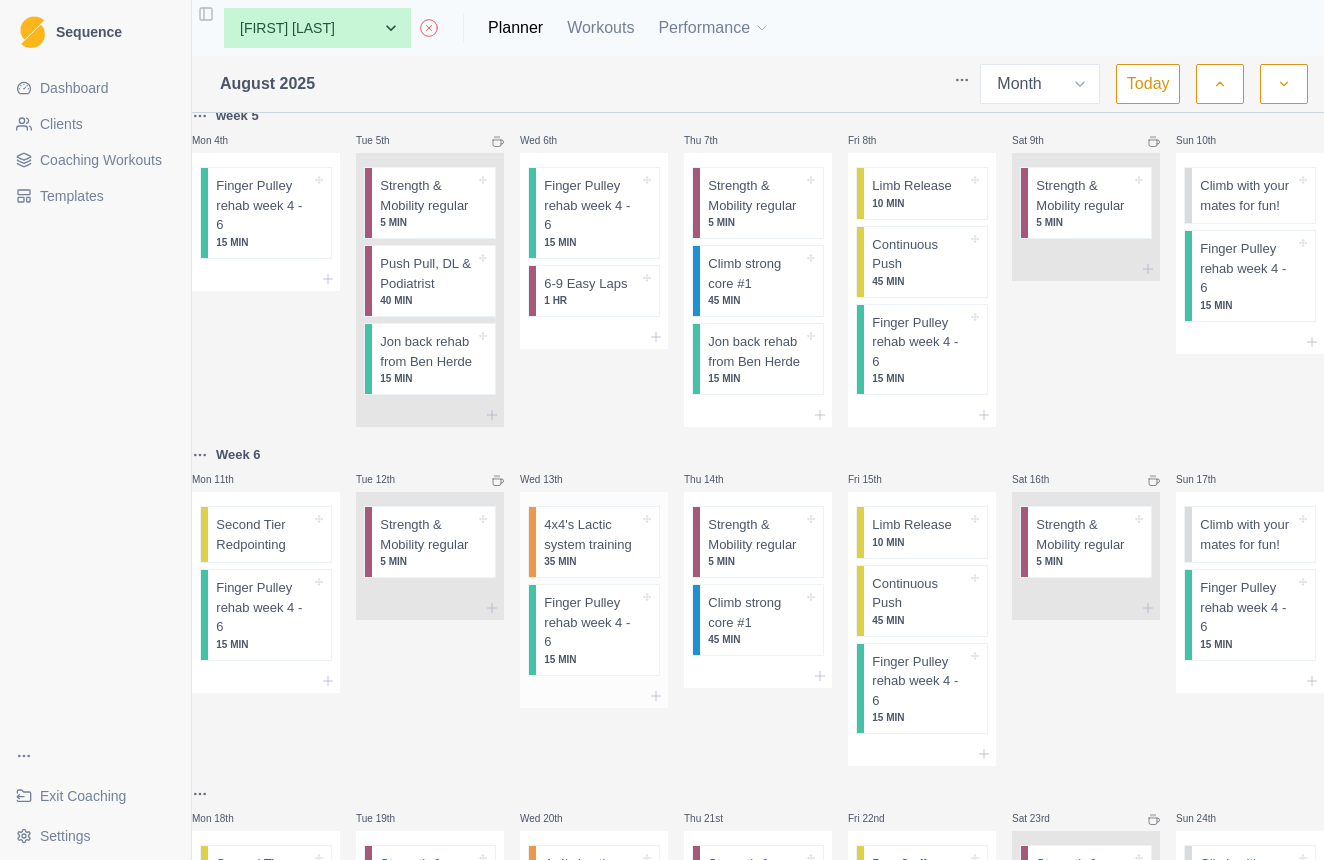 click on "4x4's Lactic system training" at bounding box center (591, 534) 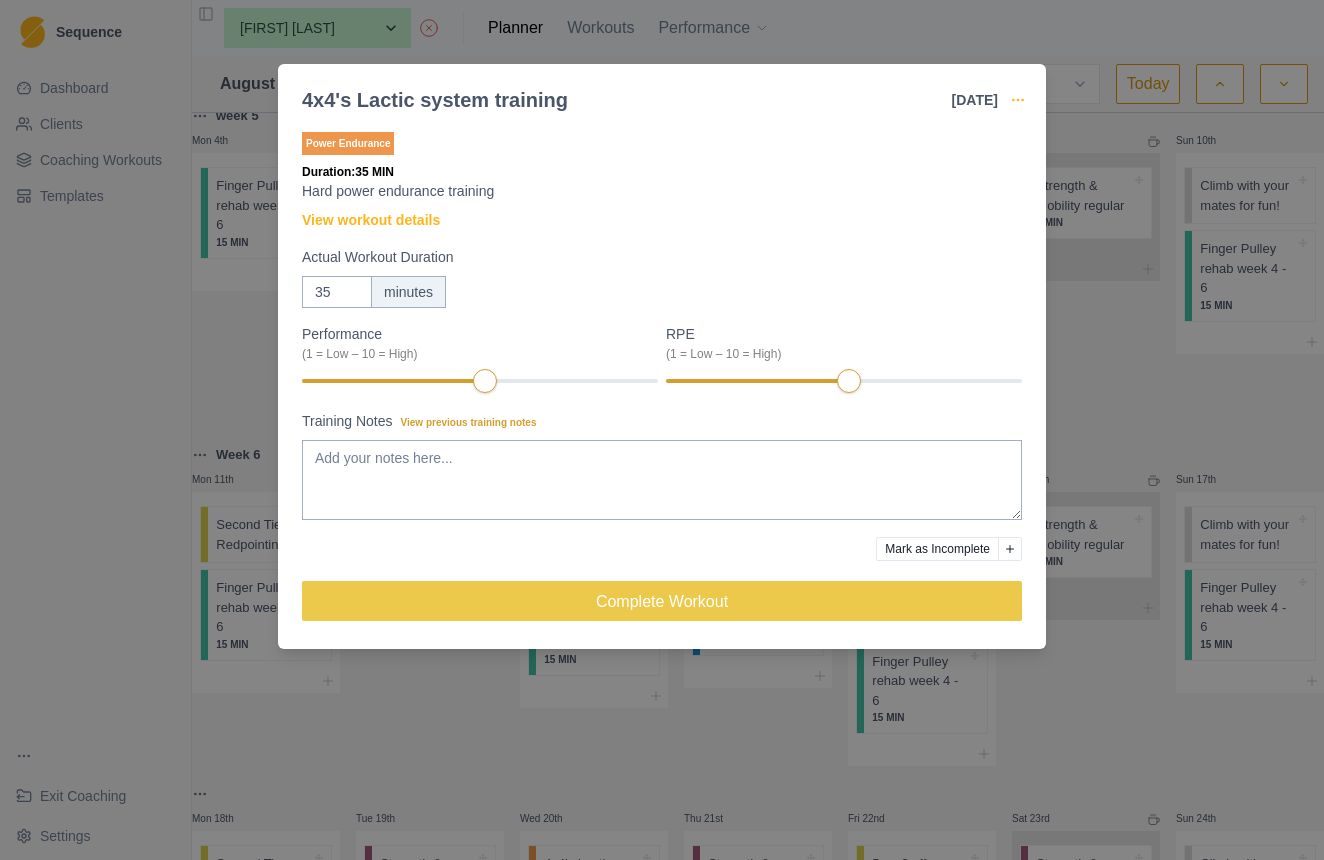 click 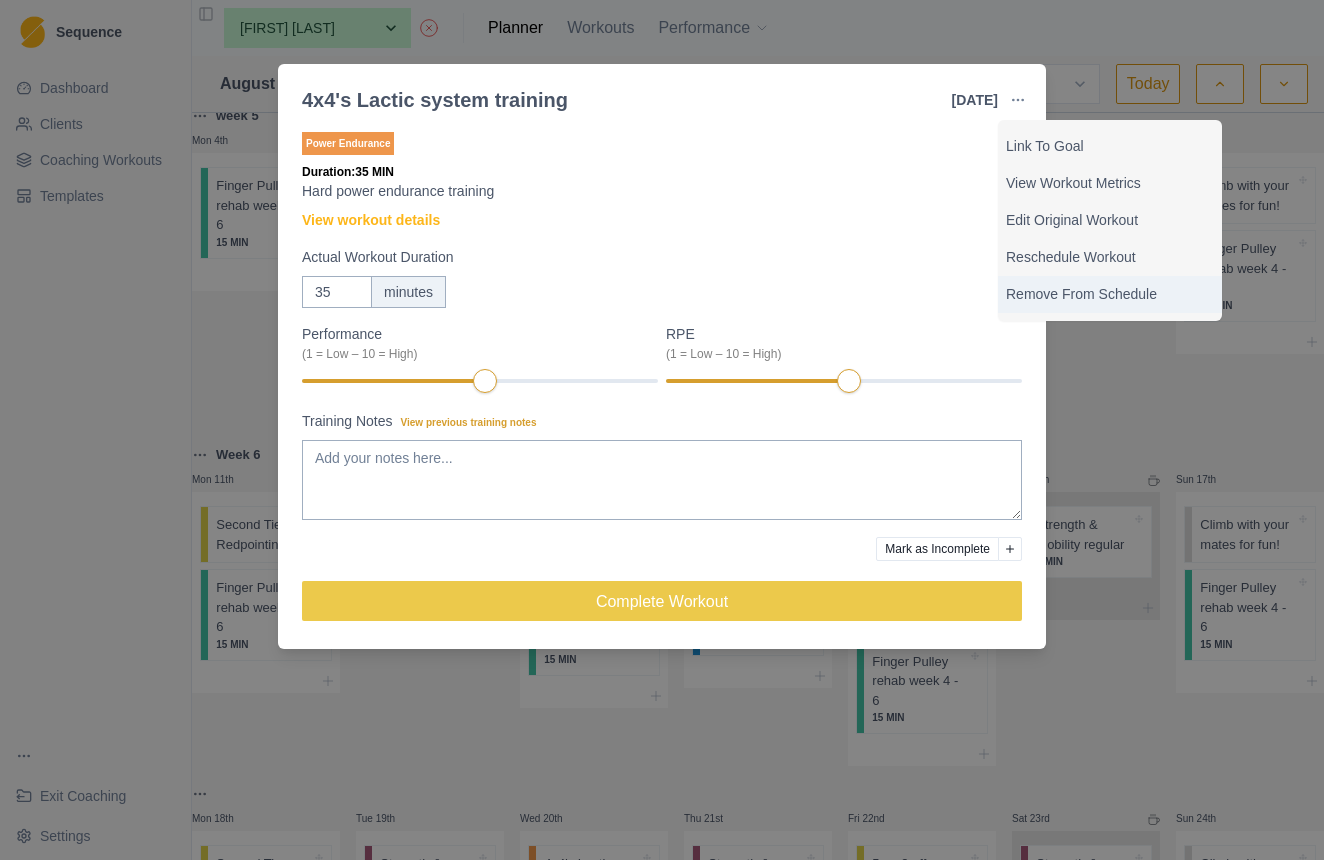 click on "Remove From Schedule" at bounding box center (1110, 294) 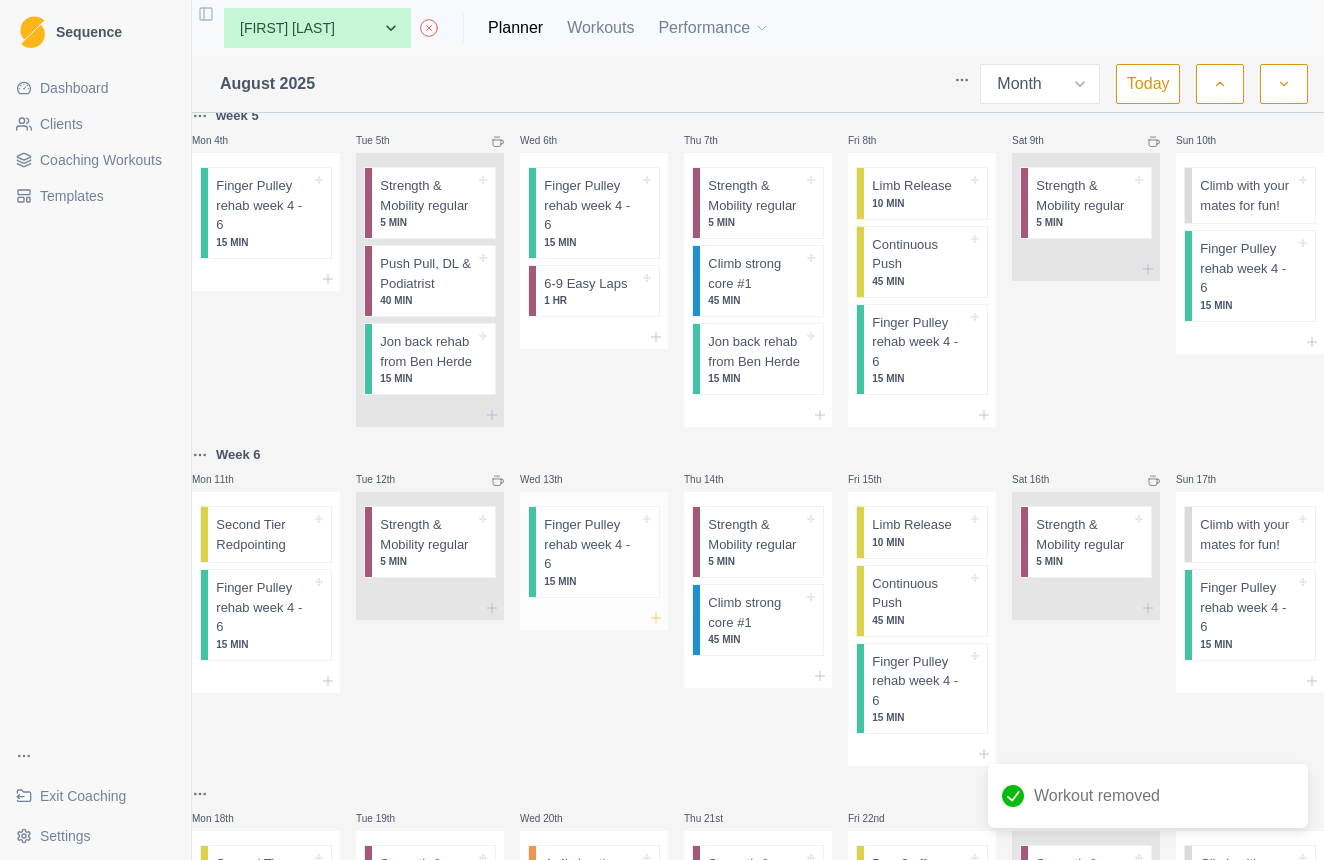 click 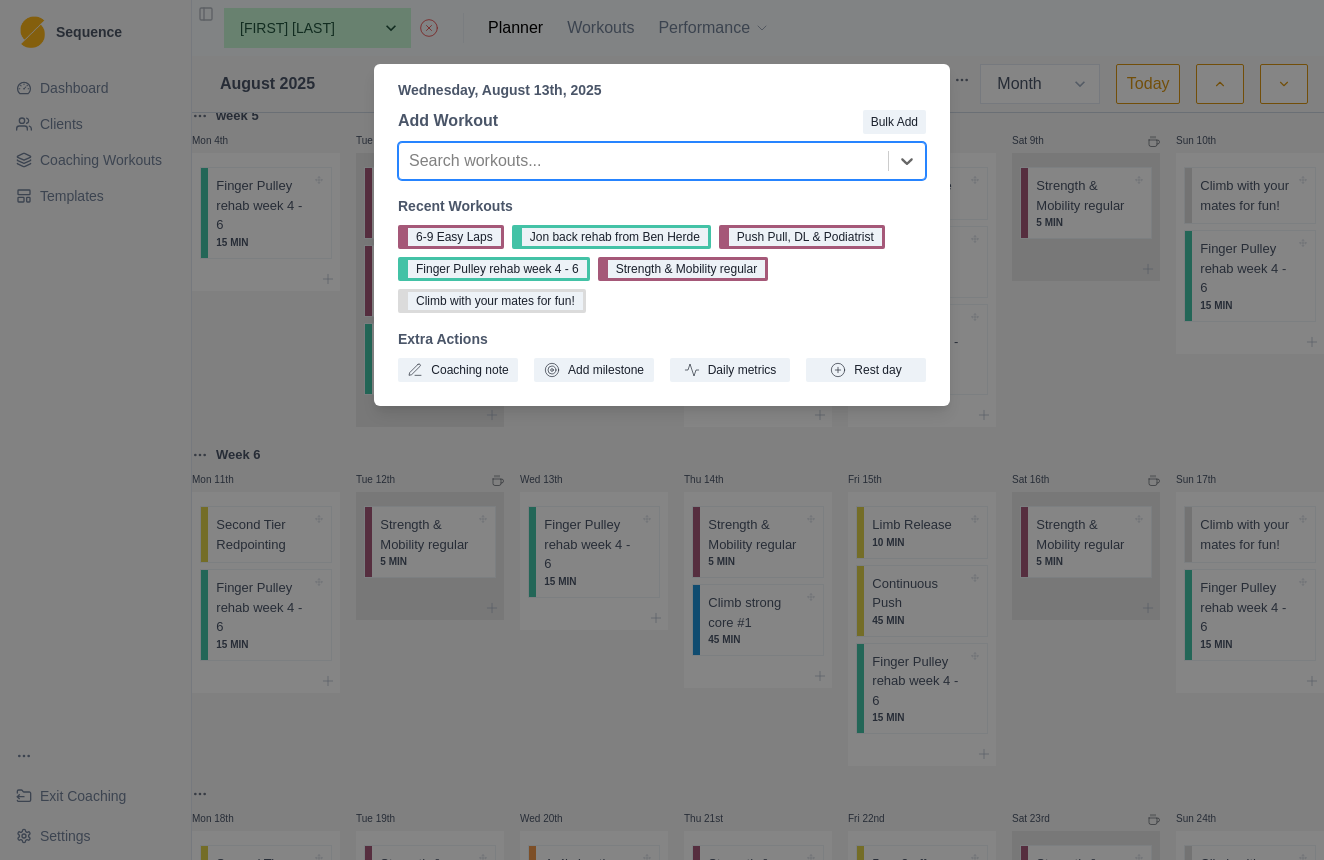 type on "6" 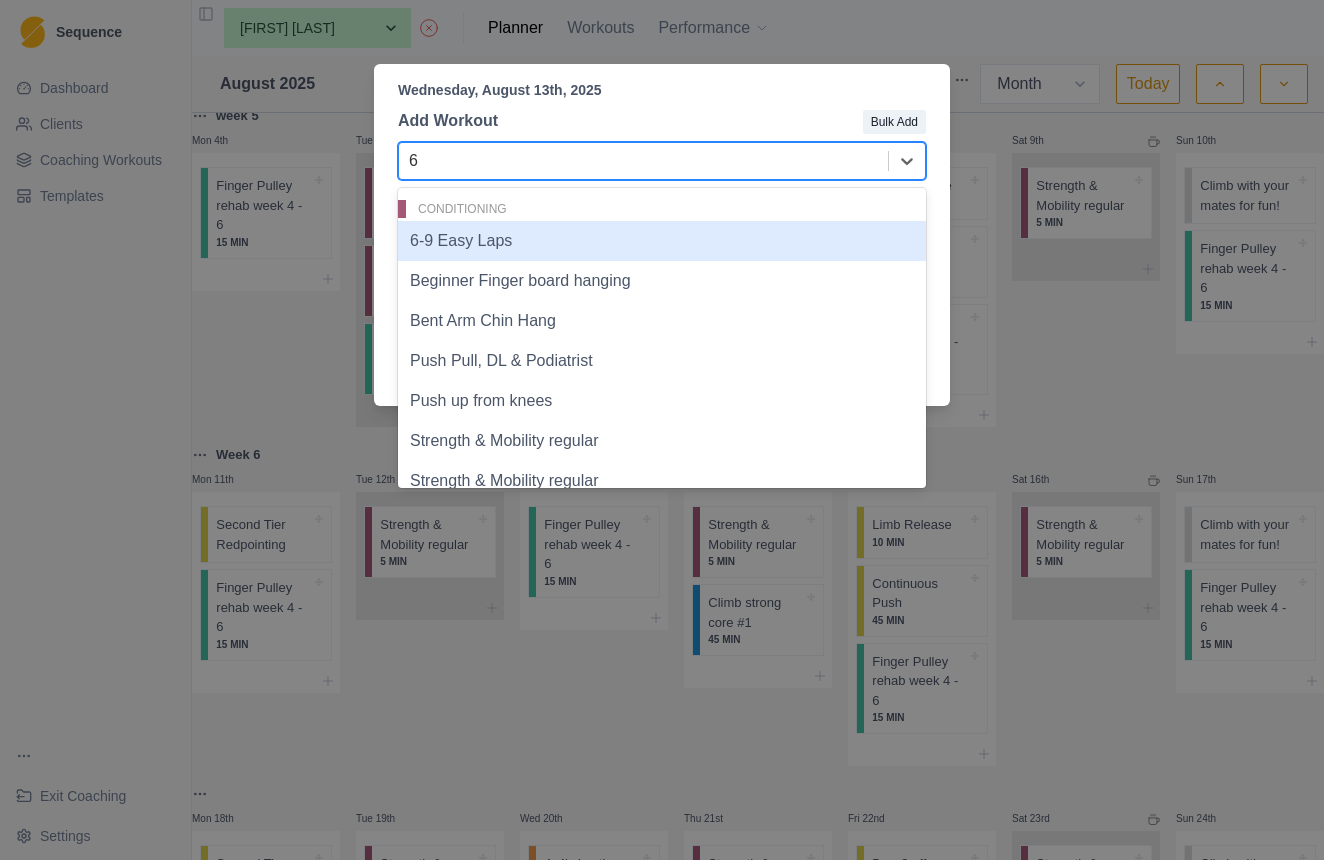click on "6-9 Easy Laps" at bounding box center (662, 241) 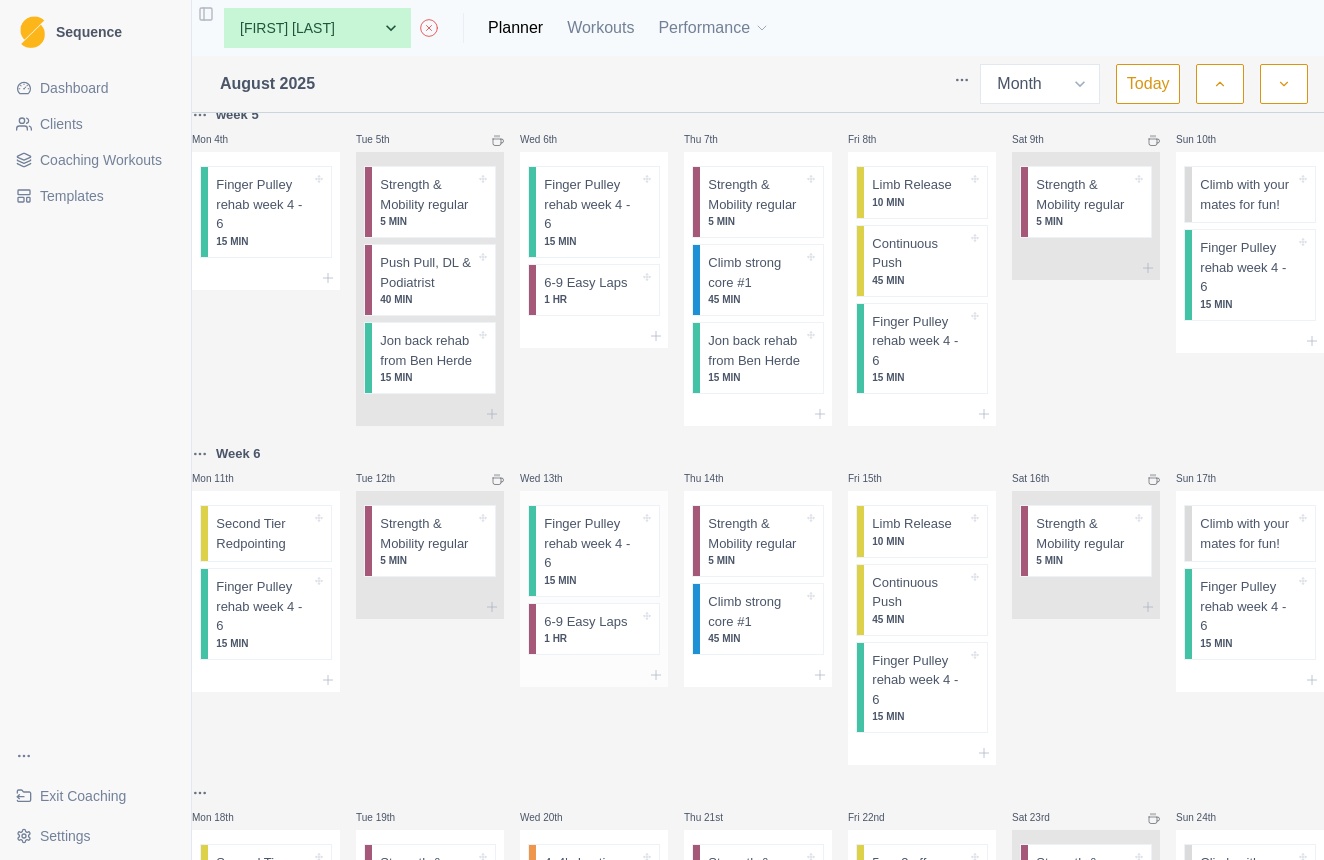 scroll, scrollTop: 496, scrollLeft: 0, axis: vertical 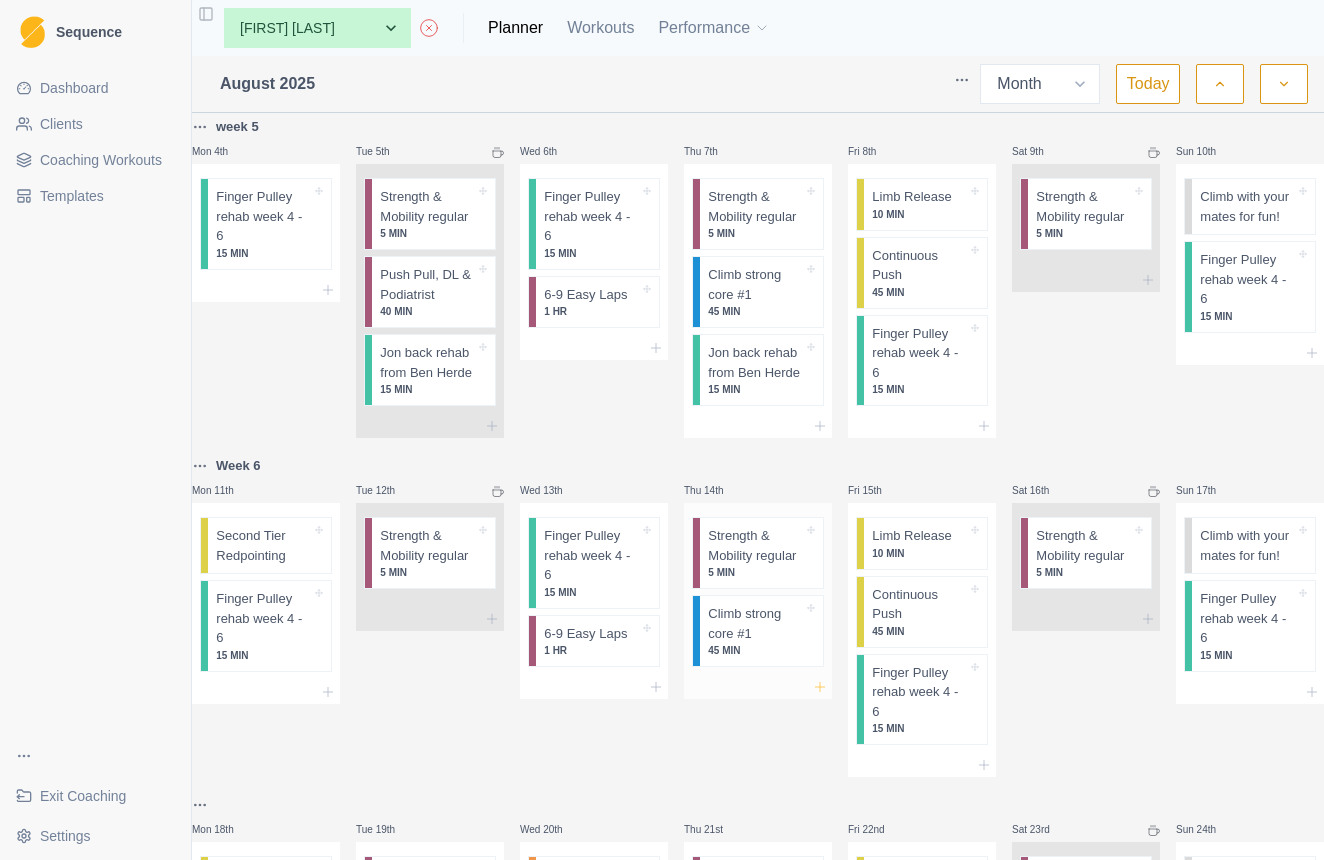 click 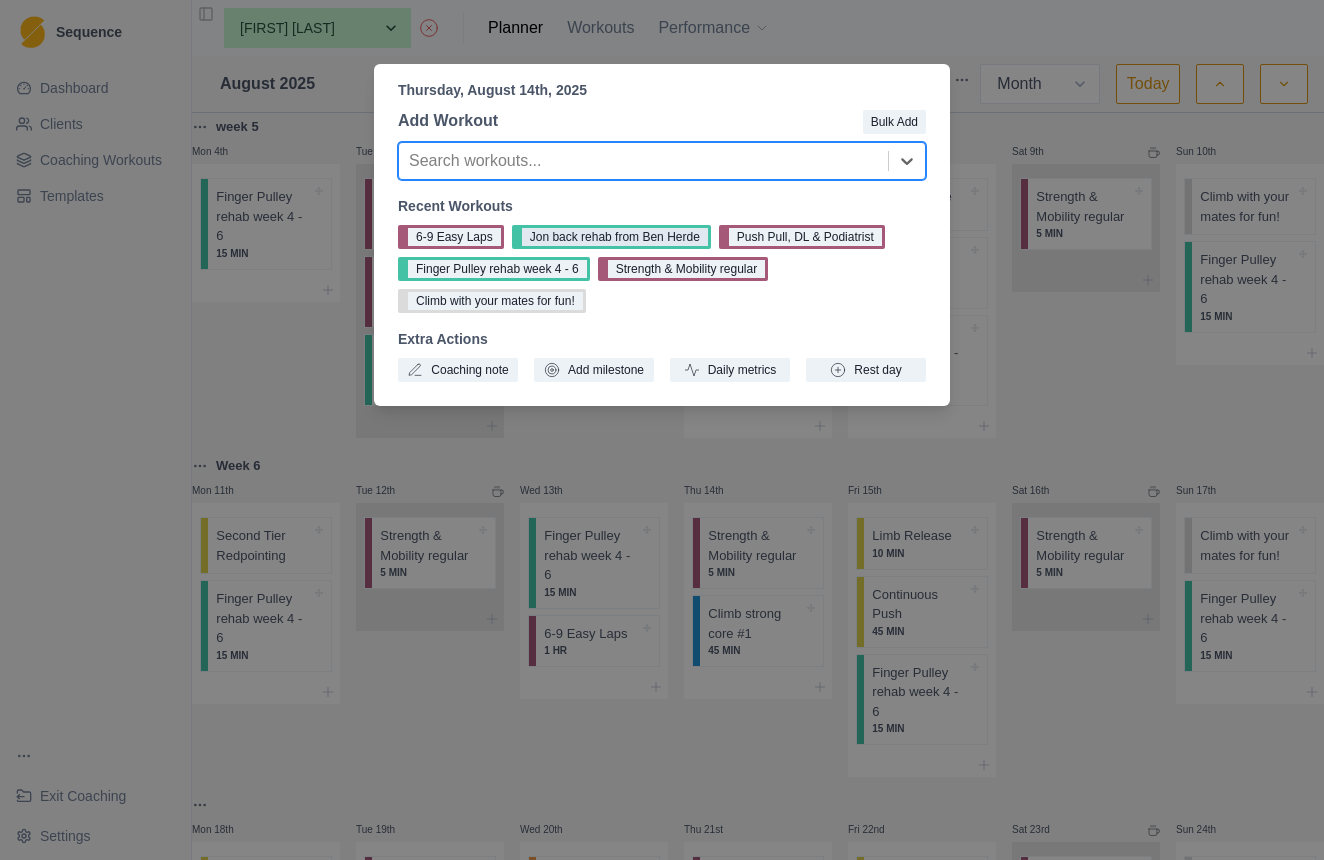 click on "Jon back rehab from Ben Herde" at bounding box center (611, 237) 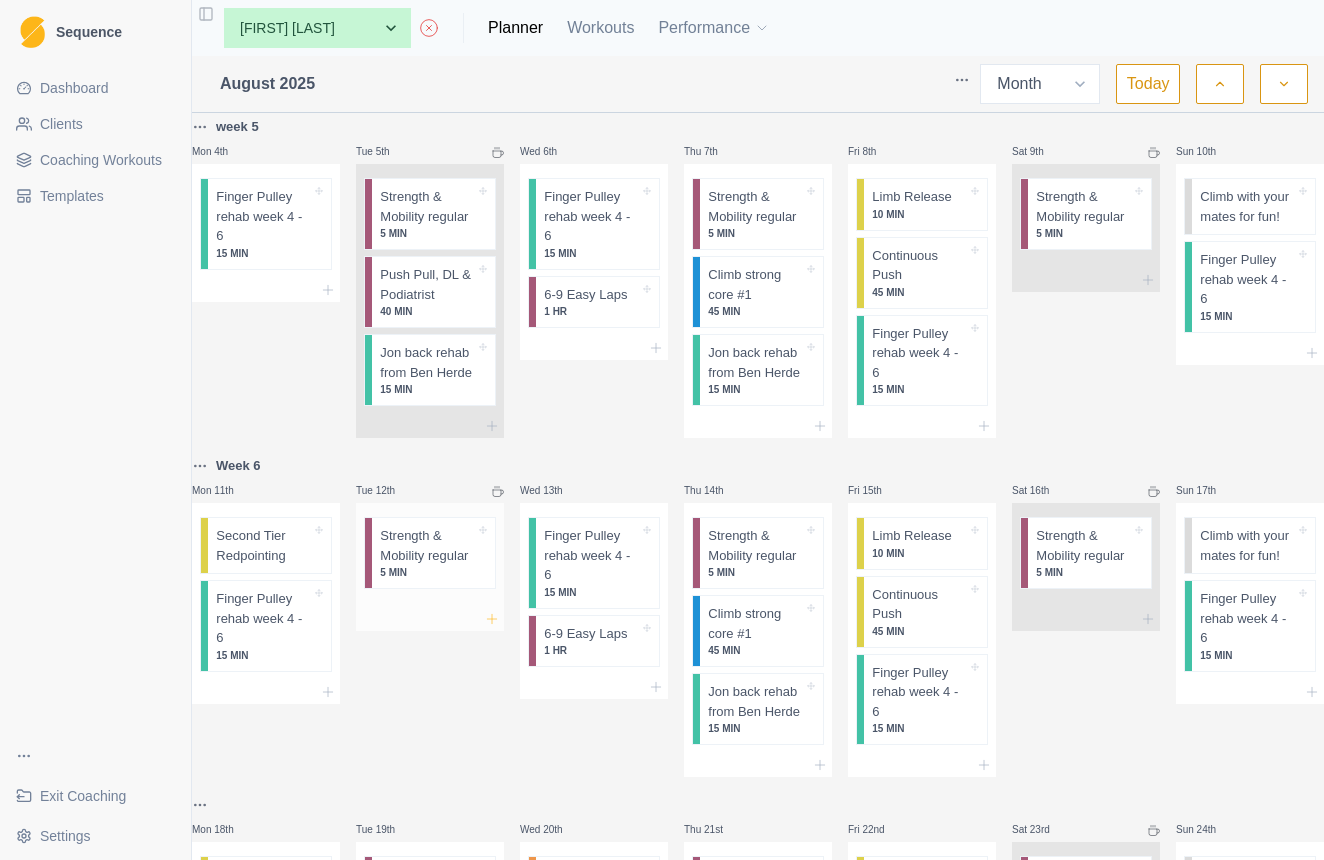click 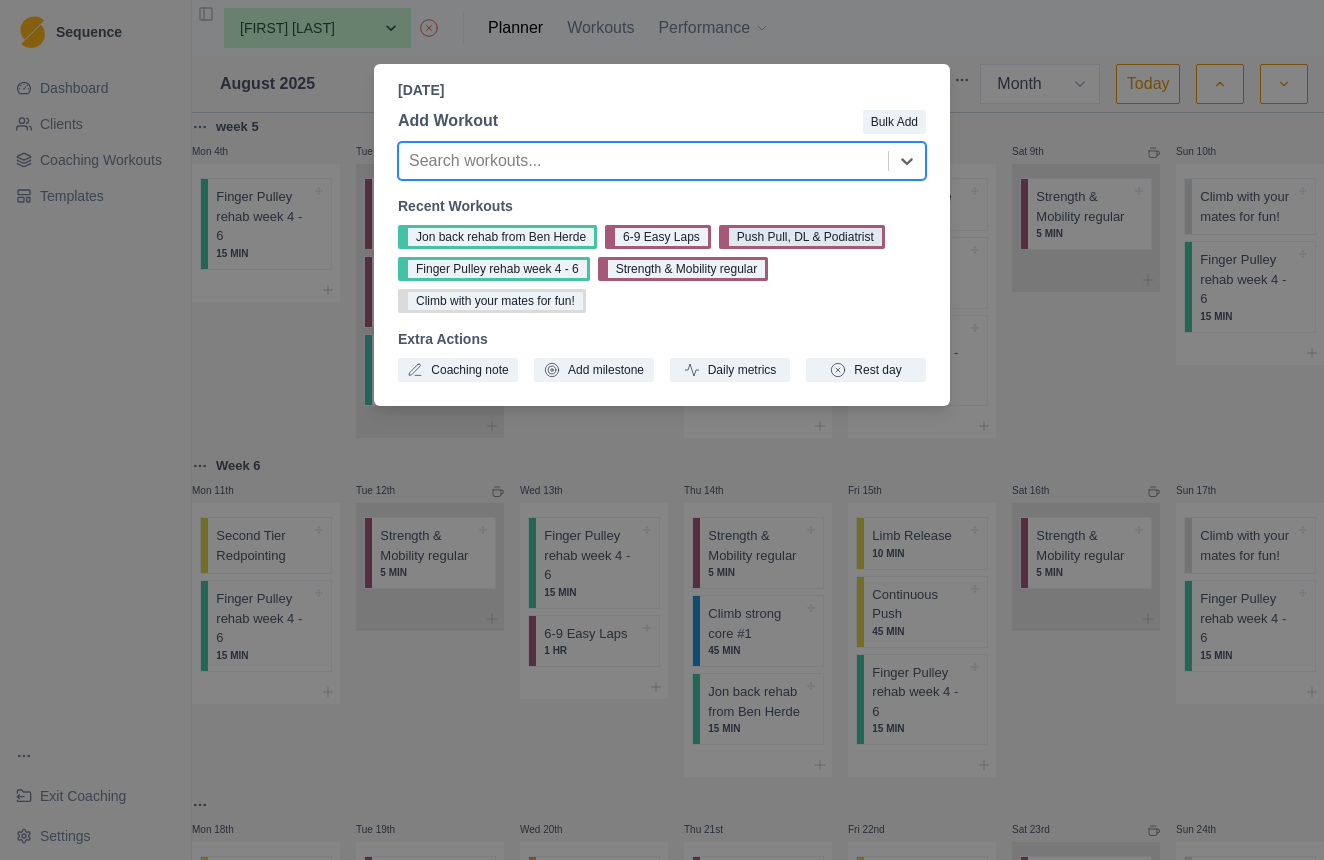 click on "Push Pull, DL & Podiatrist" at bounding box center (802, 237) 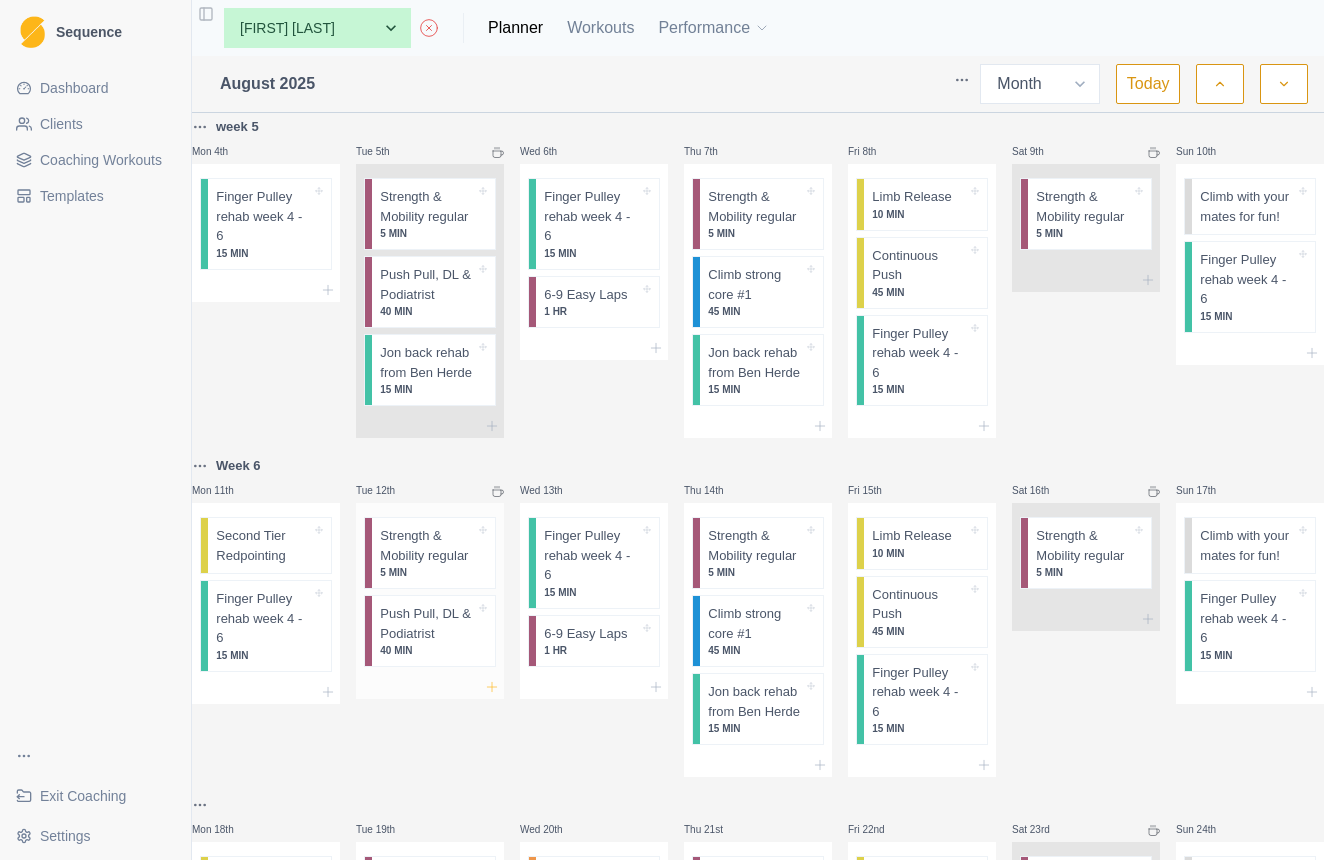 click 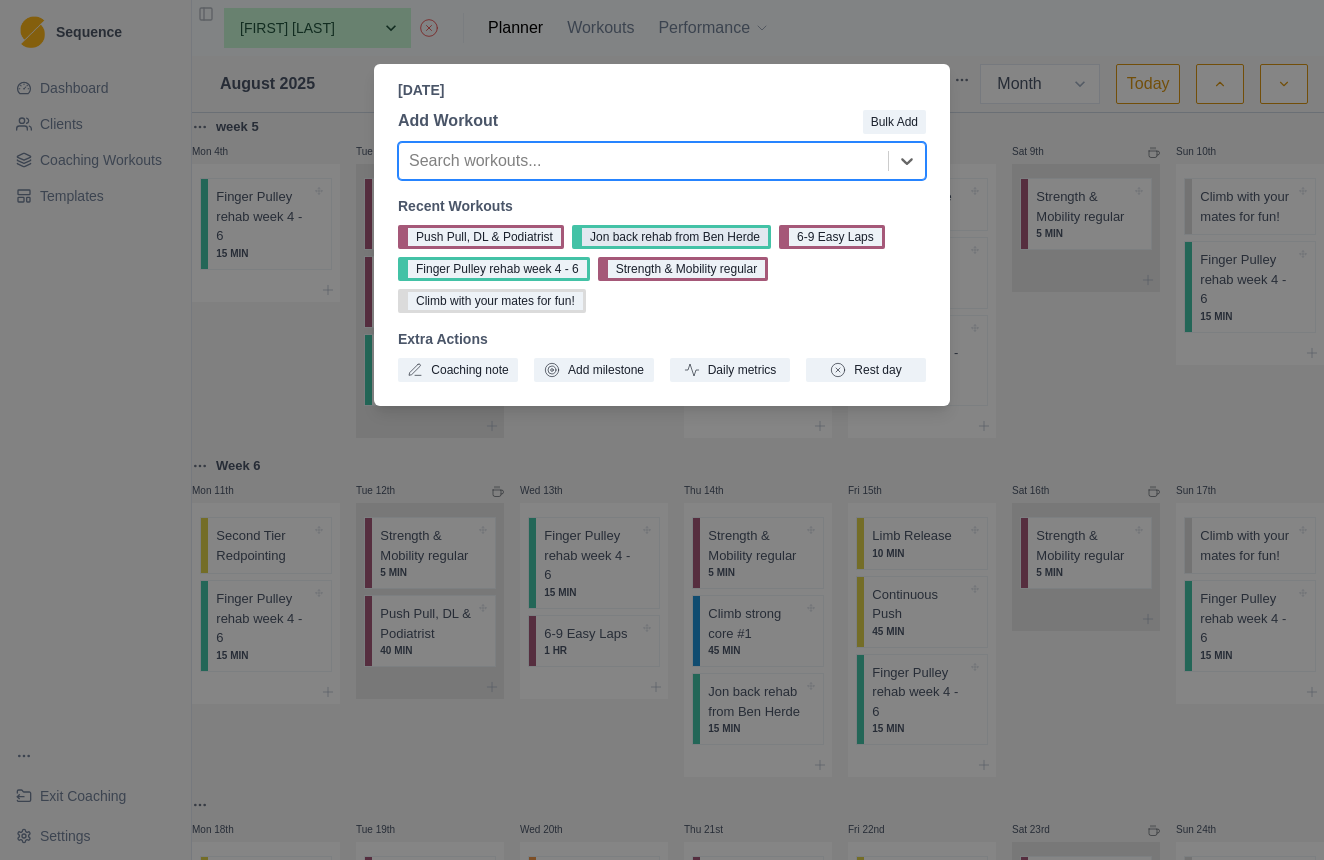 click on "Jon back rehab from Ben Herde" at bounding box center (671, 237) 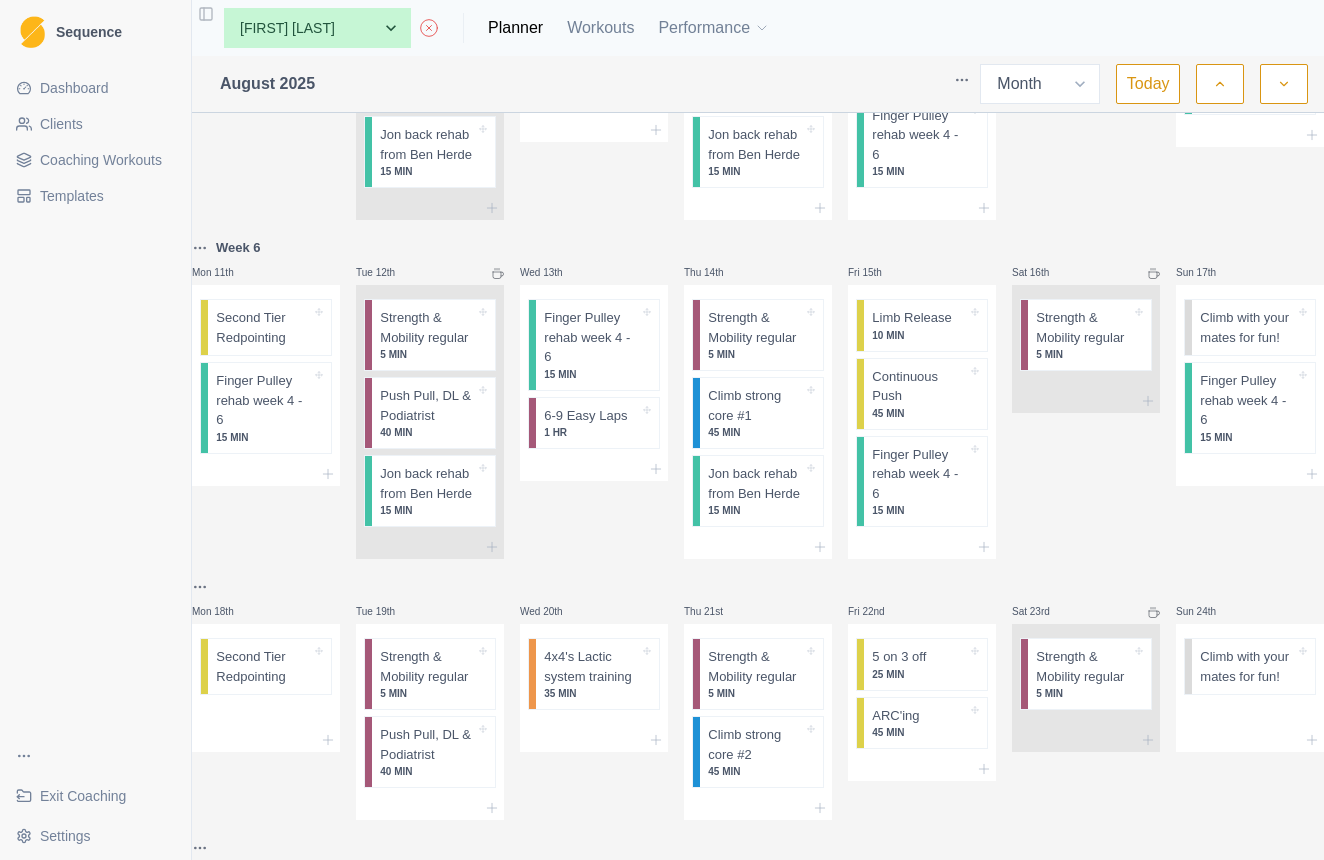 scroll, scrollTop: 709, scrollLeft: 0, axis: vertical 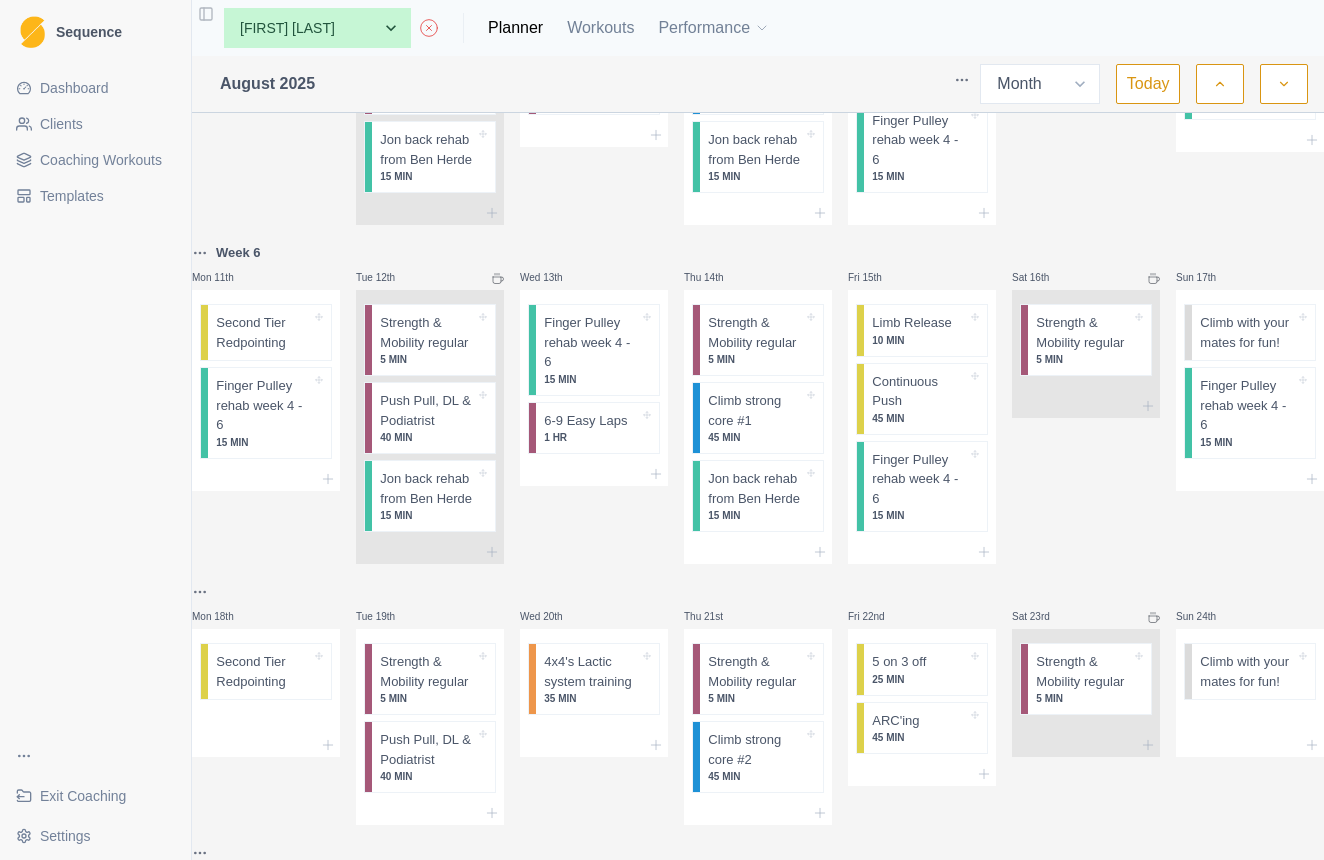 click on "Sequence Dashboard Clients Coaching Workouts Templates Exit Coaching Settings Toggle Sidebar None Cas Woinarski Em Soder Jon Watts Ky Gaal Lachlan Luke Stein MATTHEW PERRETT Tom Toohey Planner Workouts Performance [MONTH] [YEAR] Week Month Today week 4 Mon 28th Begin Easy Climbing! C Second Tier Redpointing Tue 29th Endurance Training Phase Strength & Mobility regular 5 MIN Push Pull, DL & Podiatrist 40 MIN Jon back rehab from Ben Herde 15 MIN Wed 30th Jon back rehab from Ben Herde 15 MIN Climb with your mates for fun! Thu 31st Strength & Mobility regular 5 MIN Climb strong core #1 45 MIN Jon back rehab from Ben Herde 15 MIN Fri 1st 3 x 3 Boulders. 	 30 MIN Sat 2nd Strength & Mobility regular 5 MIN Sun 3rd Climb with your mates for fun! Jon back rehab from Ben Herde 15 MIN Strength & Mobility regular 5 MIN week 5 Mon 4th Finger Pulley rehab week 4 - 6 15 MIN Tue 5th Strength & Mobility regular 5 MIN Push Pull, DL & Podiatrist 40 MIN Jon back rehab from Ben Herde 15 MIN Wed 6th 15 MIN 1 HR 5 MIN" at bounding box center [662, 430] 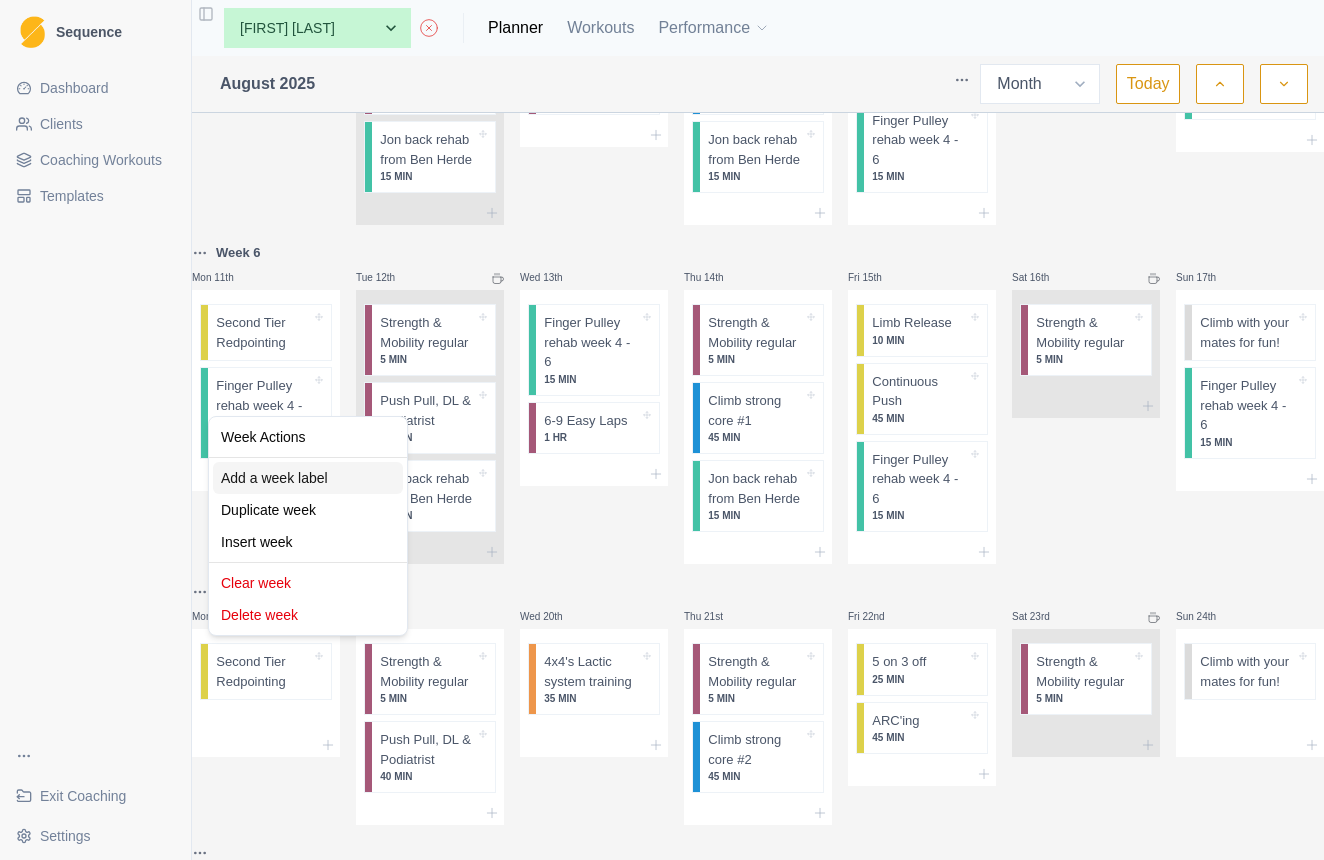 click on "Add a week label" at bounding box center [308, 478] 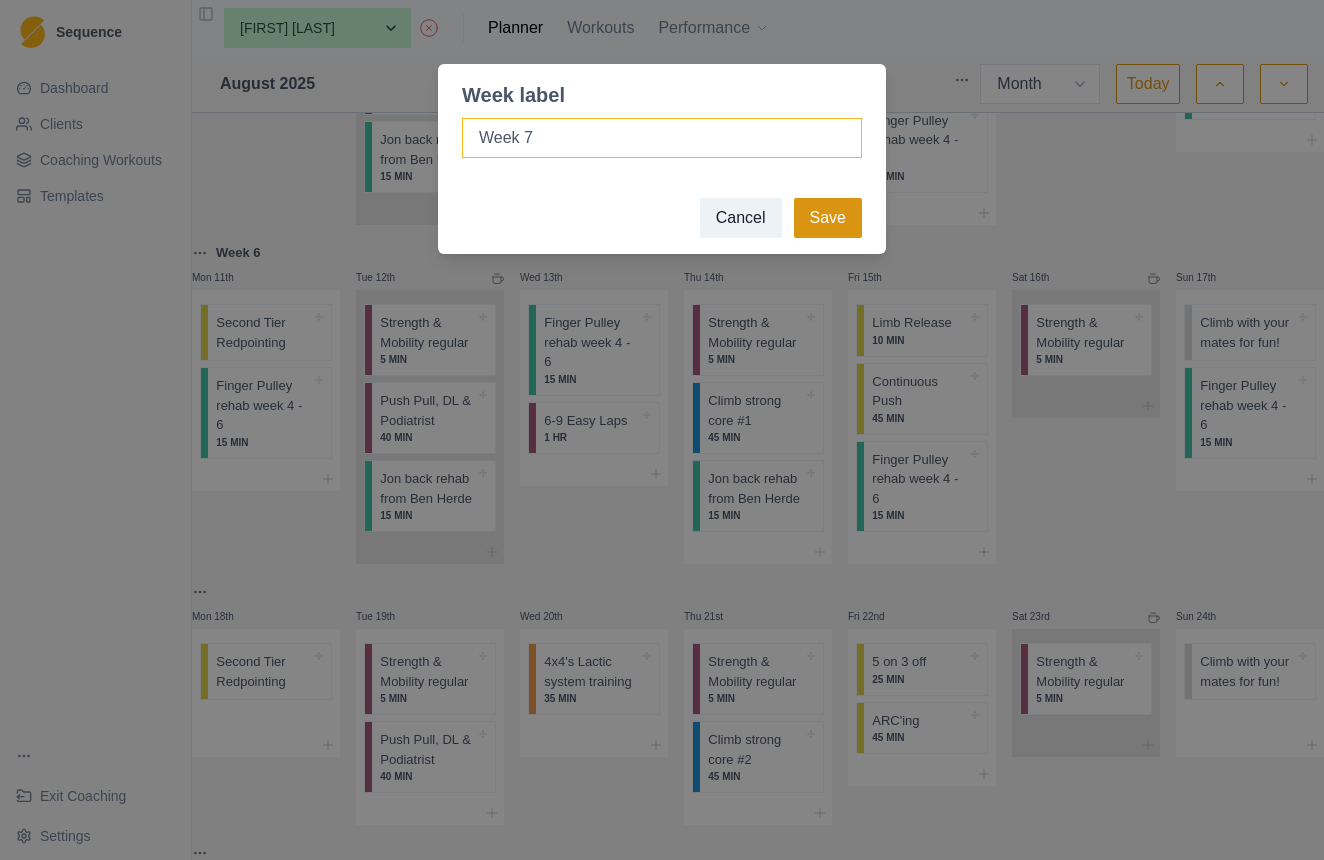type on "Week 7" 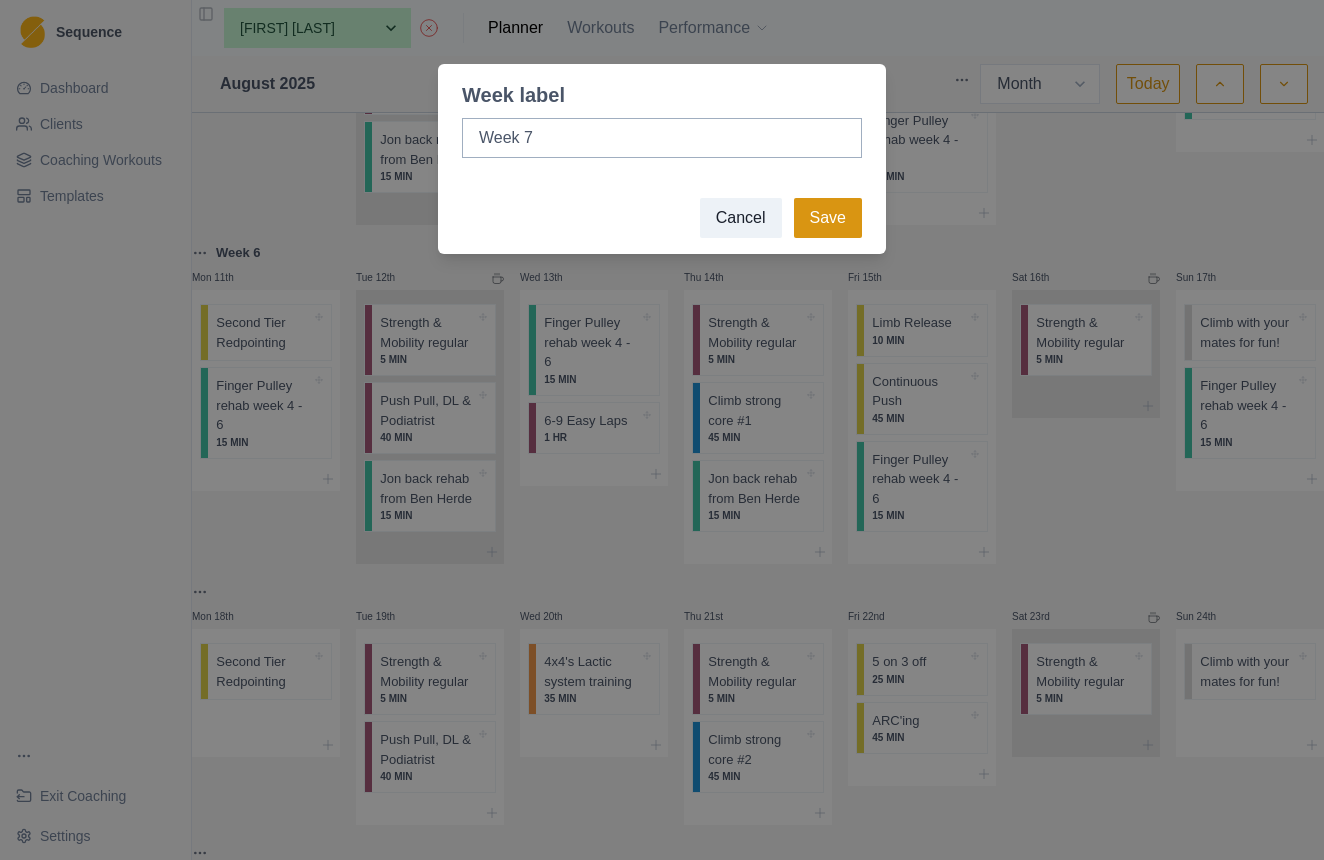 click on "Save" at bounding box center (828, 218) 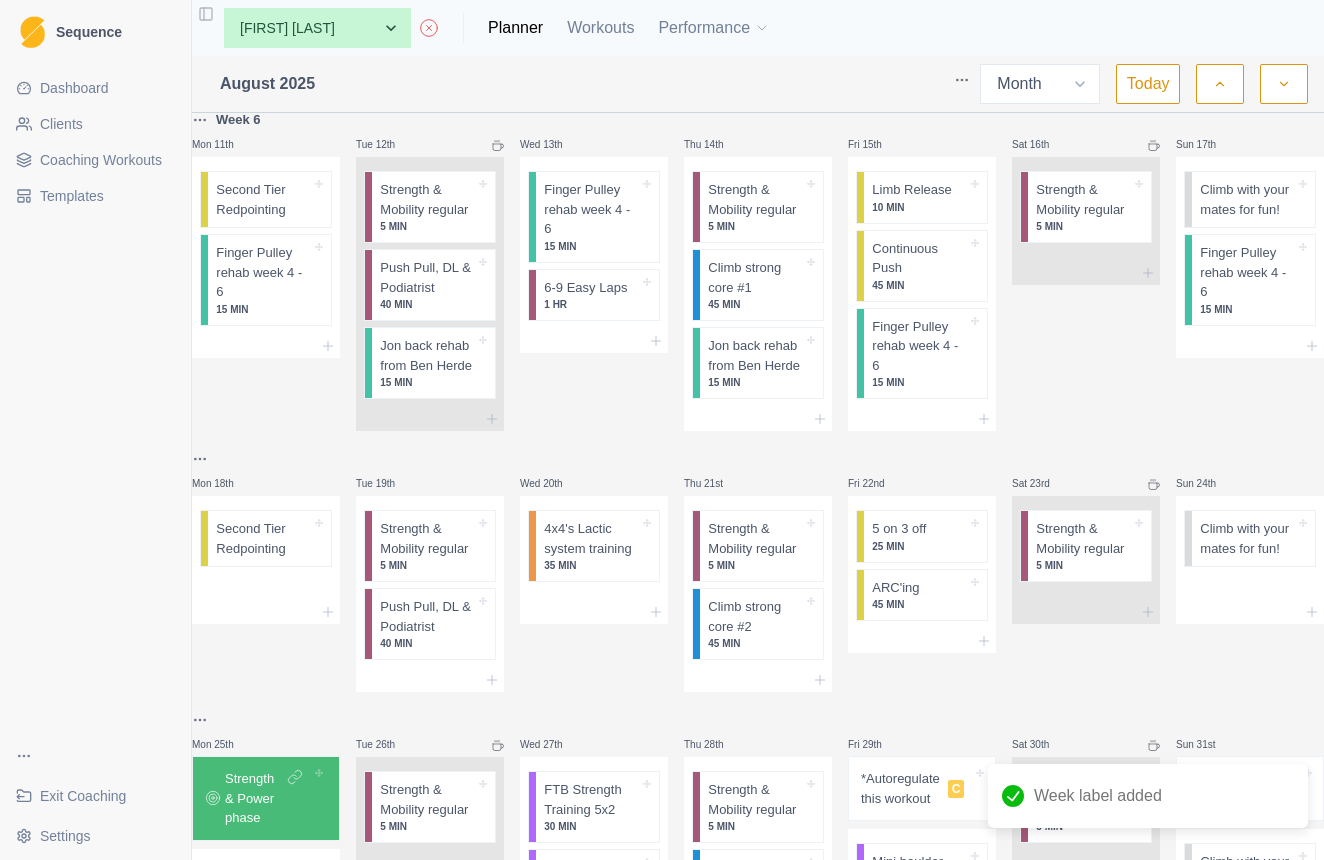 scroll, scrollTop: 841, scrollLeft: 0, axis: vertical 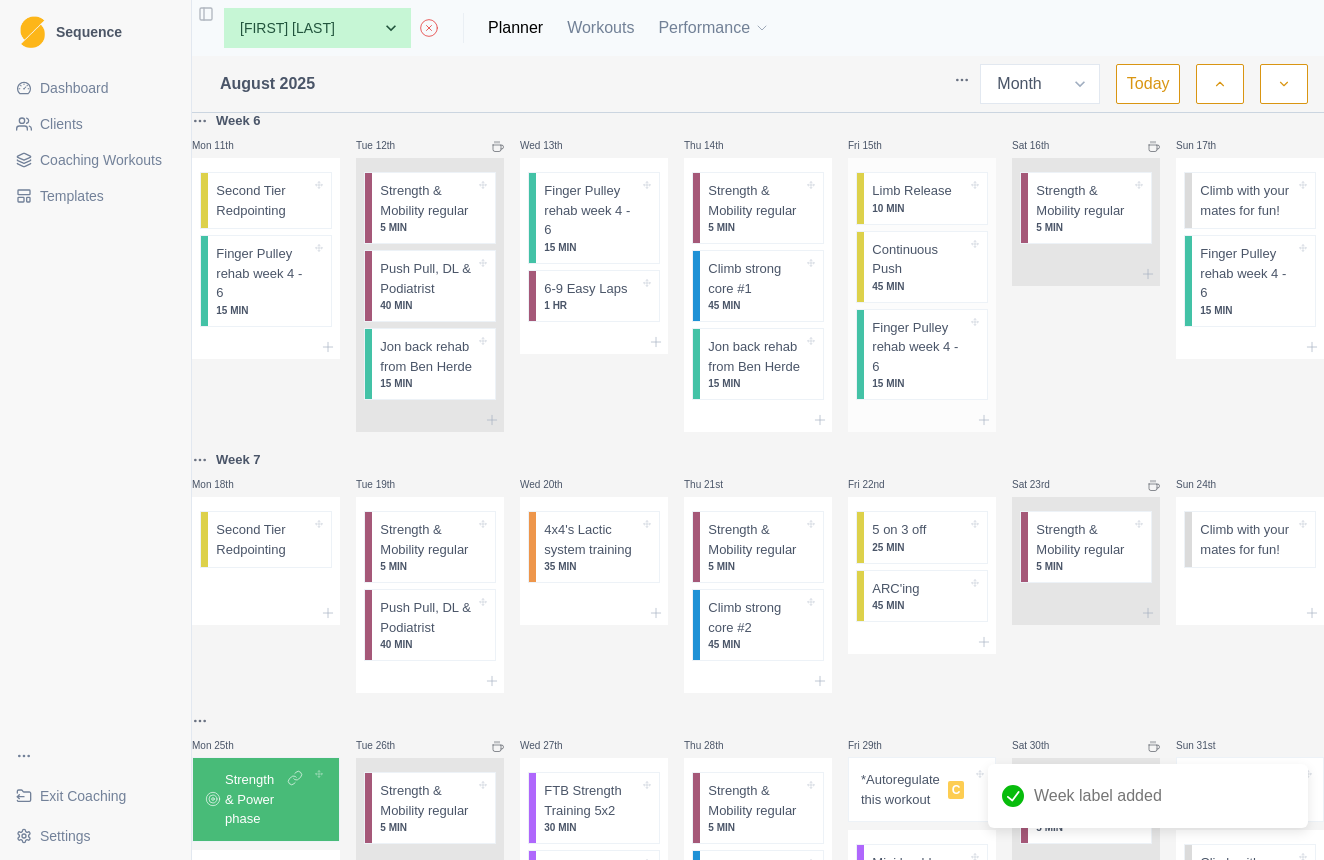 click on "Continuous Push" at bounding box center (919, 259) 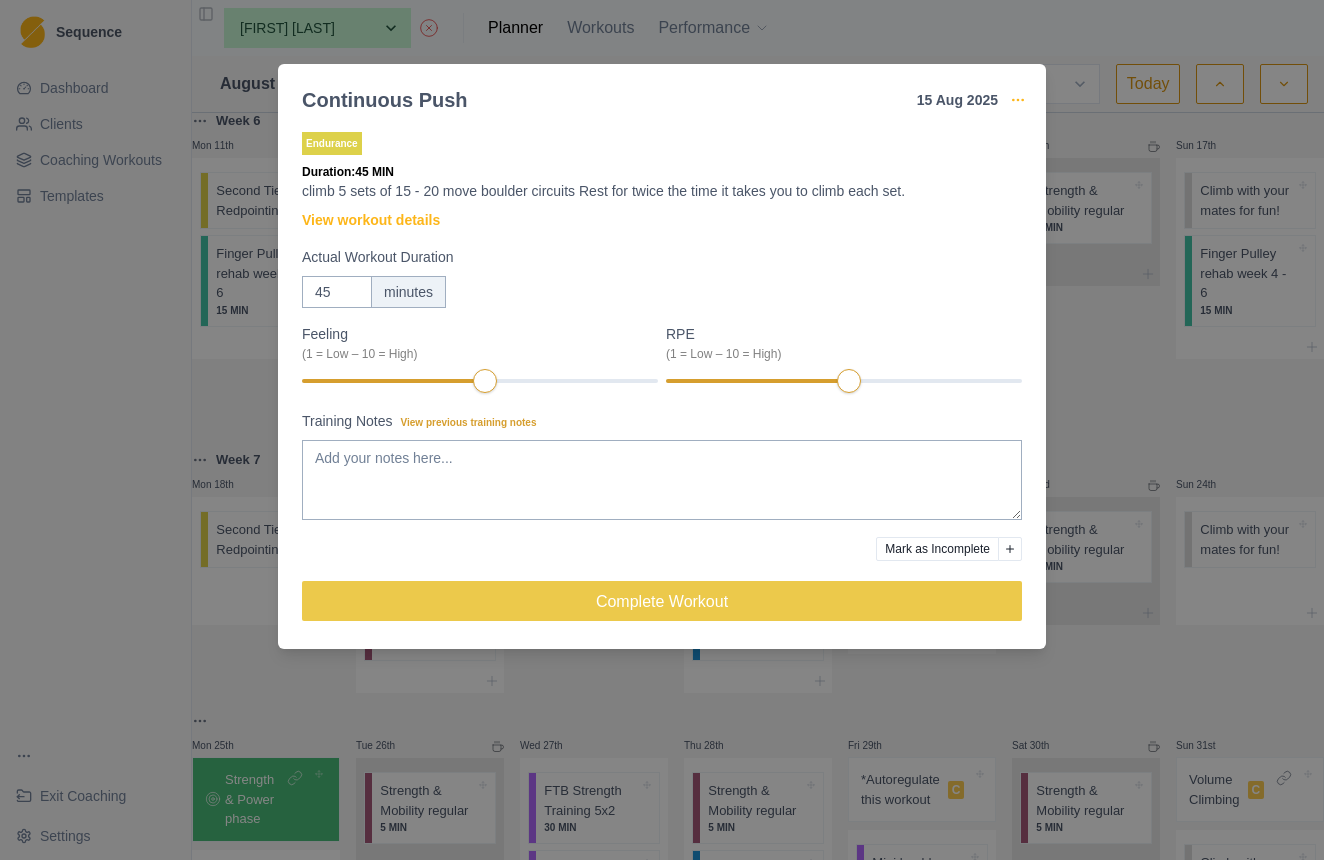 click 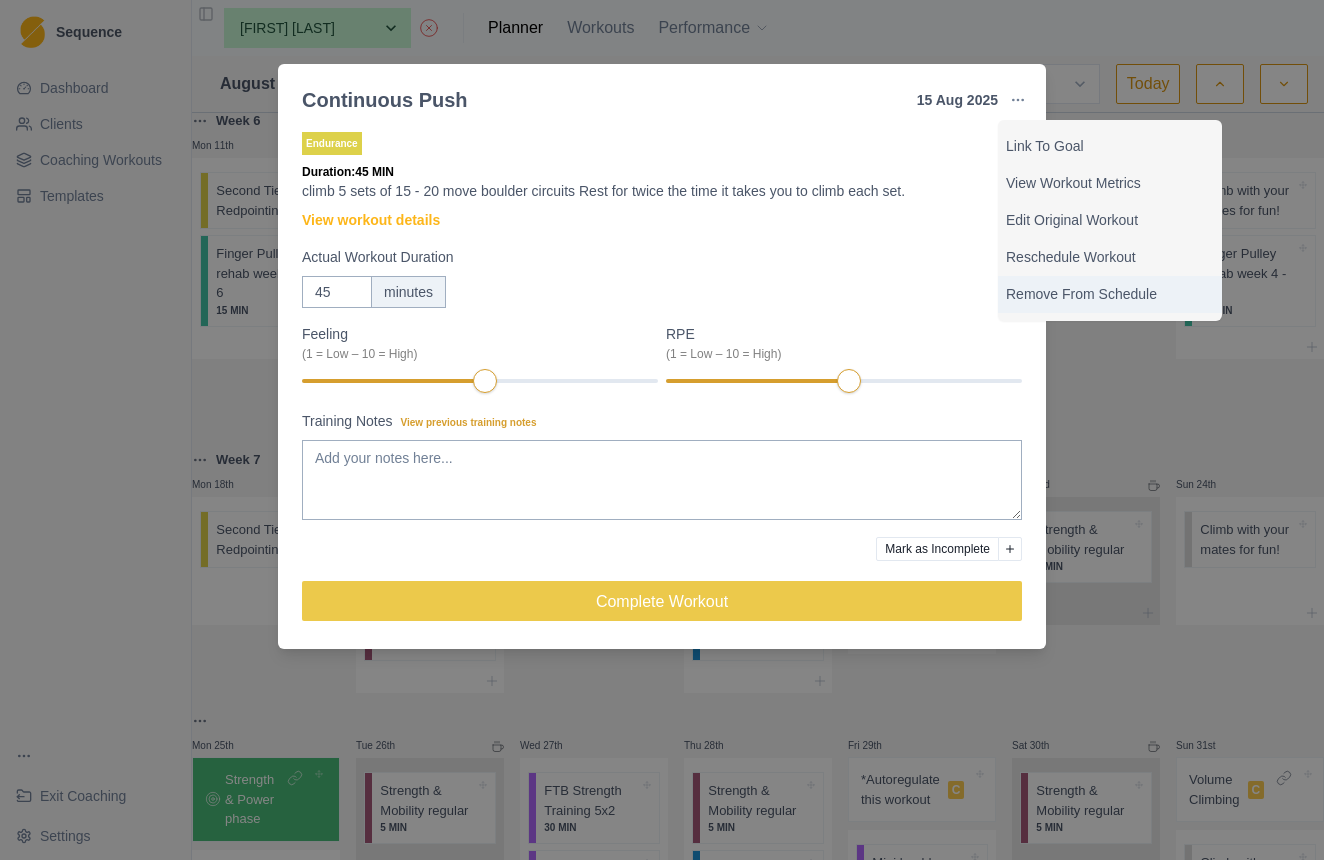 click on "Remove From Schedule" at bounding box center (1110, 294) 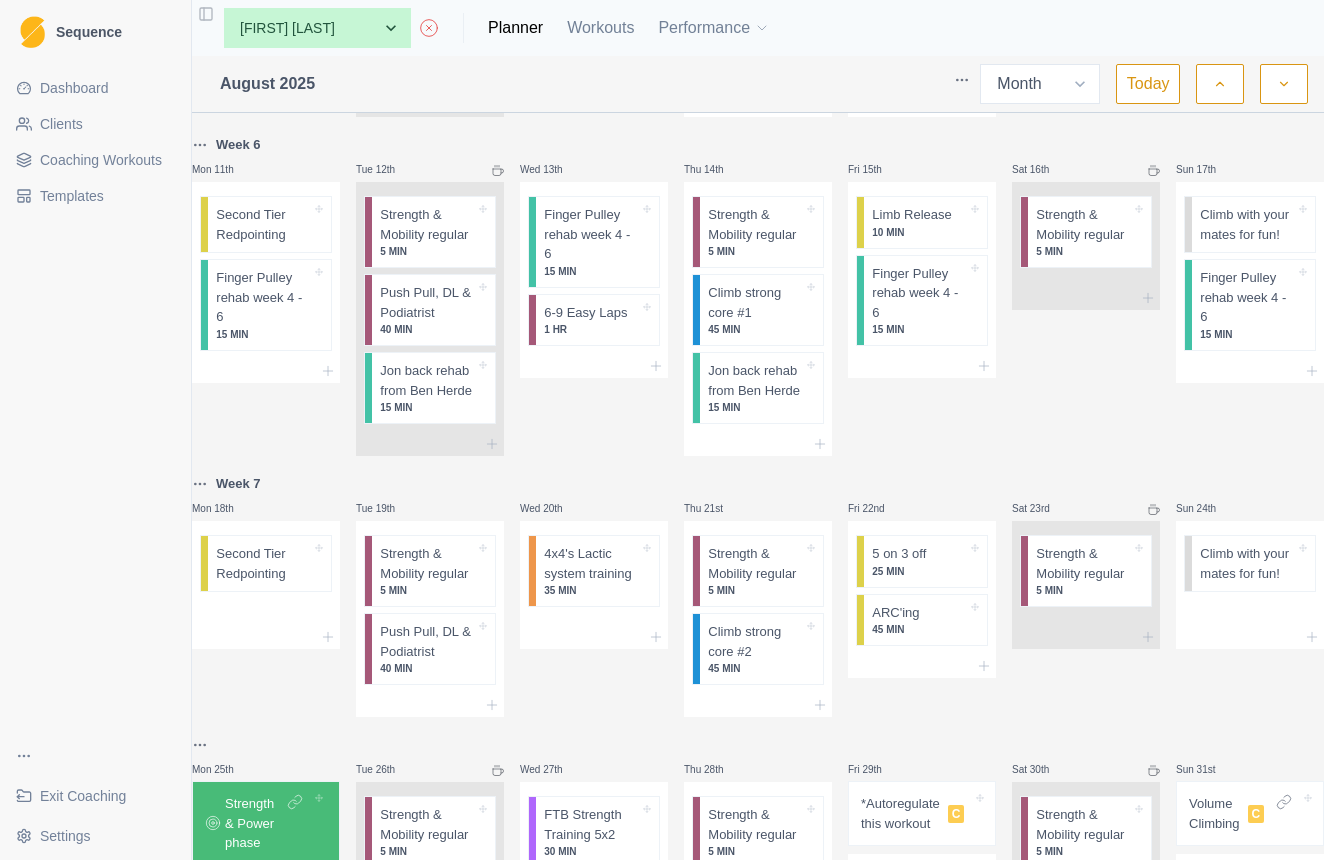 scroll, scrollTop: 807, scrollLeft: 0, axis: vertical 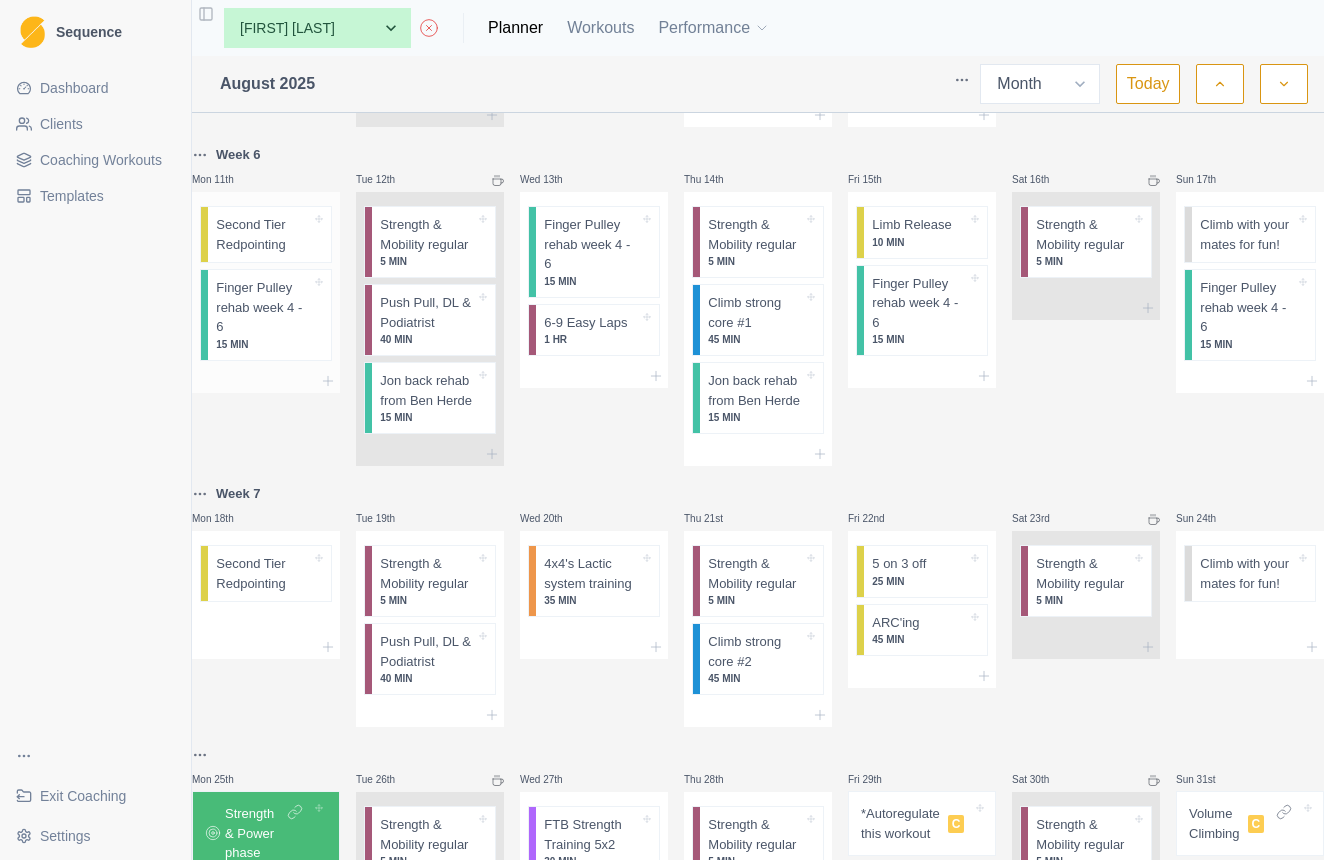 click on "Second Tier Redpointing" at bounding box center [263, 234] 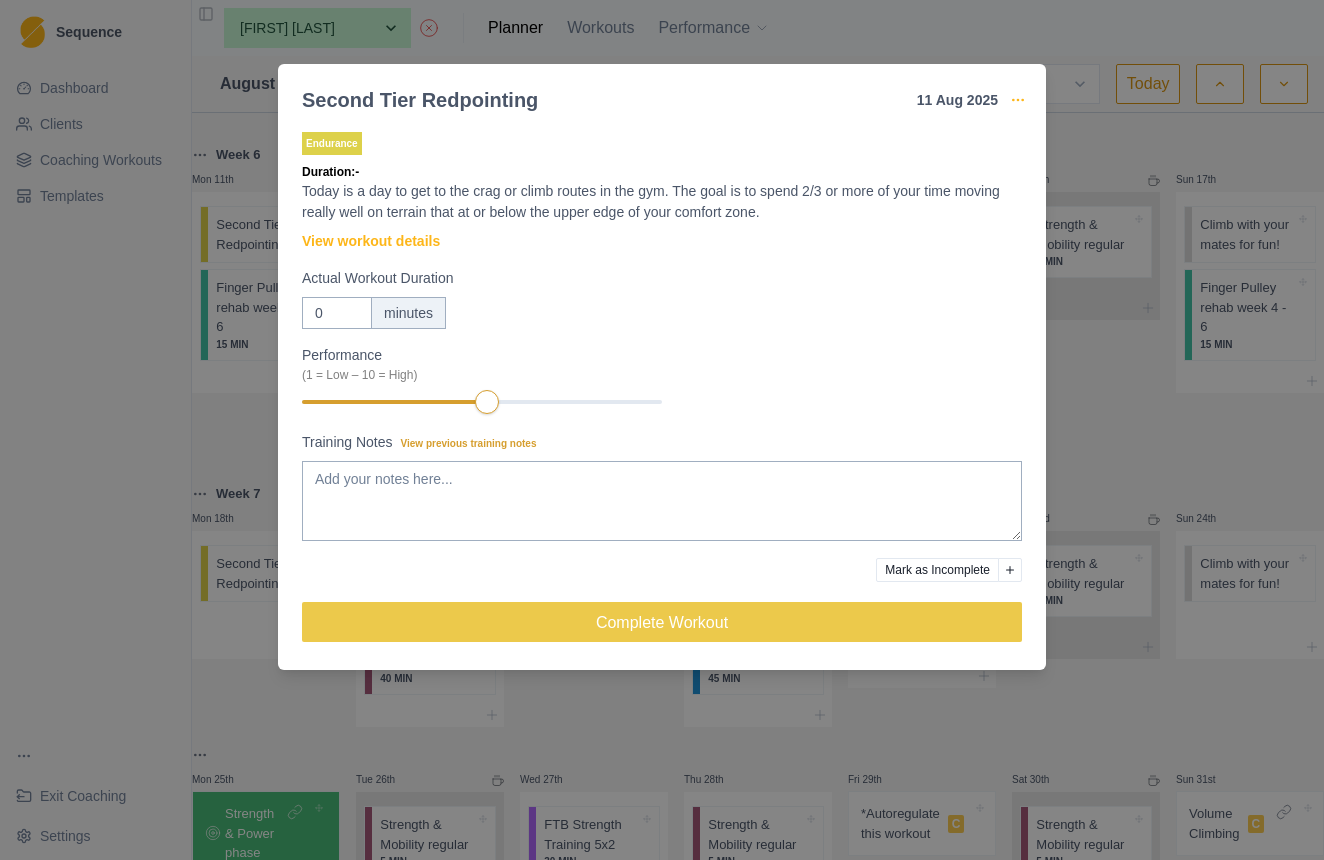 click 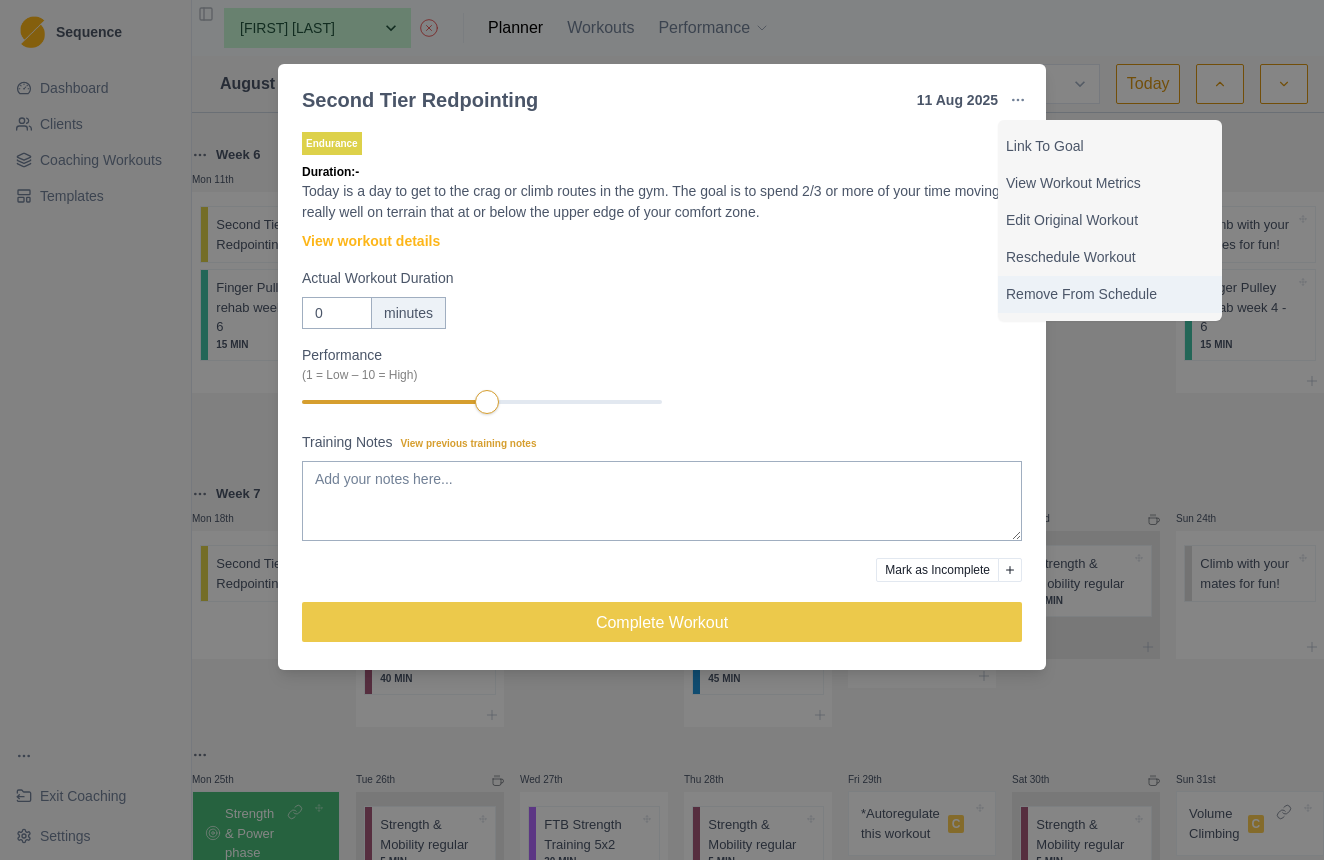 click on "Remove From Schedule" at bounding box center [1110, 294] 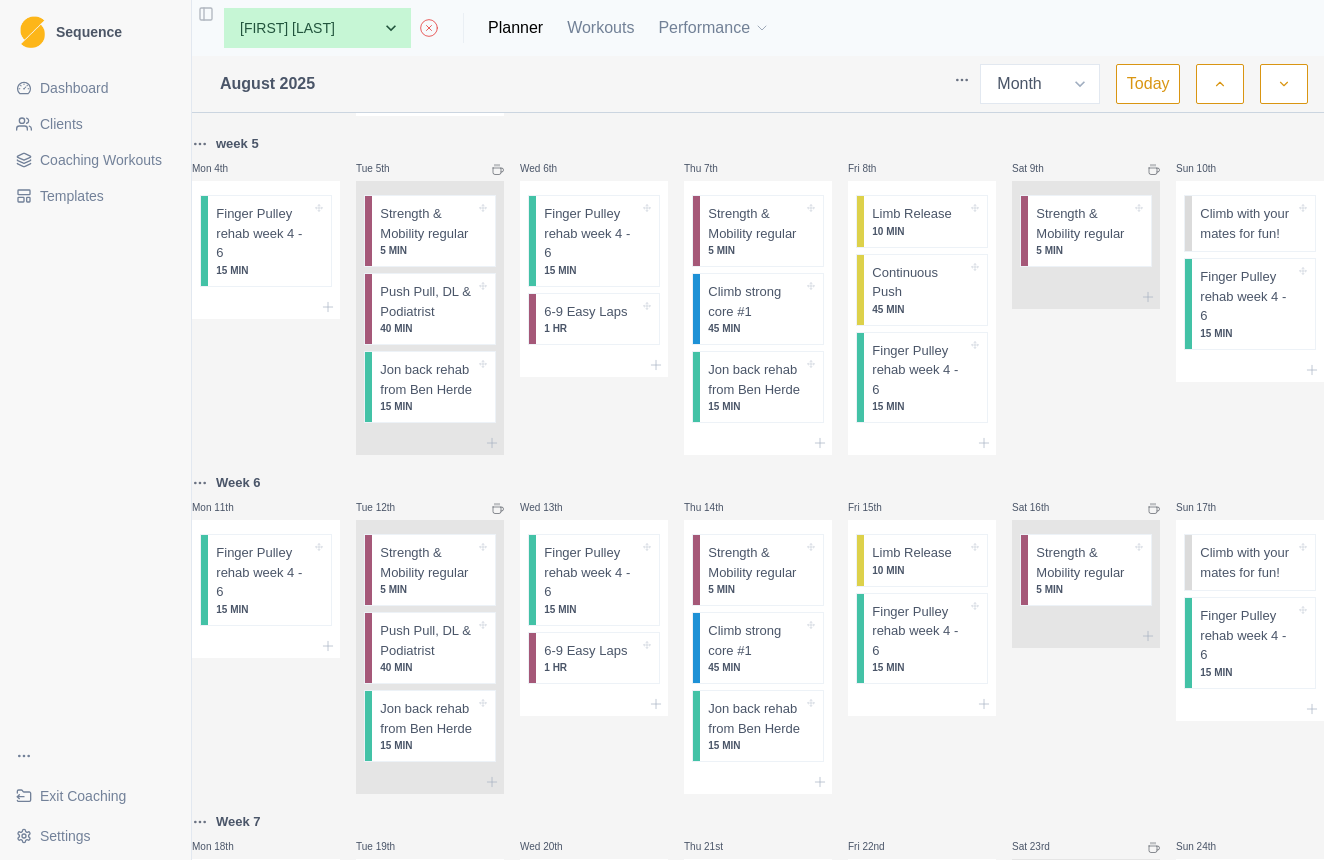 scroll, scrollTop: 477, scrollLeft: 0, axis: vertical 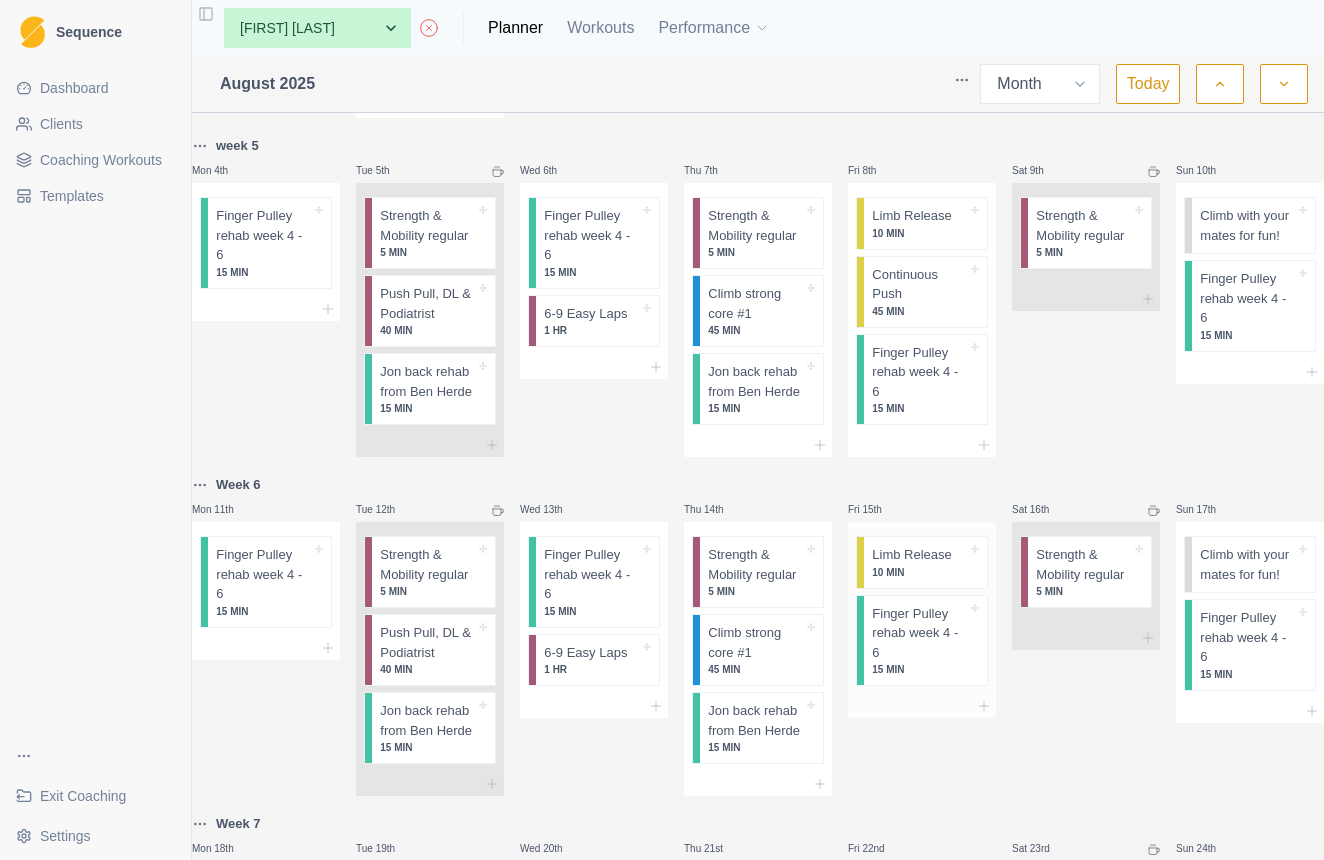click on "10 MIN" at bounding box center [919, 572] 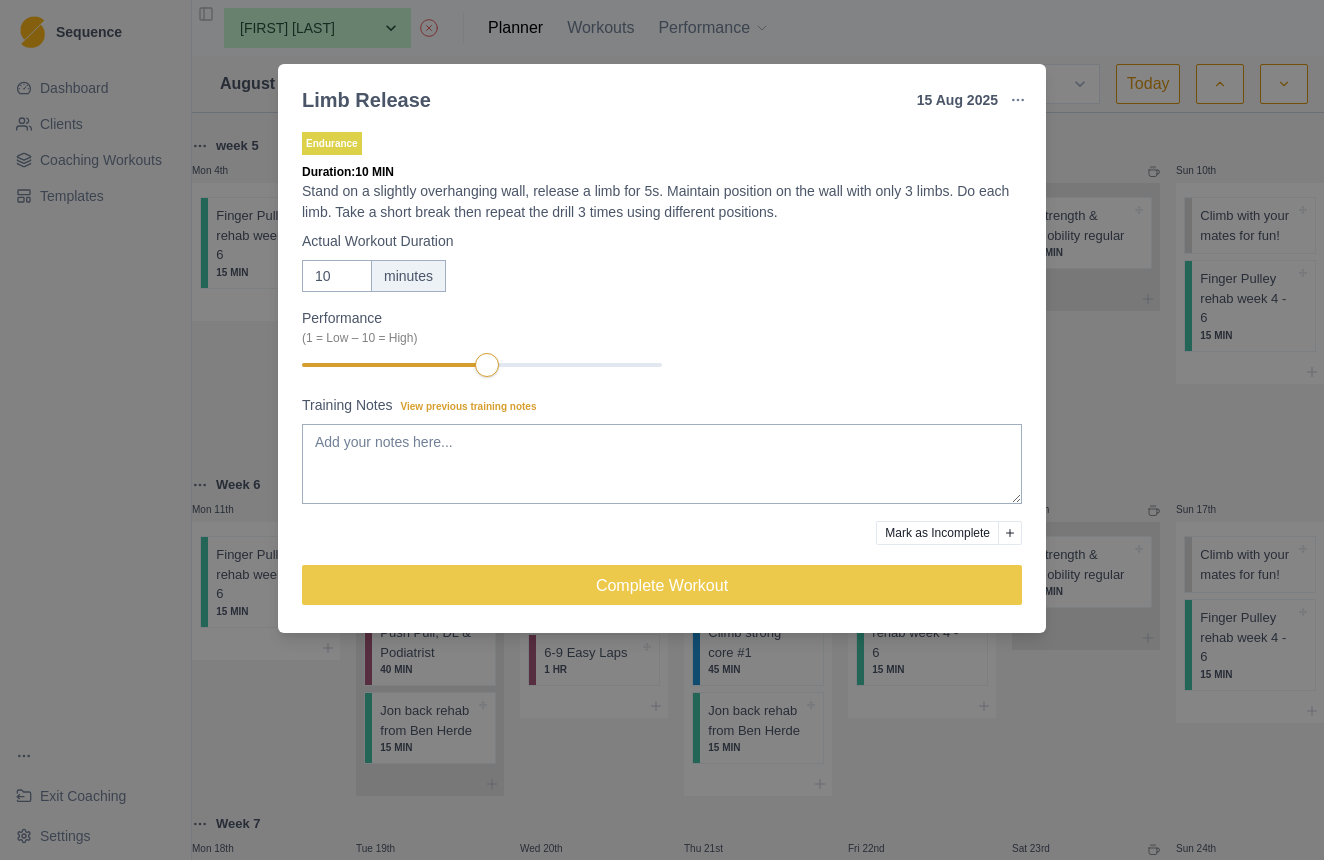 click on "Limb Release 15 Aug 2025 Link To Goal View Workout Metrics Edit Original Workout Reschedule Workout Remove From Schedule Endurance Duration:  10 MIN Stand on a slightly overhanging wall, release a limb for 5s. Maintain position on the wall with only 3 limbs. Do each limb. Take a short break then repeat the drill 3 times using different positions. Actual Workout Duration 10 minutes Performance (1 = Low – 10 = High) Training Notes View previous training notes Mark as Incomplete Complete Workout" at bounding box center (662, 430) 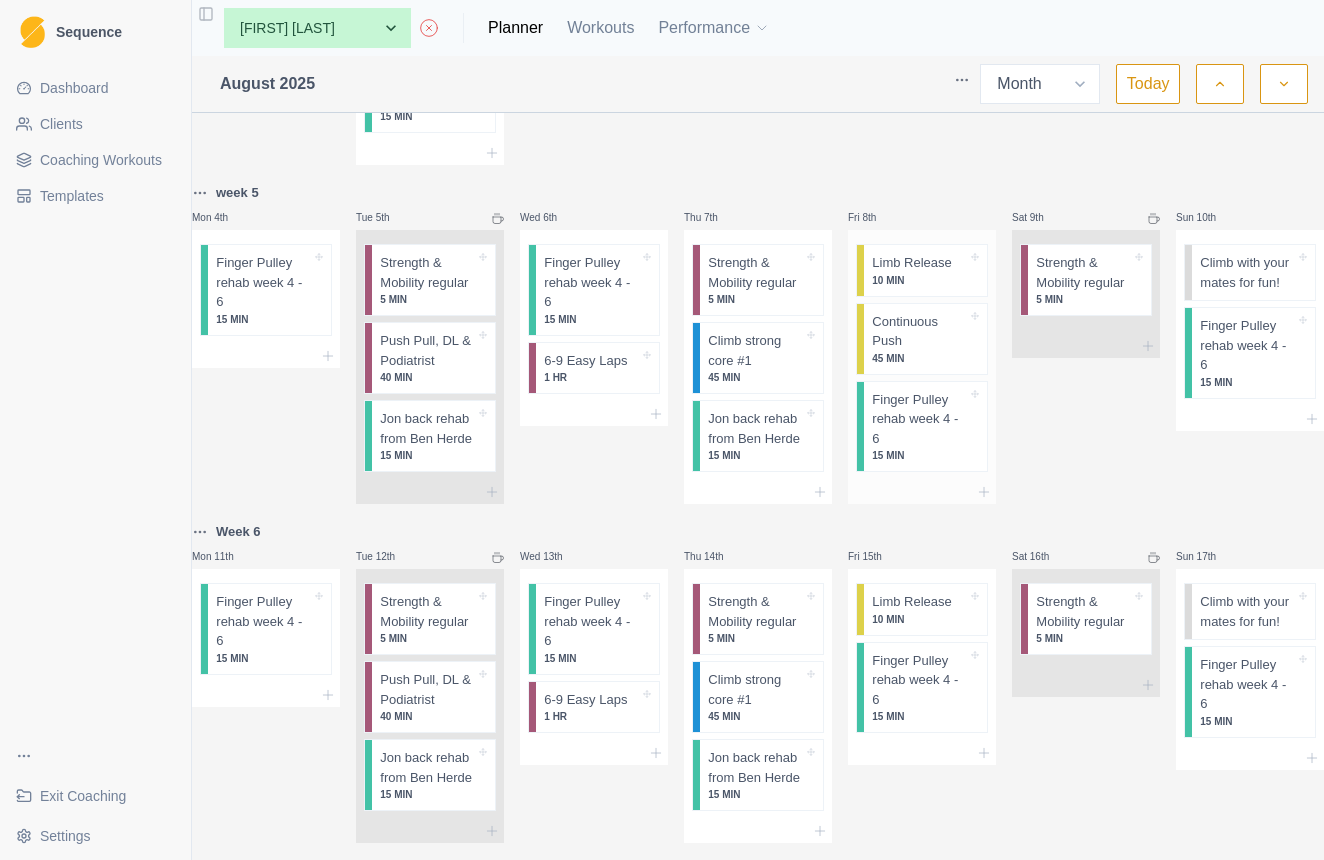 scroll, scrollTop: 429, scrollLeft: 0, axis: vertical 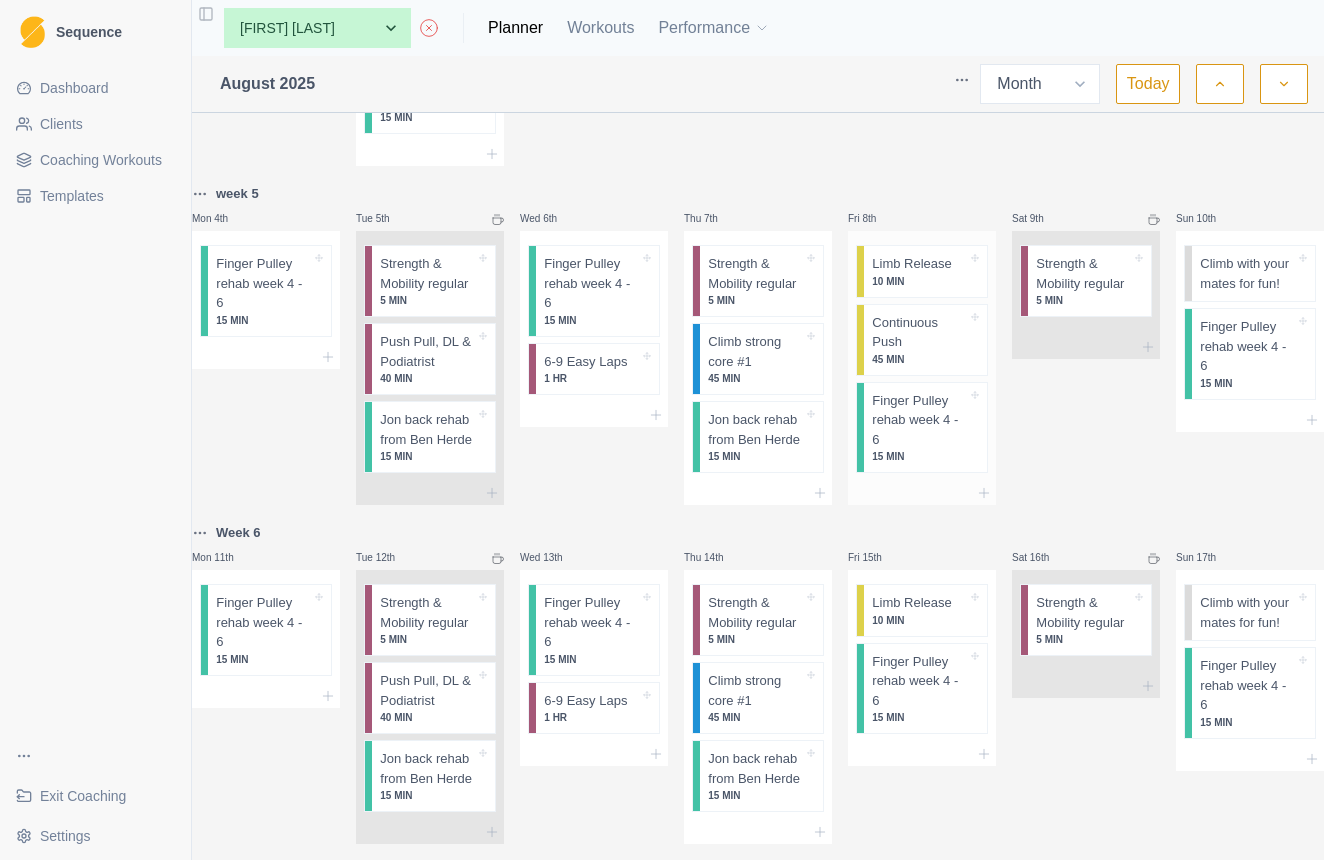 click on "Continuous Push" at bounding box center [919, 332] 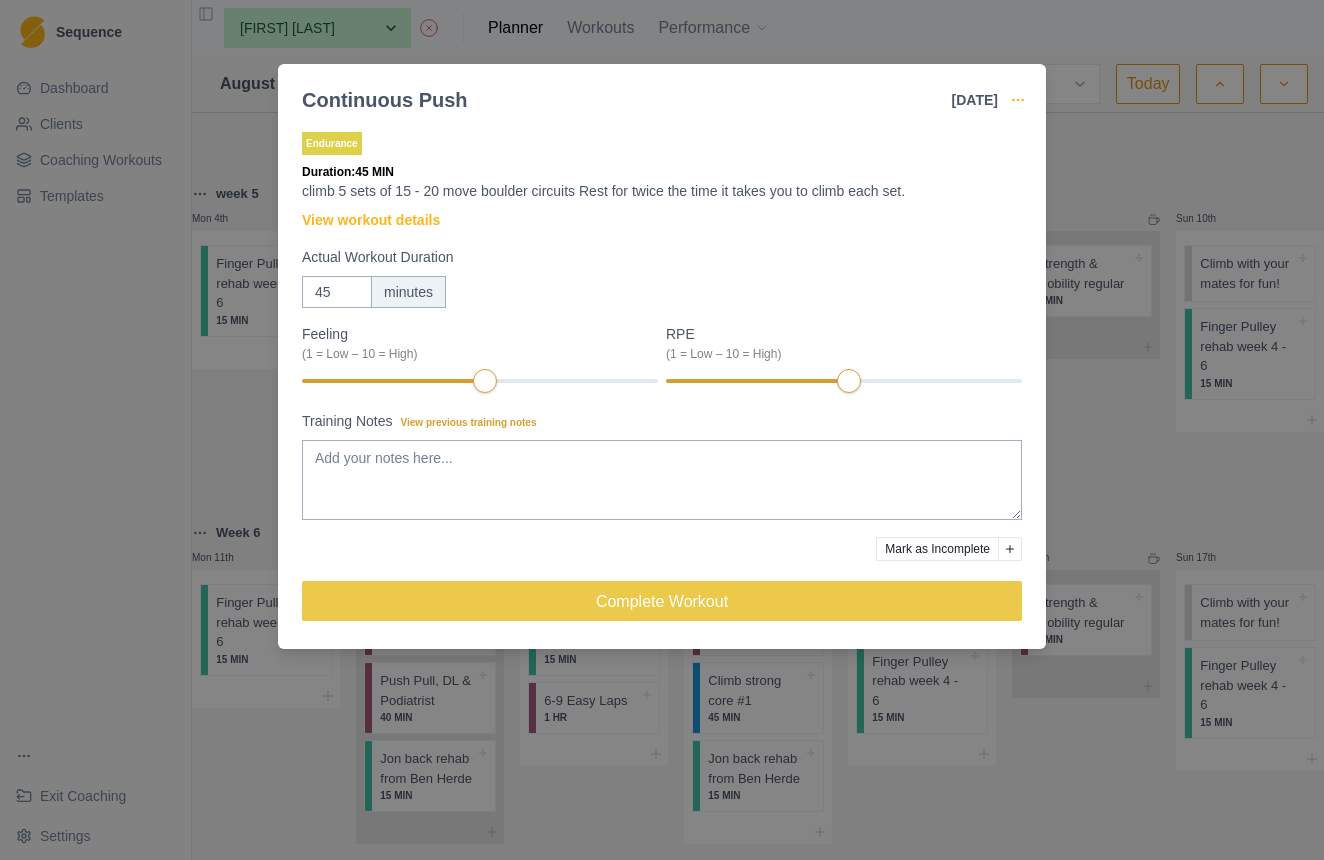 click 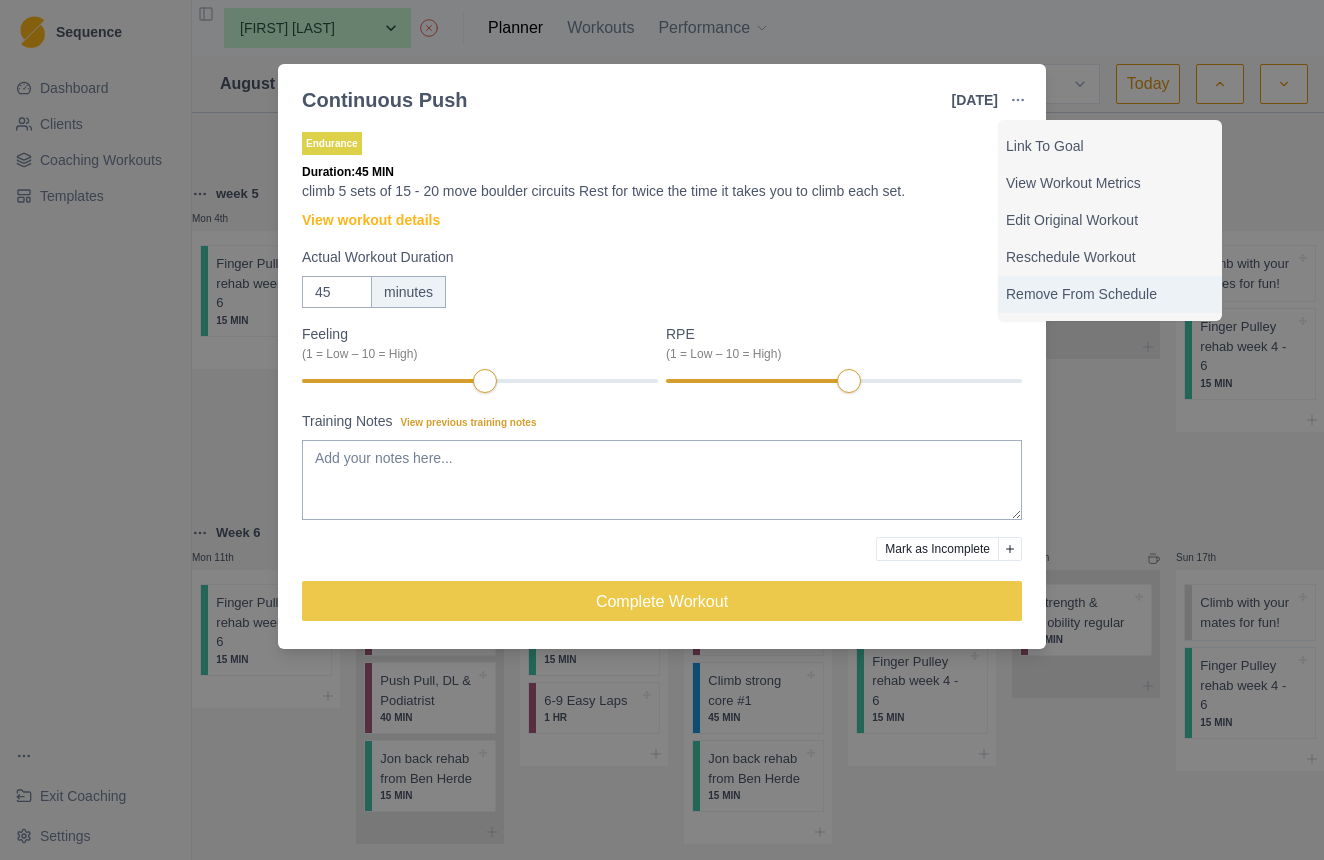 click on "Remove From Schedule" at bounding box center [1110, 294] 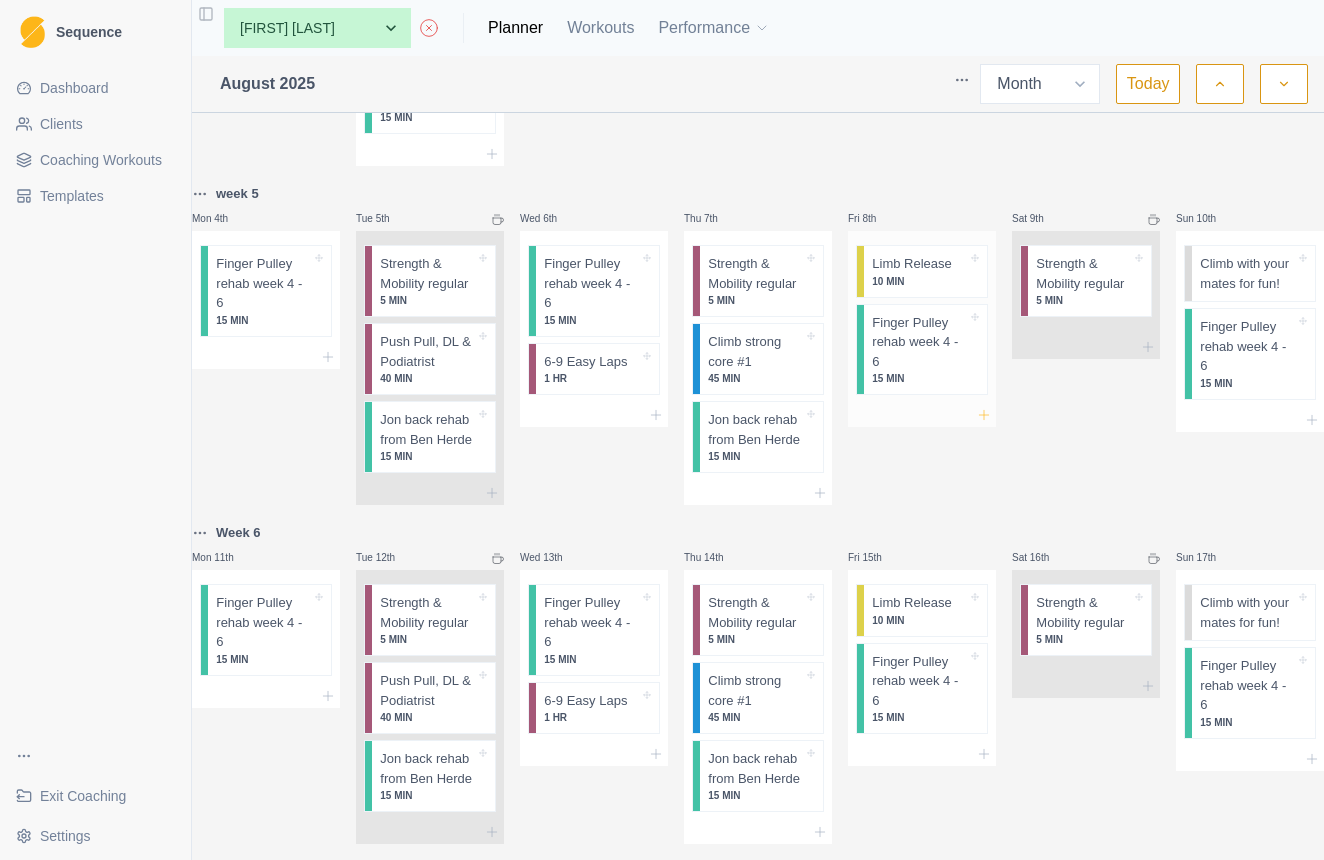 click 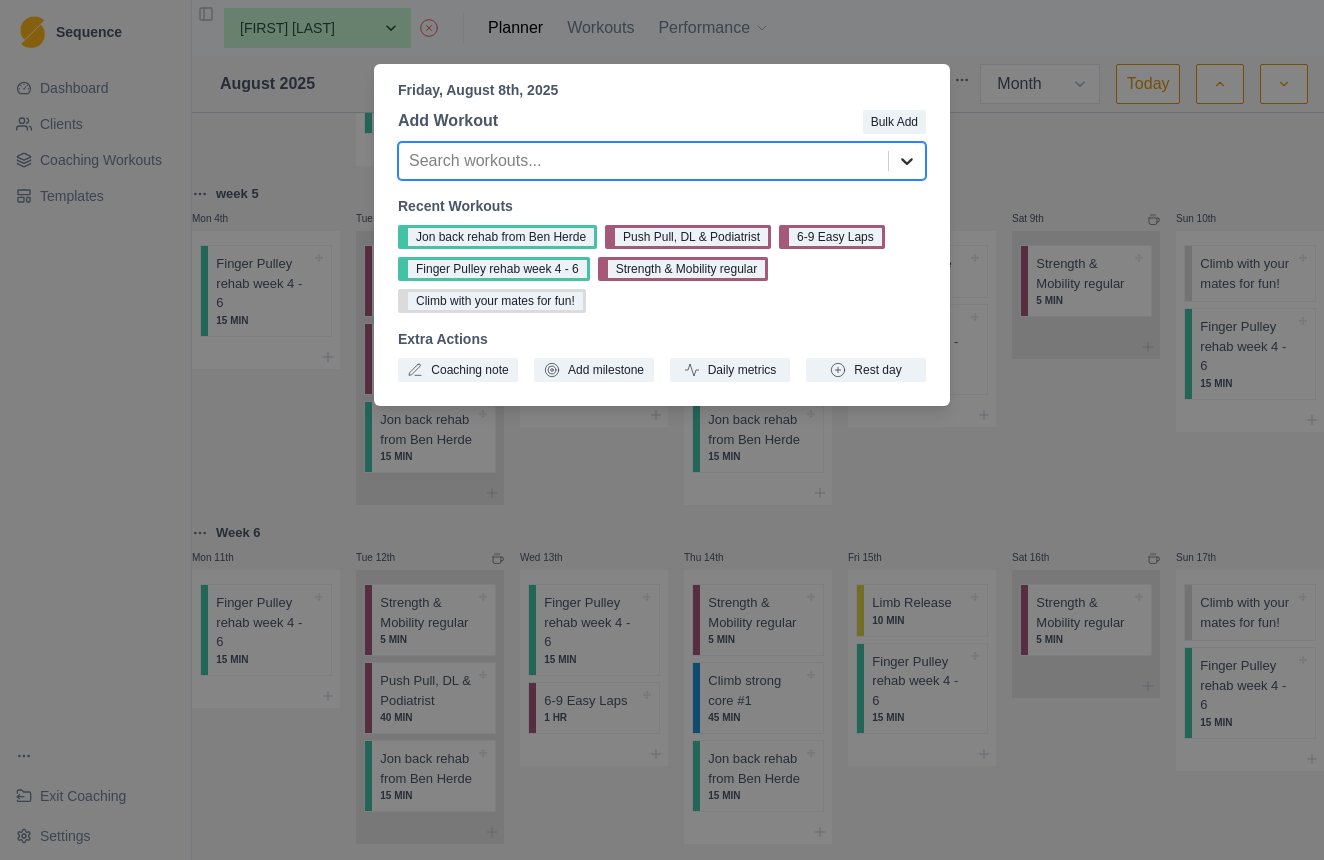 click 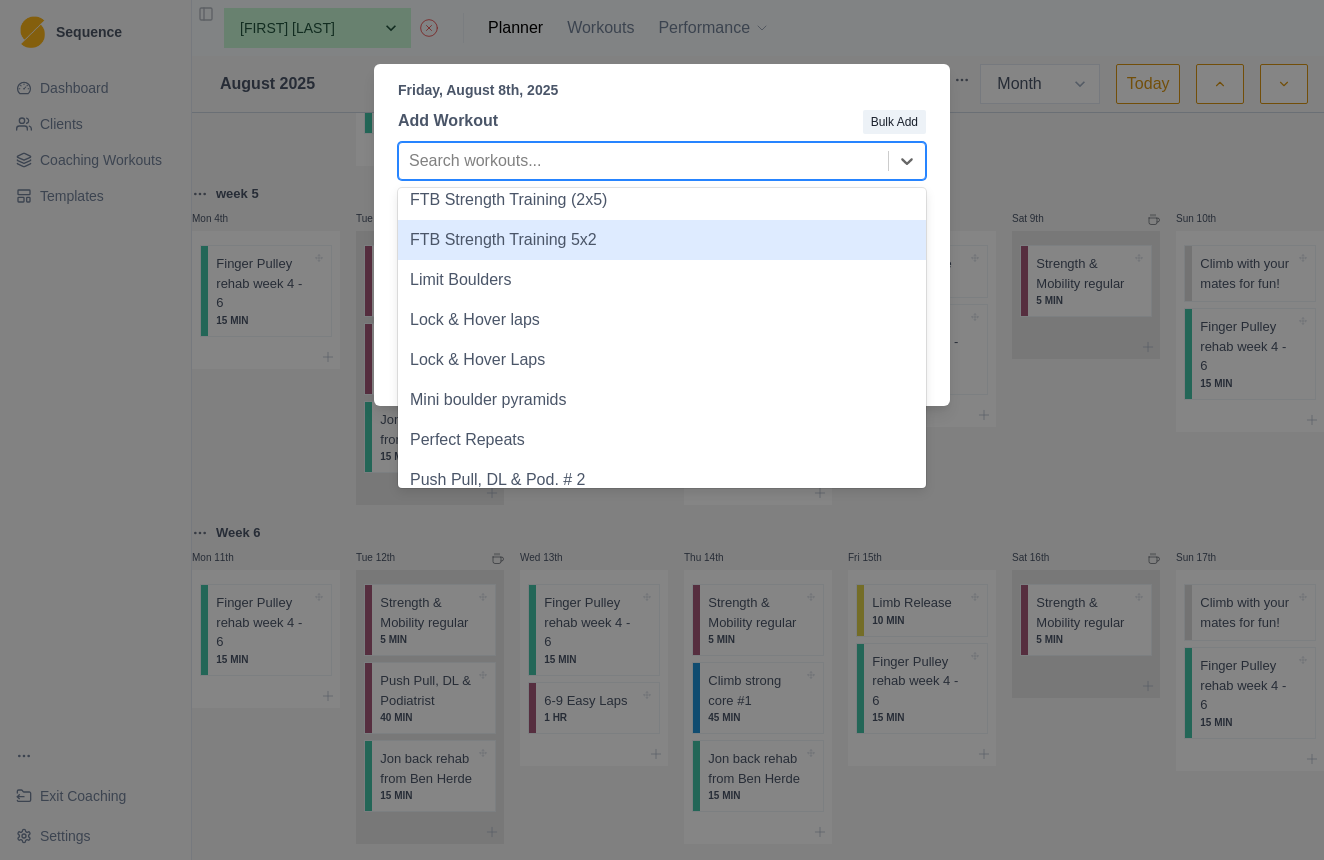 scroll, scrollTop: 1666, scrollLeft: 0, axis: vertical 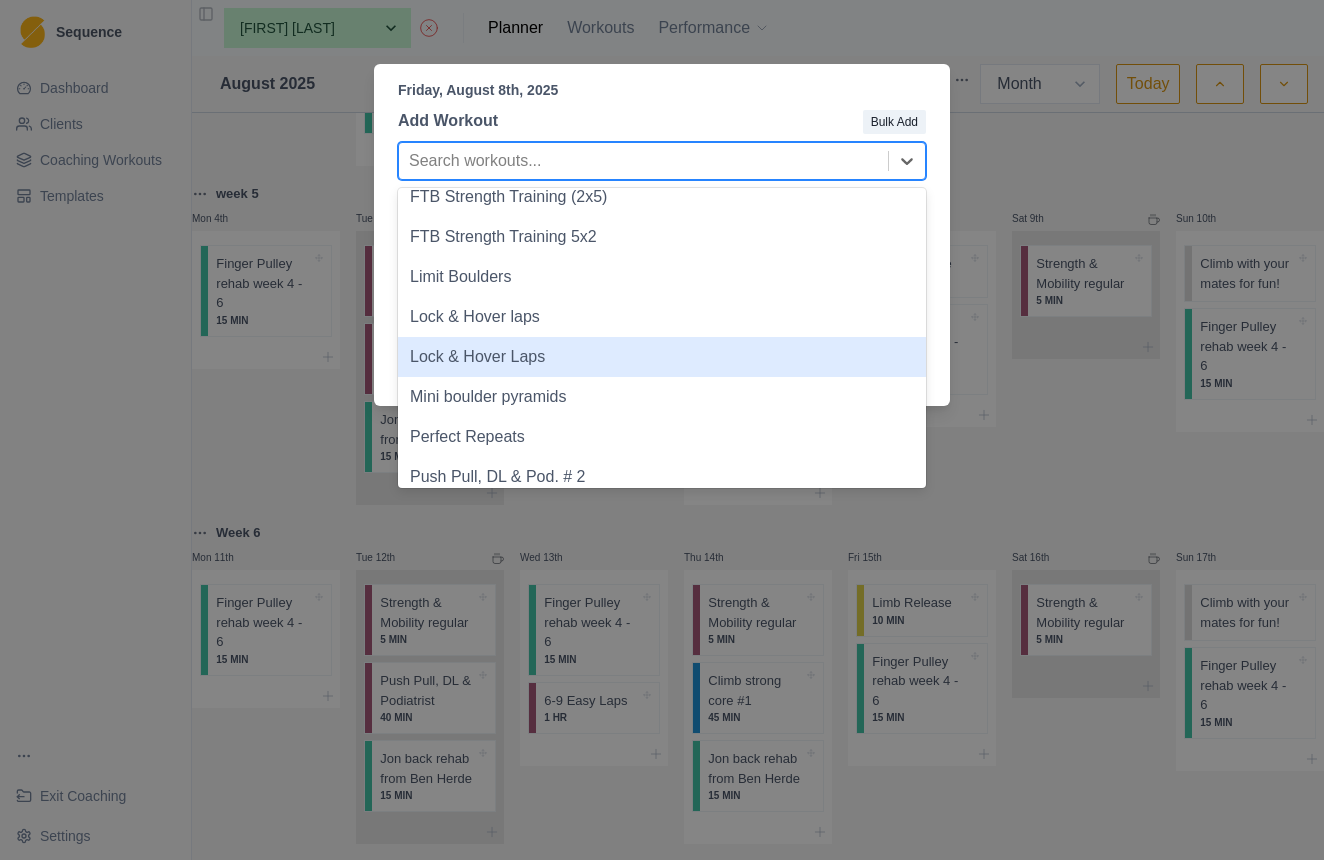 click on "Lock & Hover Laps" at bounding box center (662, 357) 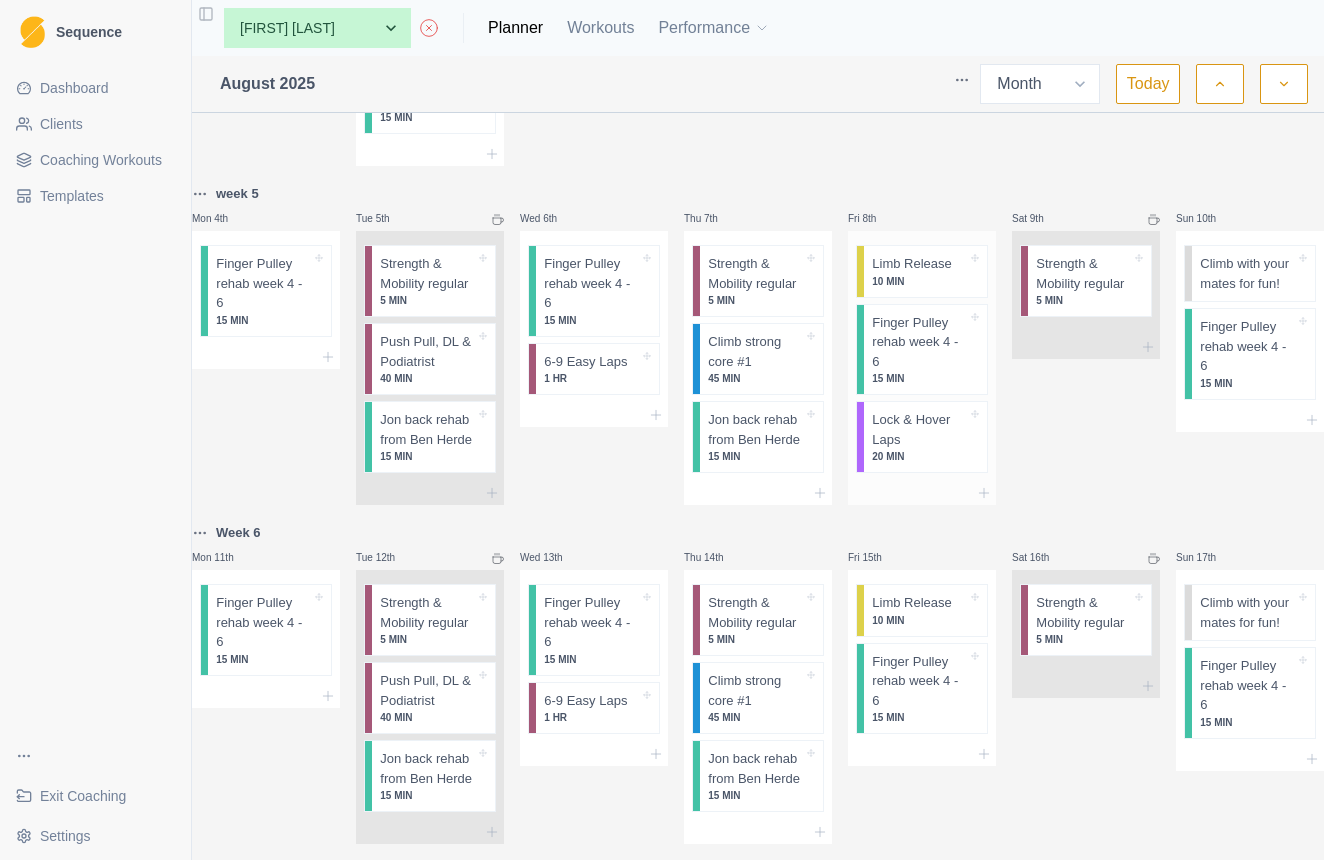 click on "Lock & Hover Laps" at bounding box center [919, 429] 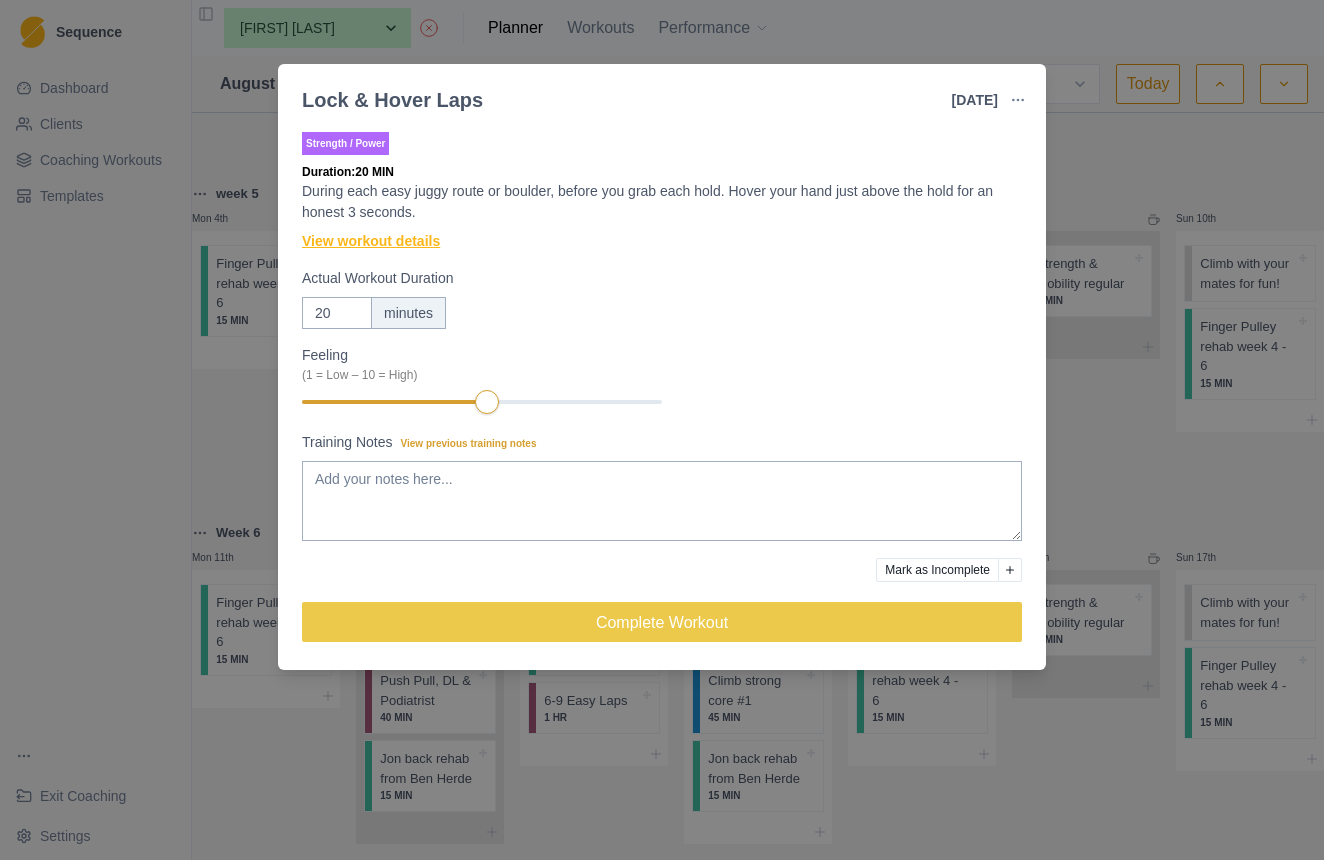 click on "View workout details" at bounding box center [371, 241] 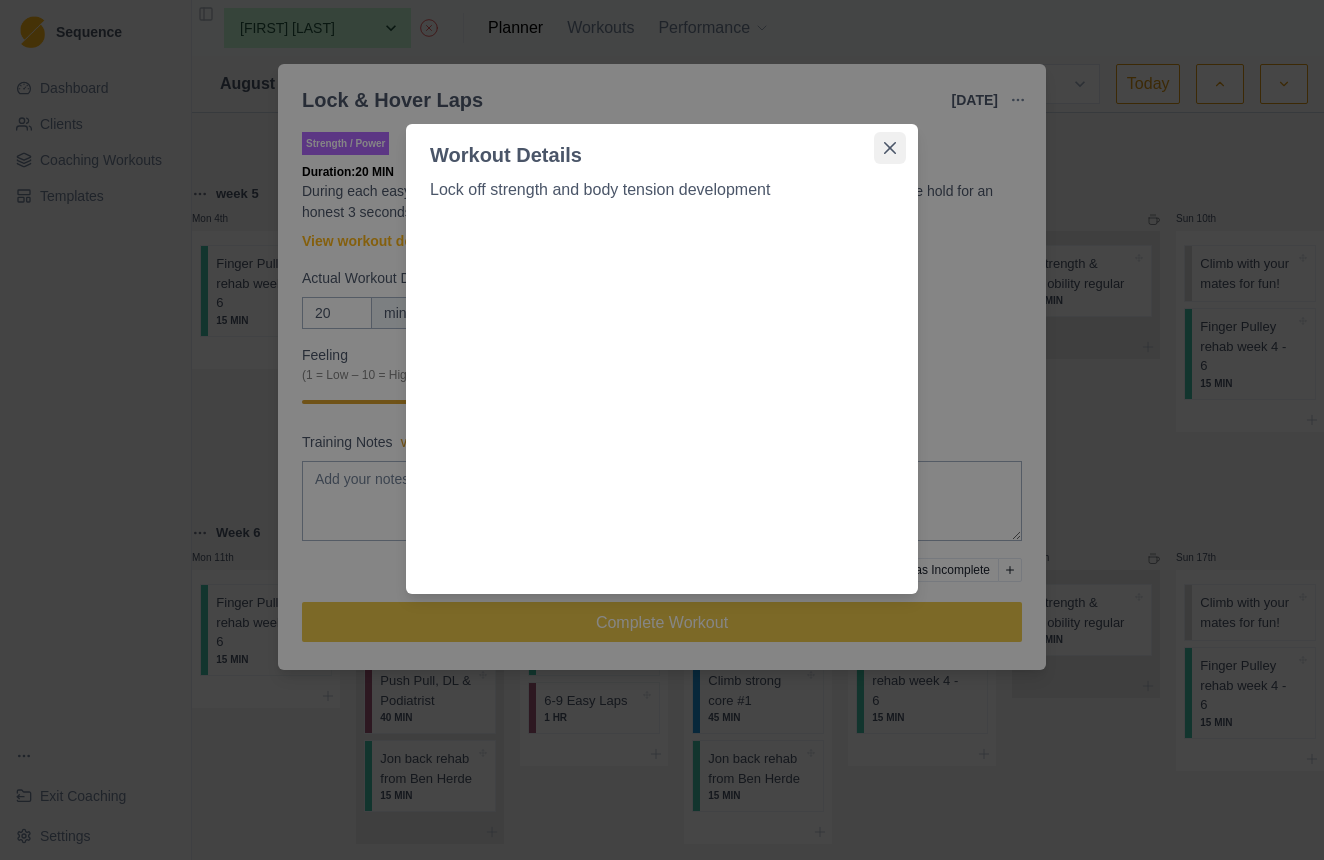 click 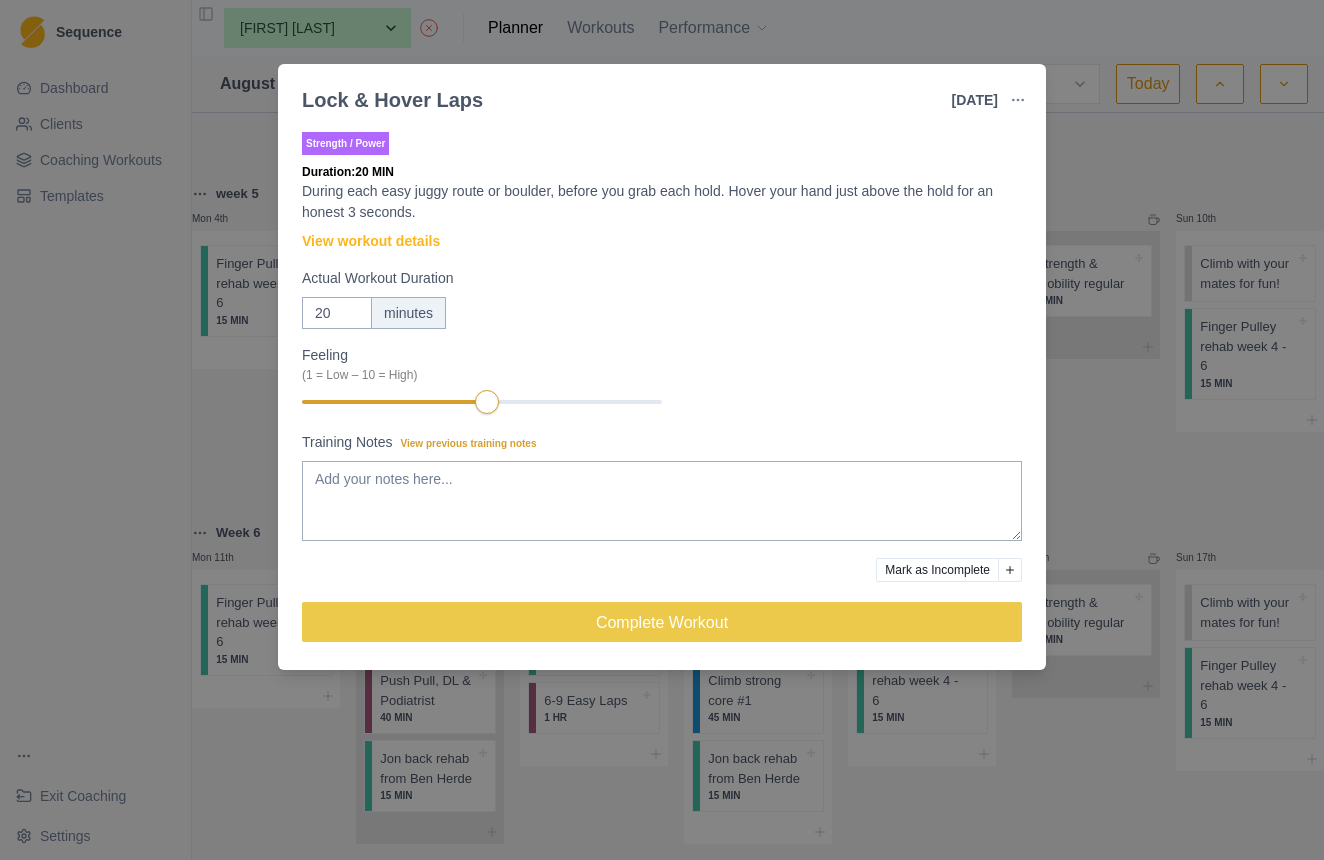 click on "Lock & Hover Laps [DATE] Link To Goal View Workout Metrics Edit Original Workout Reschedule Workout Remove From Schedule Strength / Power Duration:  20 MIN During each easy juggy route or boulder, before you grab each hold. Hover your hand just above the hold for an honest 3 seconds. View workout details Actual Workout Duration 20 minutes Feeling (1 = Low – 10 = High) Training Notes View previous training notes Mark as Incomplete Complete Workout" at bounding box center (662, 430) 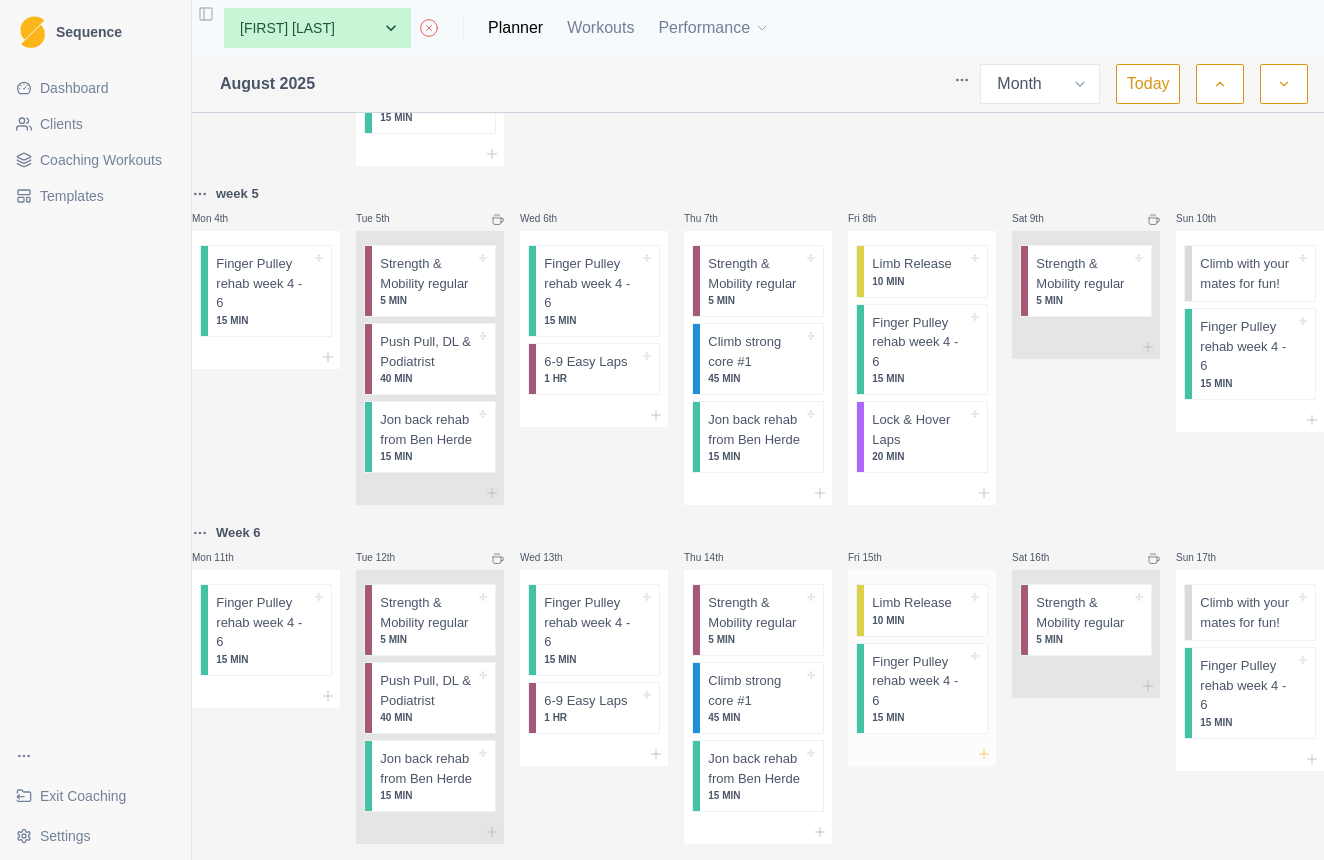 click 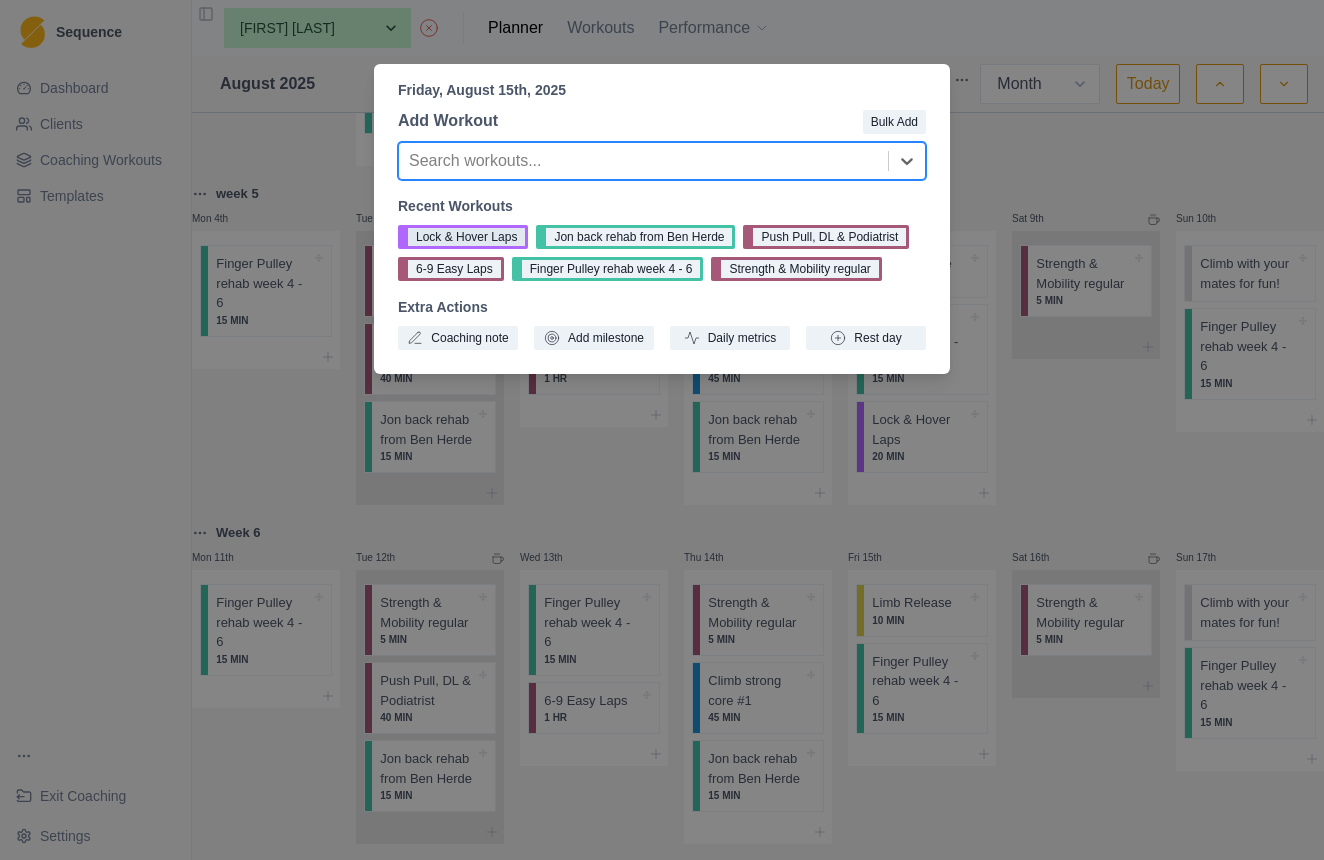 click on "Lock & Hover Laps" at bounding box center [463, 237] 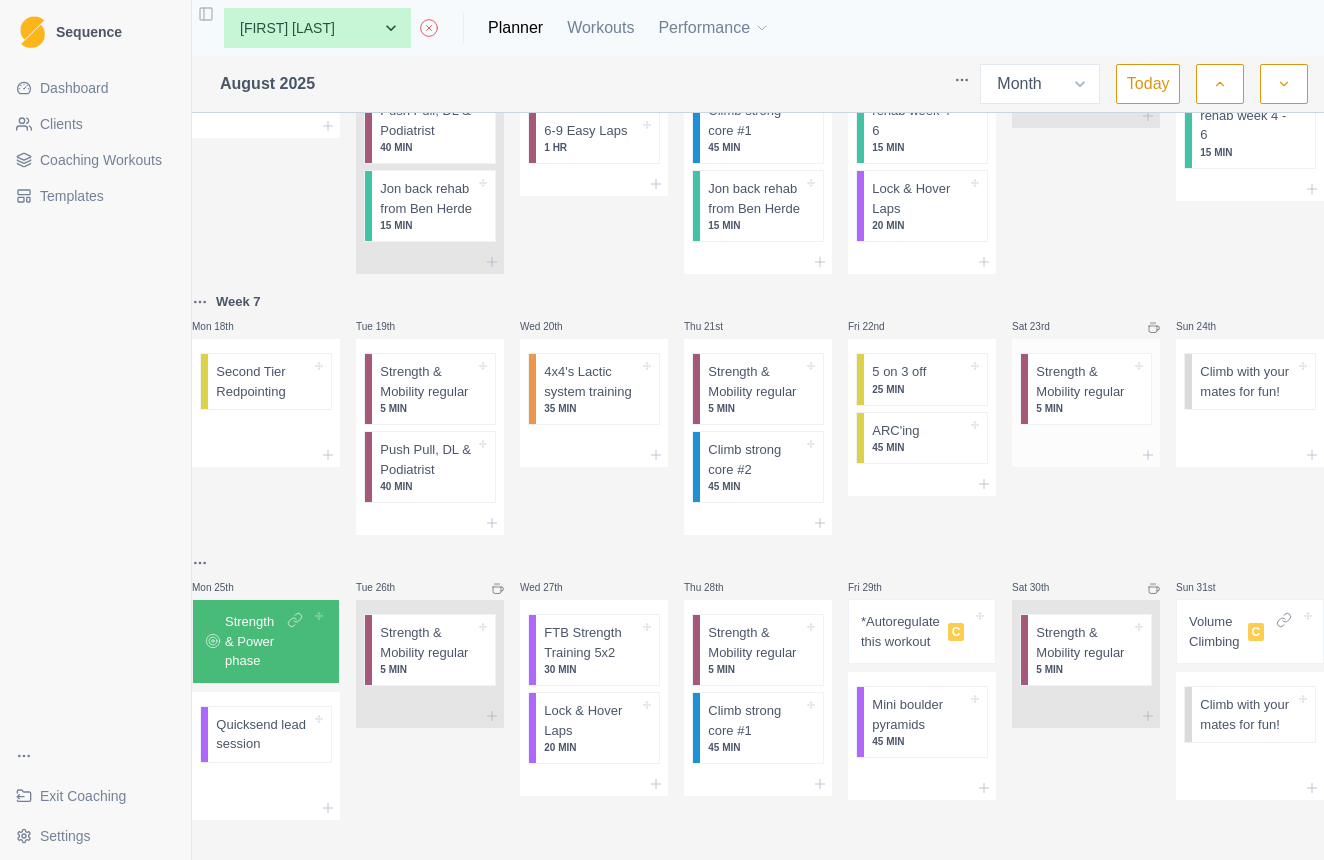 scroll, scrollTop: 1094, scrollLeft: 0, axis: vertical 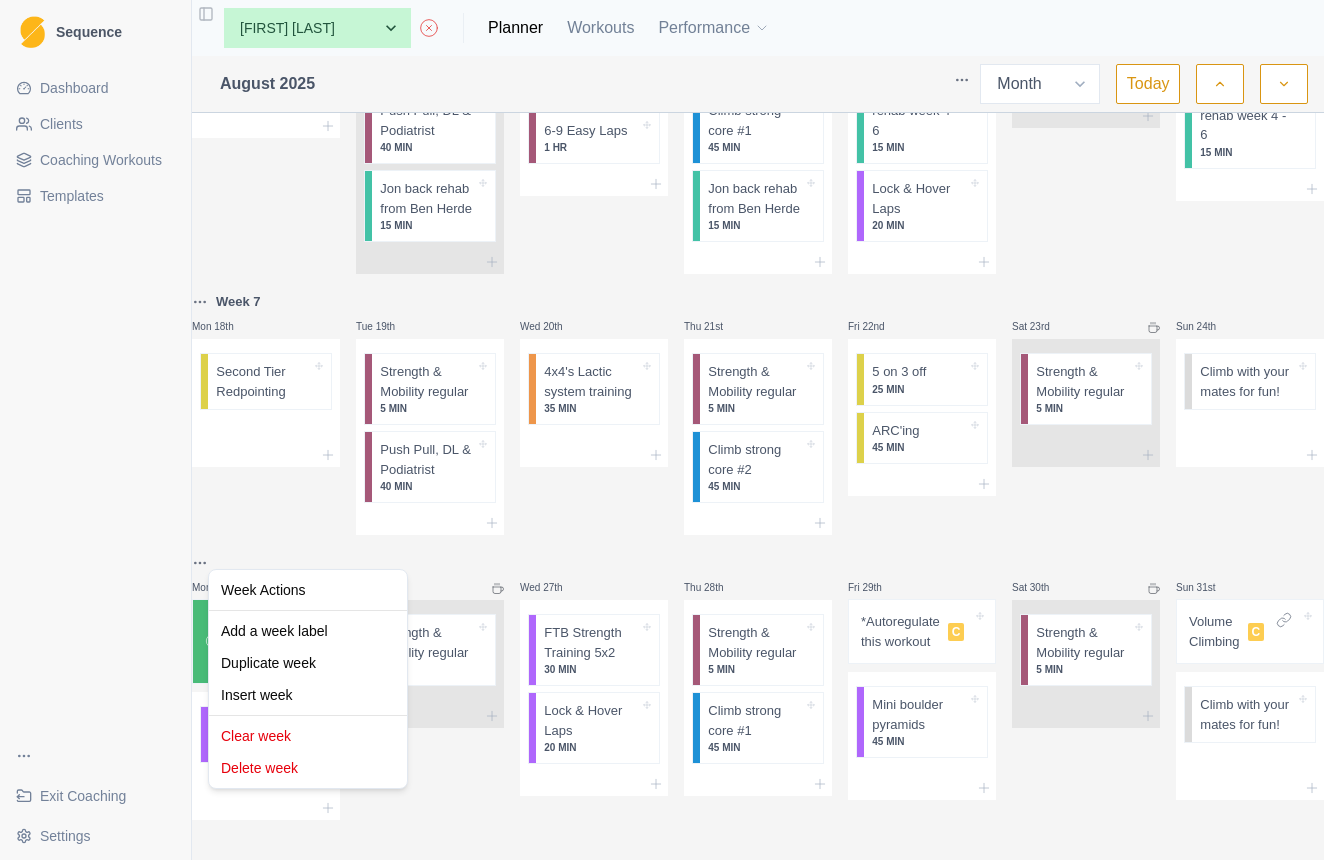 click on "Sequence Dashboard Clients Coaching Workouts Templates Exit Coaching Settings Toggle Sidebar None Cas Woinarski Em Soder Jon Watts Ky Gaal Lachlan Luke Stein MATTHEW PERRETT Tom Toohey Planner Workouts Performance [MONTH] [YEAR] Week Month Today week 4 Mon 28th Begin Easy Climbing! C Second Tier Redpointing Tue 29th Endurance Training Phase Strength & Mobility regular 5 MIN Push Pull, DL & Podiatrist 40 MIN Jon back rehab from Ben Herde 15 MIN Wed 30th Jon back rehab from Ben Herde 15 MIN Climb with your mates for fun! Thu 31st Strength & Mobility regular 5 MIN Climb strong core #1 45 MIN Jon back rehab from Ben Herde 15 MIN Fri 1st 3 x 3 Boulders. 	 30 MIN Sat 2nd Strength & Mobility regular 5 MIN Sun 3rd Climb with your mates for fun! Jon back rehab from Ben Herde 15 MIN Strength & Mobility regular 5 MIN week 5 Mon 4th Finger Pulley rehab week 4 - 6 15 MIN Tue 5th Strength & Mobility regular 5 MIN Push Pull, DL & Podiatrist 40 MIN Jon back rehab from Ben Herde 15 MIN Wed 6th 15 MIN 1 HR 5 MIN" at bounding box center [662, 430] 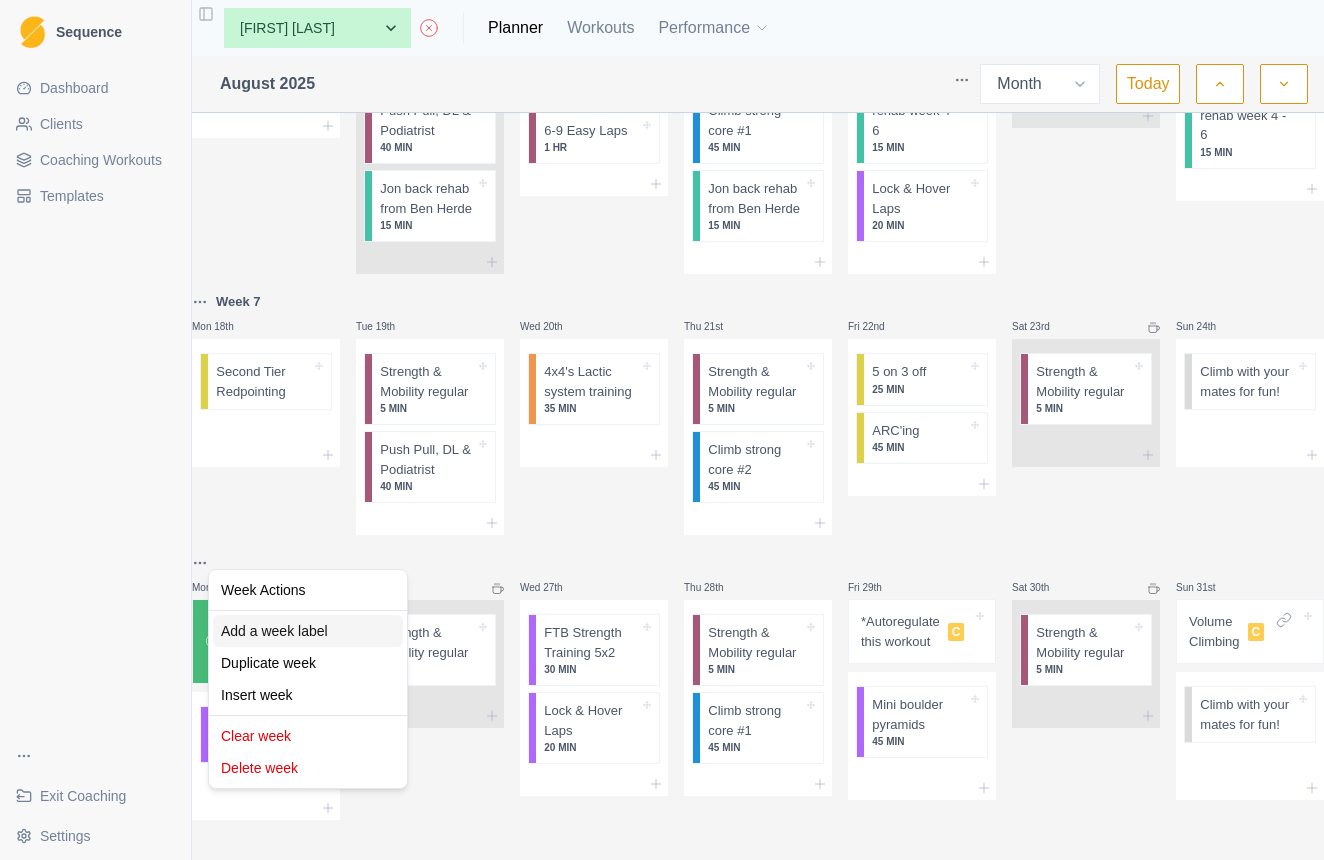 click on "Add a week label" at bounding box center [308, 631] 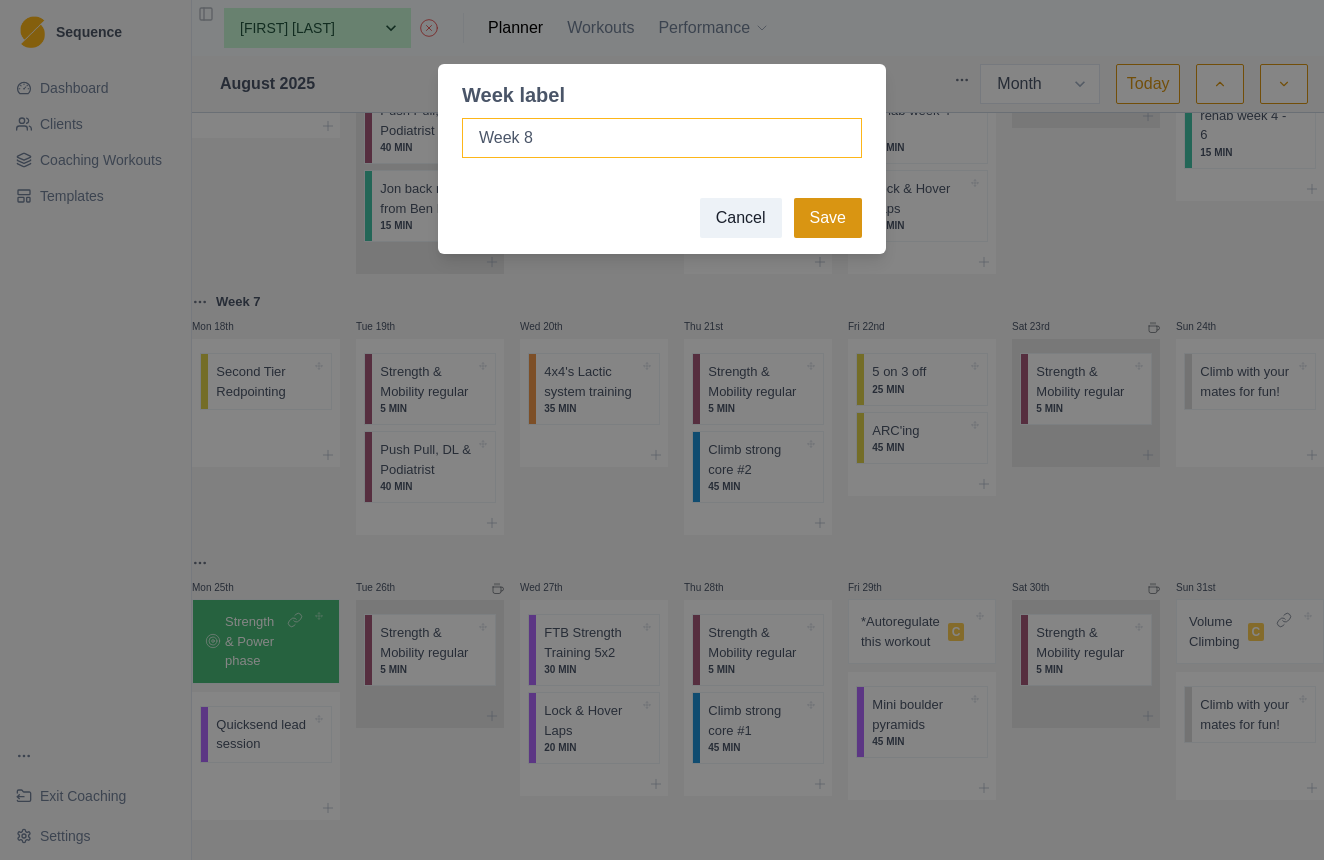 type on "Week 8" 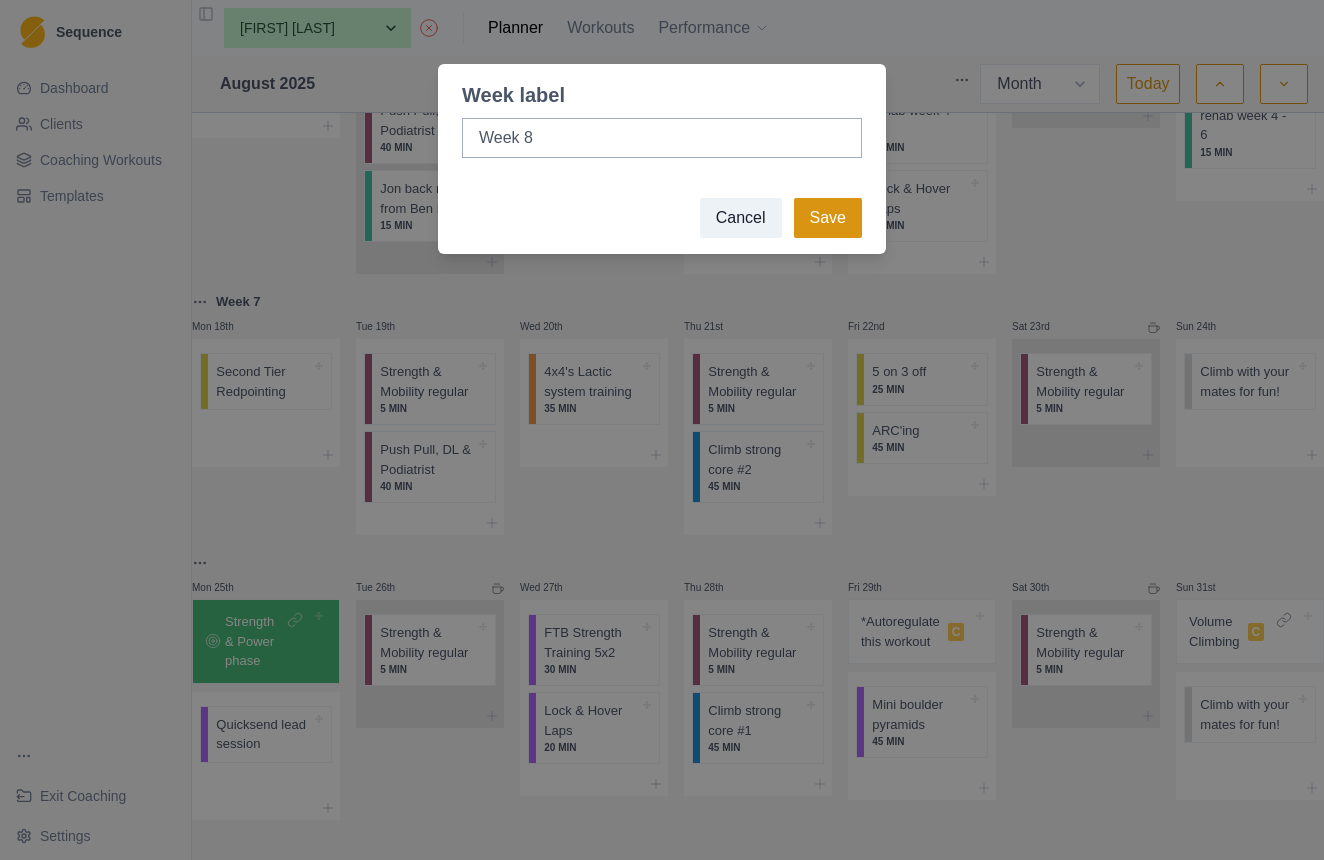click on "Save" at bounding box center (828, 218) 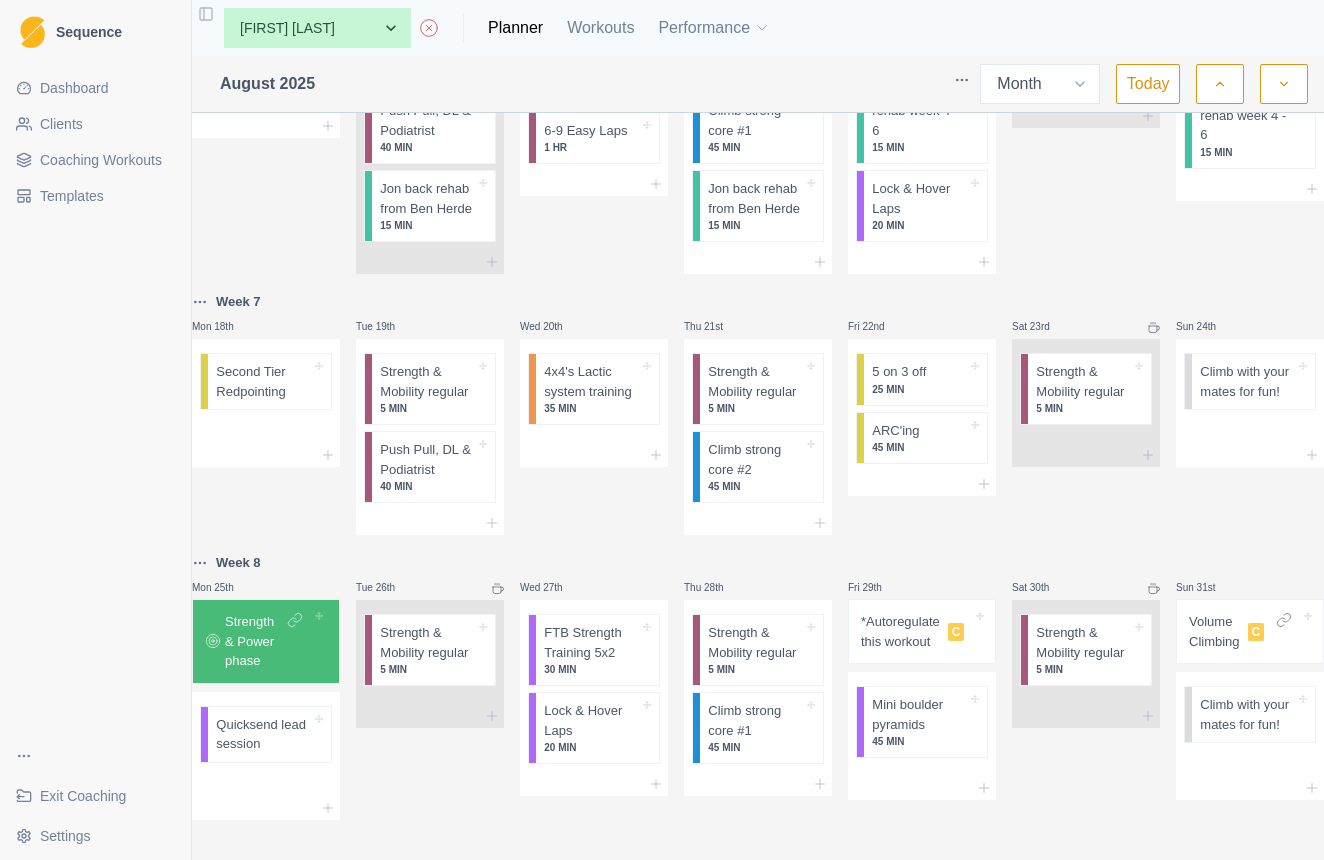 scroll, scrollTop: 0, scrollLeft: 0, axis: both 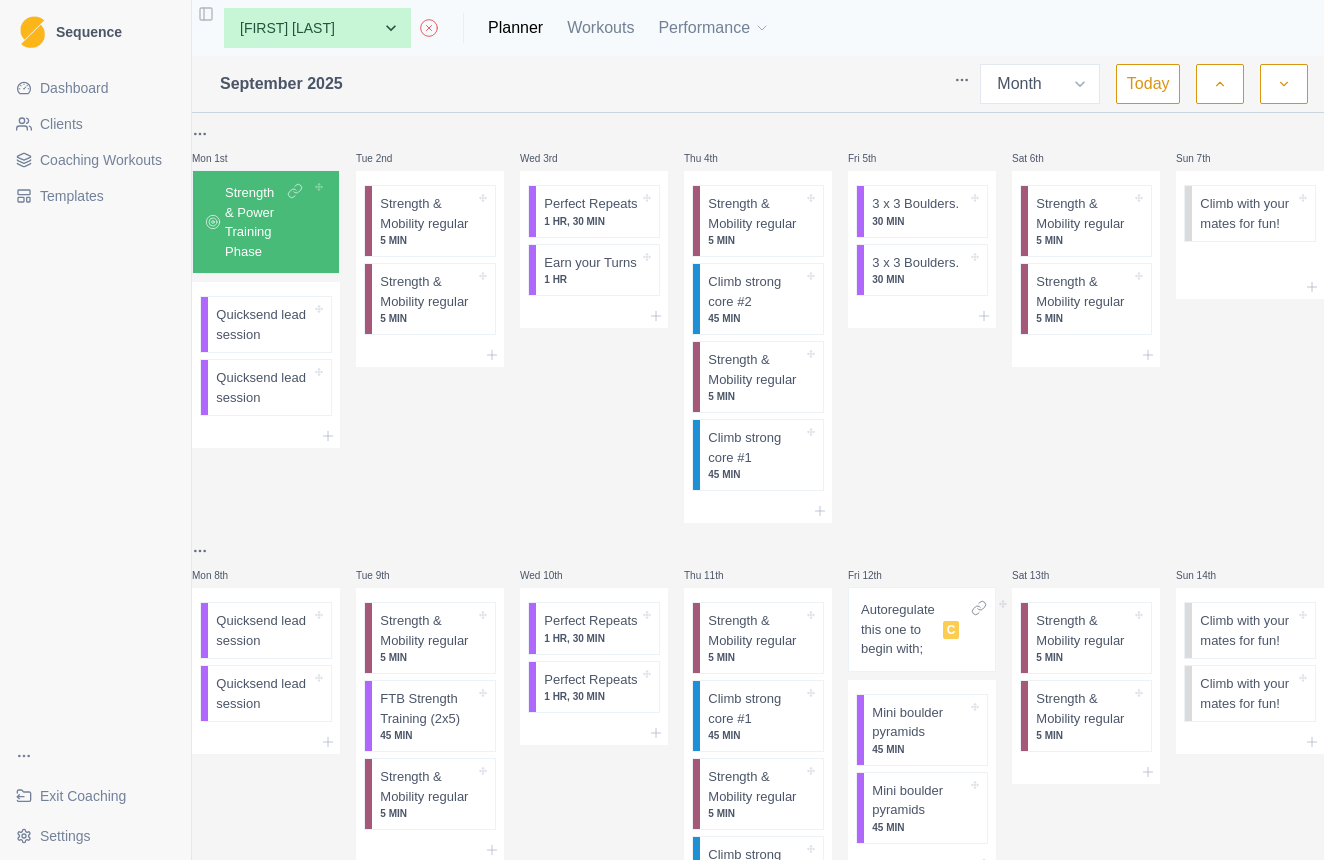 click on "Sequence Dashboard Clients Coaching Workouts Templates Exit Coaching Settings Toggle Sidebar None Cas Woinarski Em Soder Jon Watts Ky Gaal Lachlan Luke Stein MATTHEW PERRETT Tom Toohey Planner Workouts Performance [MONTH] [YEAR] Week Month Today Mon 1st Strength & Power Training Phase Quicksend lead session Quicksend lead session Tue 2nd Strength & Mobility regular 5 MIN Strength & Mobility regular 5 MIN Wed 3rd Perfect Repeats 1 HR, 30 MIN Earn your Turns 1 HR Thu 4th Strength & Mobility regular 5 MIN Climb strong core #2 45 MIN Strength & Mobility regular 5 MIN Climb strong core #1 45 MIN Fri 5th 3 x 3 Boulders. 	 30 MIN 3 x 3 Boulders. 	 30 MIN Sat 6th Strength & Mobility regular 5 MIN Strength & Mobility regular 5 MIN Sun 7th Climb with your mates for fun! Mon 8th Quicksend lead session Quicksend lead session Tue 9th Strength & Mobility regular 5 MIN FTB Strength Training (2x5) 45 MIN Strength & Mobility regular 5 MIN Wed 10th Perfect Repeats 1 HR, 30 MIN Perfect Repeats 1 HR, 30 MIN 5 MIN" at bounding box center [662, 430] 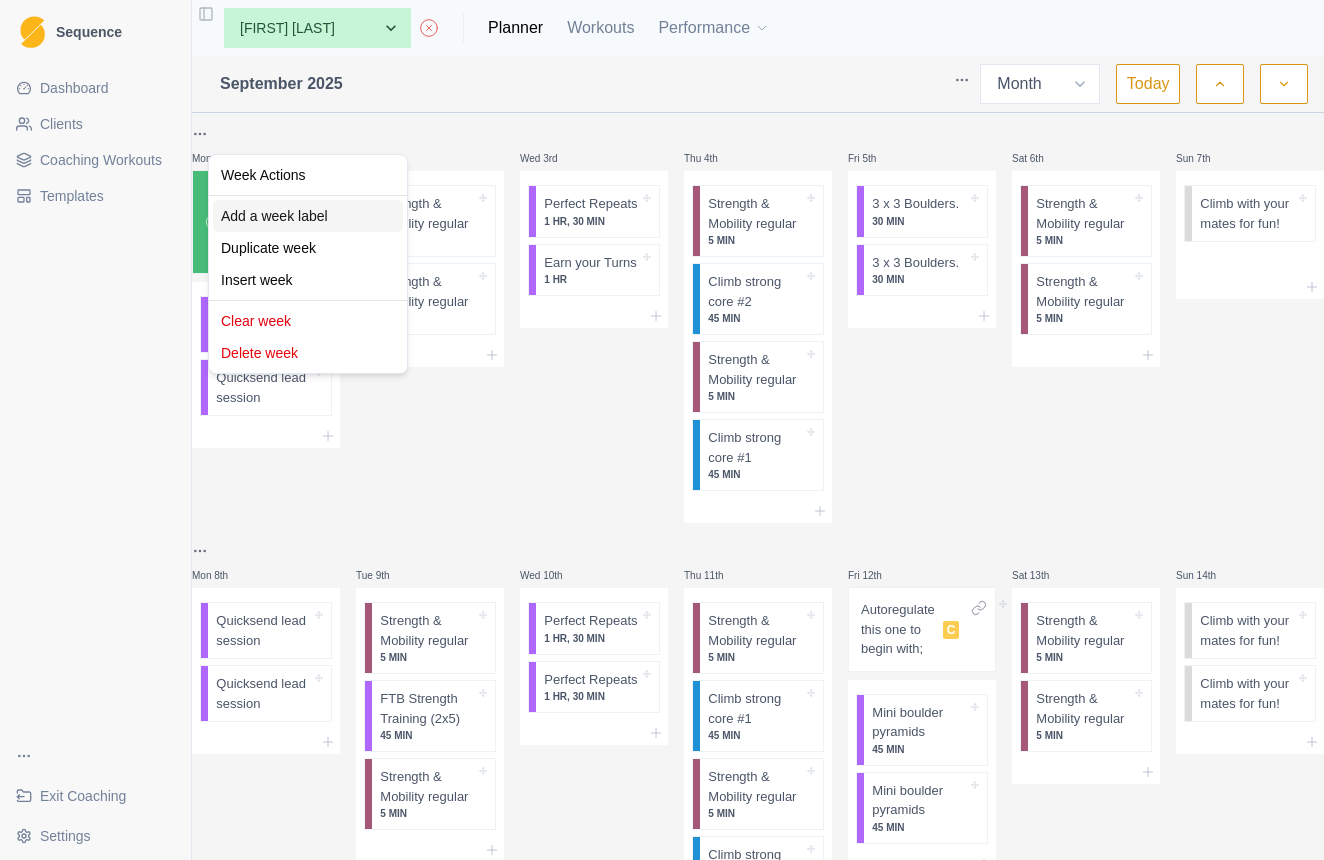 click on "Add a week label" at bounding box center (308, 216) 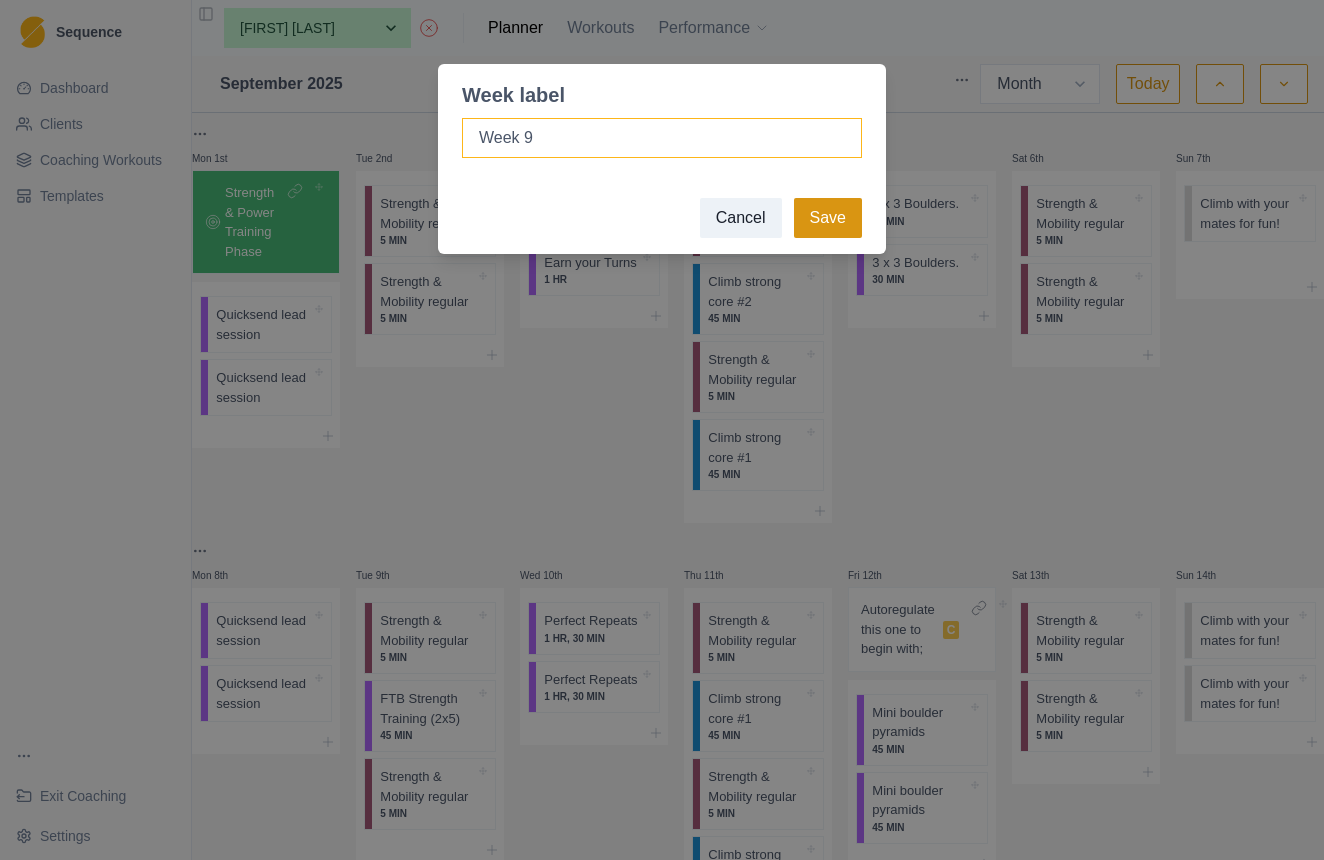 type on "Week 9" 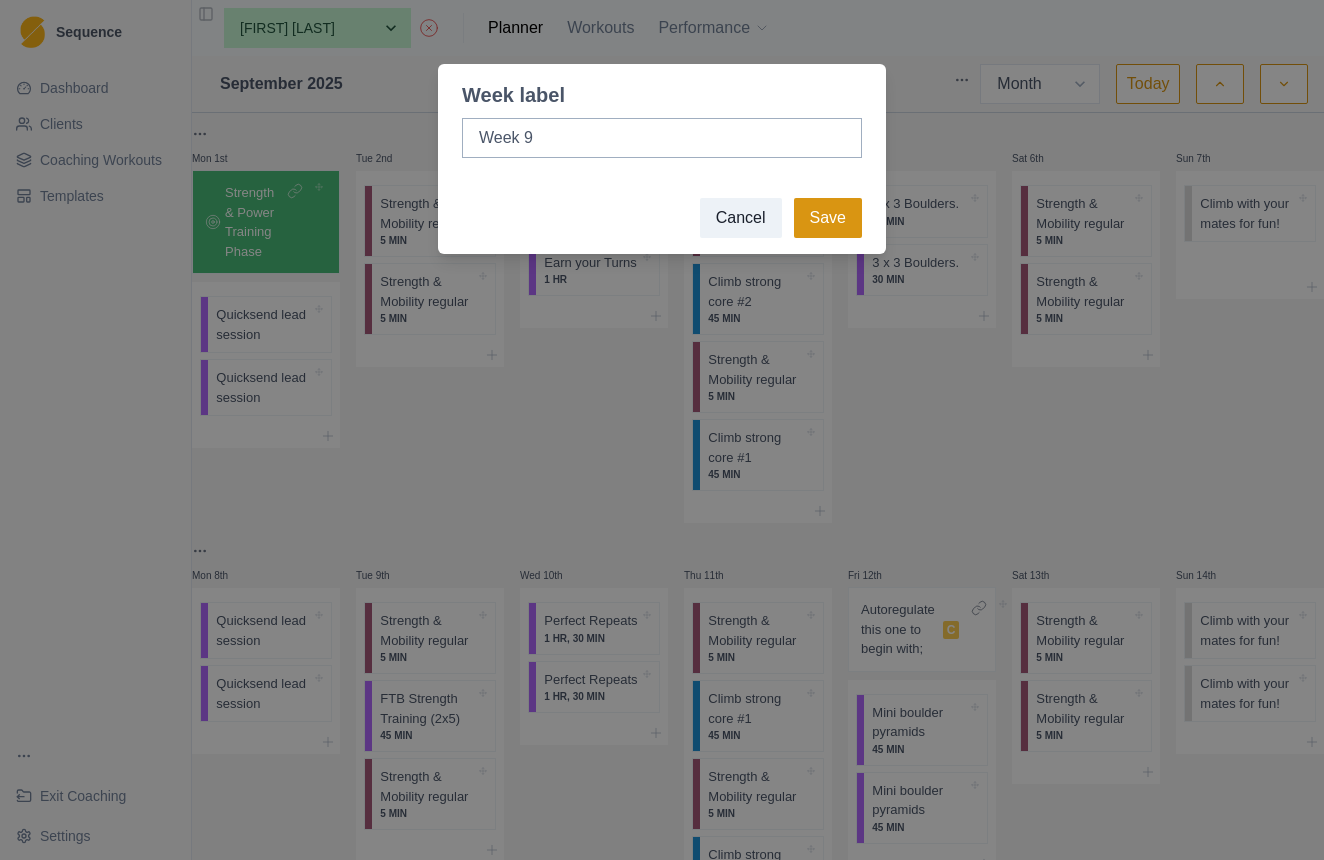 click on "Save" at bounding box center [828, 218] 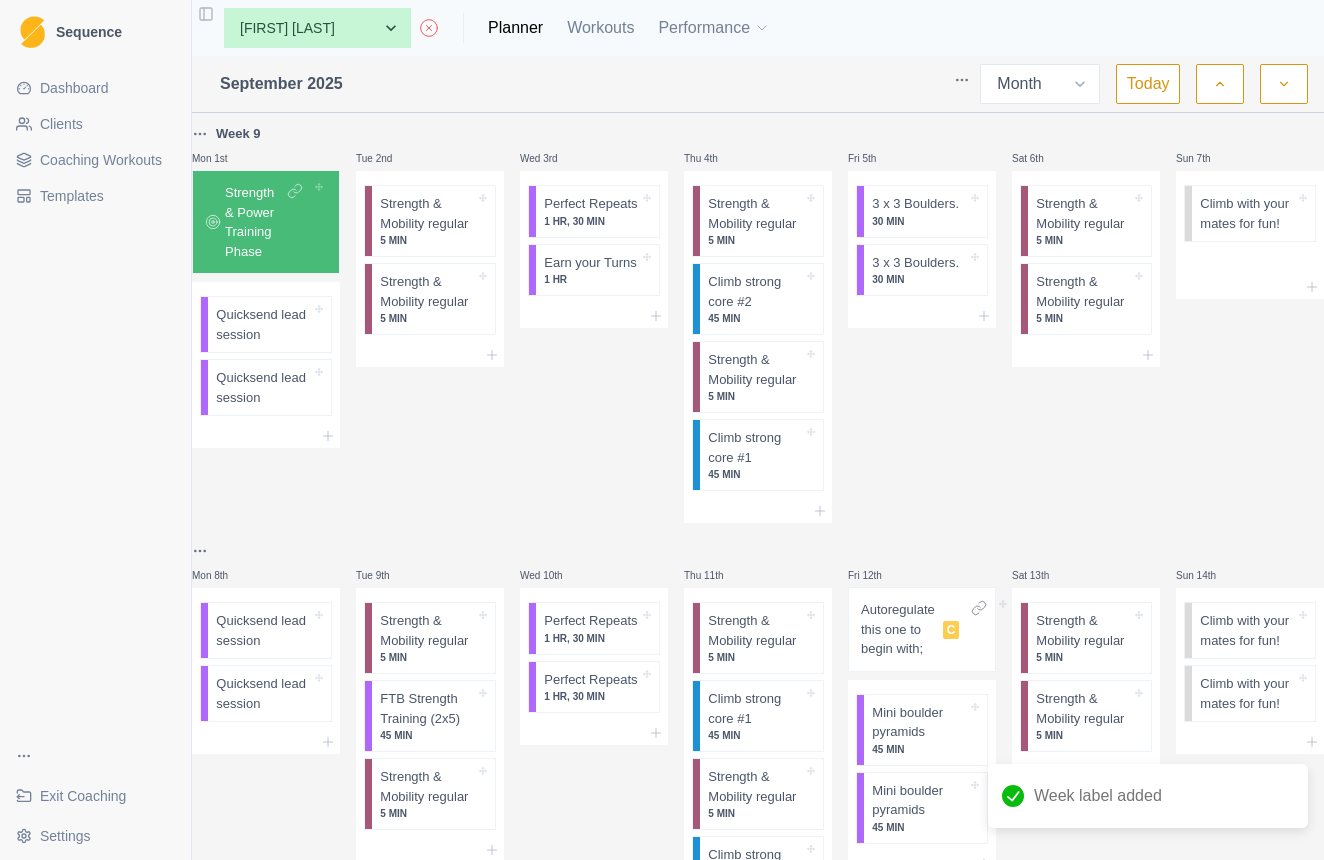 scroll, scrollTop: 0, scrollLeft: 0, axis: both 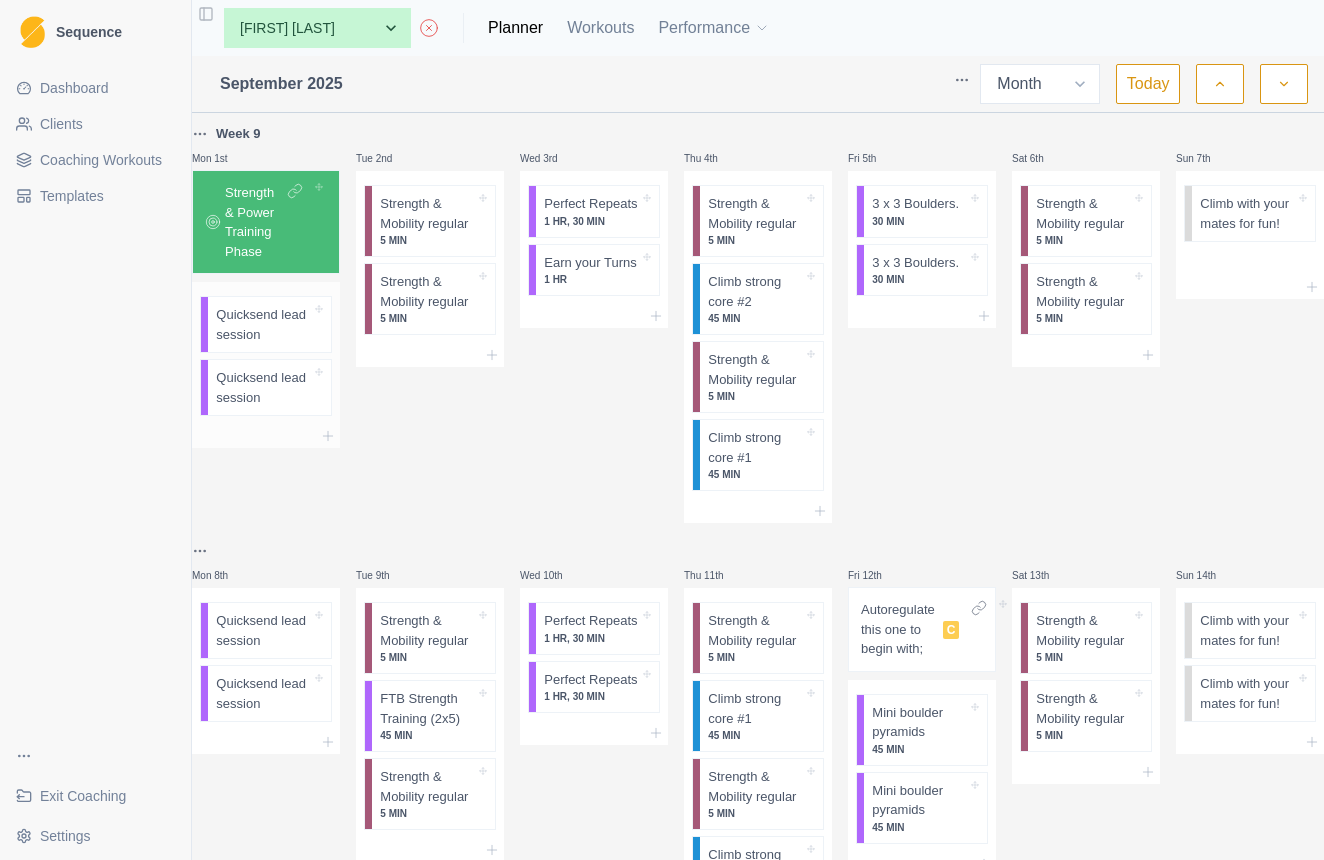 click on "Quicksend lead session" at bounding box center [263, 387] 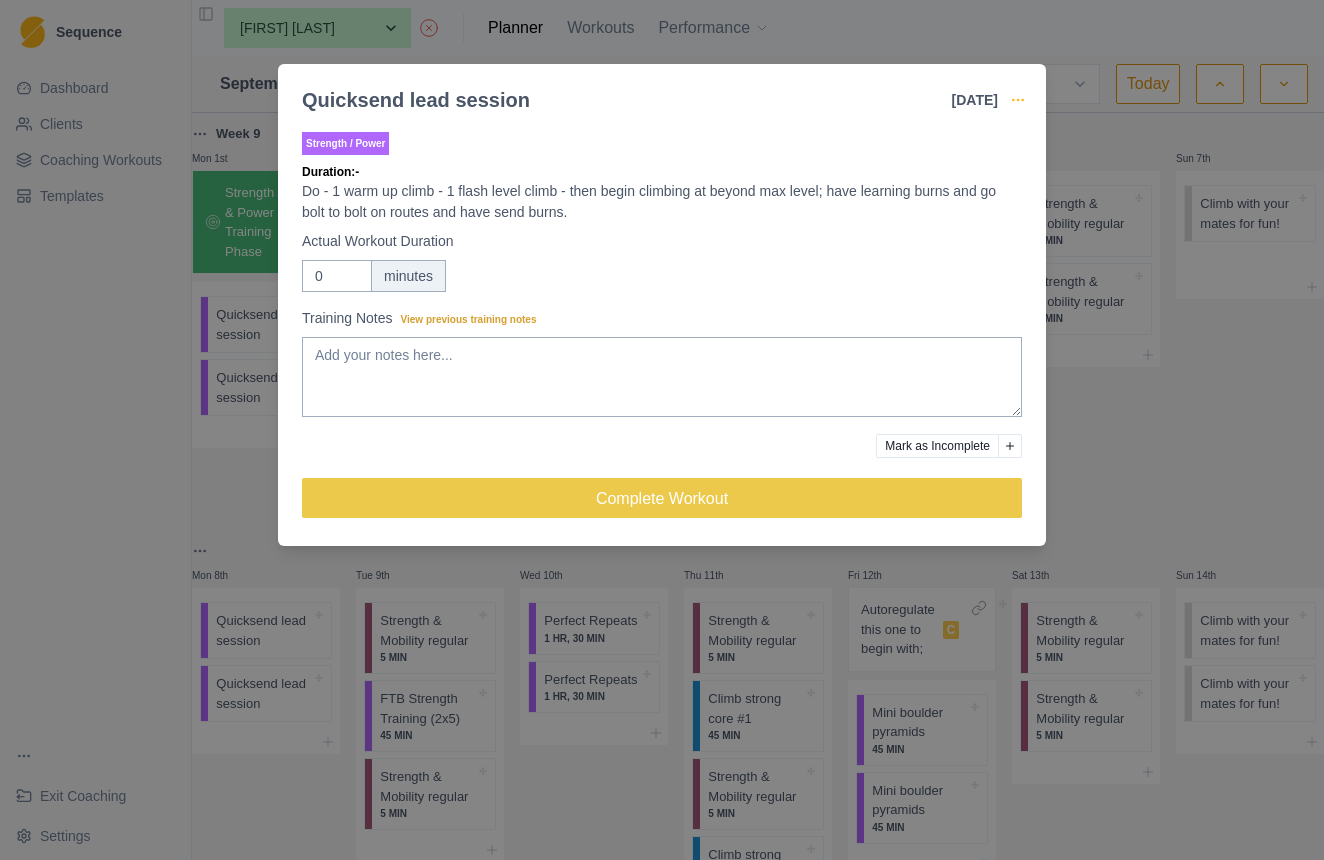 click 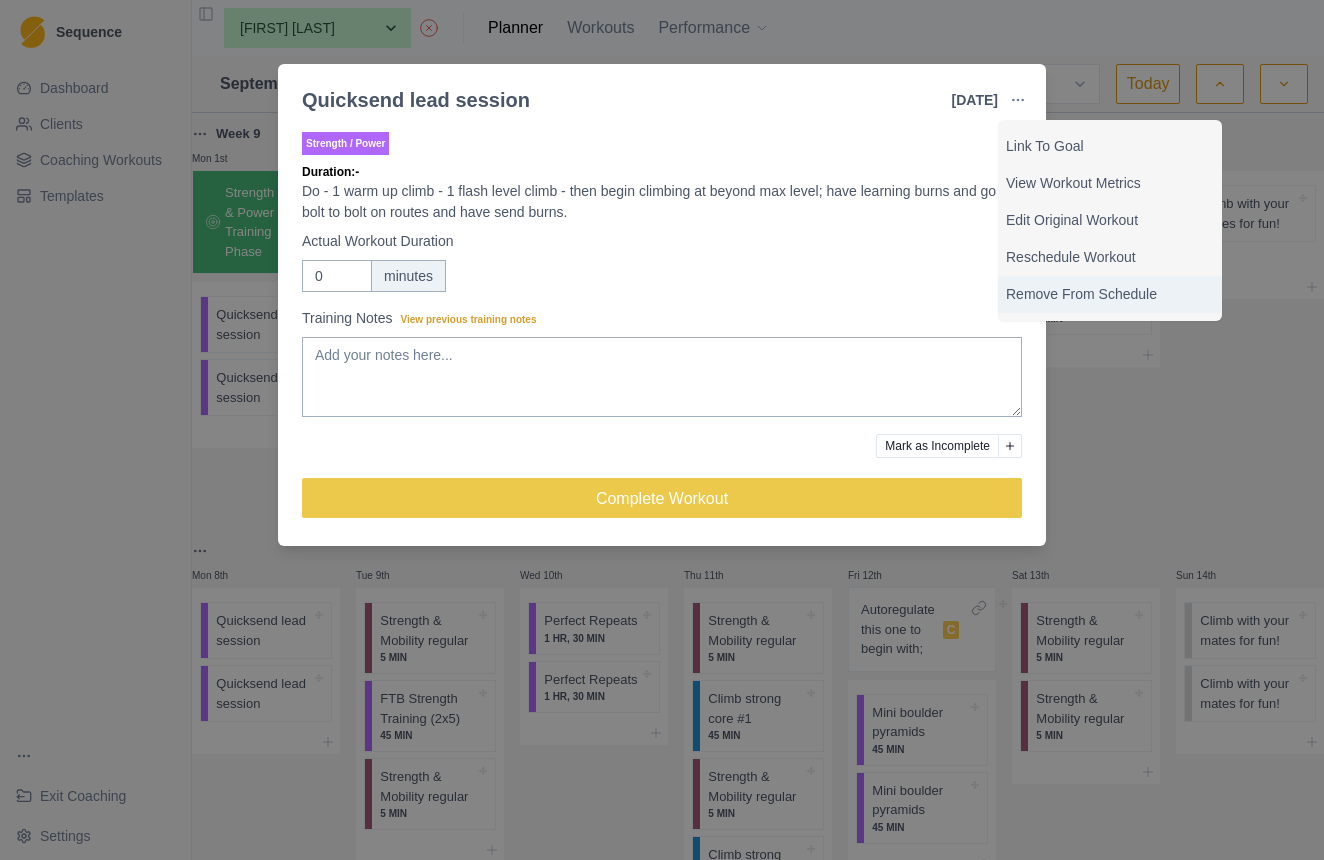 click on "Remove From Schedule" at bounding box center (1110, 294) 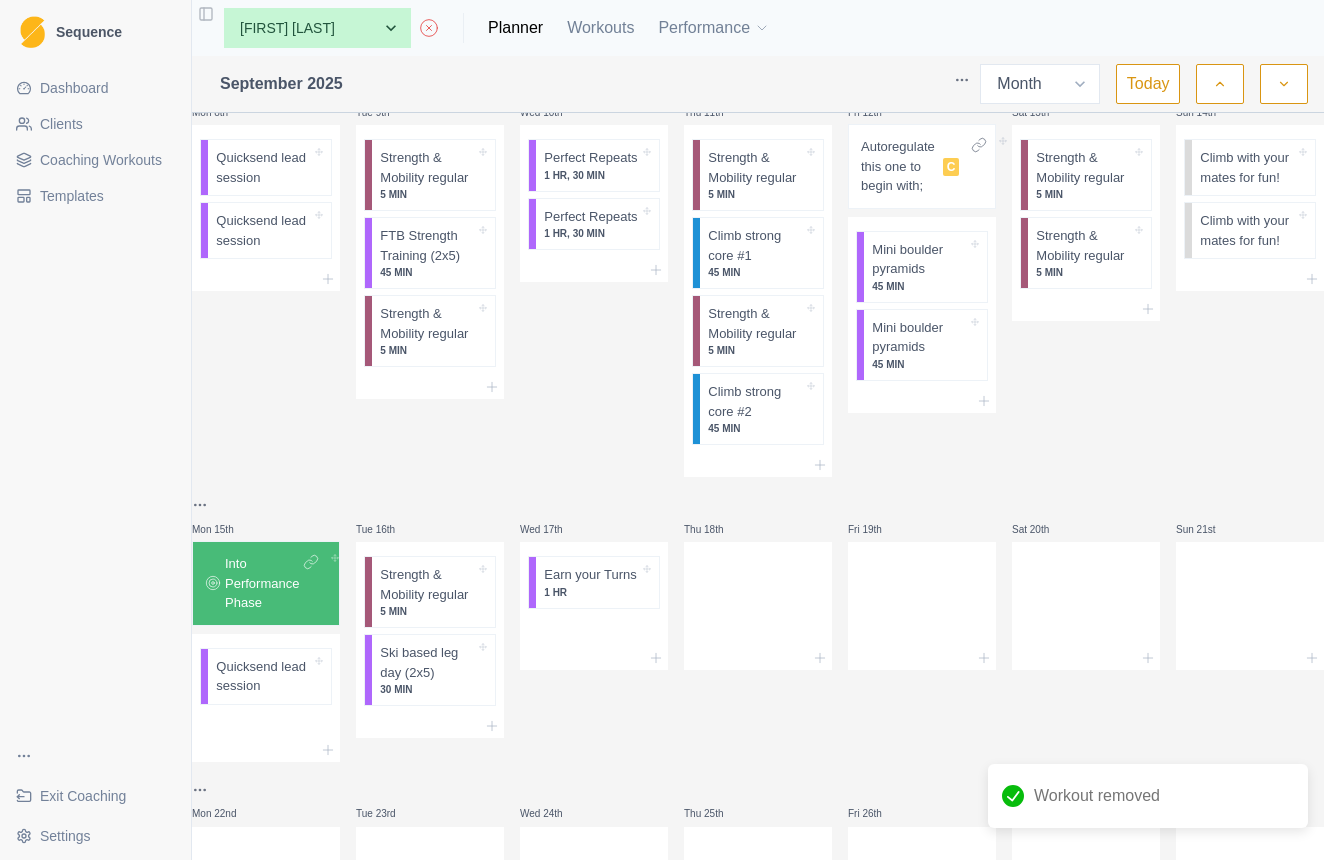 scroll, scrollTop: 457, scrollLeft: 0, axis: vertical 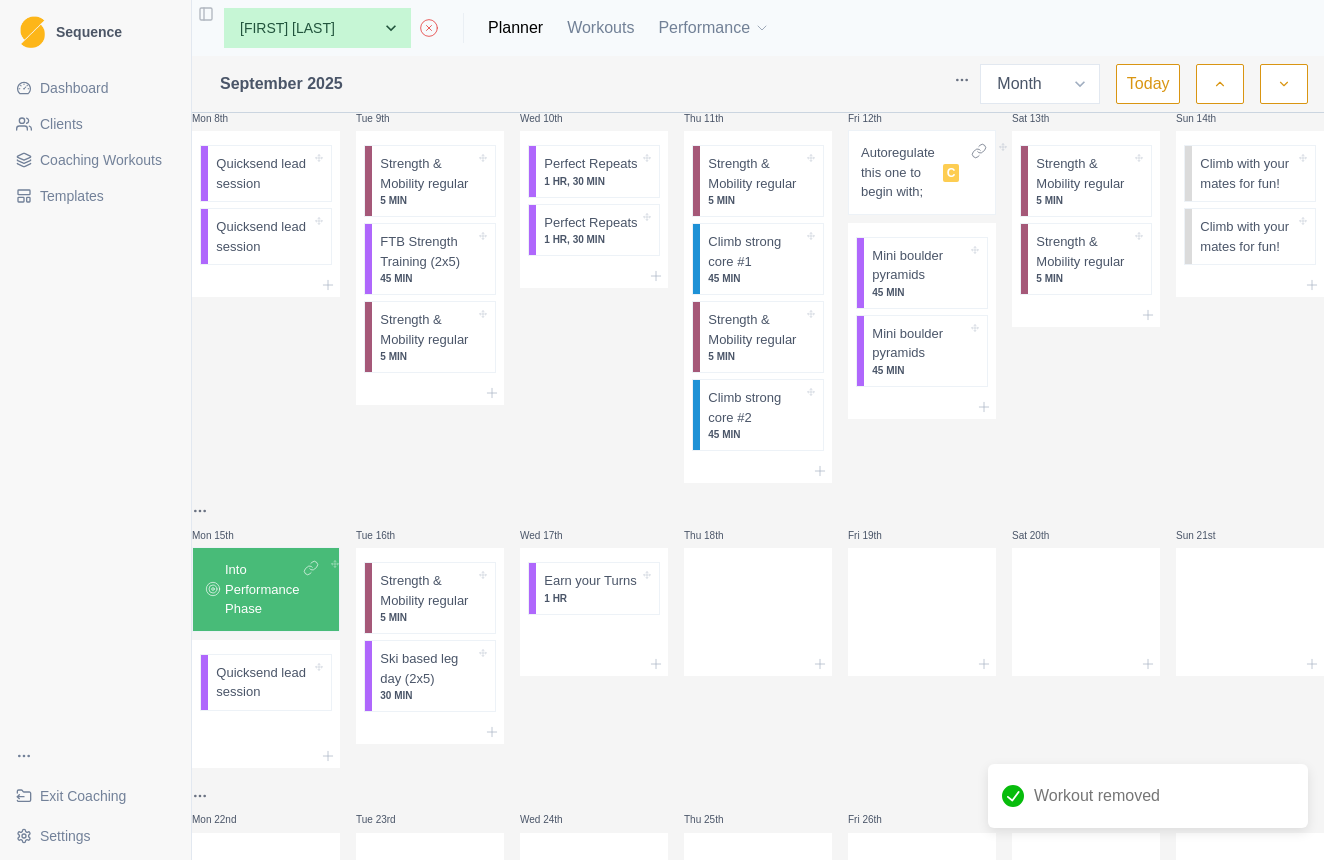 click on "Into Performance Phase" at bounding box center (262, 589) 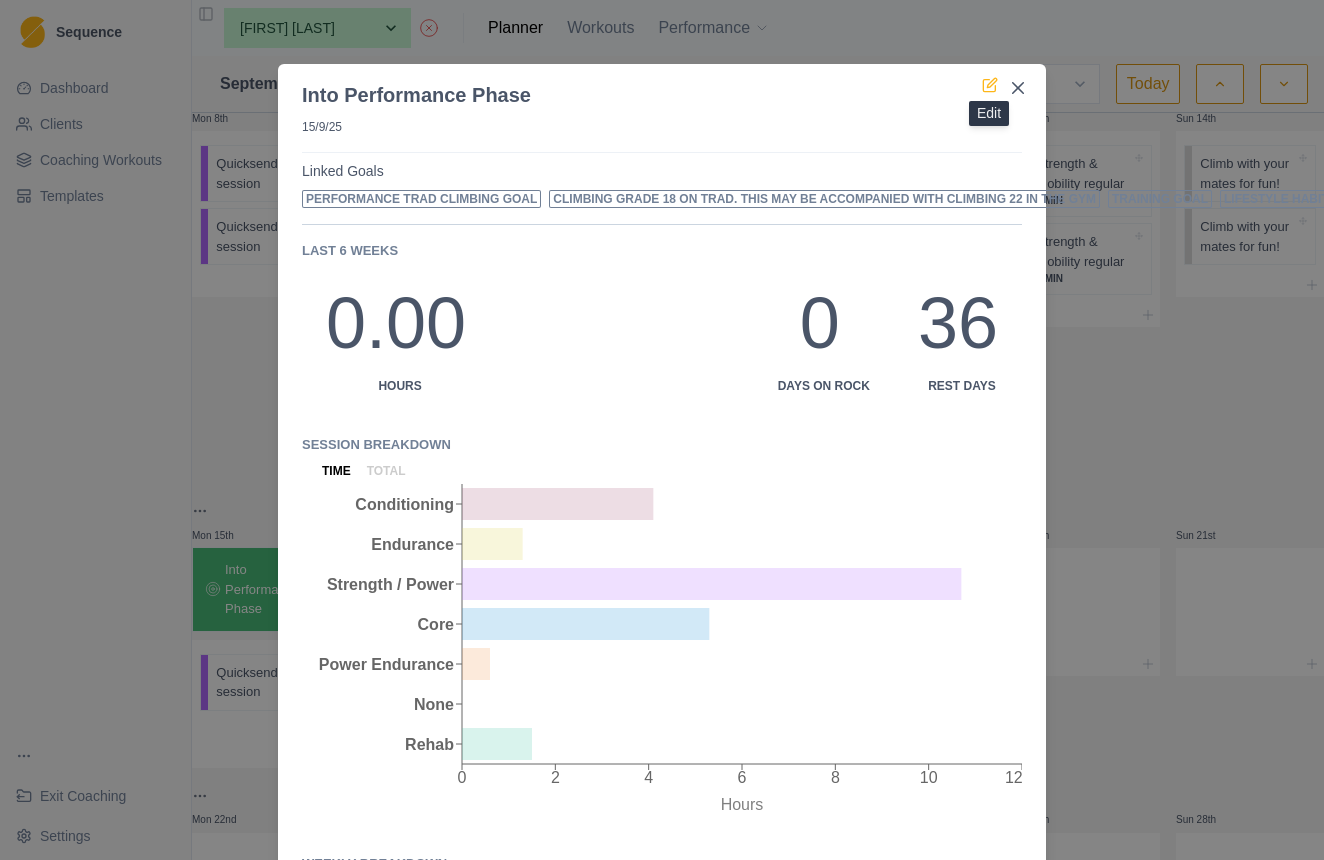 click 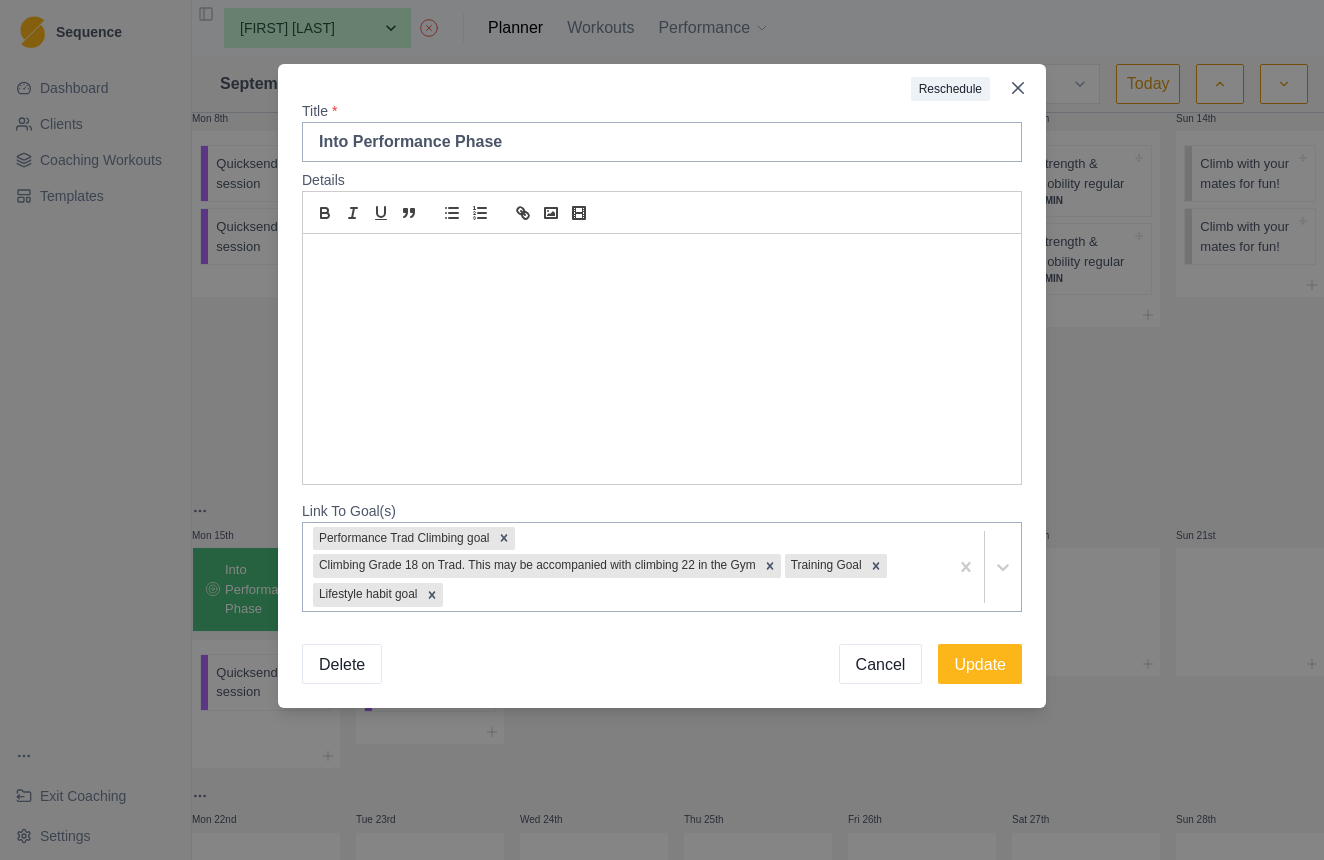 click on "Delete" at bounding box center (342, 664) 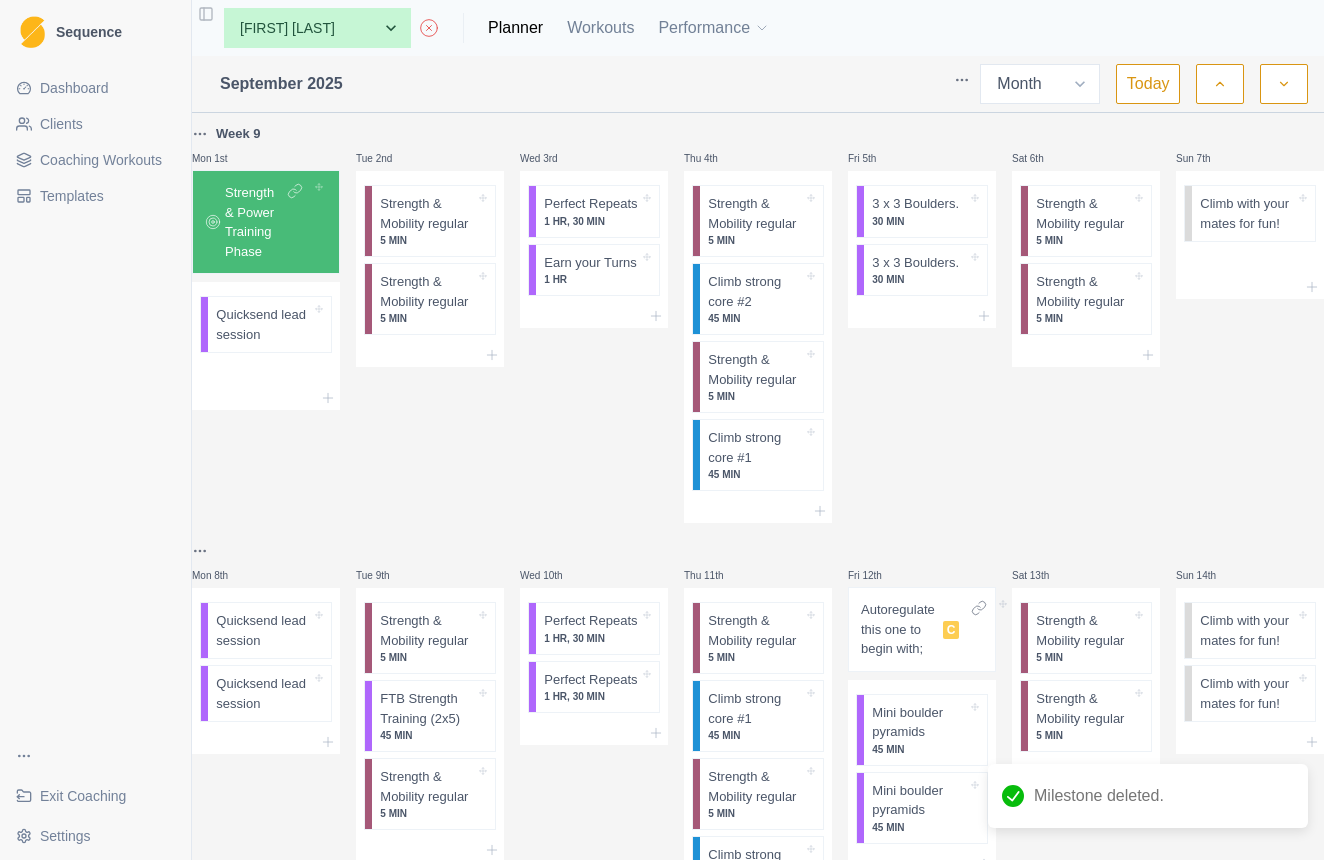 scroll, scrollTop: 0, scrollLeft: 0, axis: both 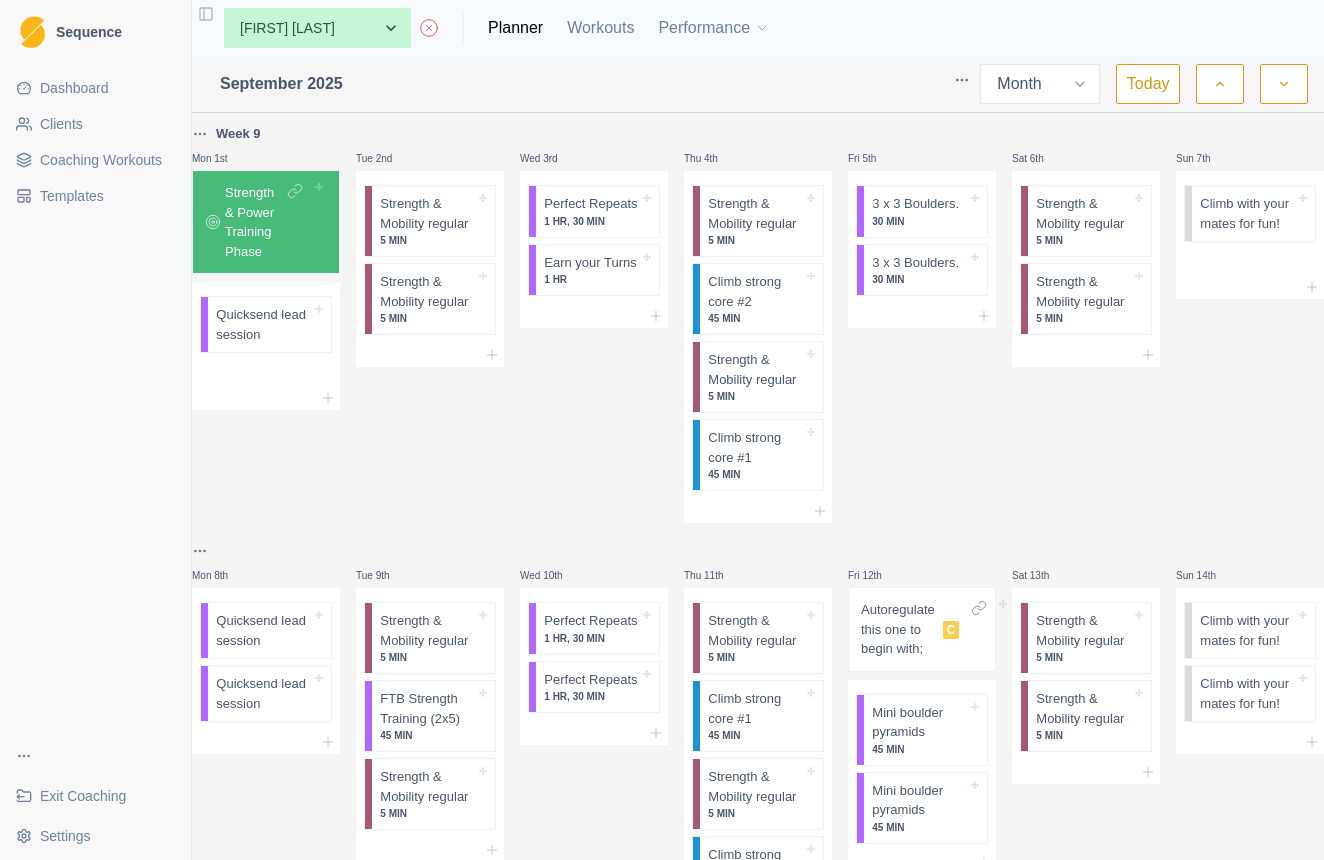 click on "Strength & Power Training Phase" at bounding box center (266, 222) 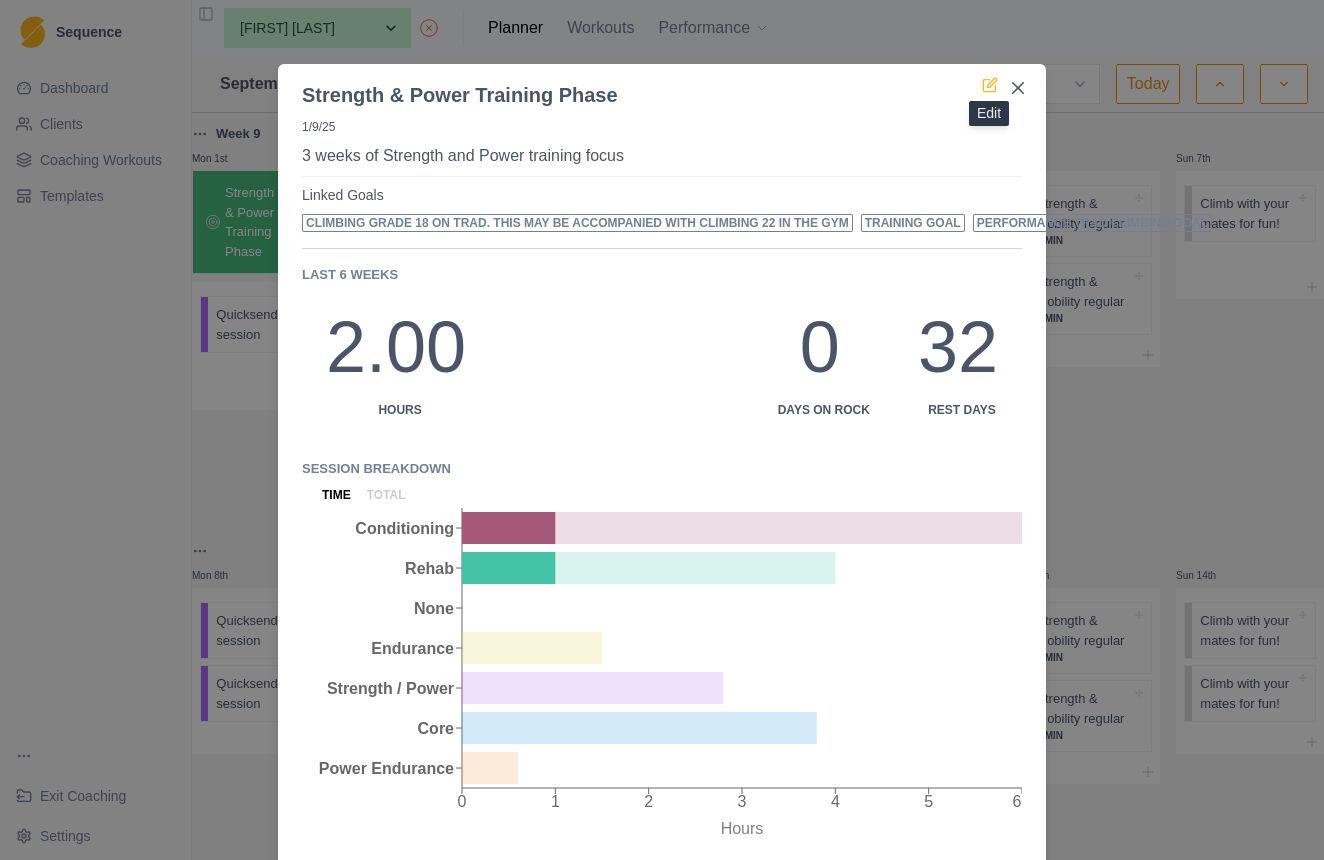 click 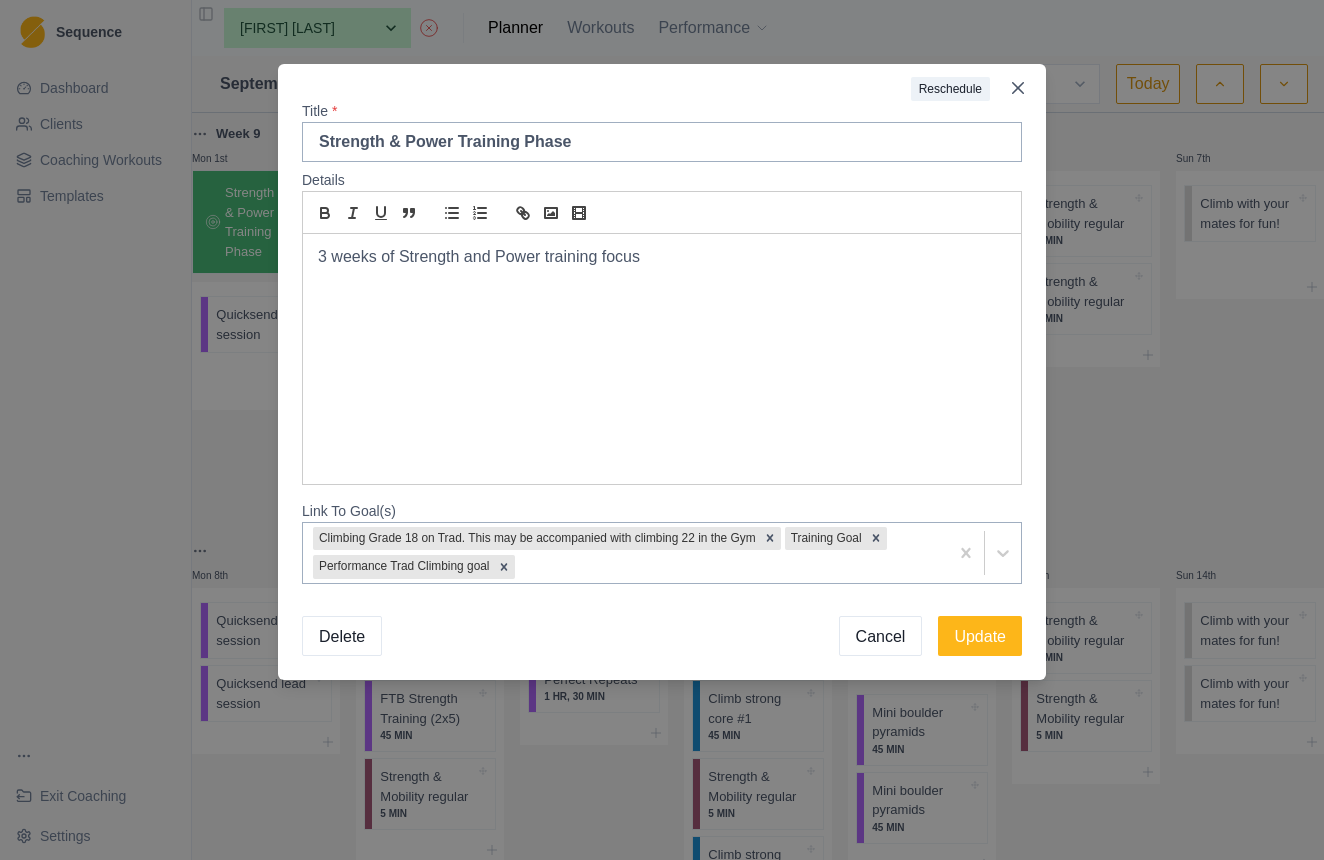 click on "Delete" at bounding box center (342, 636) 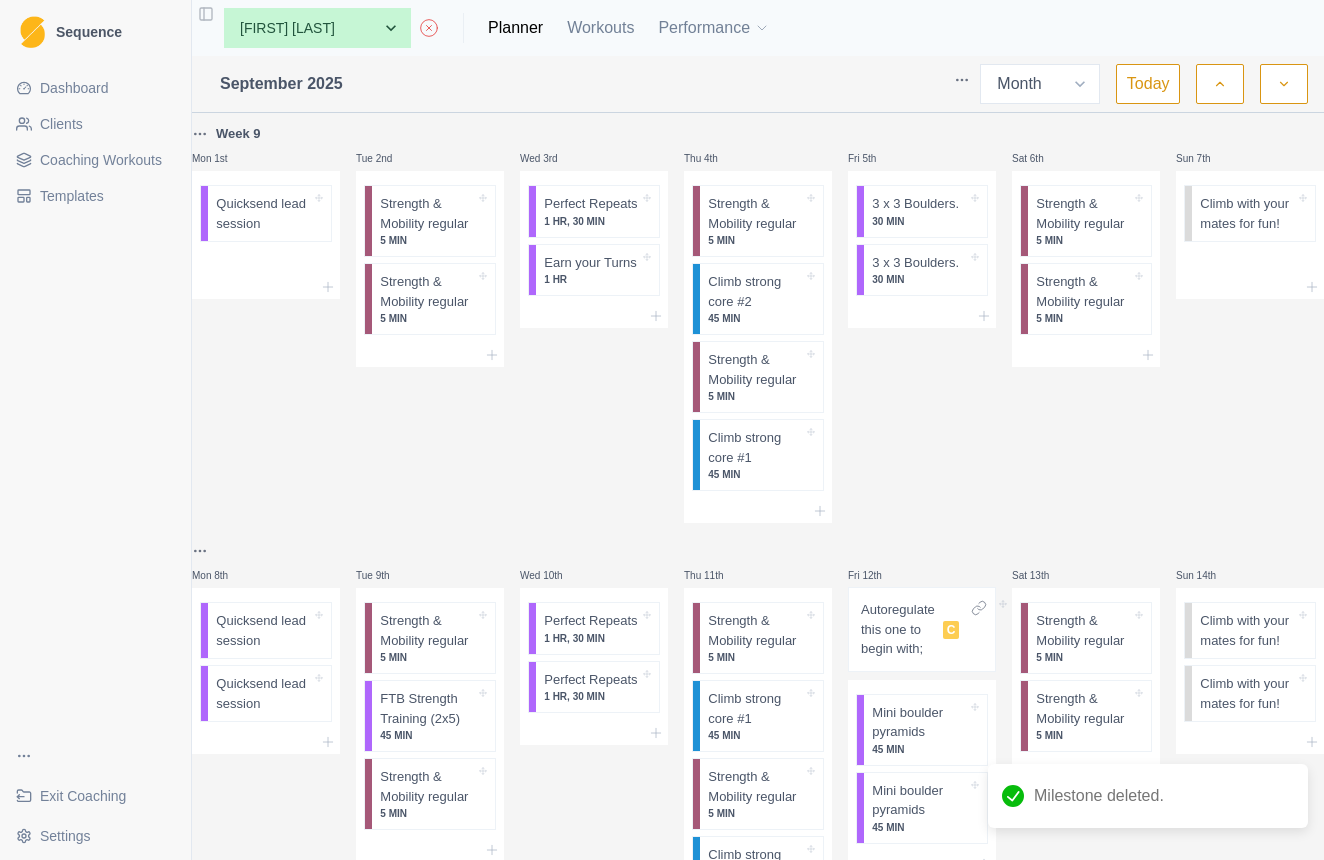 scroll, scrollTop: 0, scrollLeft: 0, axis: both 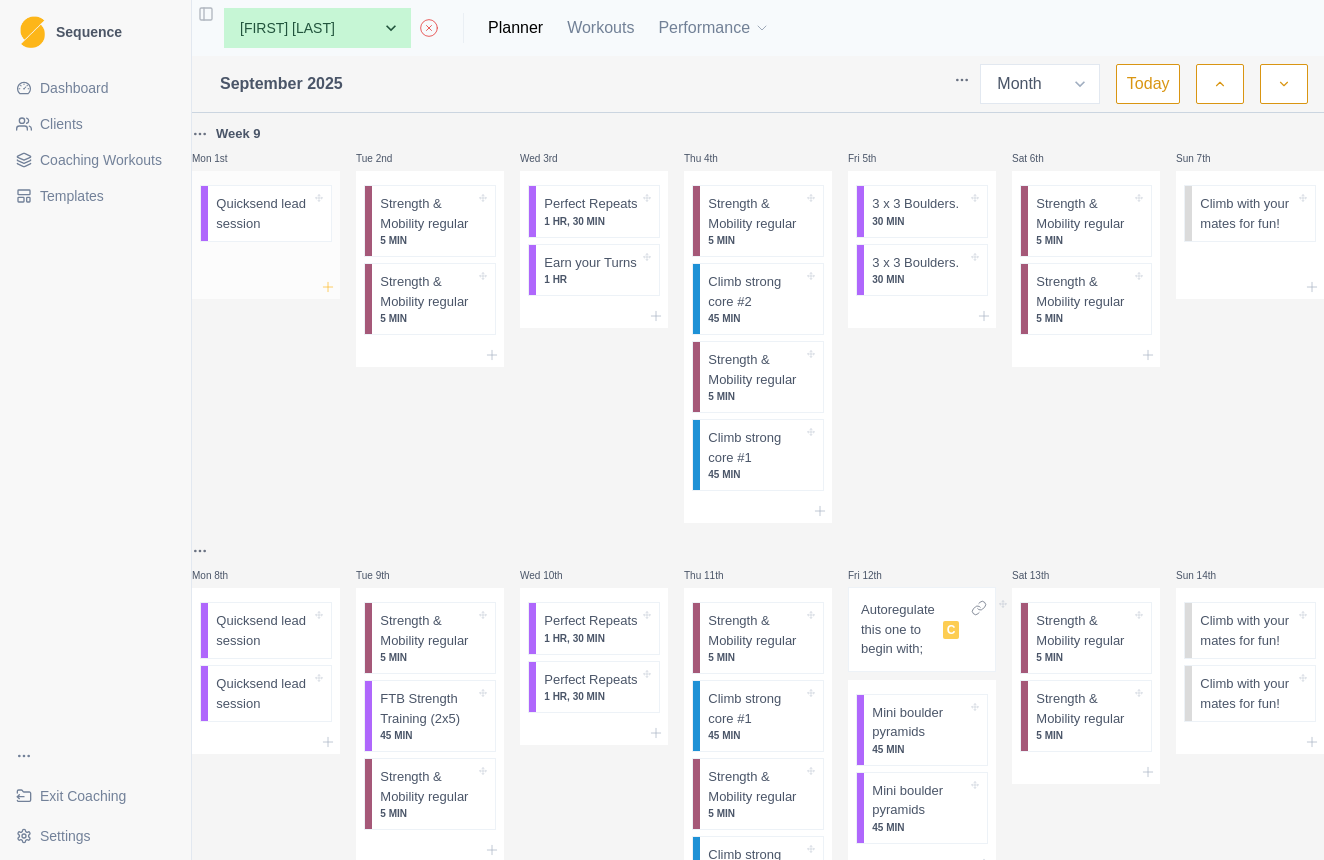 click 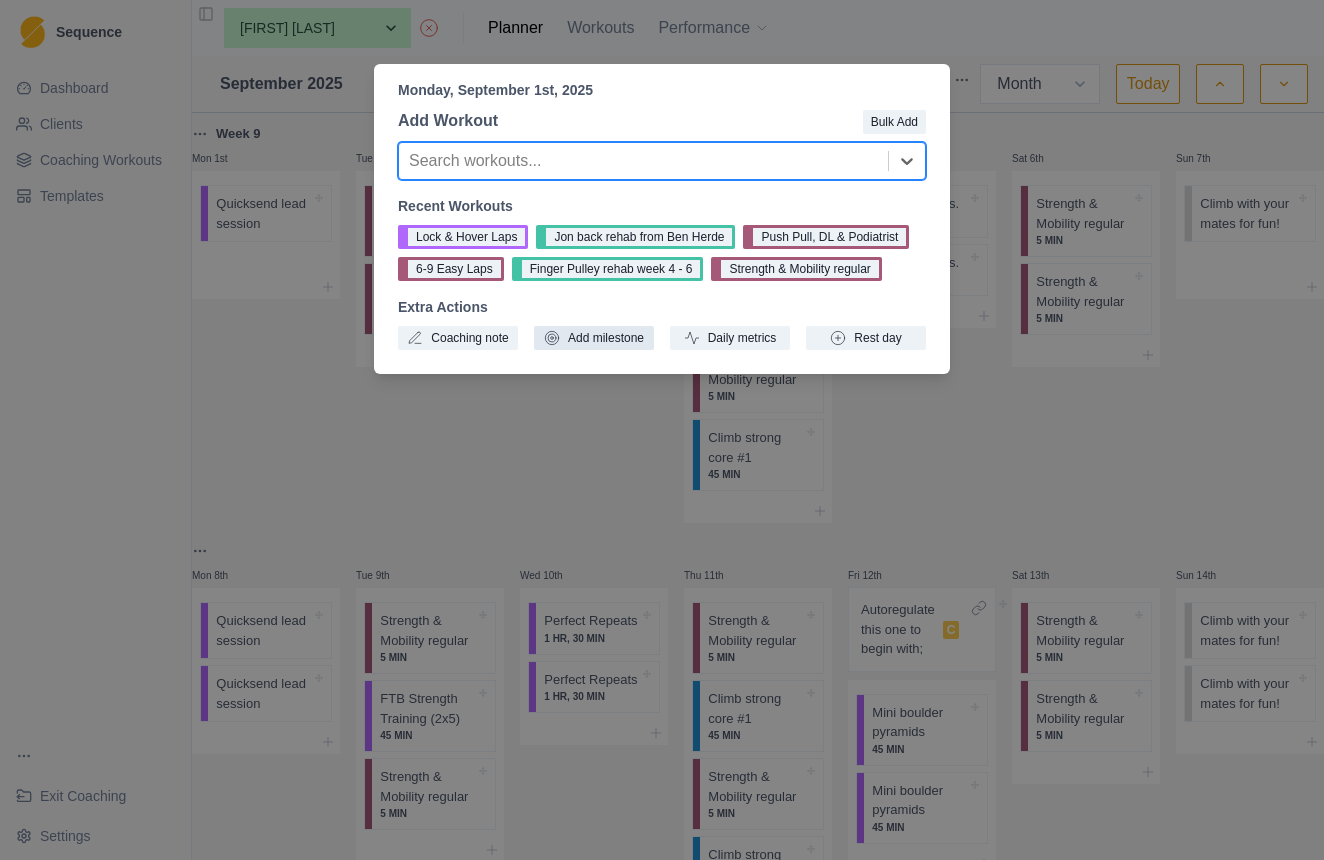 click on "Add milestone" at bounding box center [594, 338] 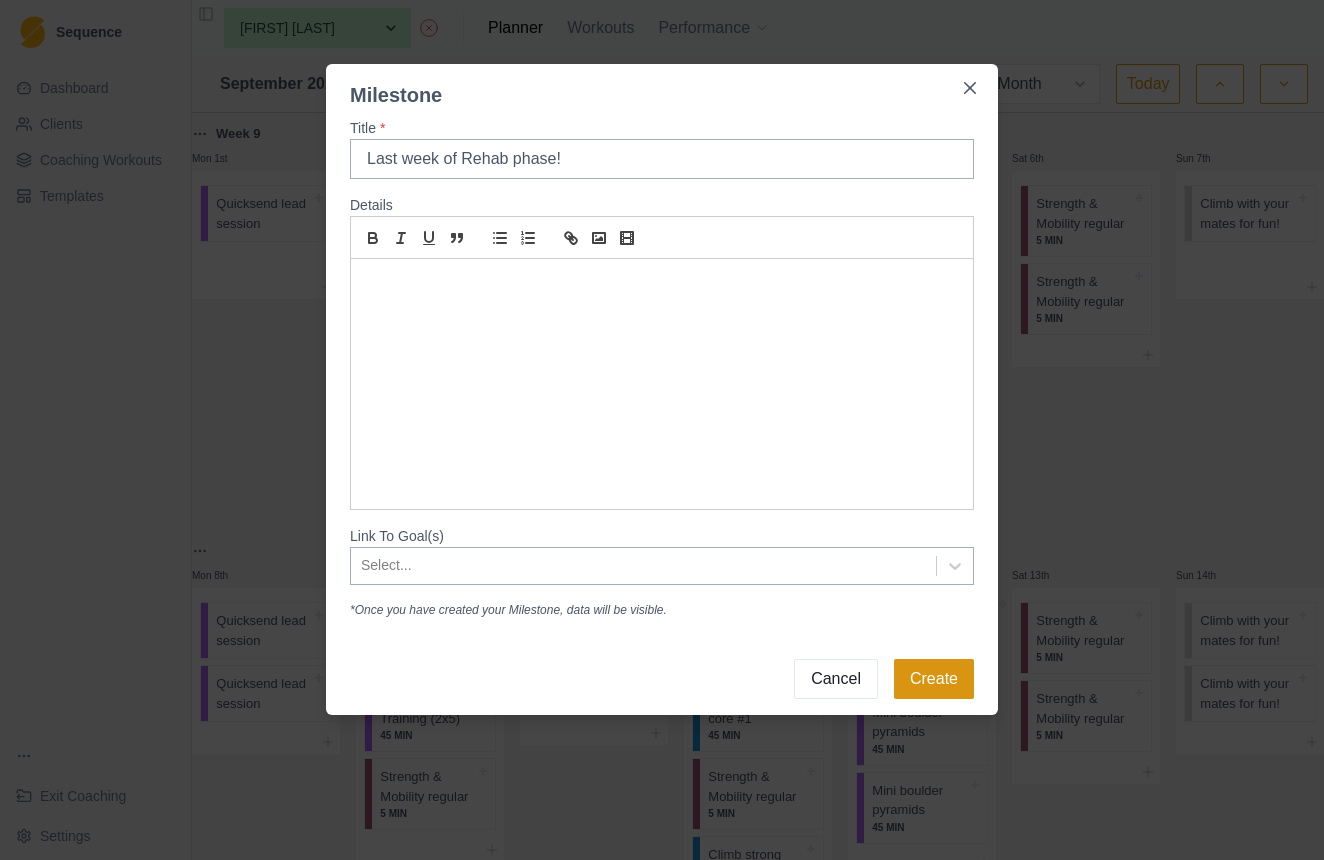 type on "Last week of Rehab phase!" 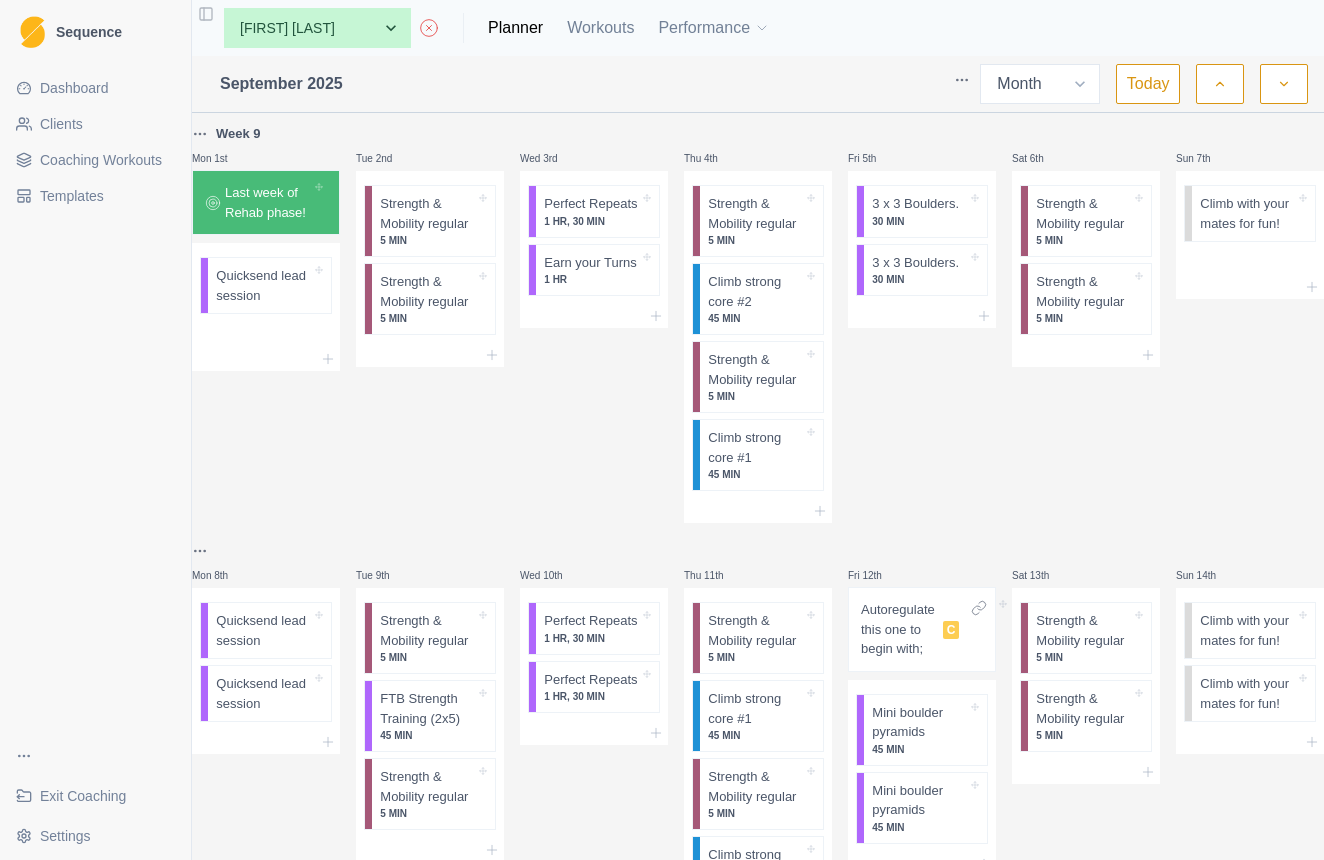 scroll, scrollTop: 0, scrollLeft: 0, axis: both 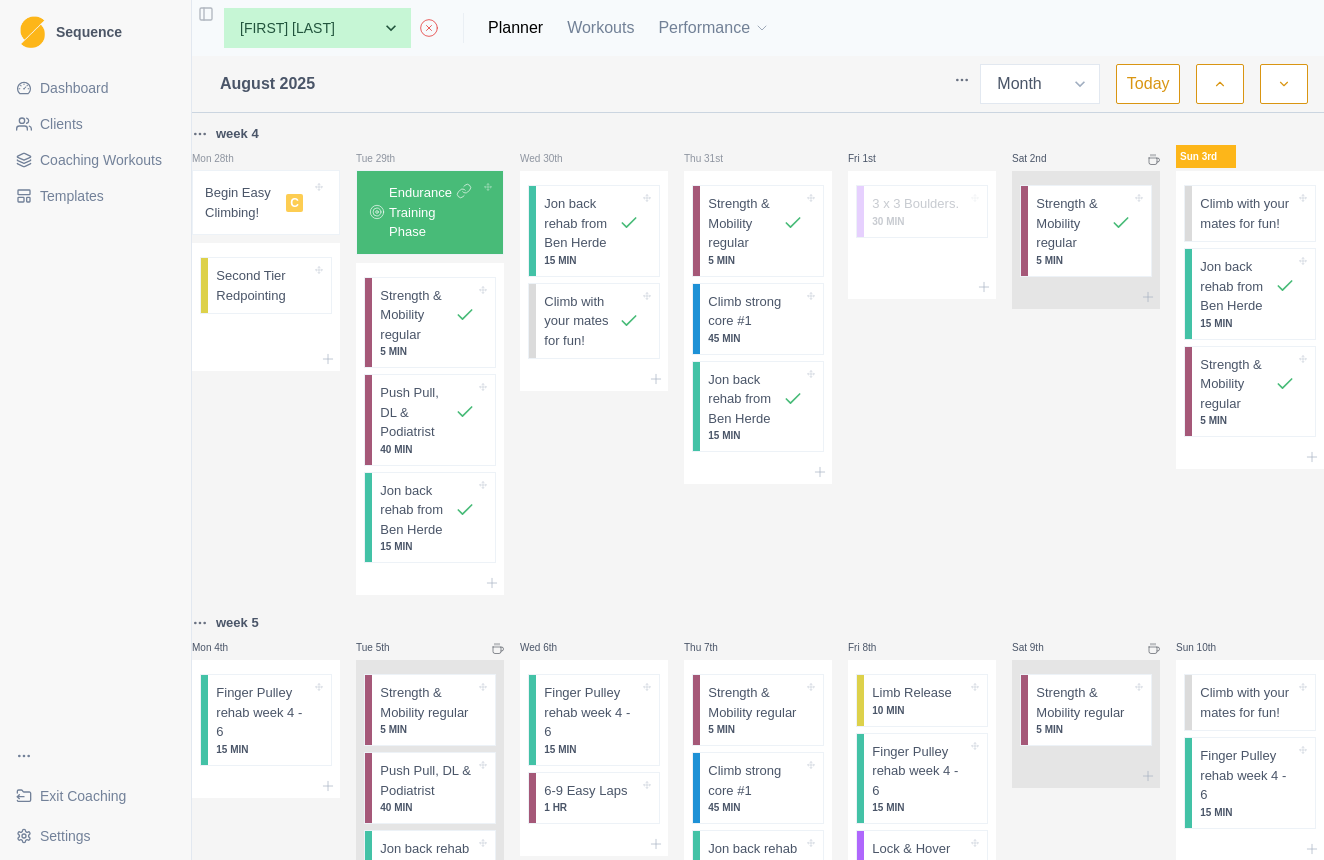 click on "Endurance Training Phase" at bounding box center [430, 212] 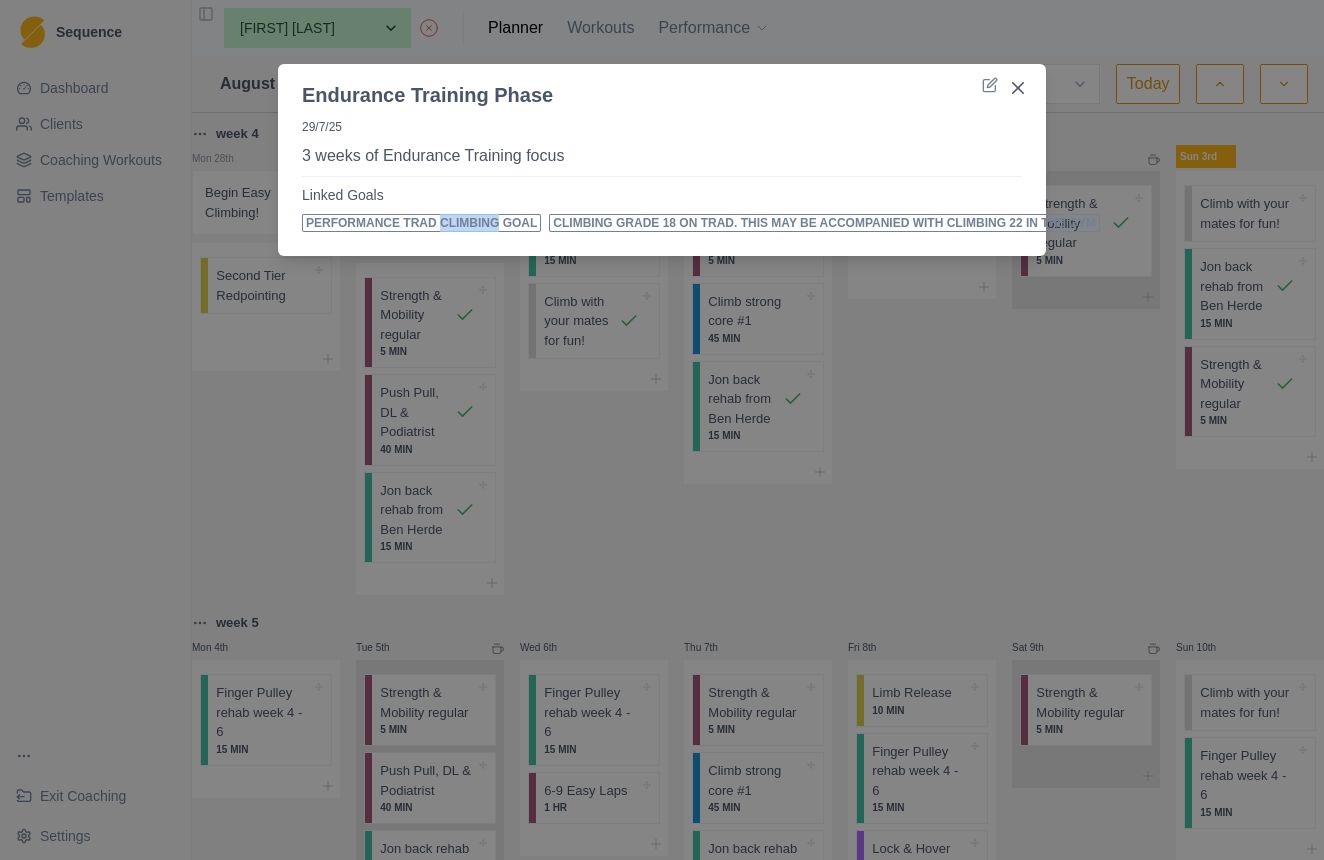 click on "Performance Trad Climbing goal" at bounding box center [421, 223] 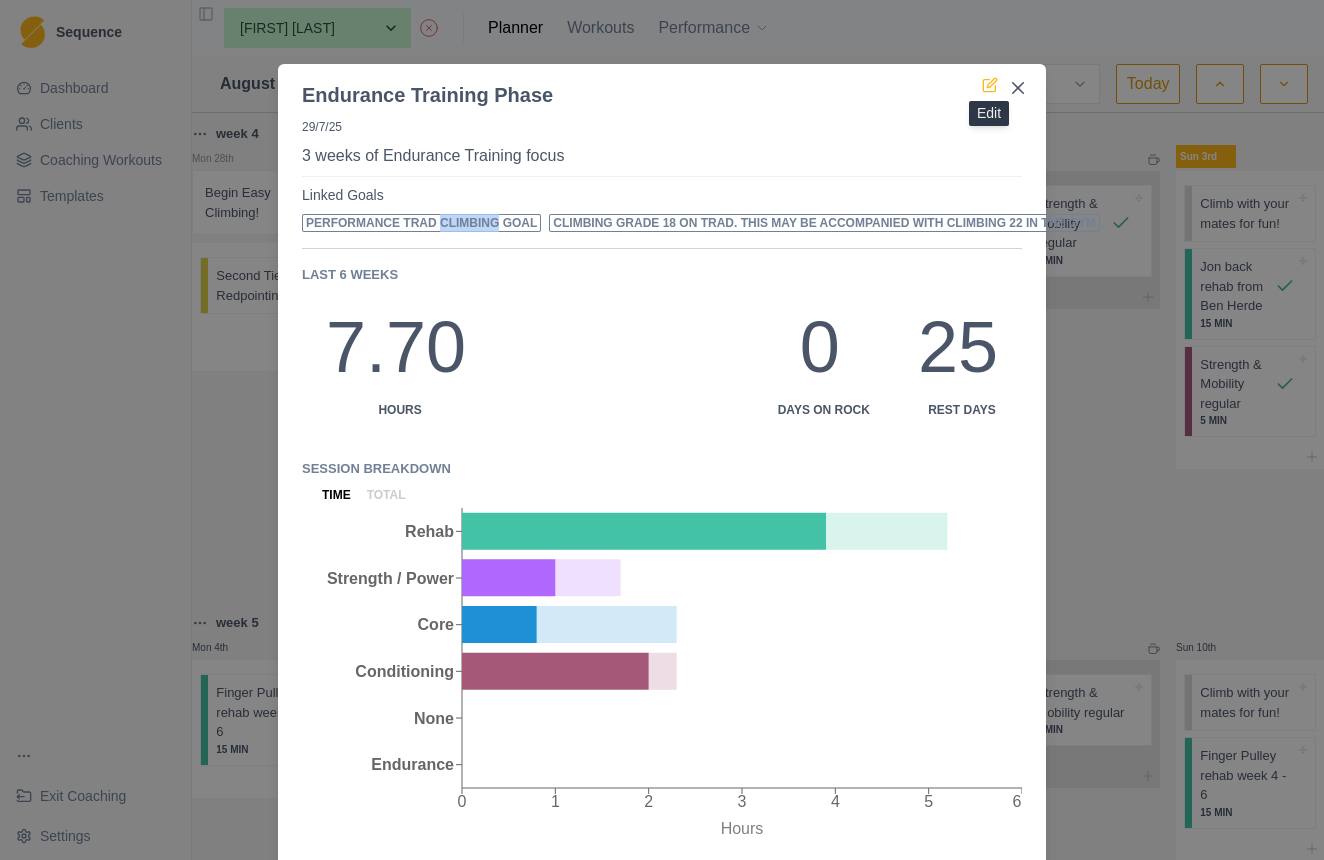 click 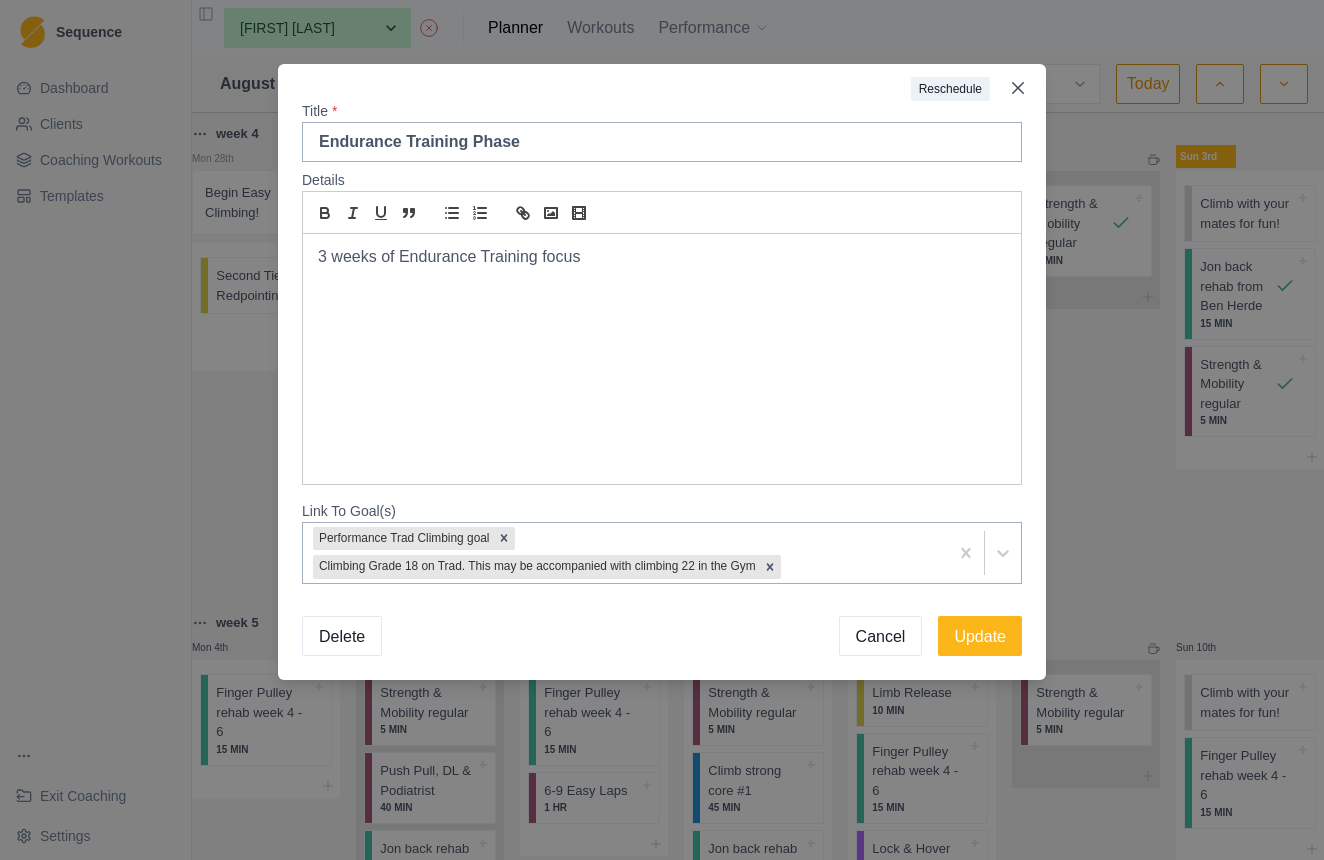 click on "Delete" at bounding box center (342, 636) 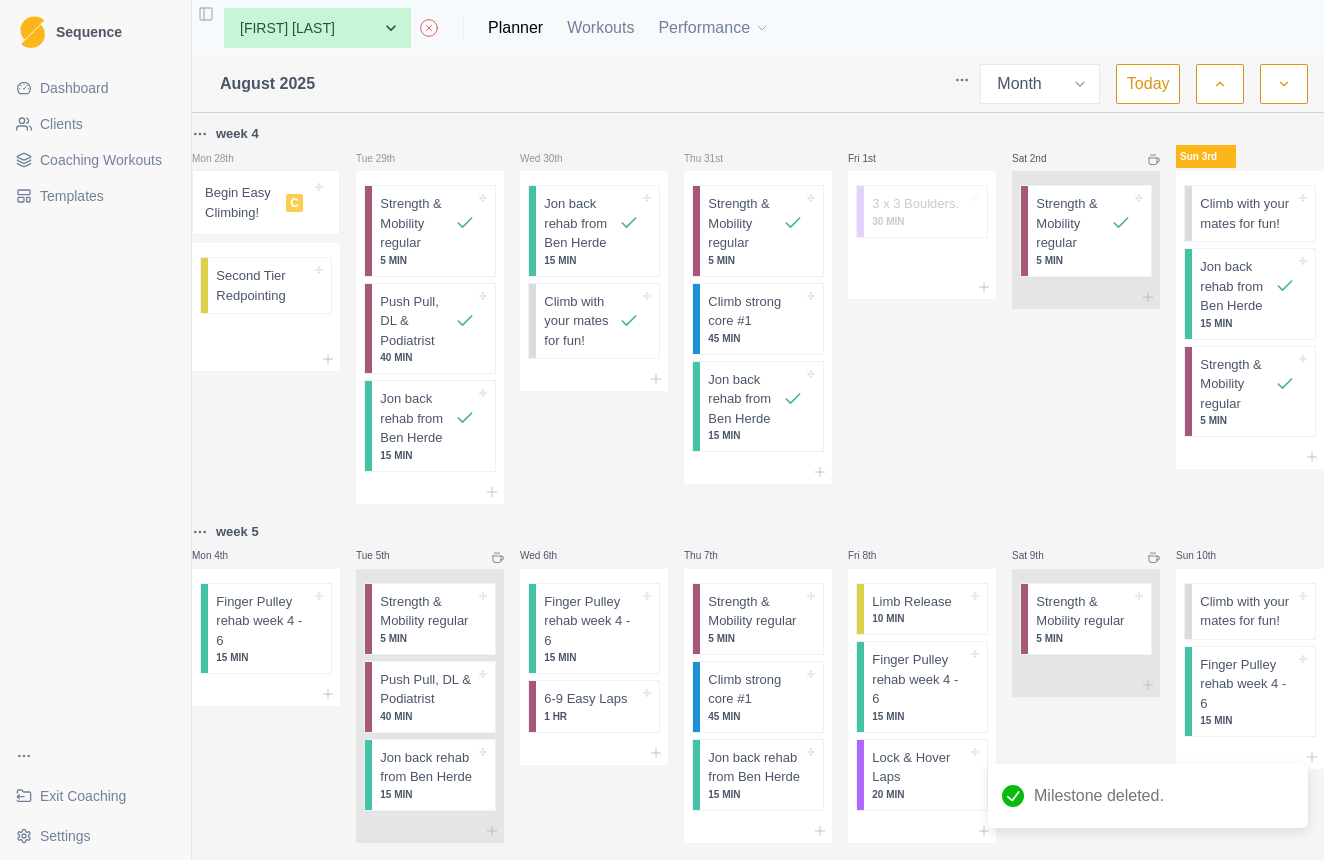 click on "Begin Easy Climbing!" at bounding box center [241, 202] 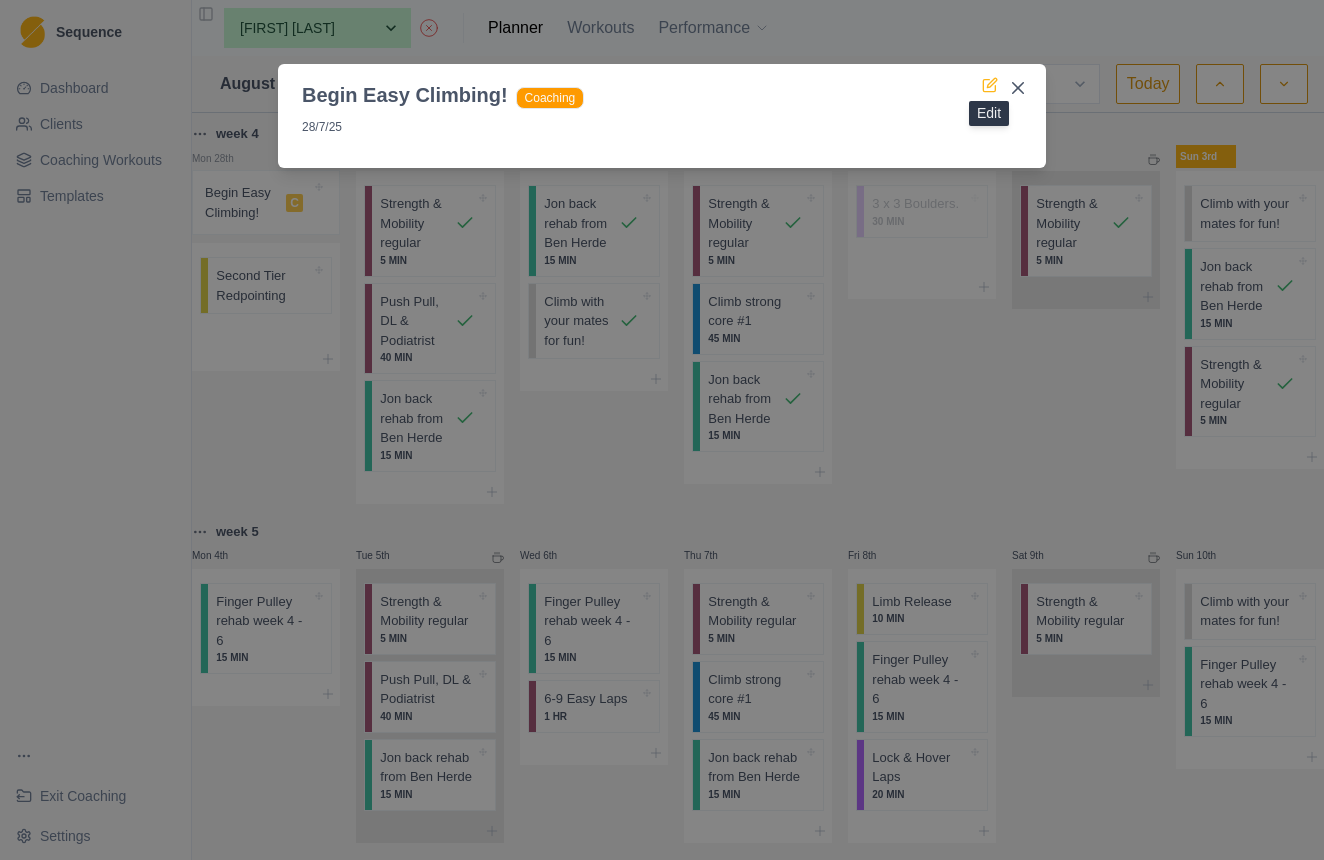 click 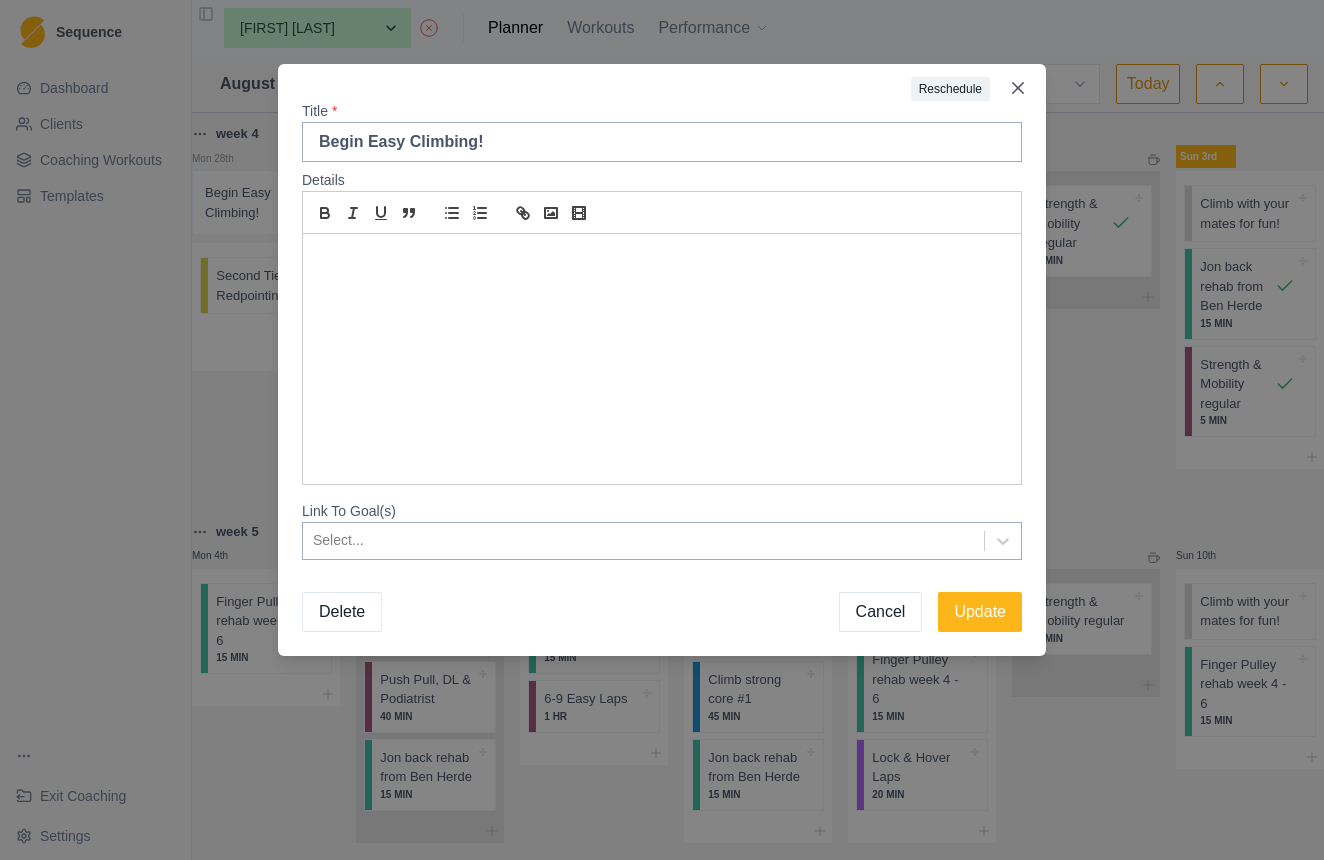 click on "Delete" at bounding box center (342, 612) 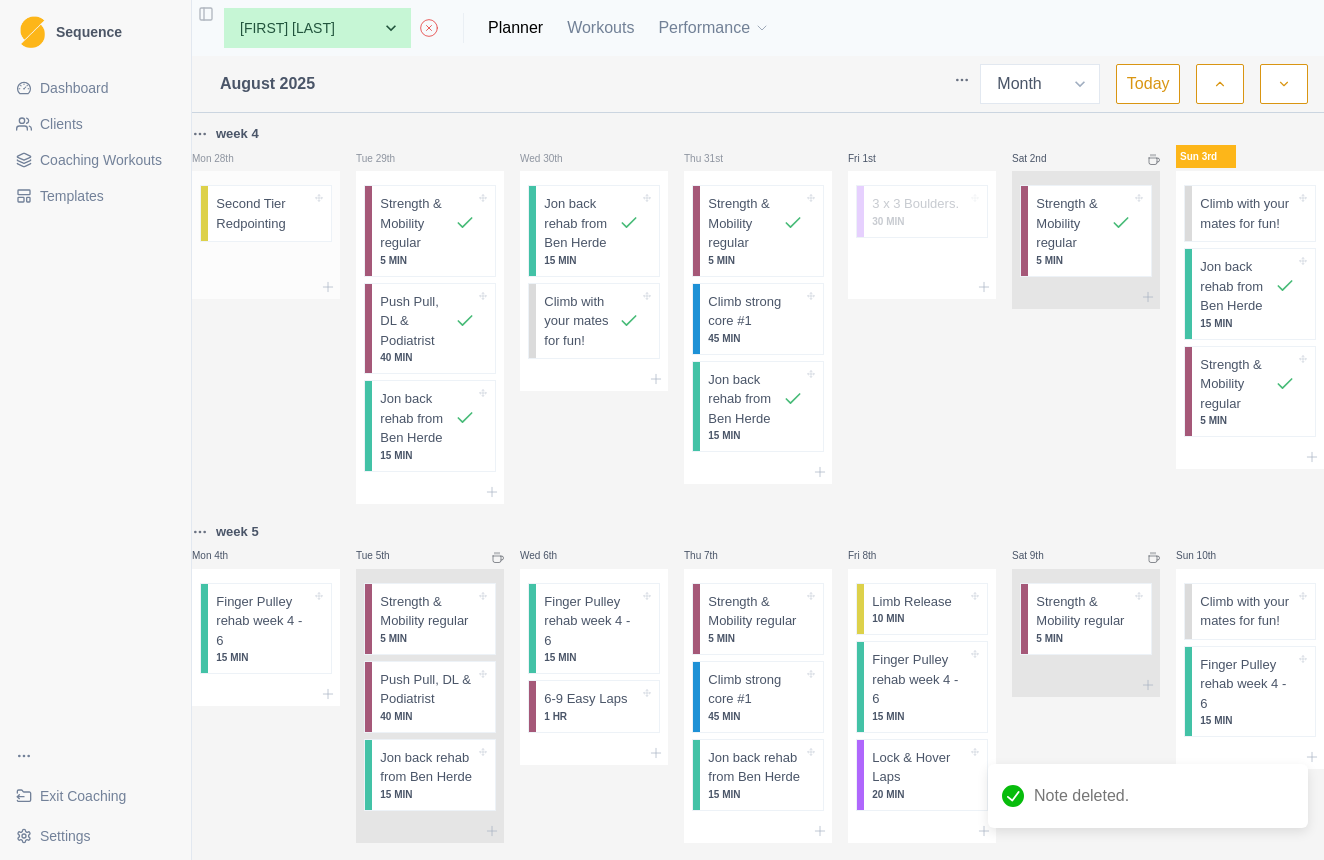 click on "Second Tier Redpointing" at bounding box center (263, 213) 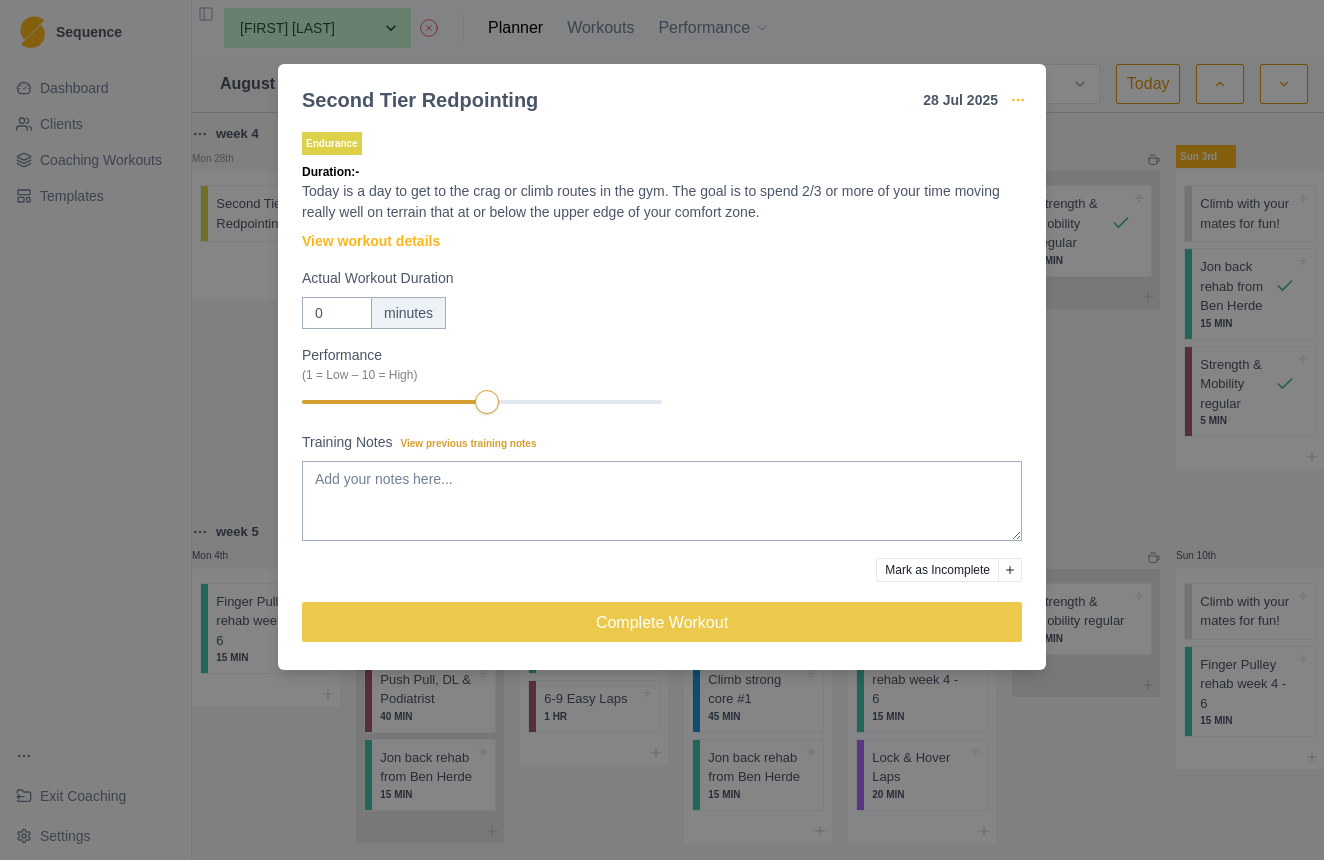 click 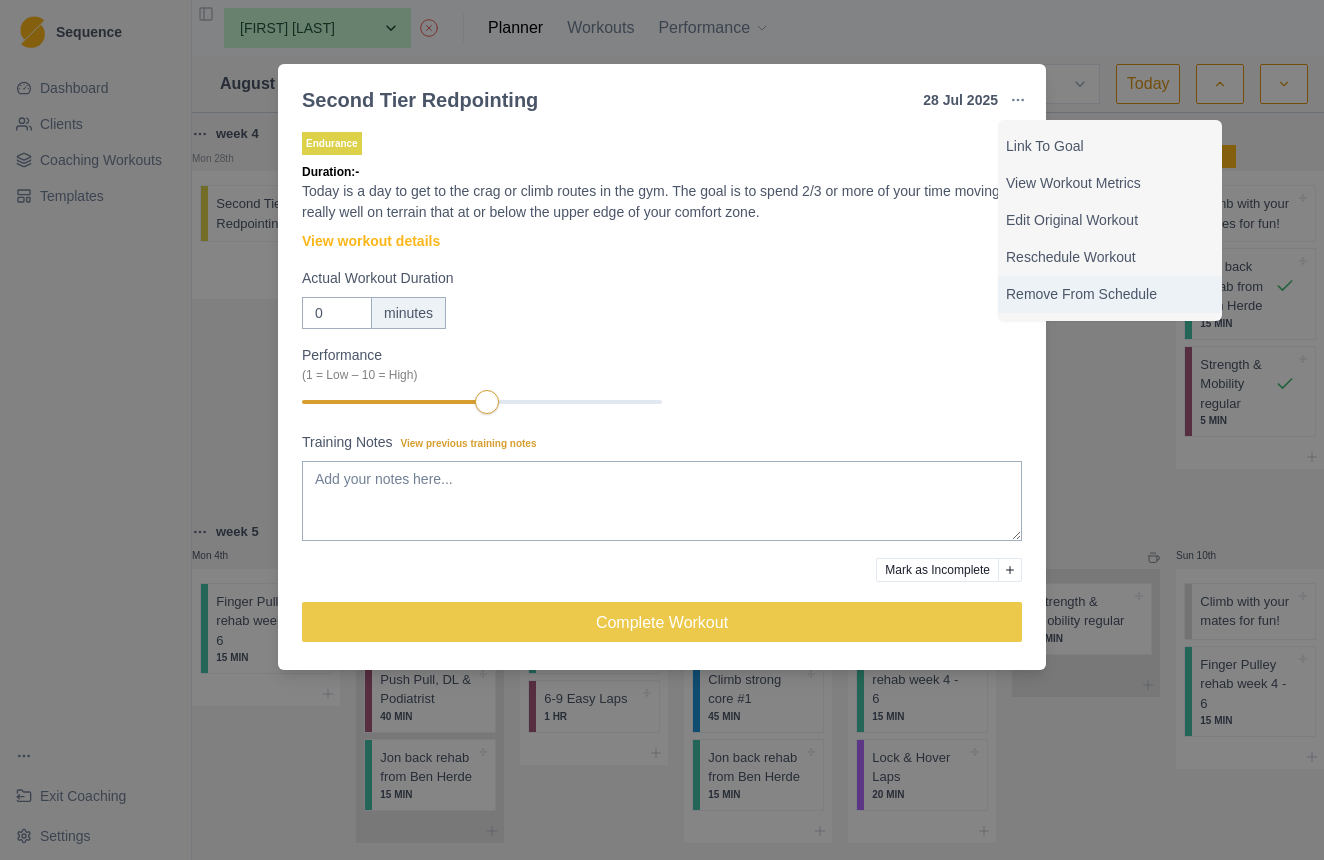 click on "Remove From Schedule" at bounding box center [1110, 294] 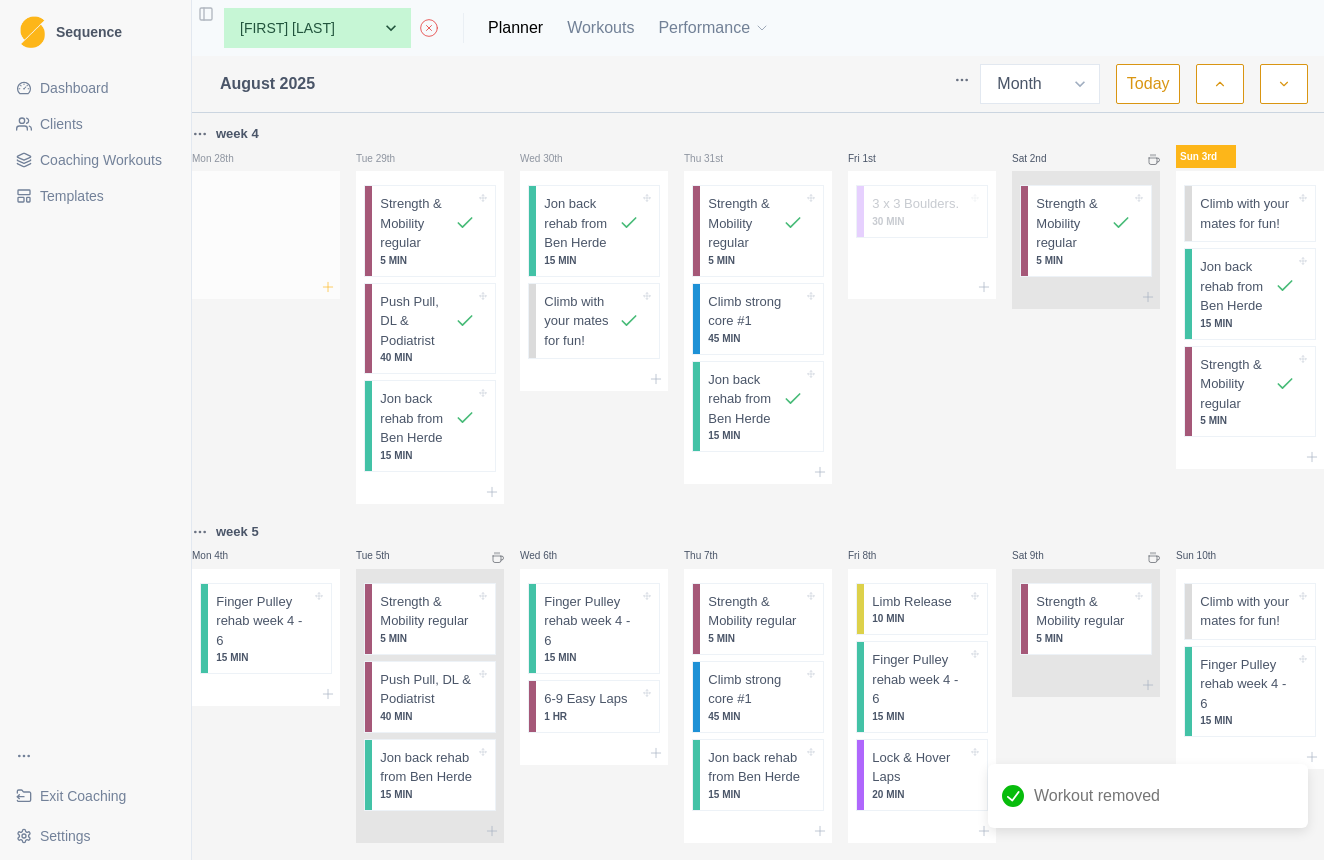 click 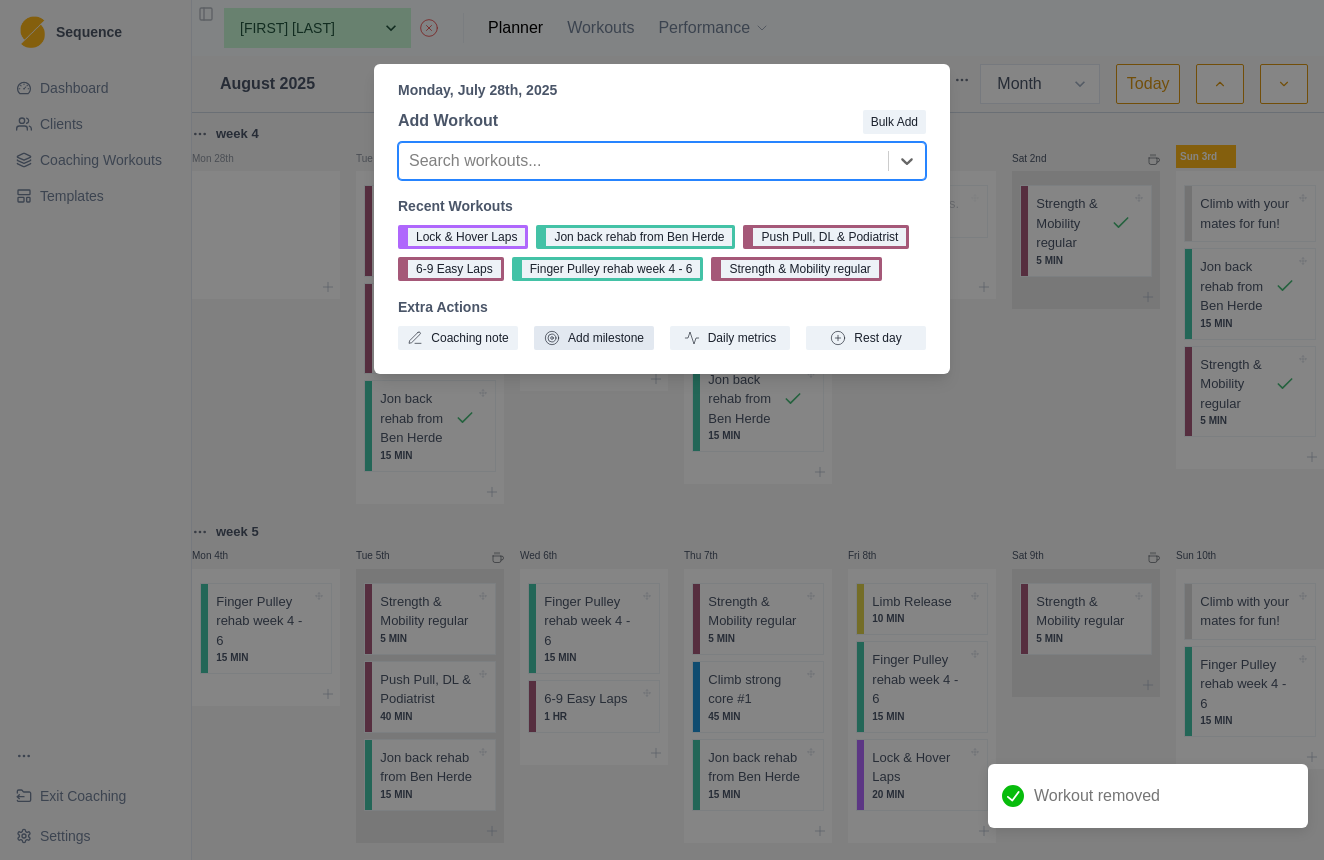 click on "Add milestone" at bounding box center (594, 338) 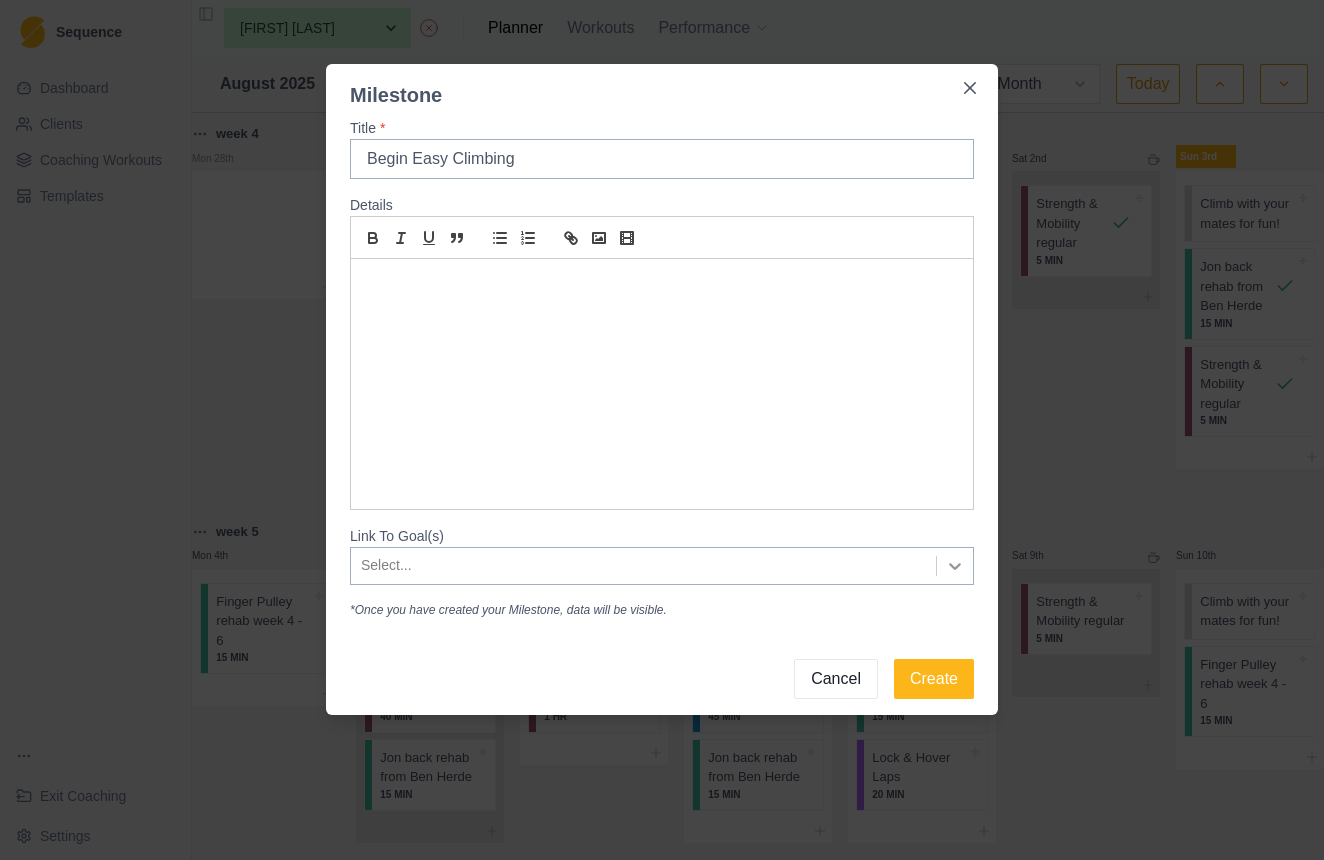 type on "Begin Easy Climbing" 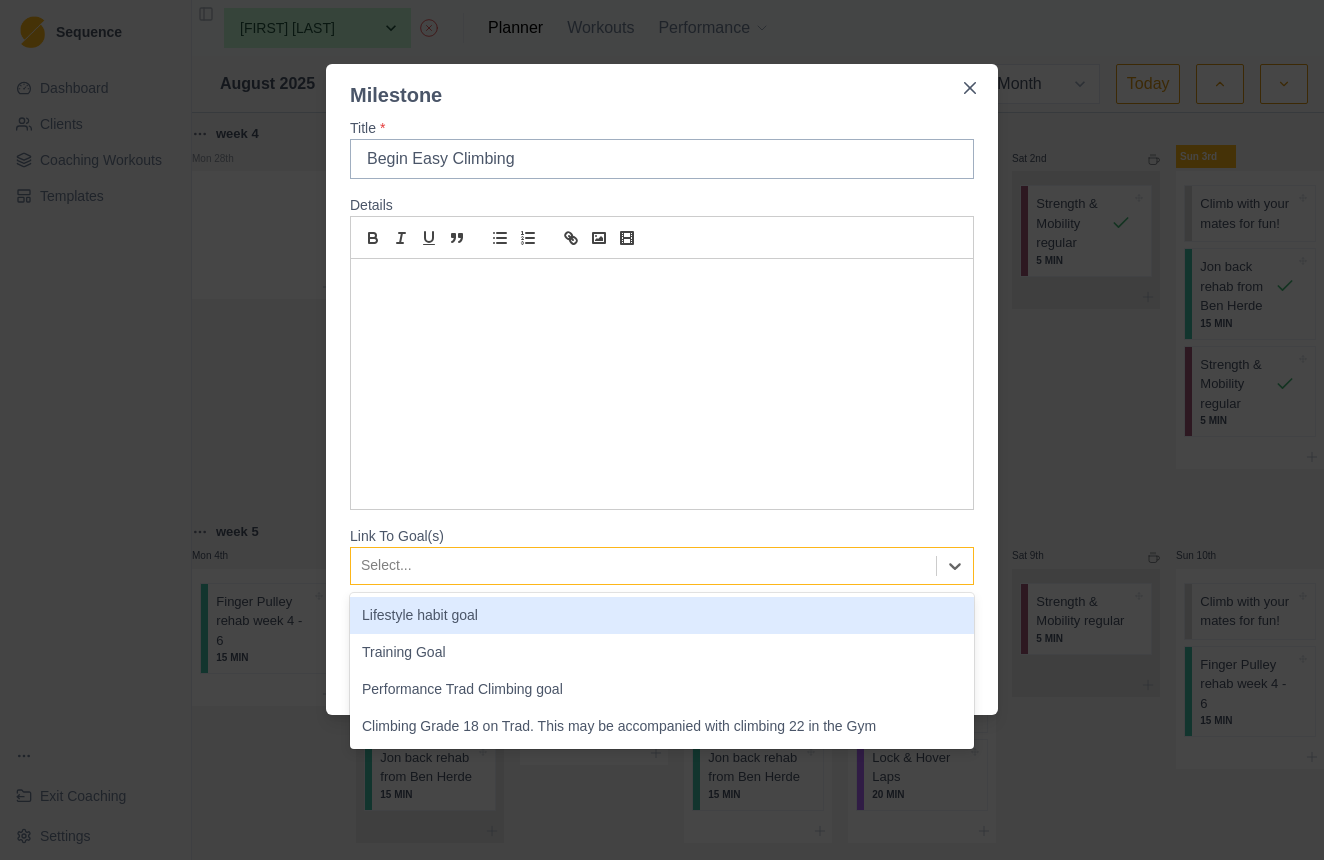 click on "Link To Goal(s) Lifestyle habit goal, 1 of 4. 4 results available. Use Up and Down to choose options, press Enter to select the currently focused option, press Escape to exit the menu, press Tab to select the option and exit the menu. Select... Lifestyle habit goal Training Goal Performance Trad Climbing goal Climbing Grade 18 on Trad. This may be accompanied with climbing 22 in the Gym" at bounding box center [662, 555] 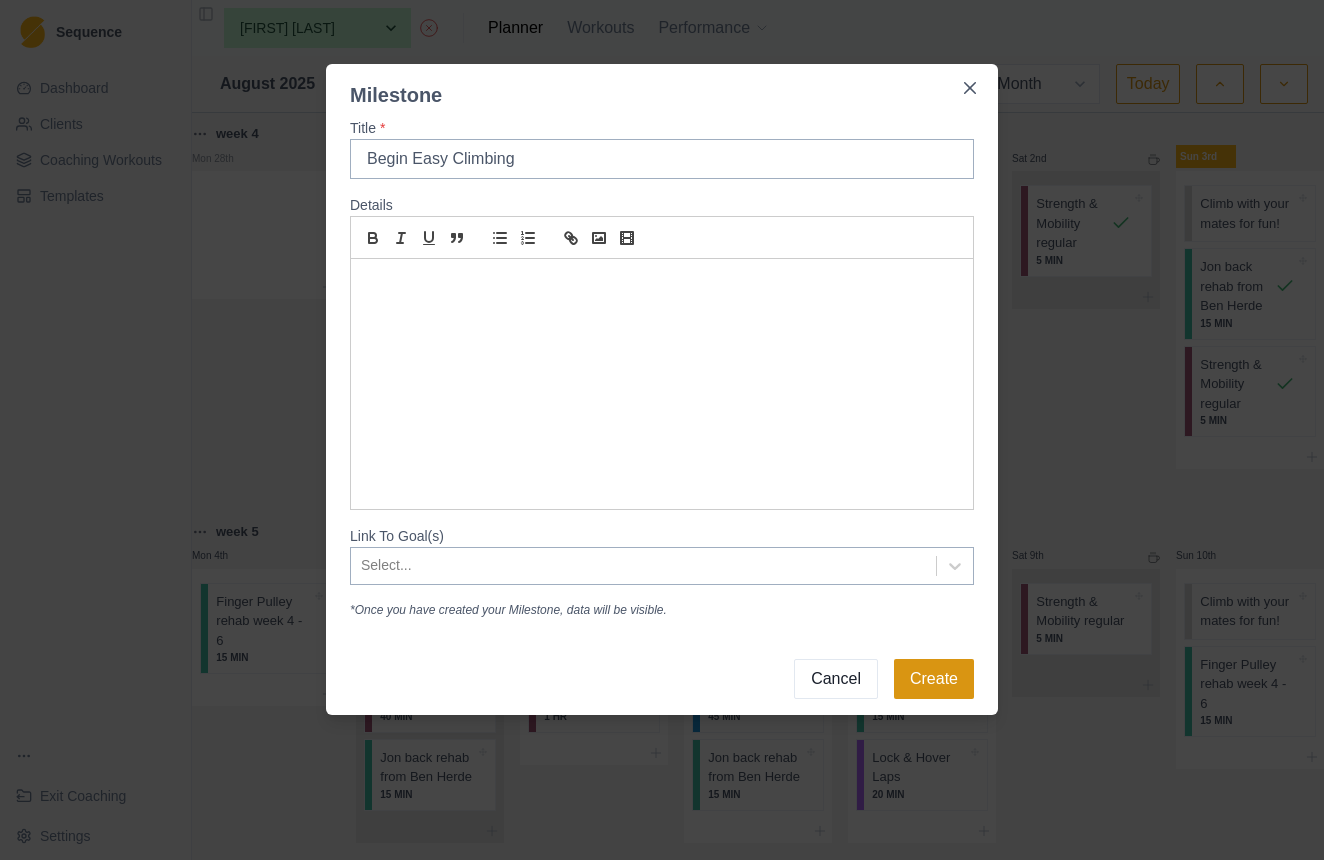 click on "Create" at bounding box center (934, 679) 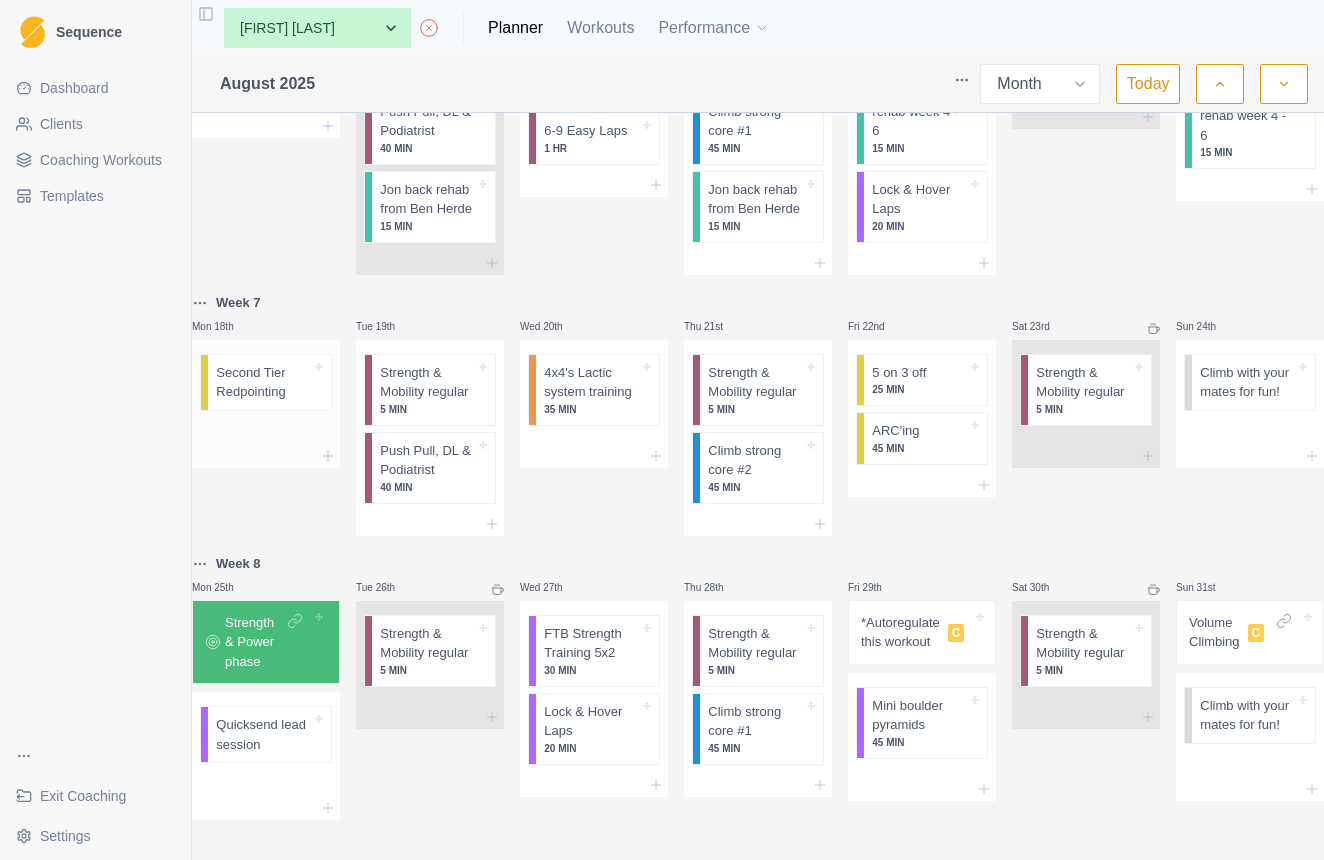 scroll, scrollTop: 1004, scrollLeft: 0, axis: vertical 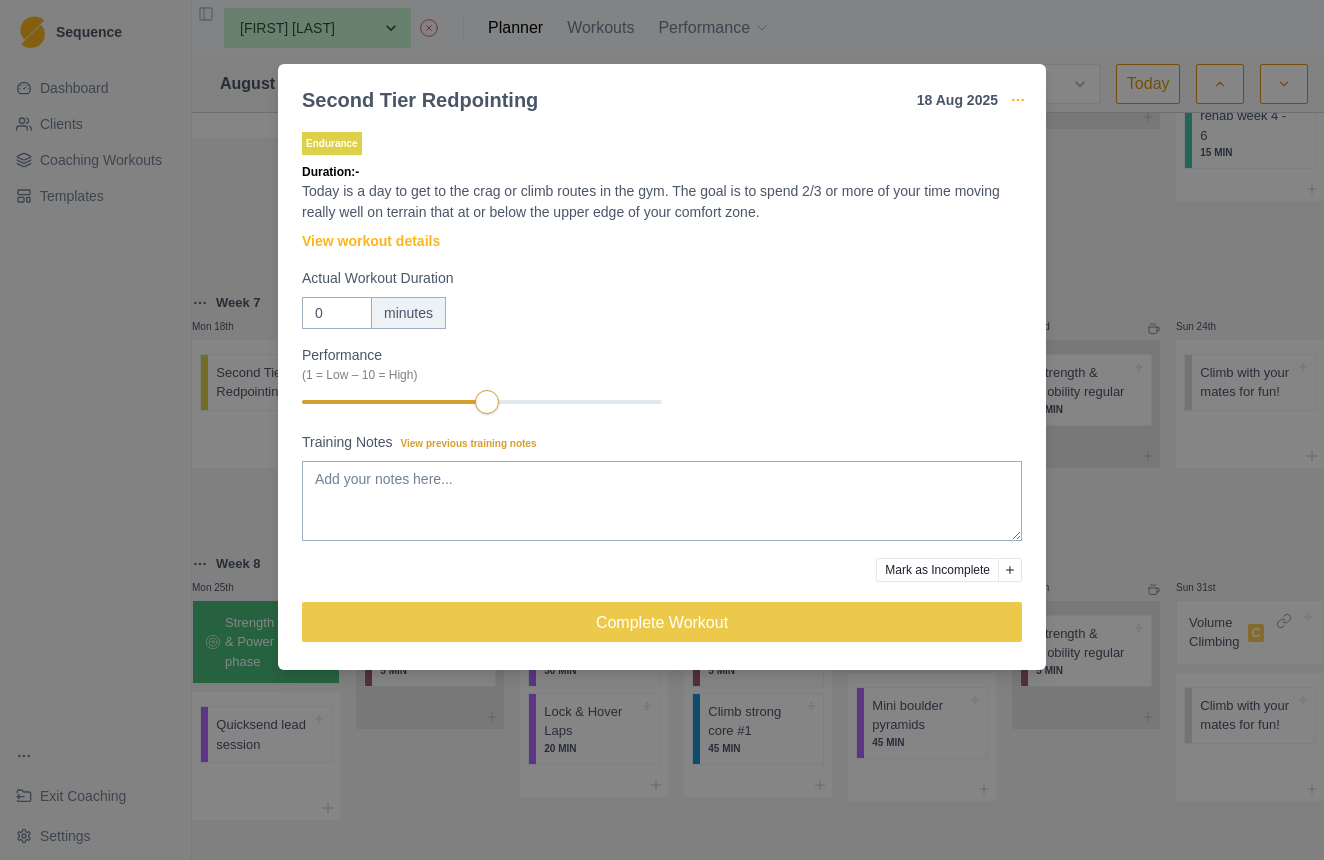 click 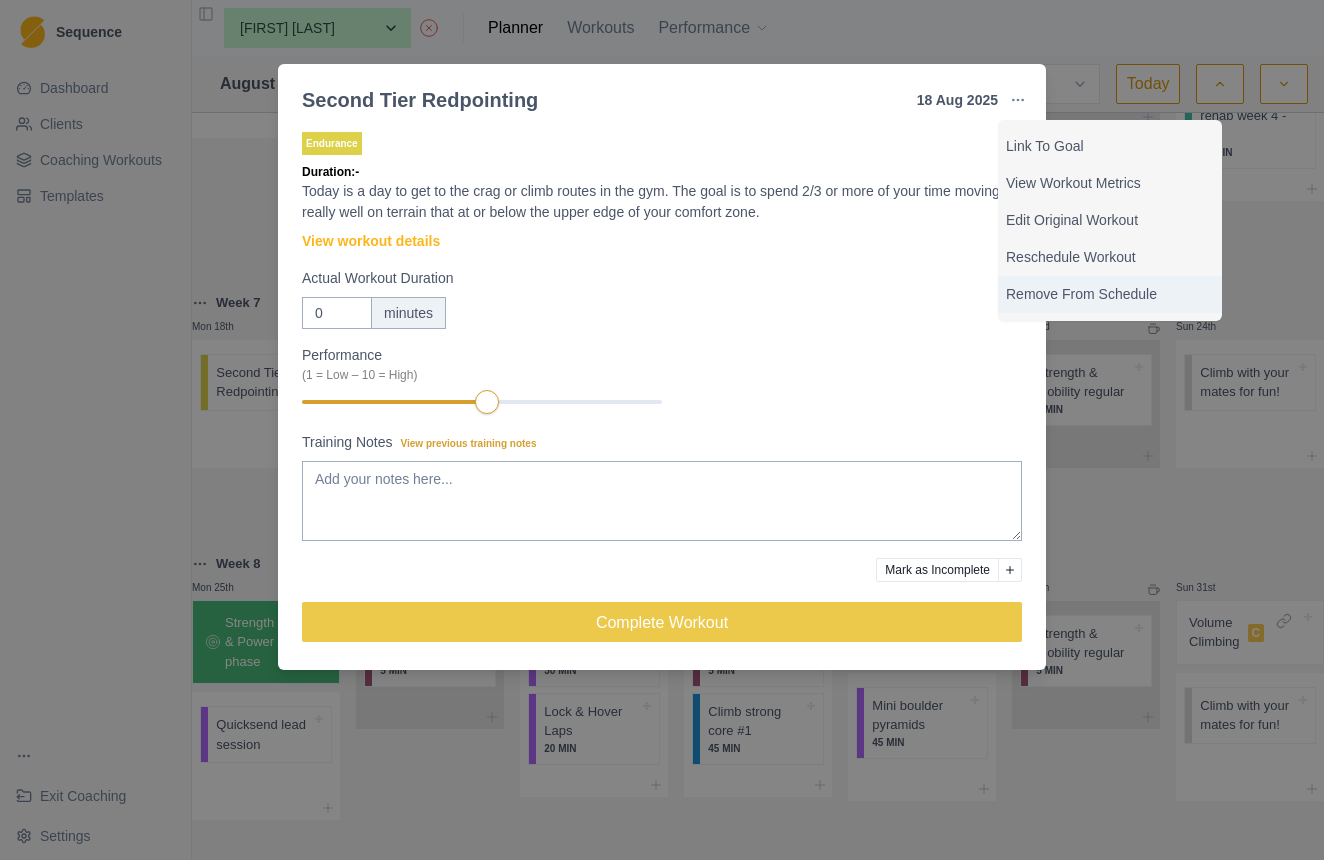 click on "Remove From Schedule" at bounding box center [1110, 294] 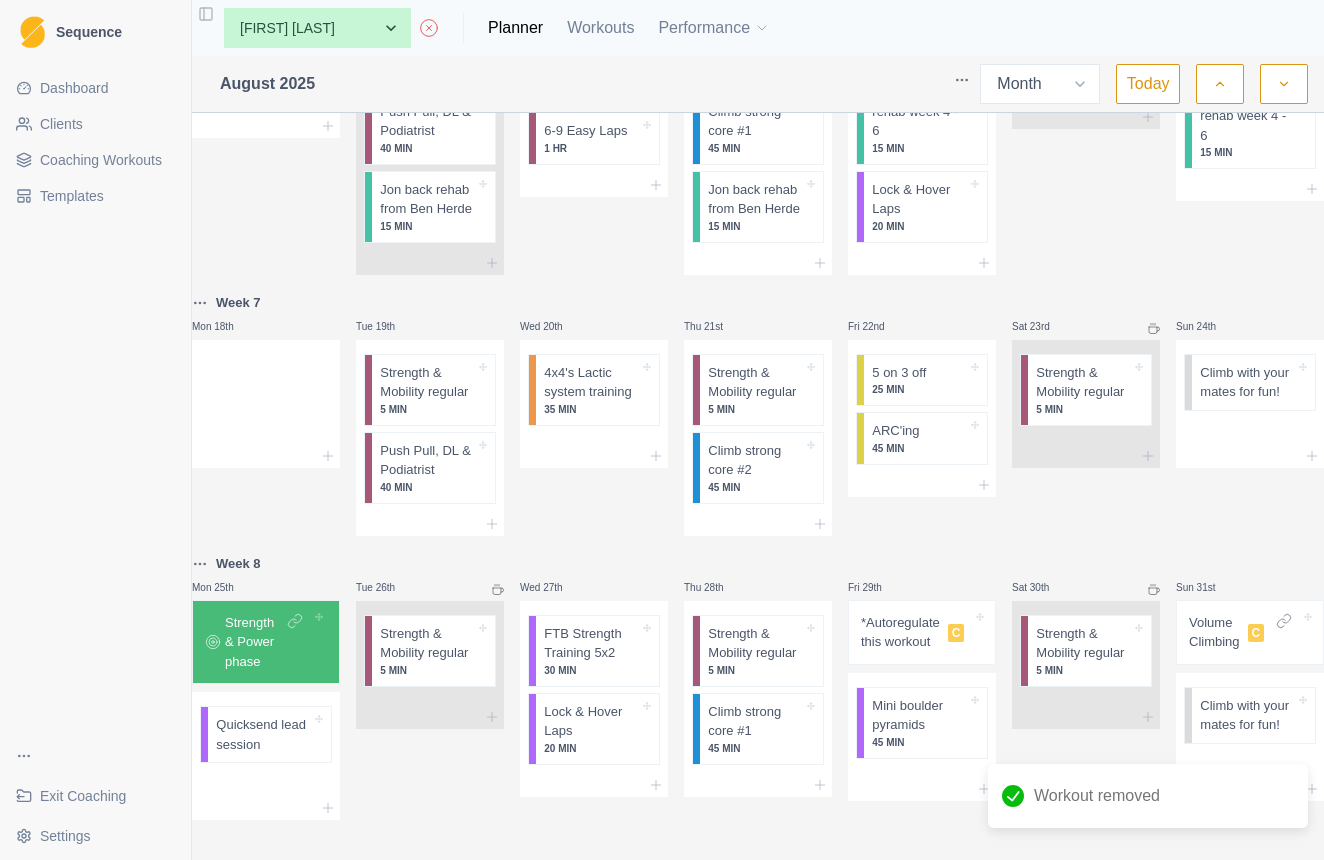 click on "Strength & Power phase" at bounding box center [266, 642] 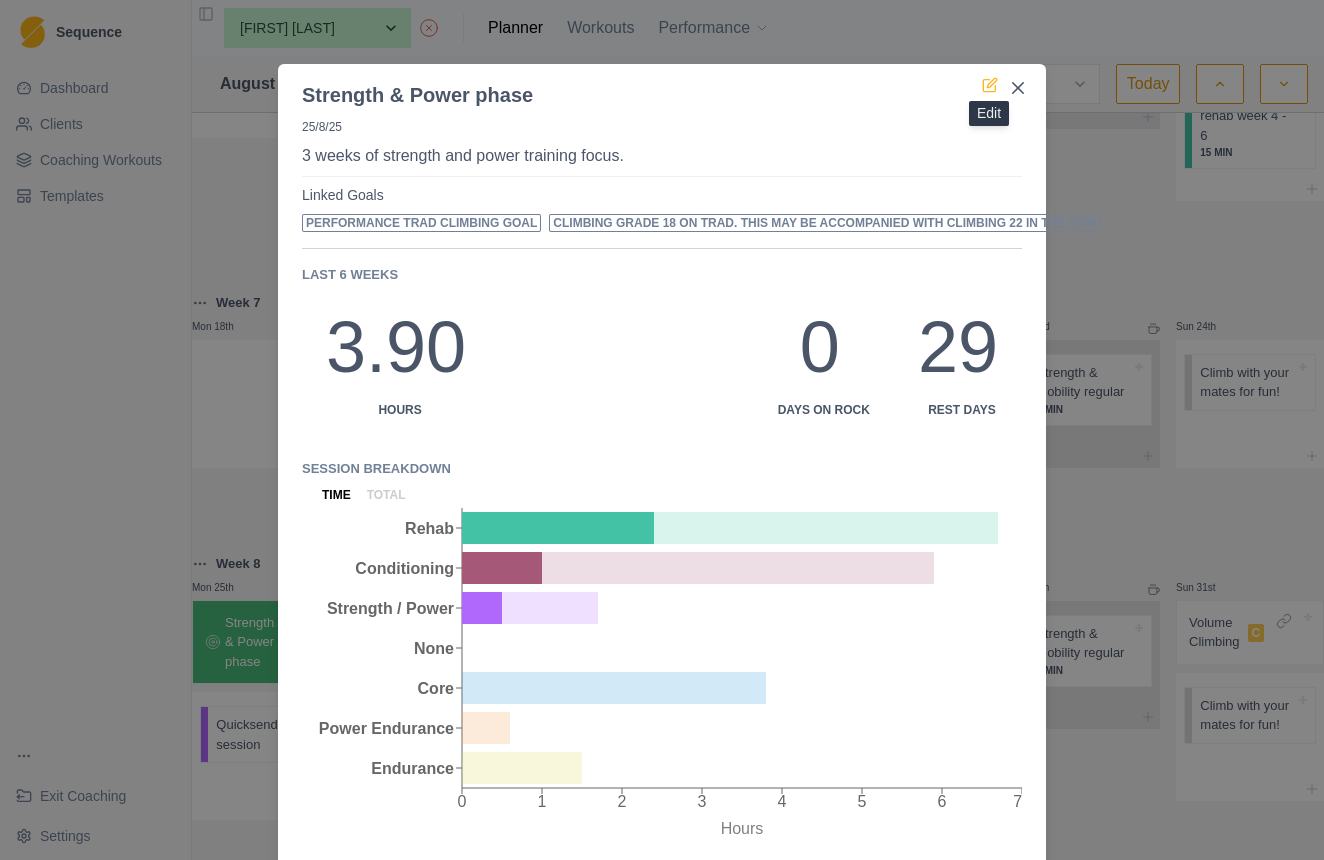 click 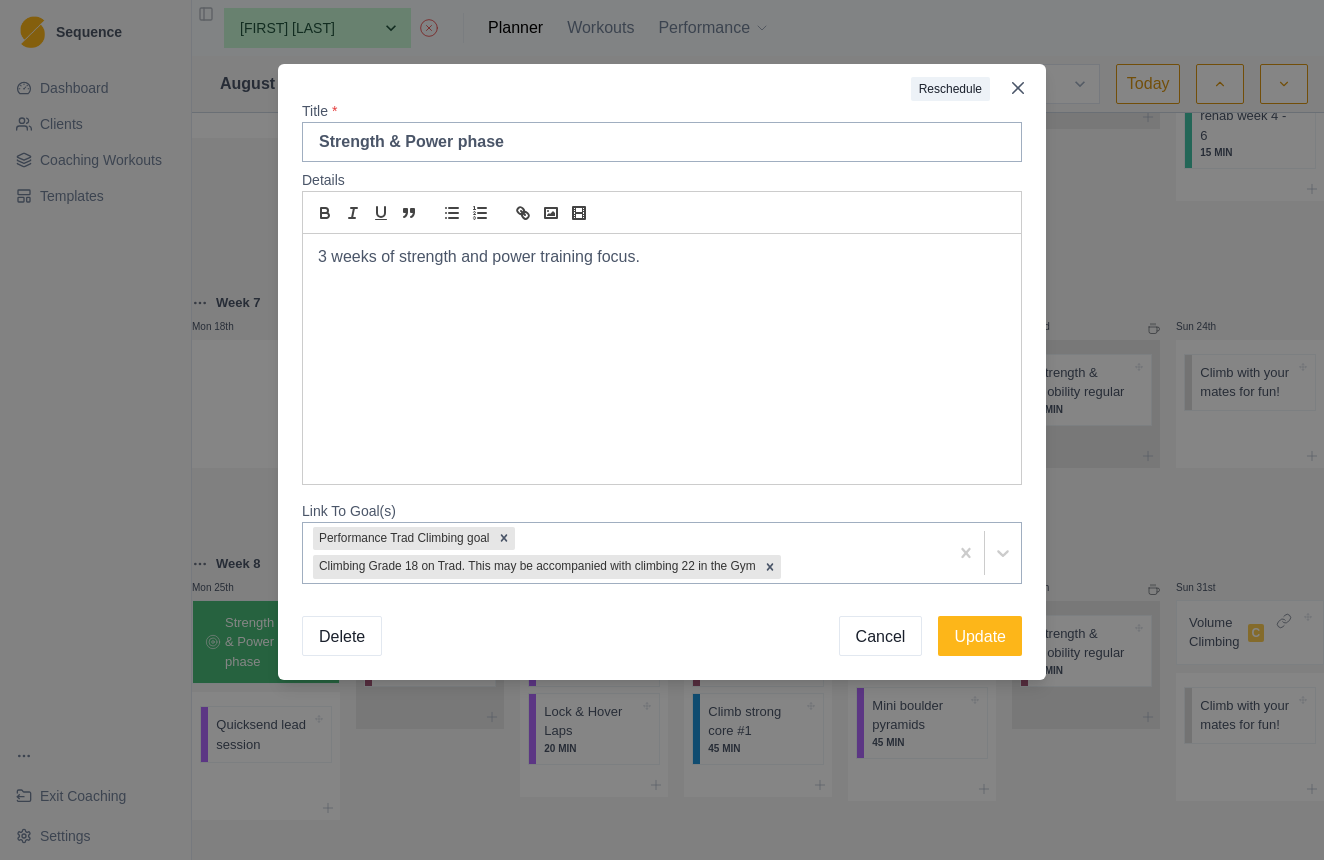 click on "Delete" at bounding box center (342, 636) 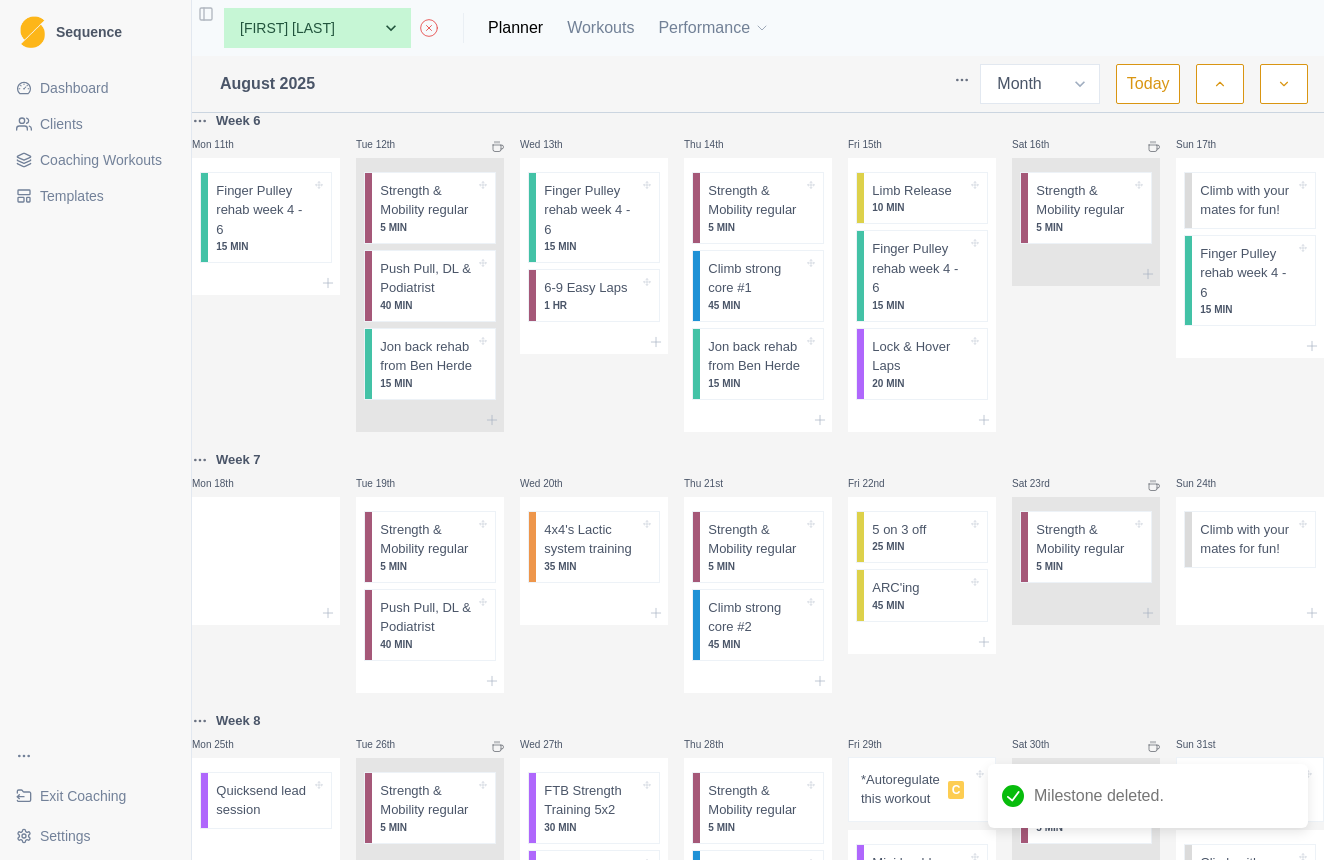 scroll, scrollTop: 743, scrollLeft: 0, axis: vertical 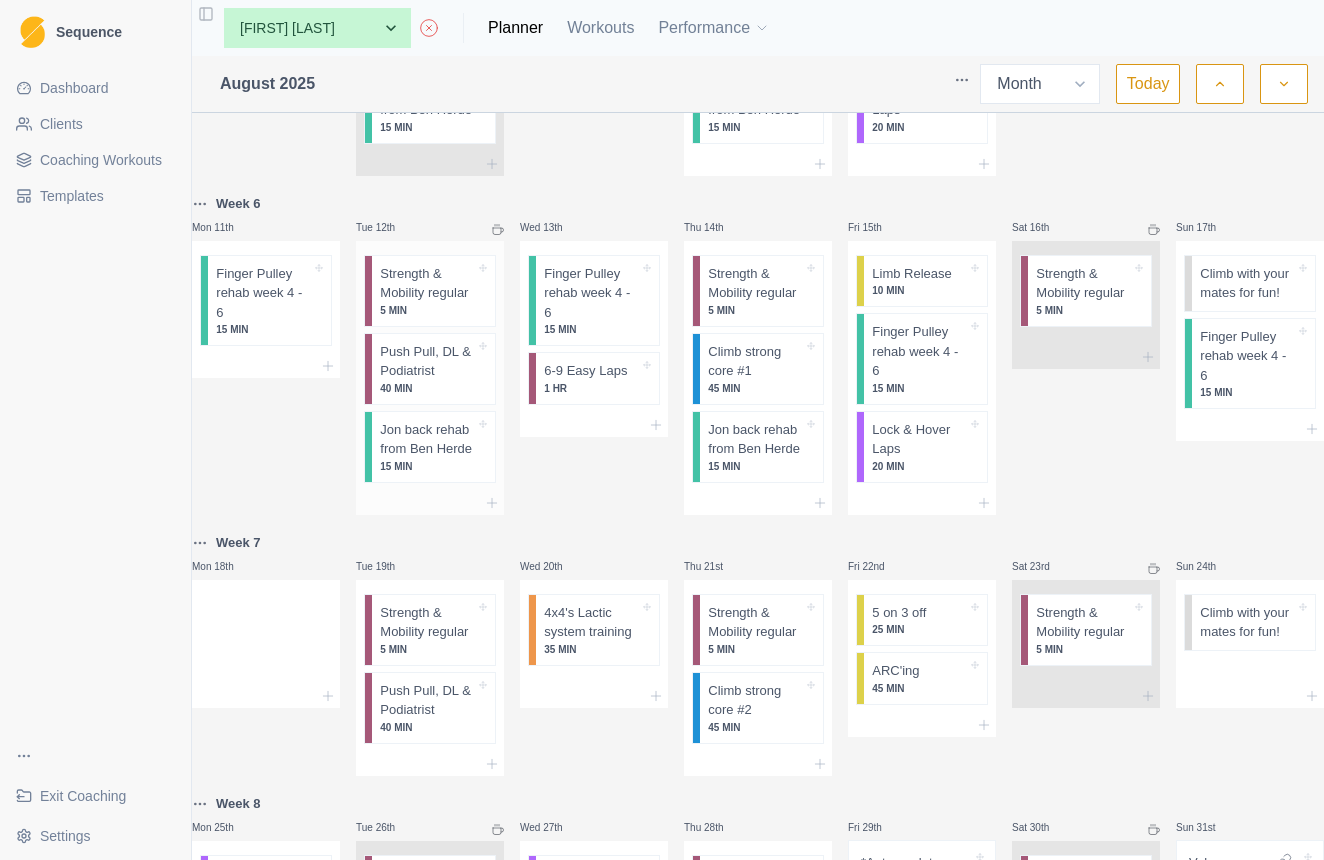 click at bounding box center (430, 503) 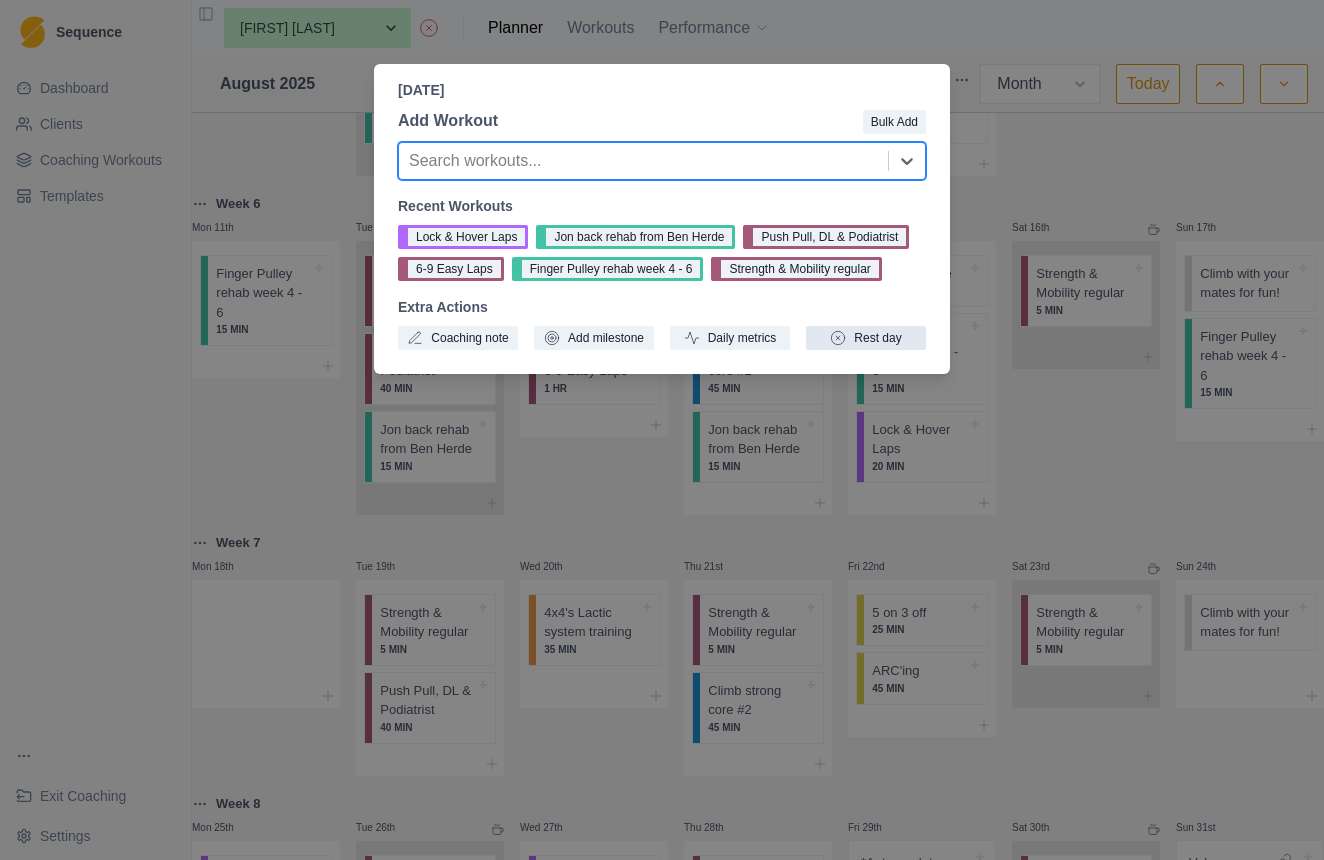 click 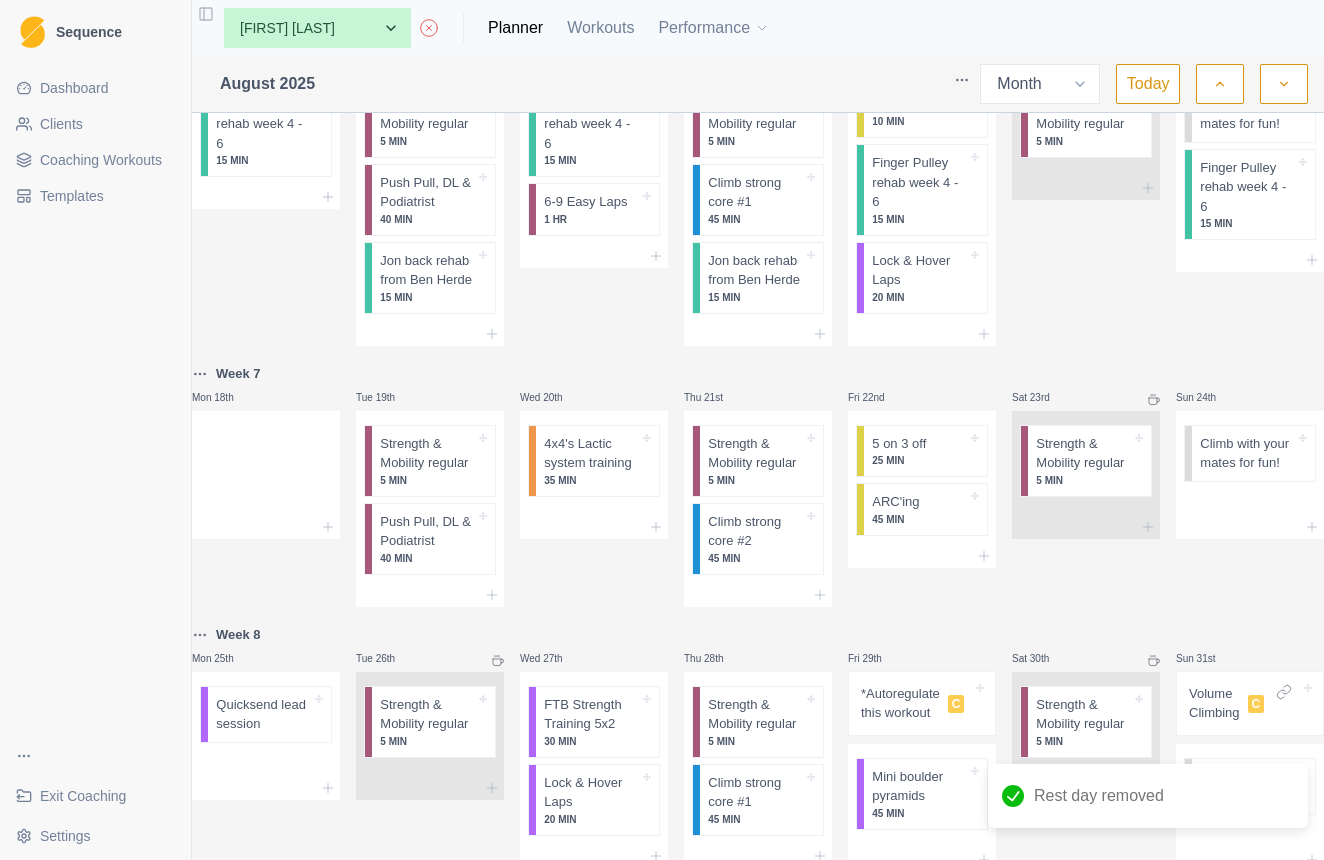 scroll, scrollTop: 838, scrollLeft: 0, axis: vertical 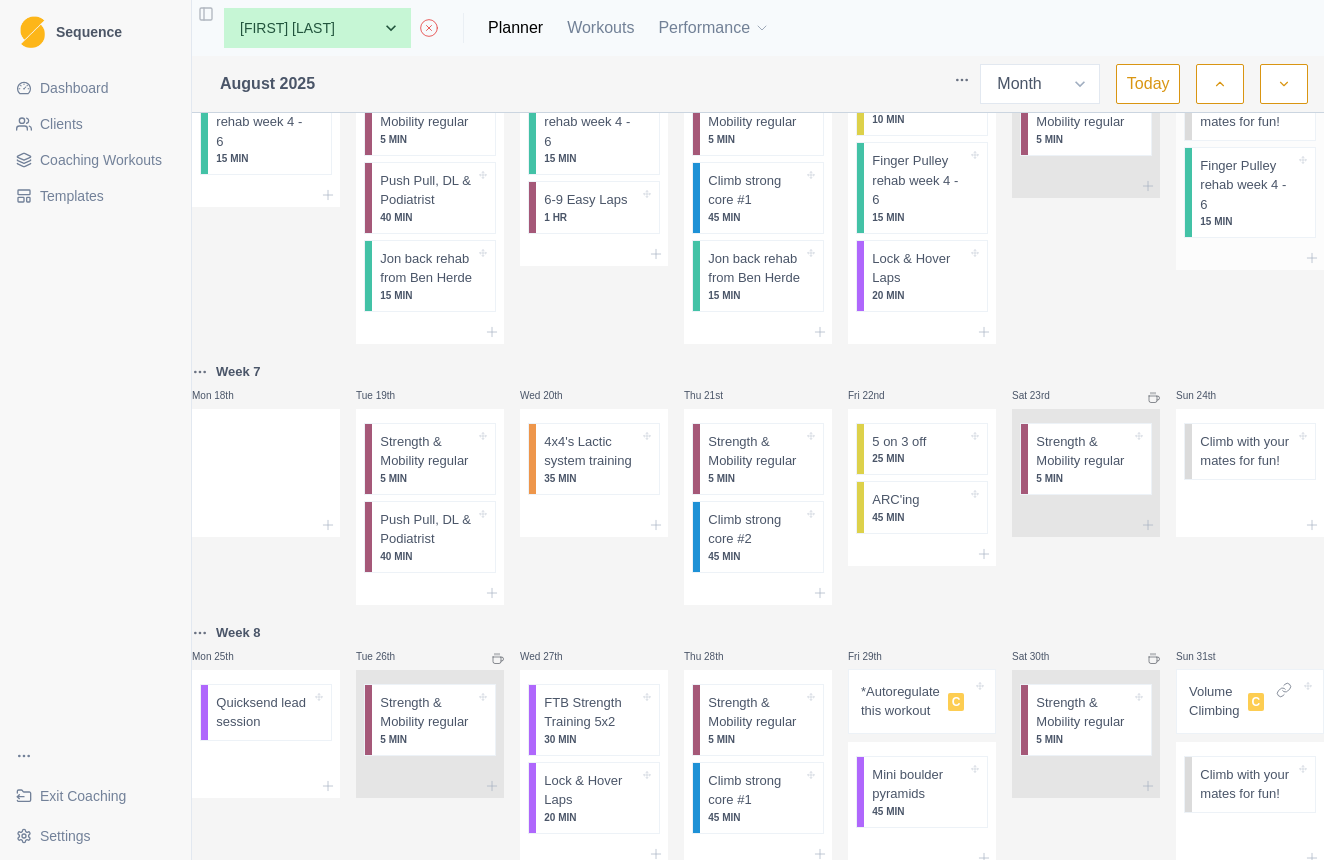 click on "Finger Pulley rehab week 4 - 6" at bounding box center (1247, 185) 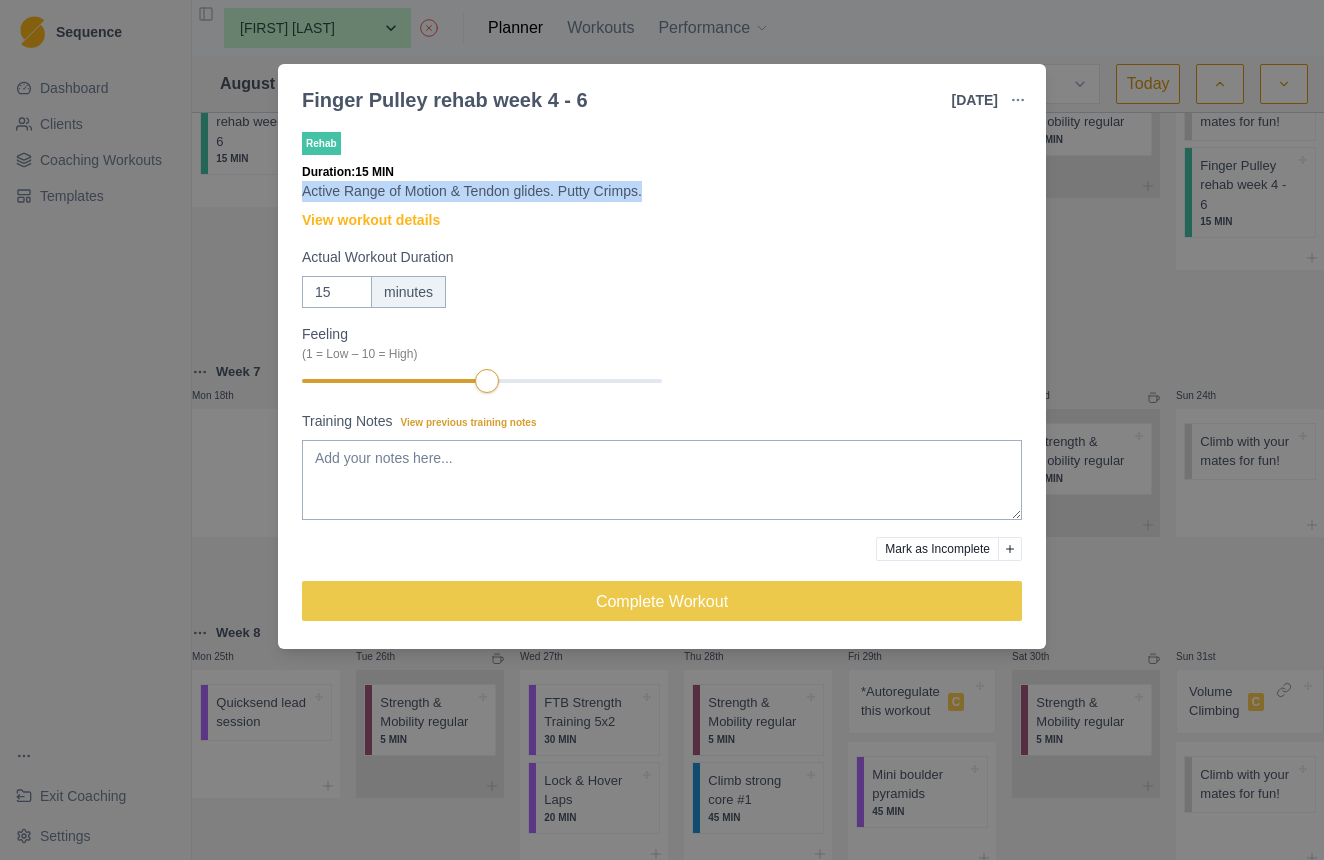 drag, startPoint x: 664, startPoint y: 190, endPoint x: 298, endPoint y: 196, distance: 366.04916 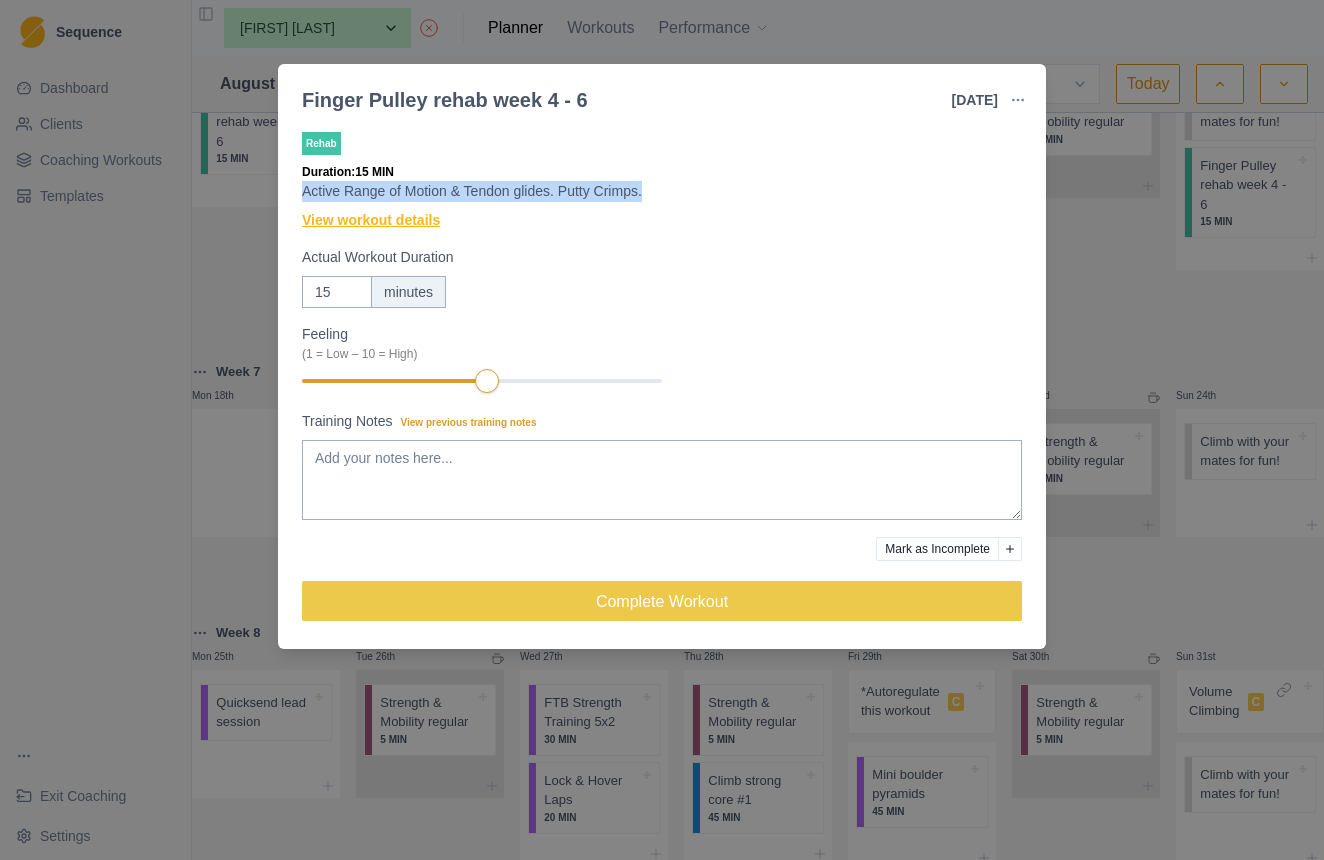 click on "View workout details" at bounding box center [371, 220] 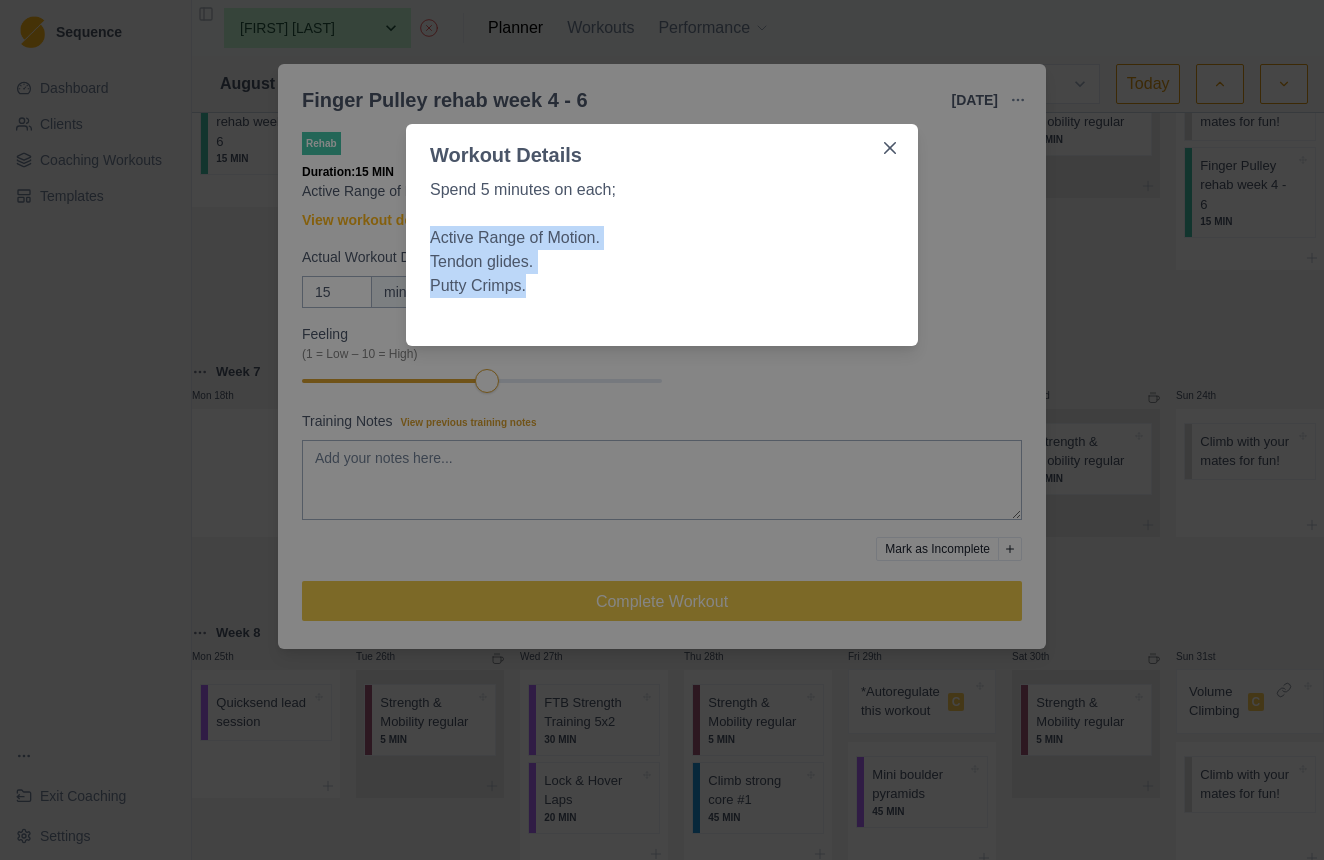 drag, startPoint x: 544, startPoint y: 287, endPoint x: 426, endPoint y: 238, distance: 127.769325 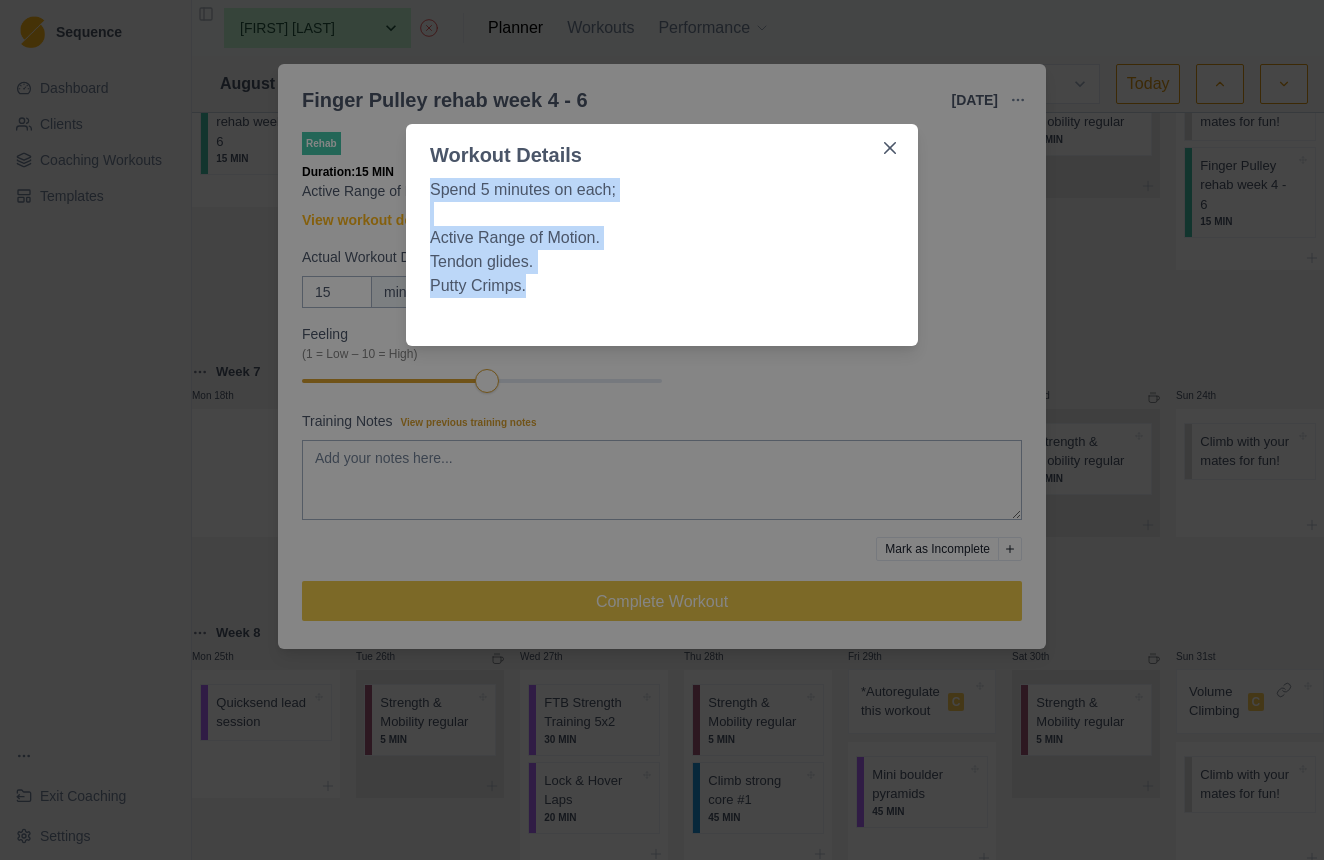 drag, startPoint x: 527, startPoint y: 282, endPoint x: 429, endPoint y: 191, distance: 133.73482 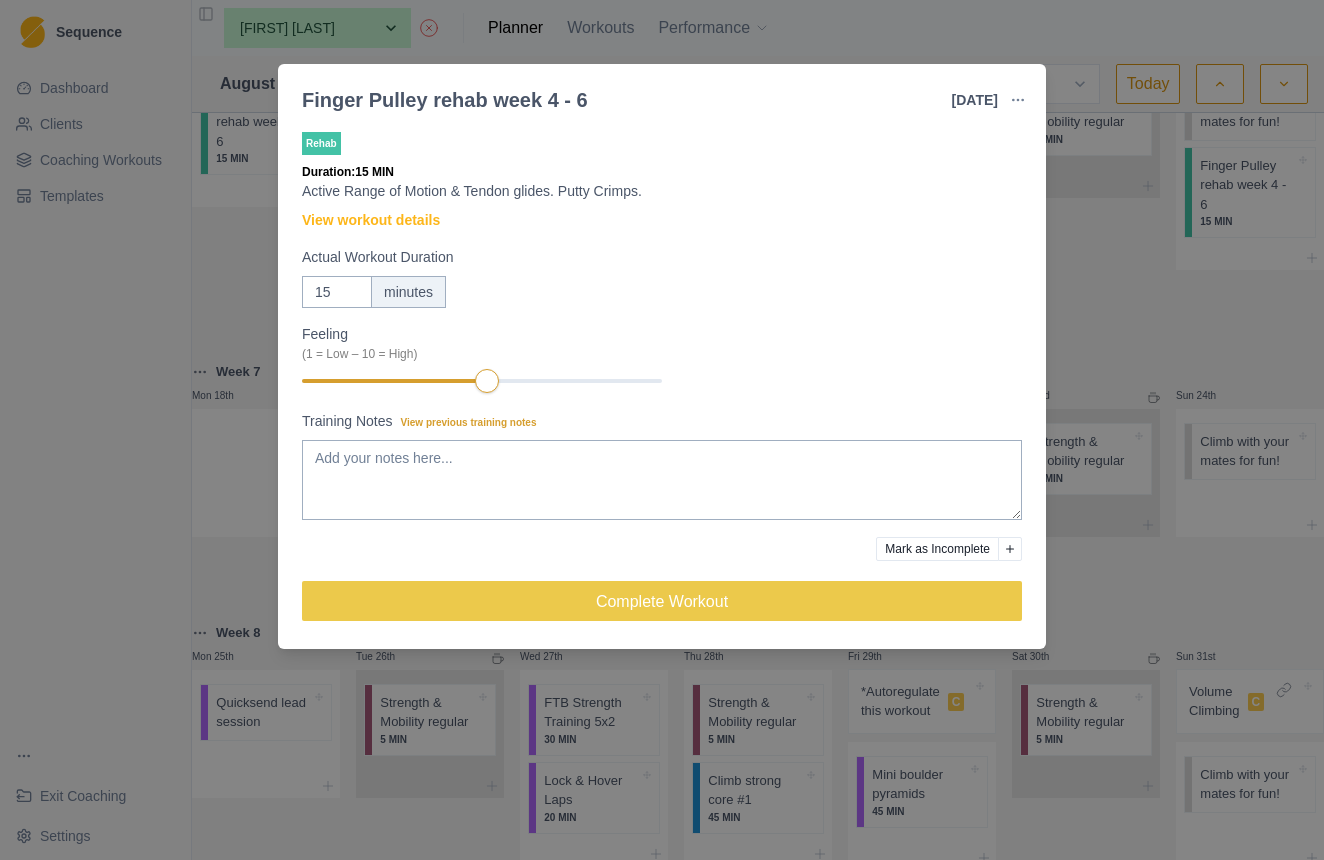 click on "Finger Pulley rehab week 4 - 6 17 Aug 2025 Link To Goal View Workout Metrics Edit Original Workout Reschedule Workout Remove From Schedule Rehab Duration:  15 MIN Active Range of Motion & Tendon glides.  Putty Crimps. View workout details Actual Workout Duration 15 minutes Feeling (1 = Low – 10 = High) Training Notes View previous training notes Mark as Incomplete Complete Workout" at bounding box center [662, 430] 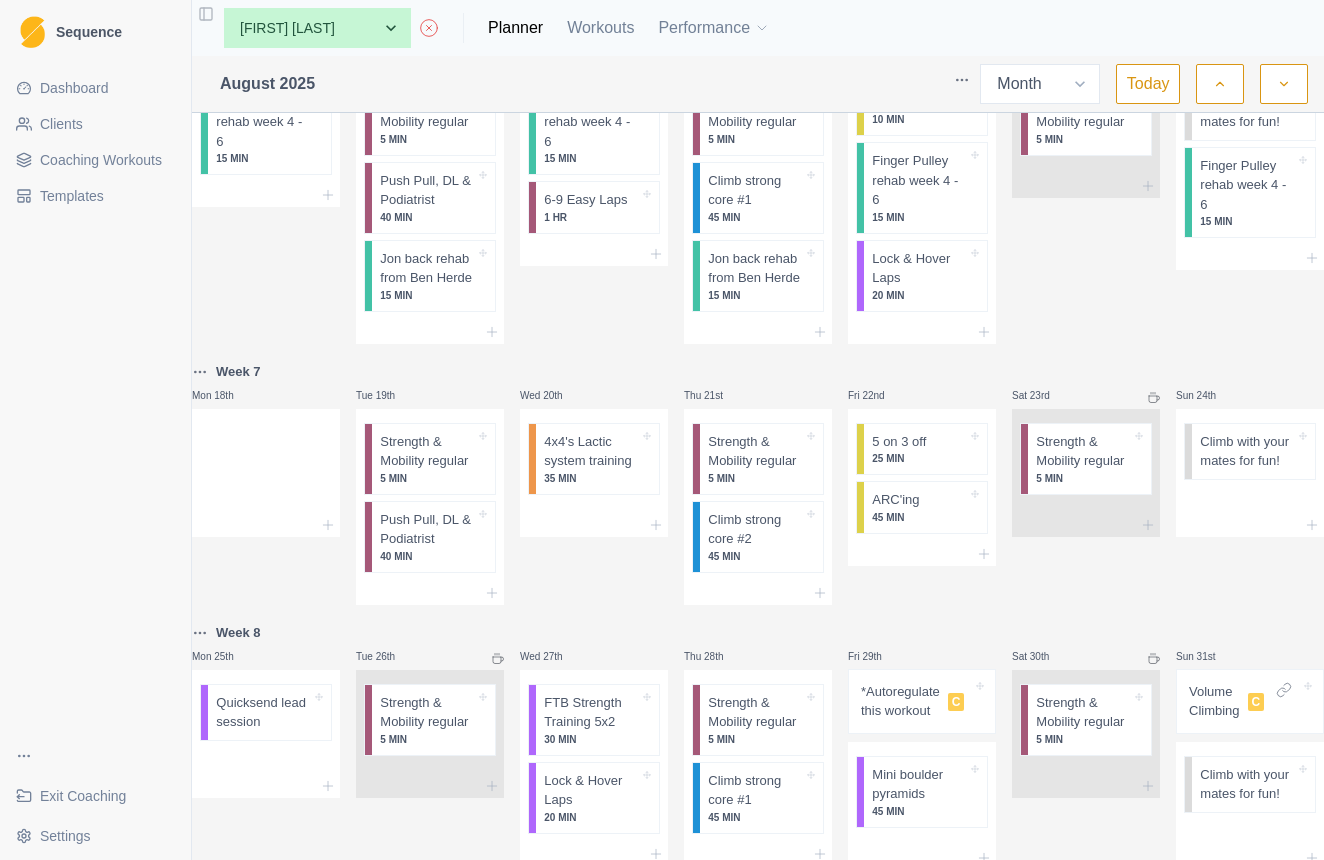 click on "Coaching Workouts" at bounding box center [101, 160] 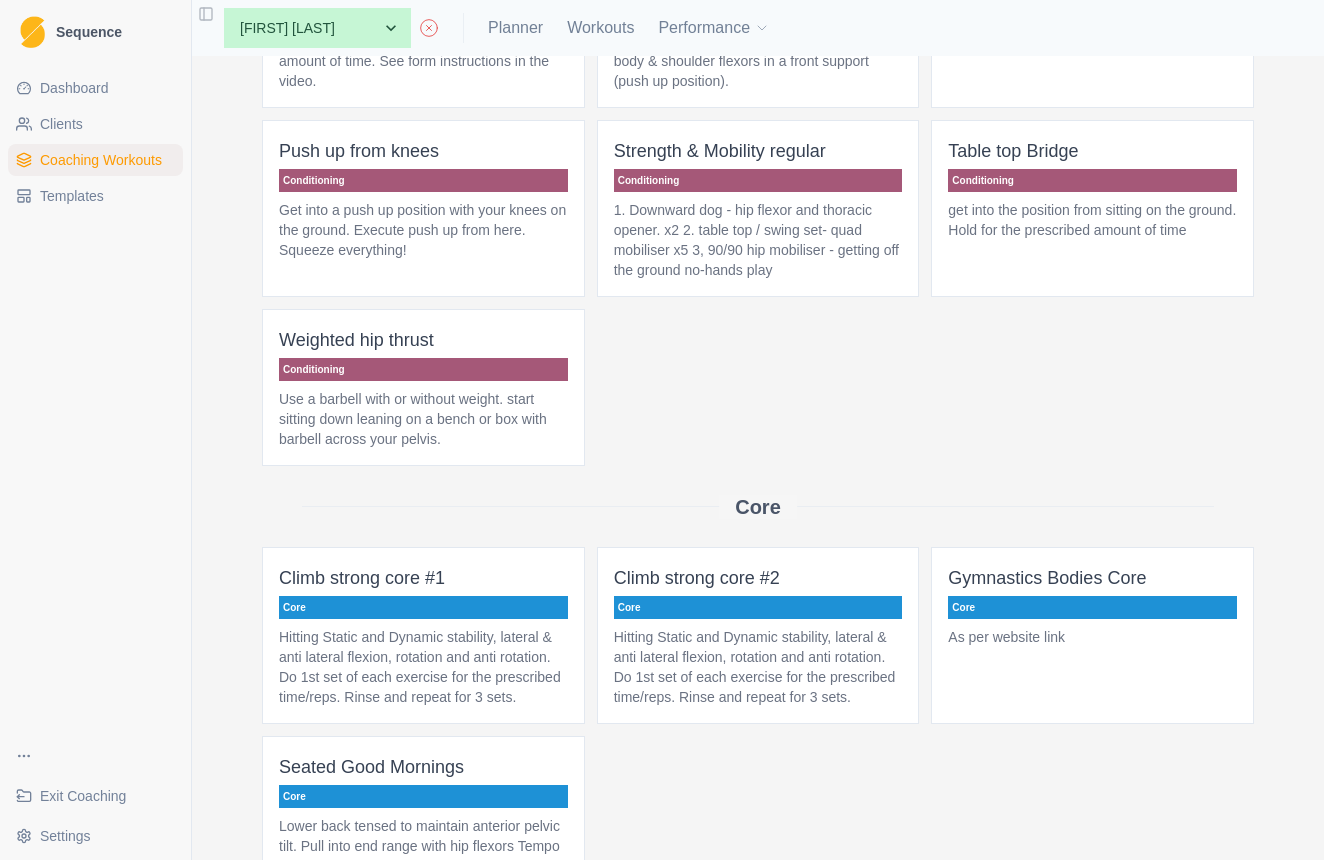 scroll, scrollTop: 0, scrollLeft: 0, axis: both 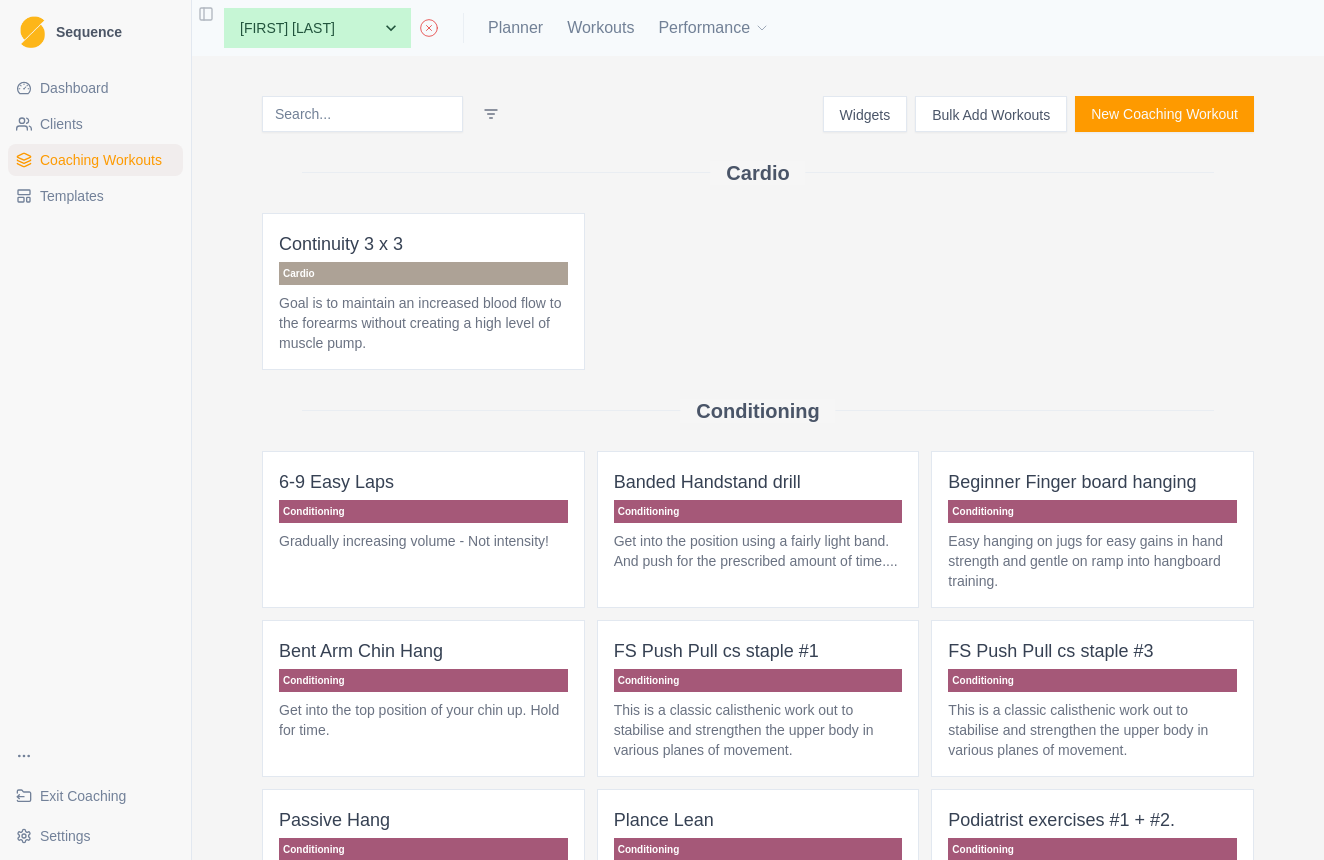 click on "New Coaching Workout" at bounding box center [1164, 114] 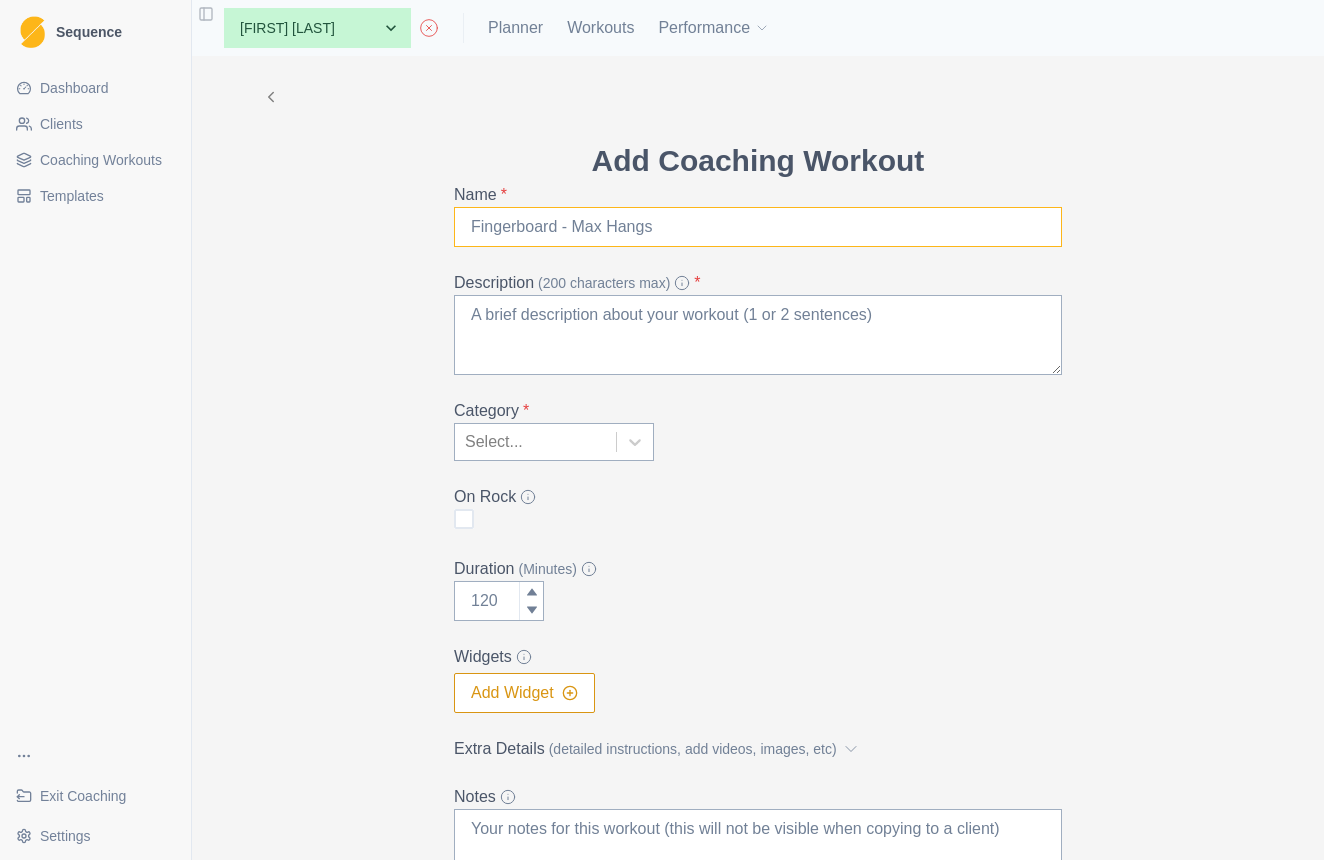 click on "Name *" at bounding box center (758, 227) 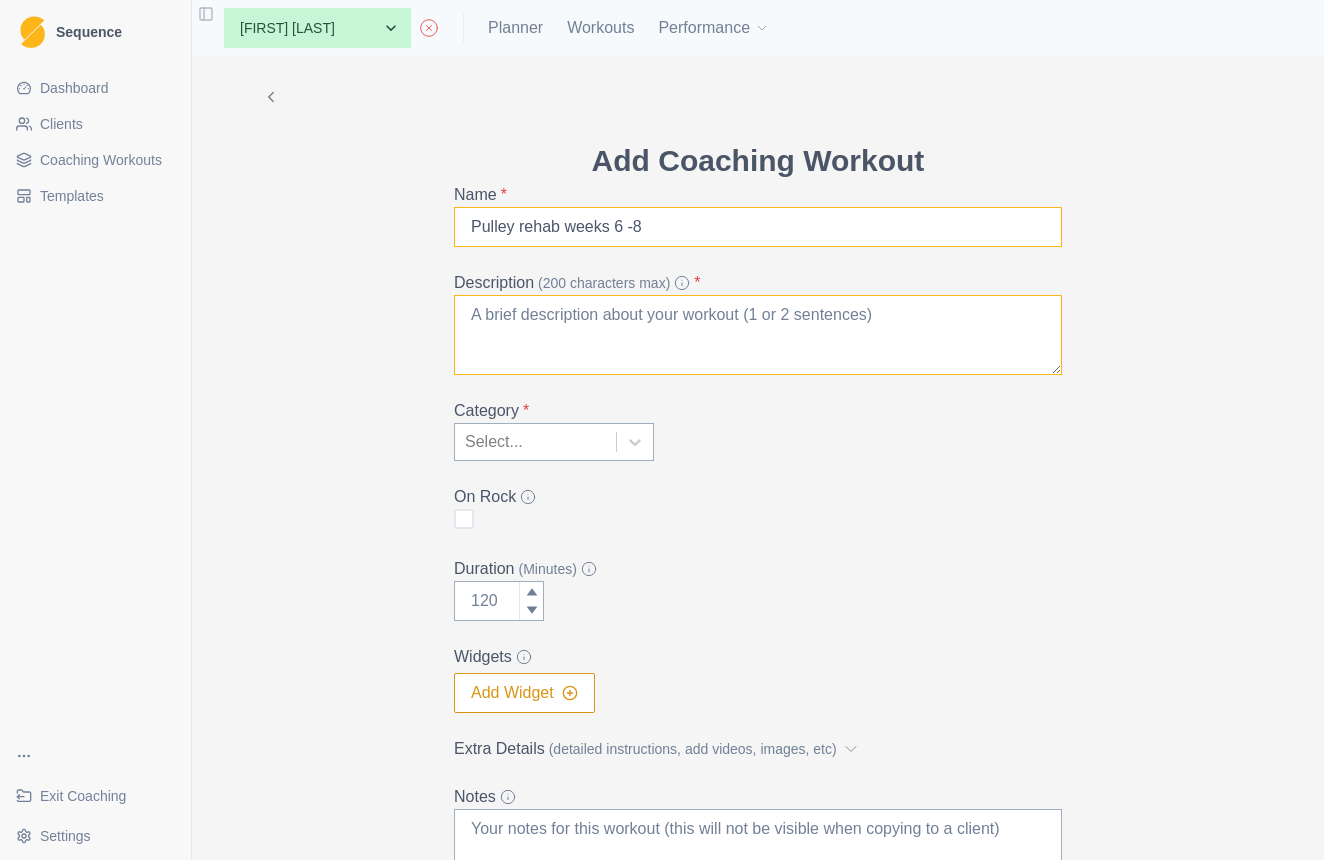 type on "Pulley rehab weeks 6 -8" 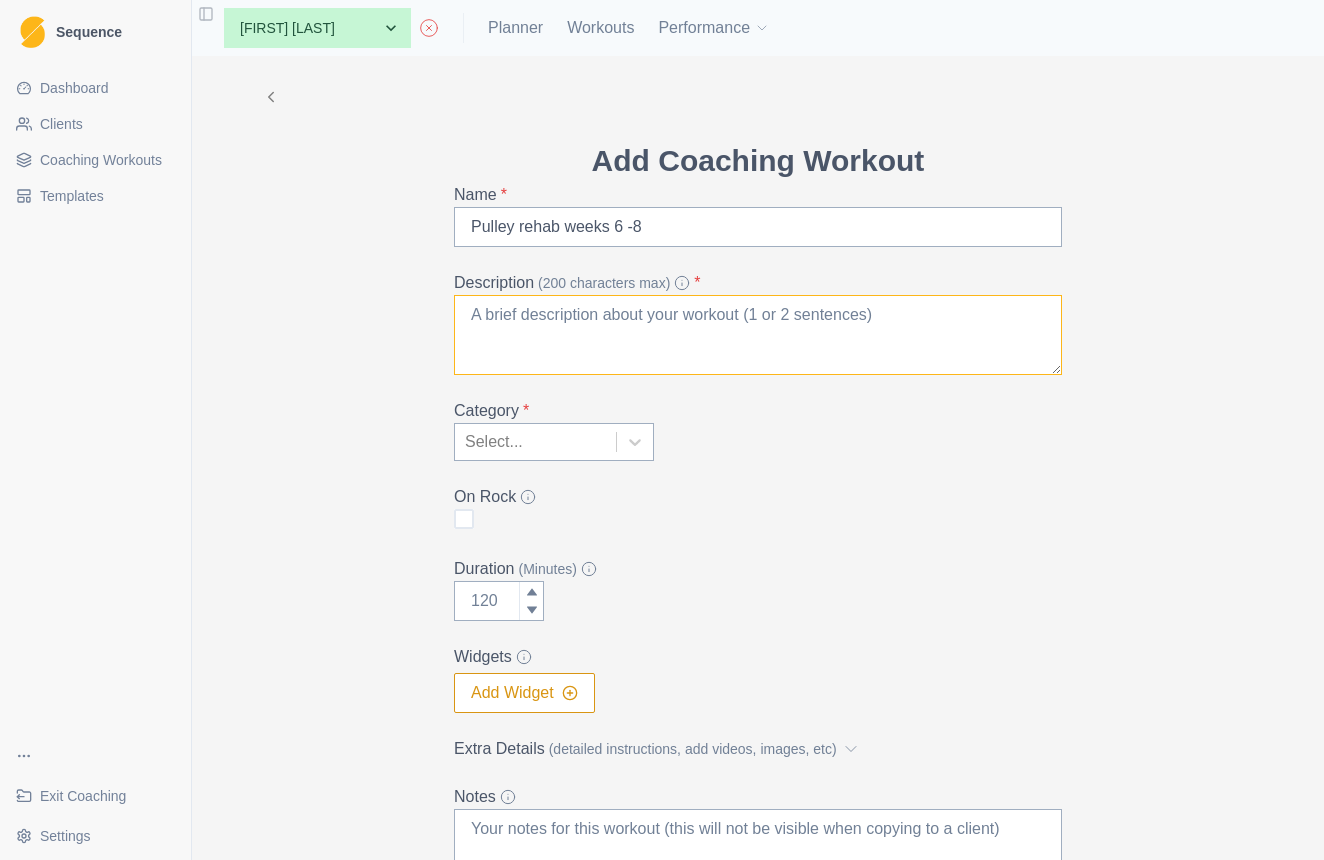 click on "Description   (200 characters max) *" at bounding box center (758, 335) 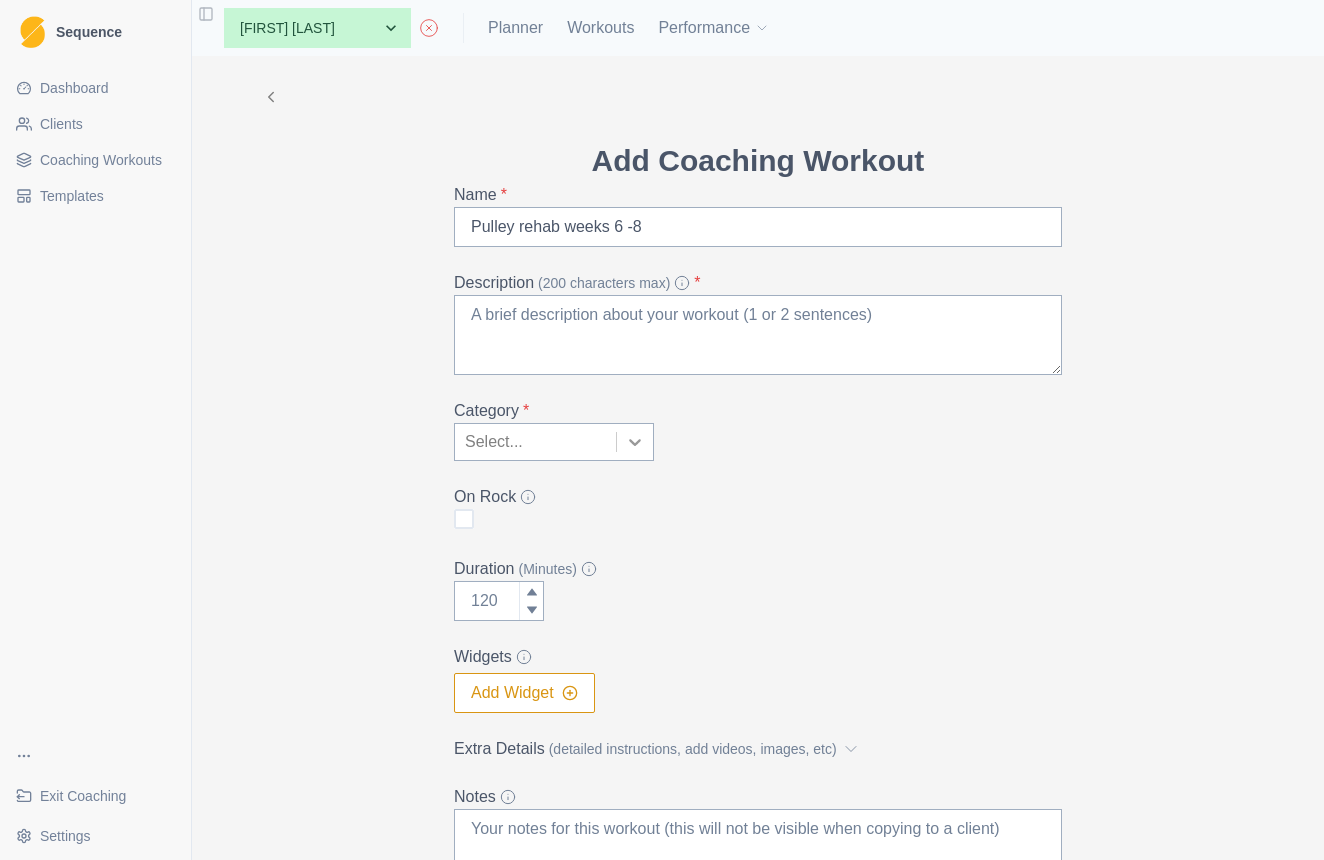 click 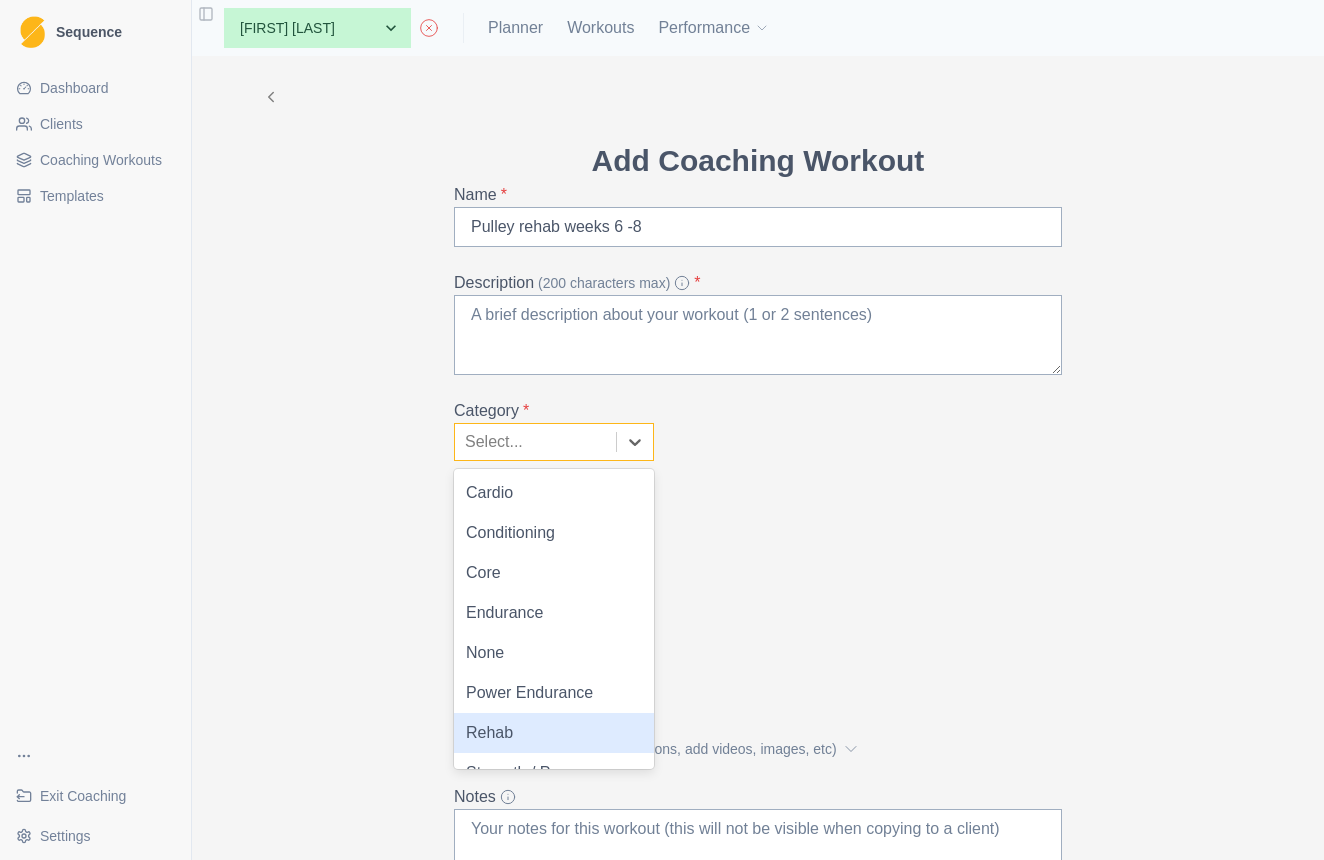 click on "Rehab" at bounding box center (554, 733) 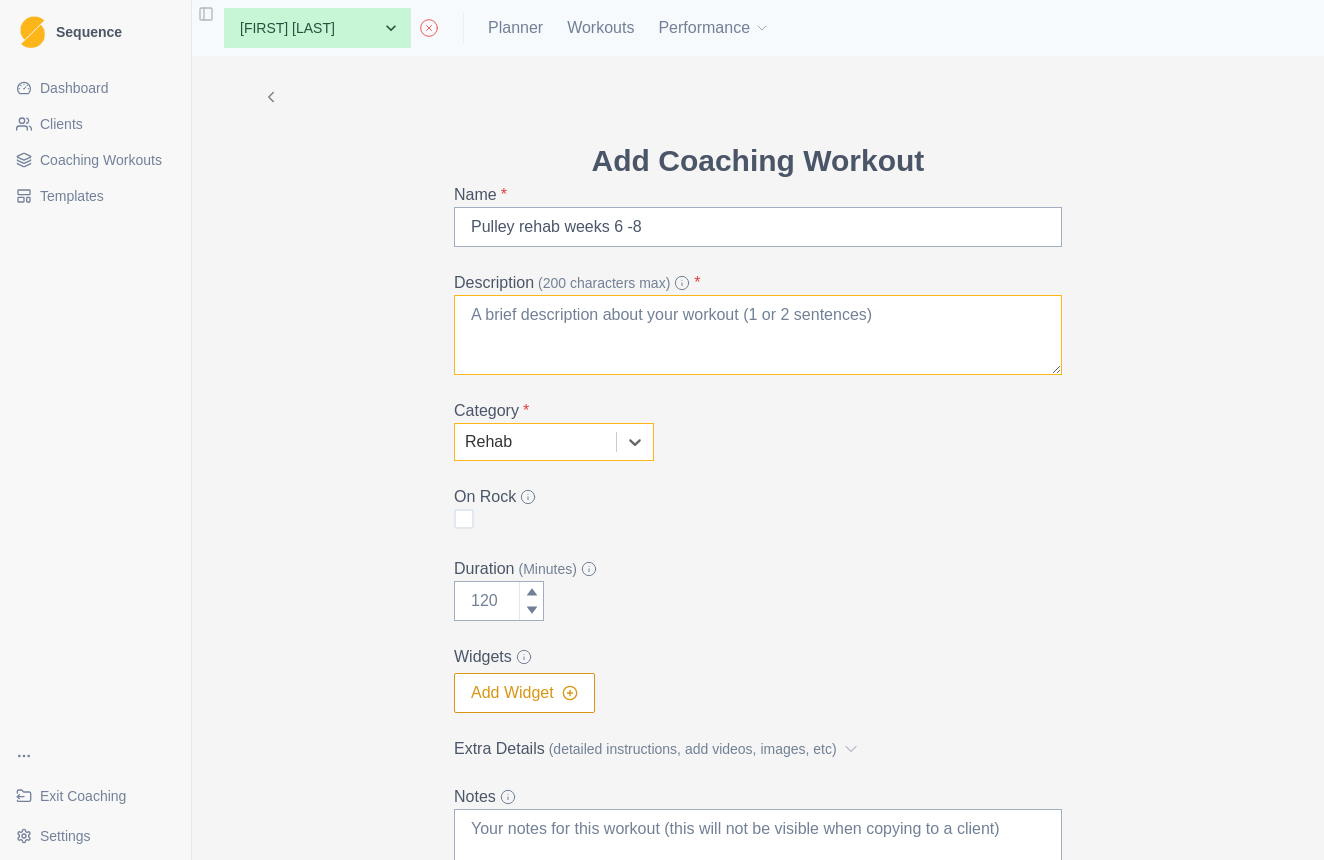 click on "Description   (200 characters max) *" at bounding box center (758, 335) 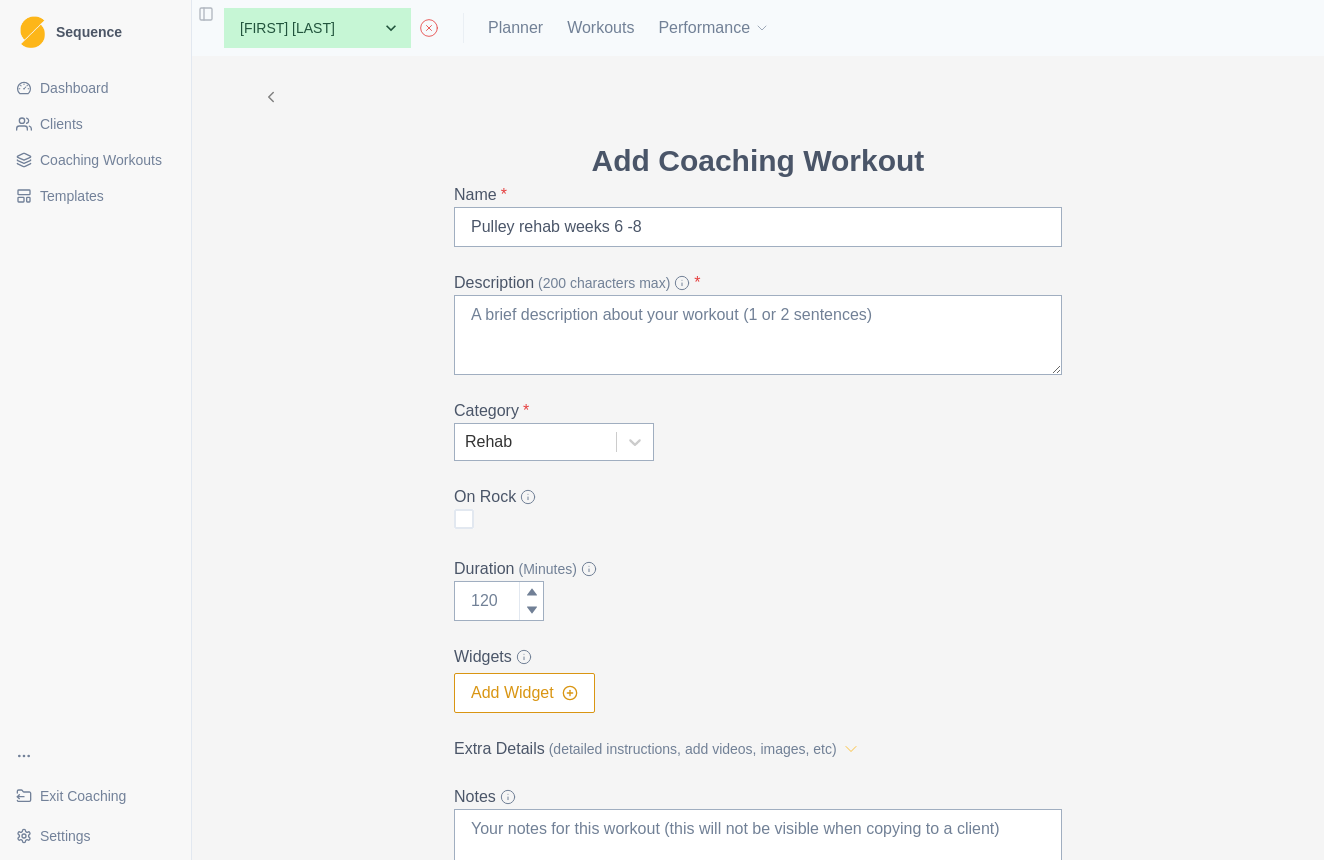 click 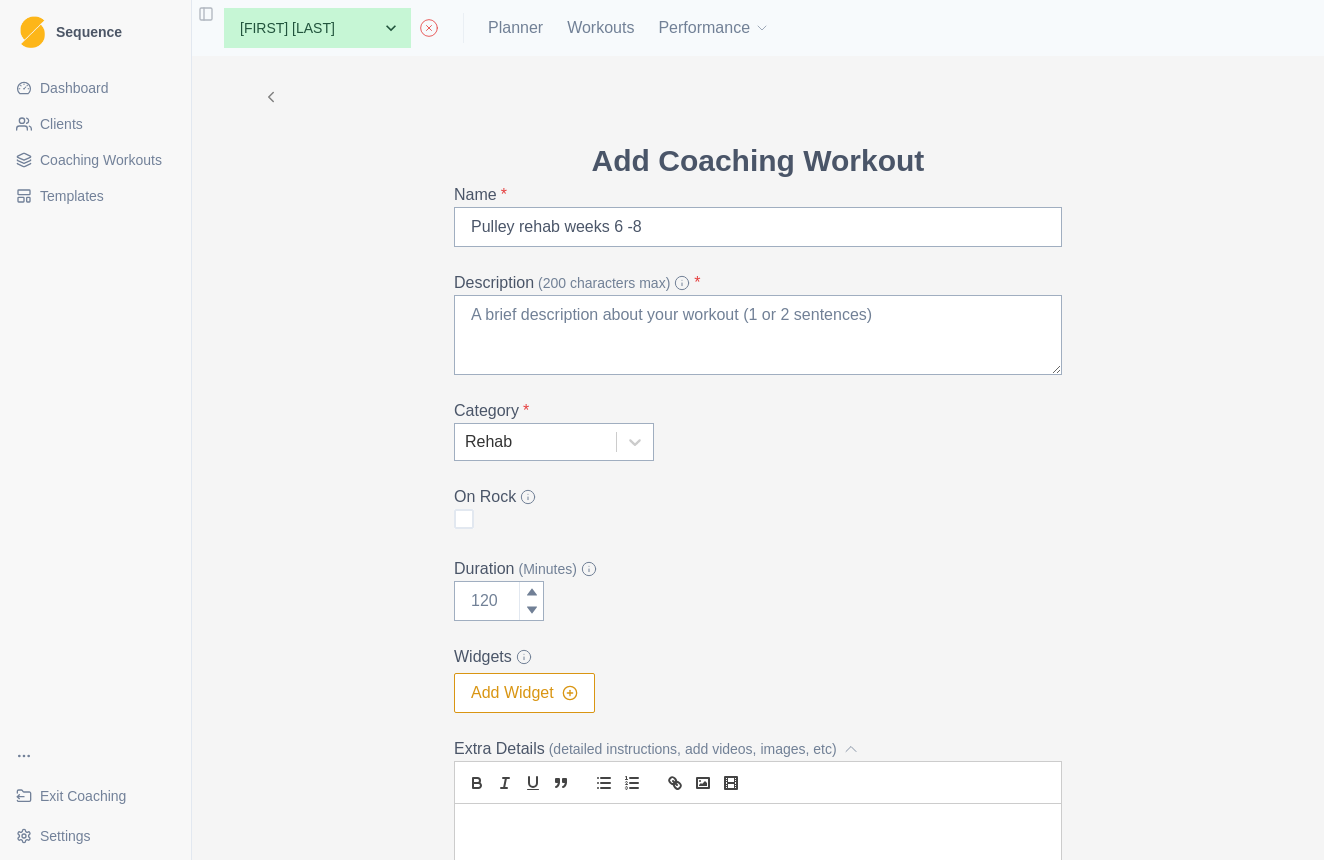 click at bounding box center (758, 827) 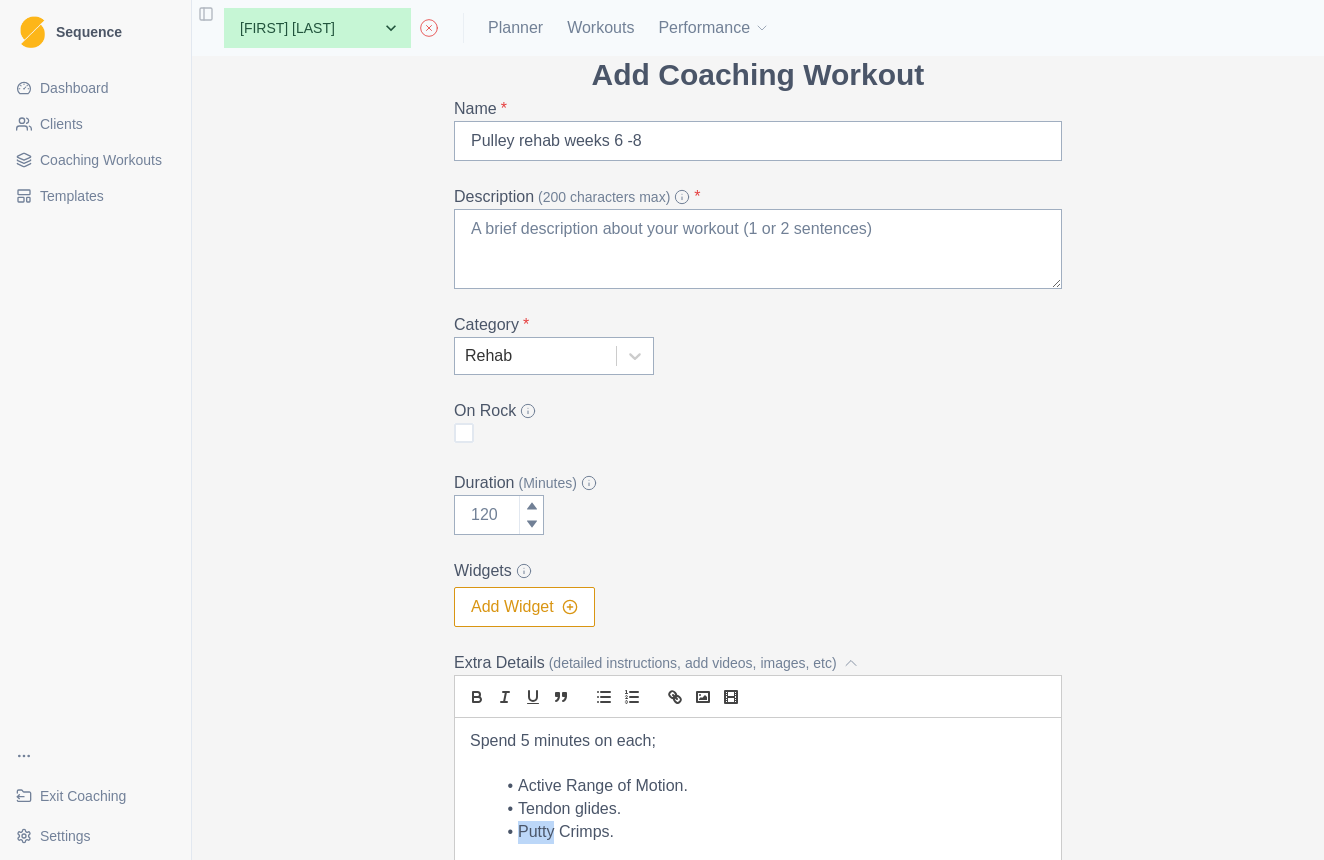 drag, startPoint x: 553, startPoint y: 829, endPoint x: 515, endPoint y: 825, distance: 38.209946 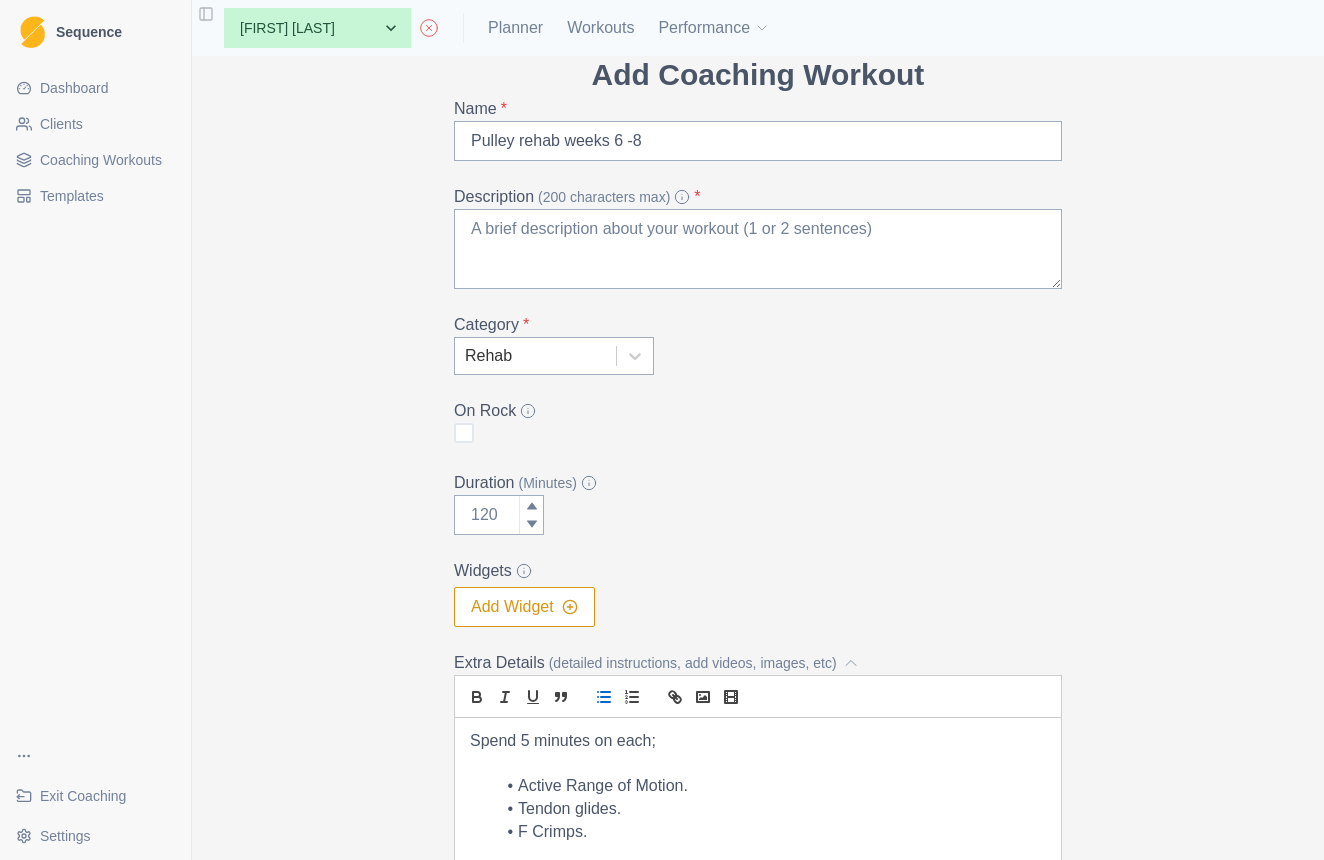type 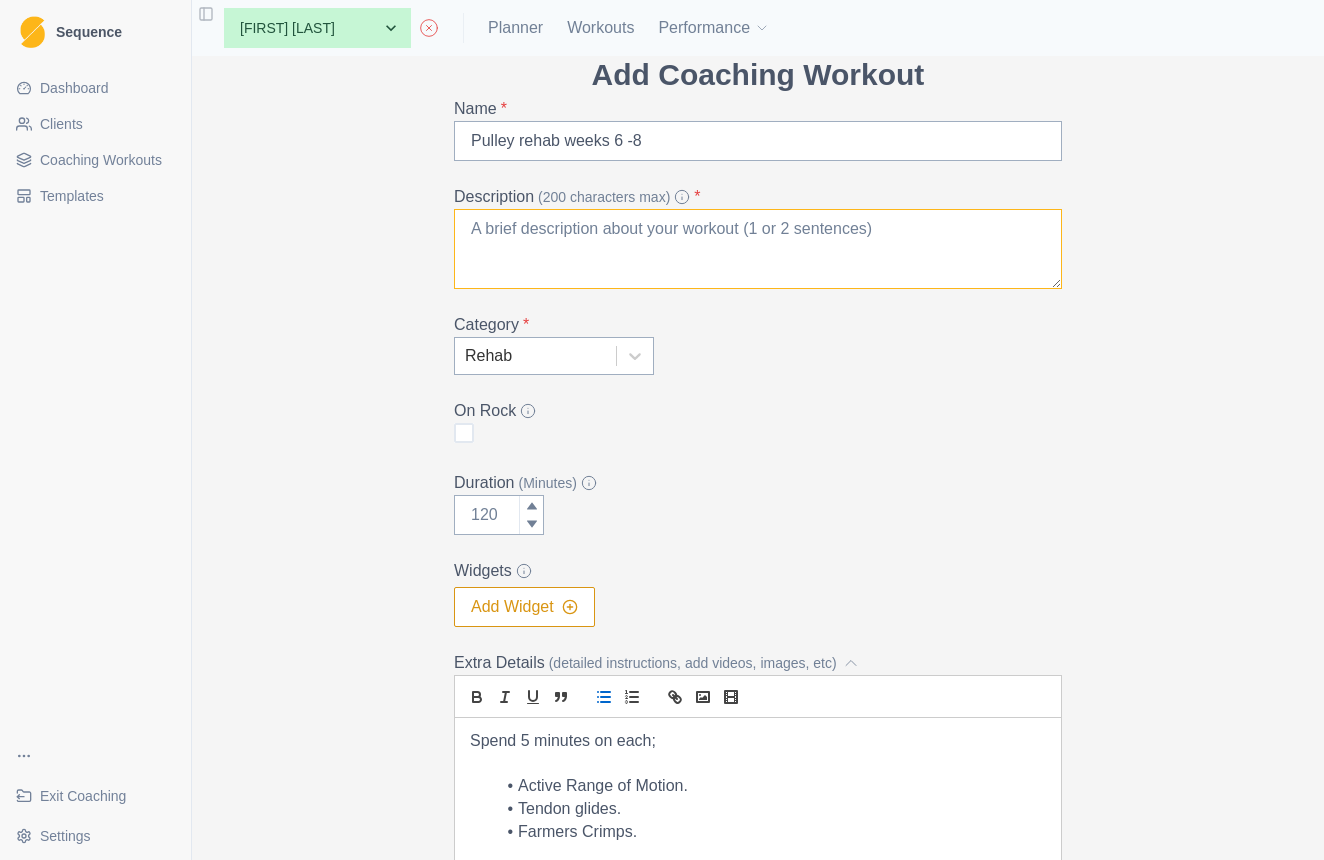 click on "Description   (200 characters max) *" at bounding box center (758, 249) 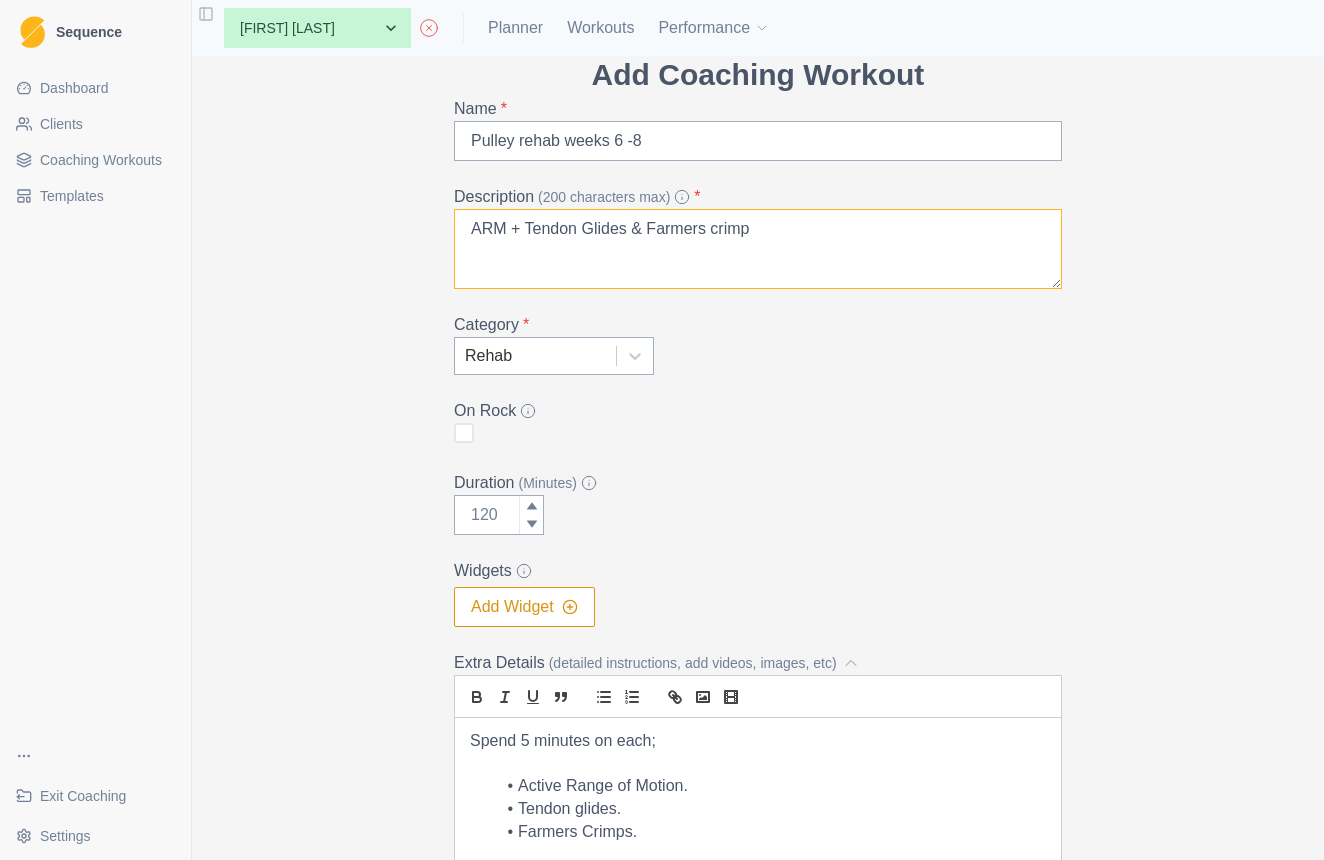 type on "ARM + Tendon Glides & Farmers crimps" 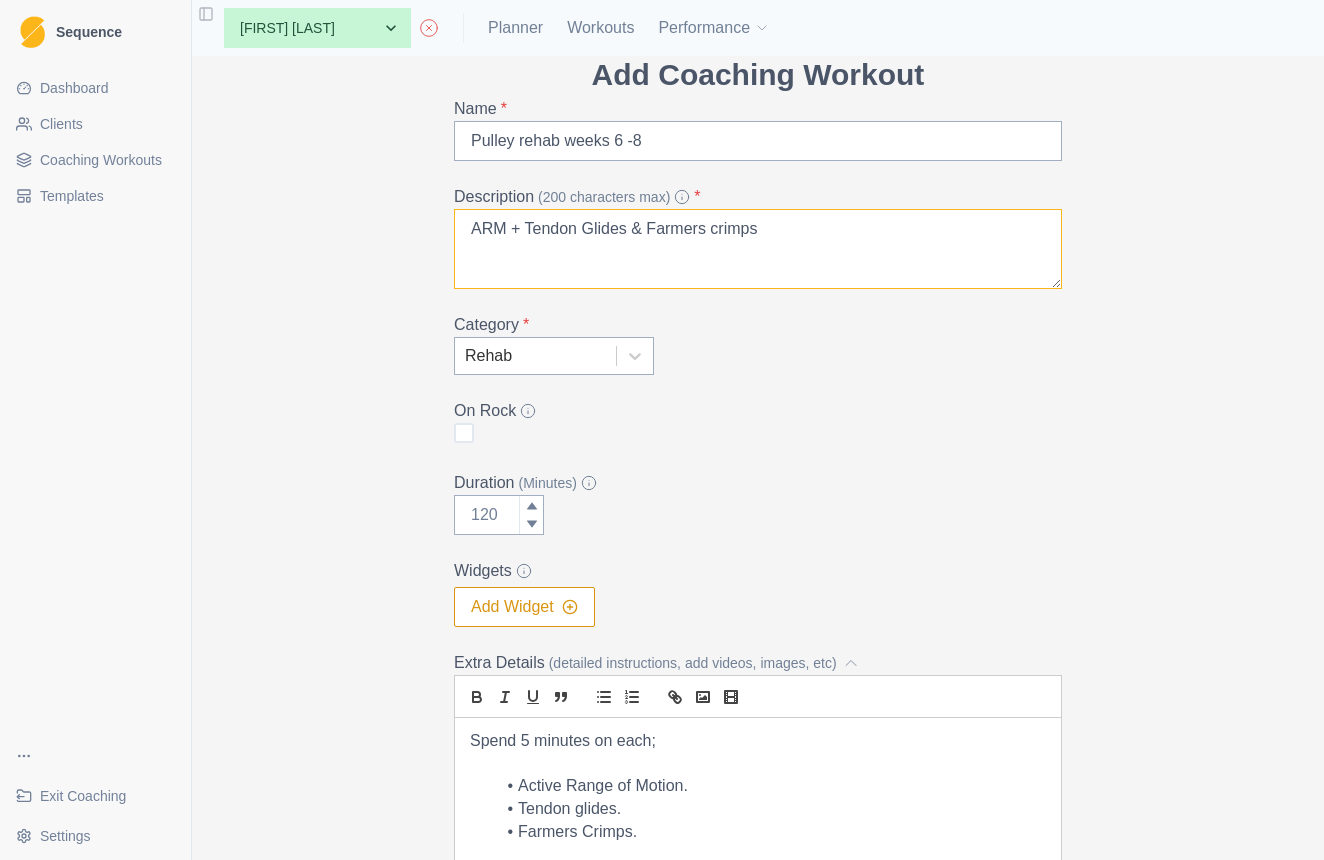 type on "0" 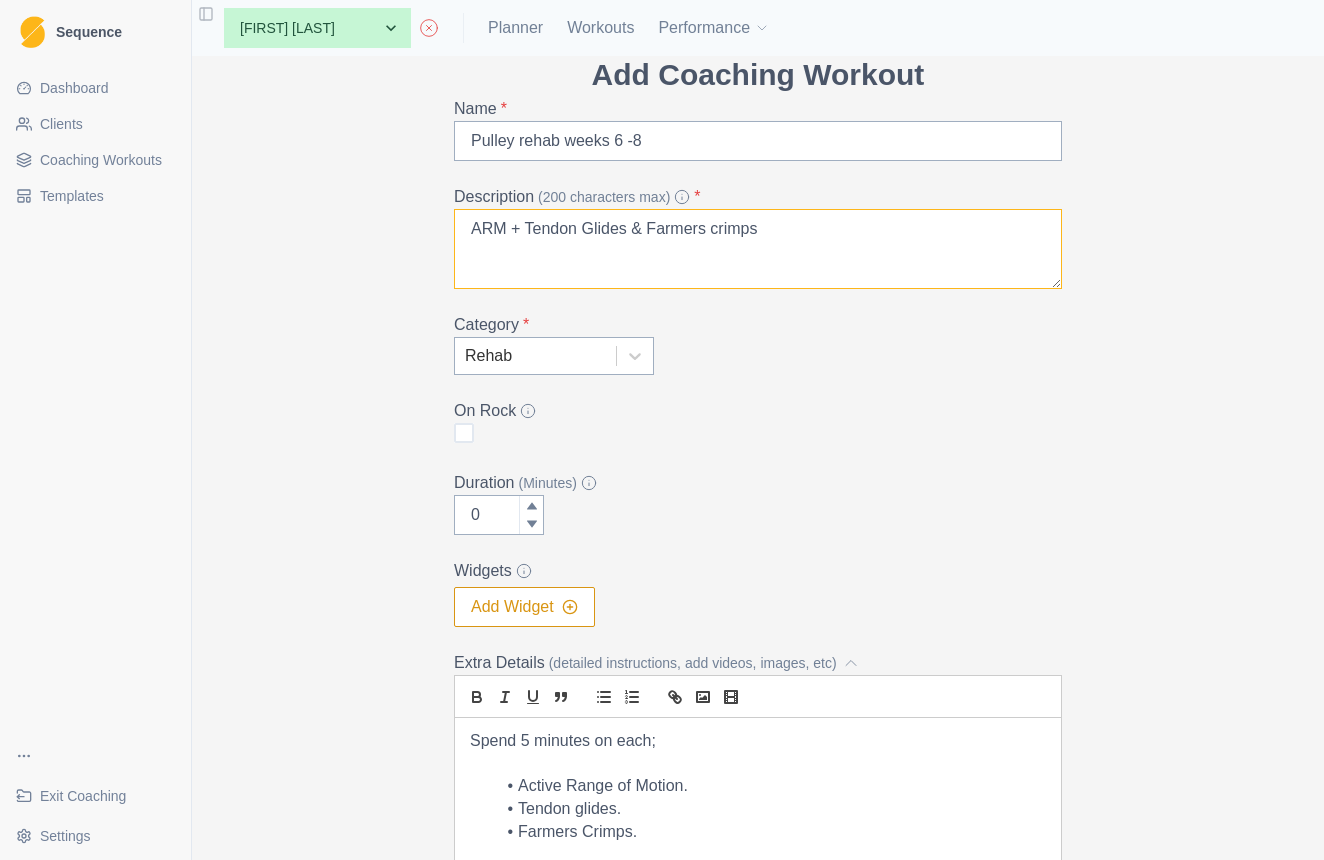 type on "ARM + Tendon Glides & Farmers crimps" 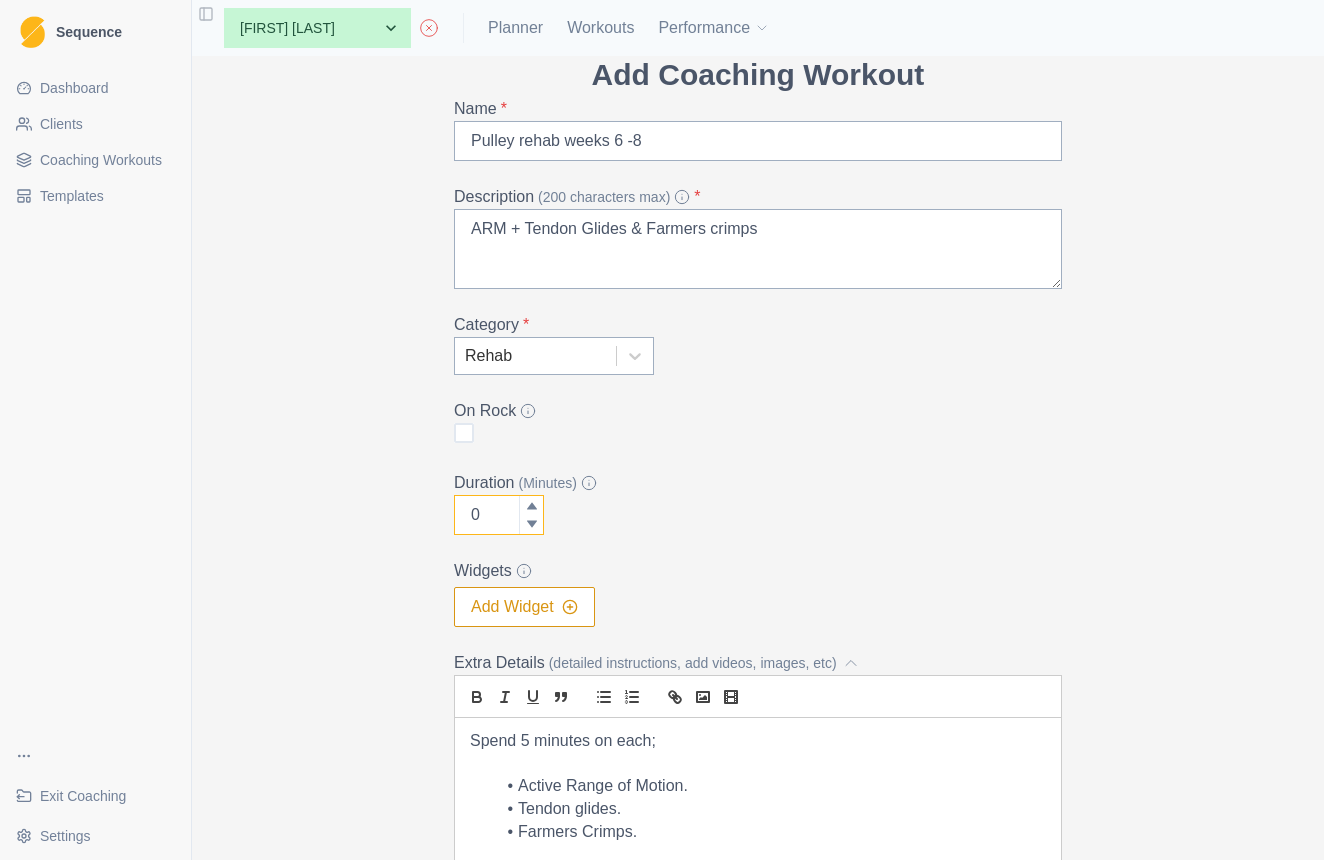 click 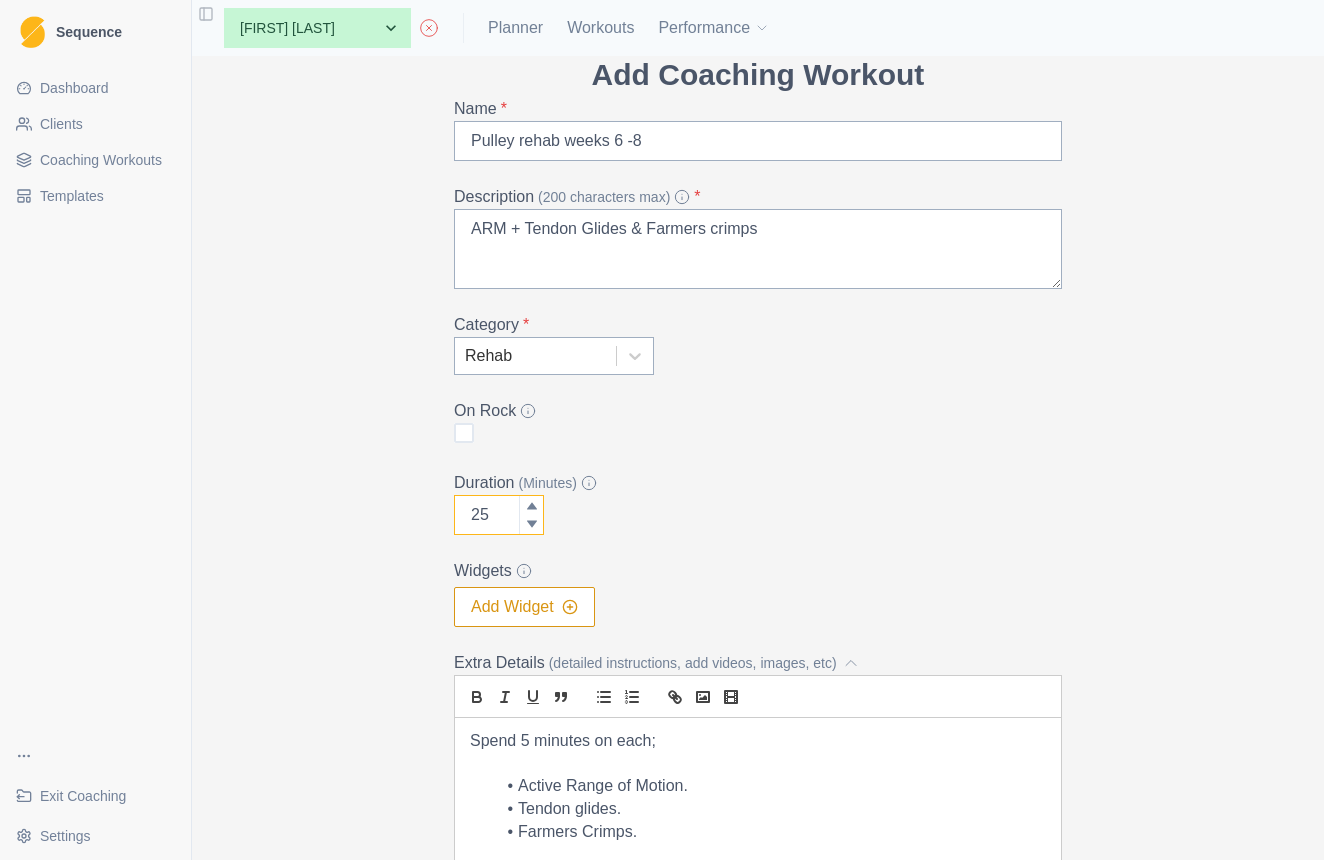 type on "25" 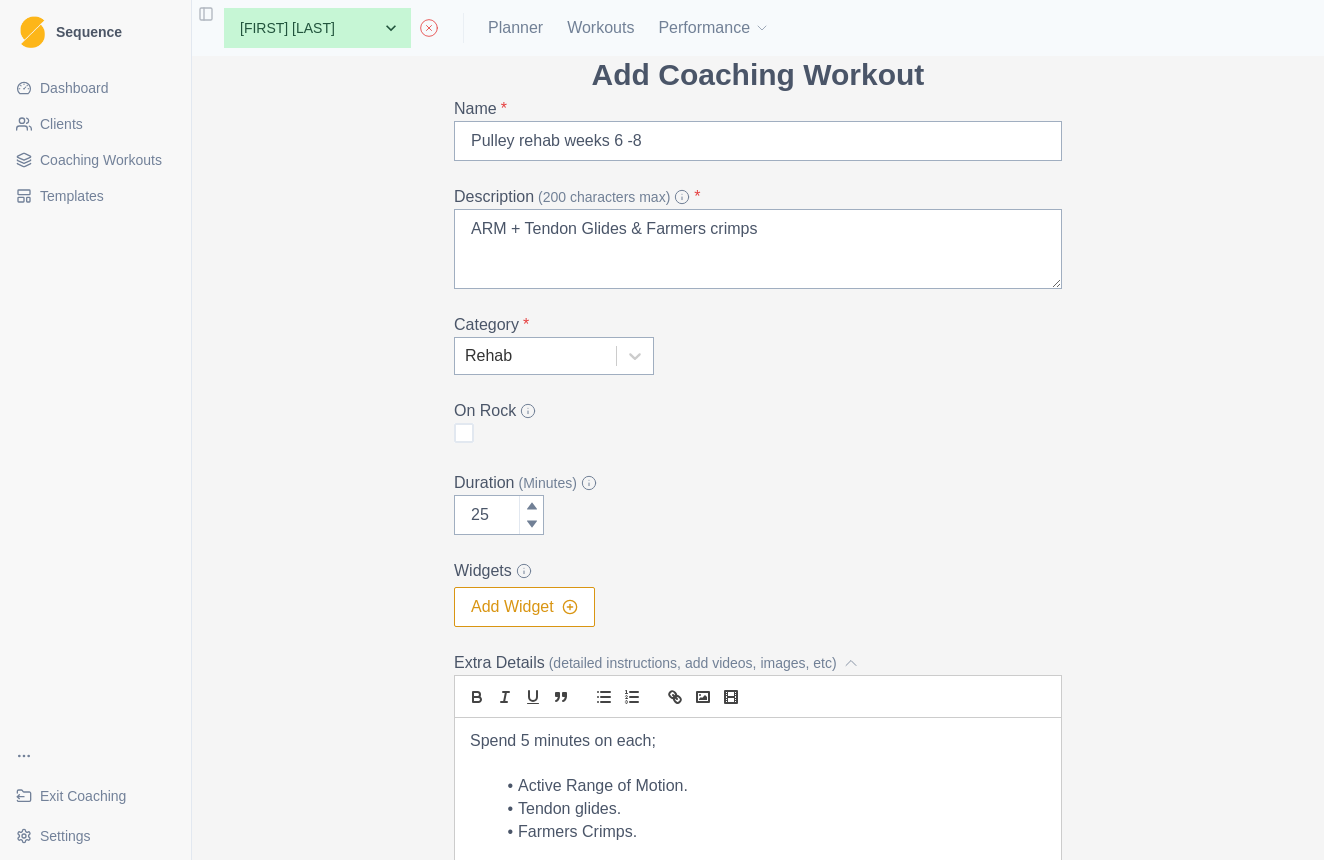click on "Add Coaching Workout Name * Pulley rehab weeks 6 -8 Description   (200 characters max) * ARM + Tendon Glides & Farmers crimps Category * Rehab On Rock Duration   (Minutes) 25 Widgets Add Widget Extra Details (detailed instructions, add videos, images, etc) Spend 5 minutes on each; Active Range of Motion. Tendon glides.  Farmers Crimps. Notes Cancel Create" at bounding box center (758, 458) 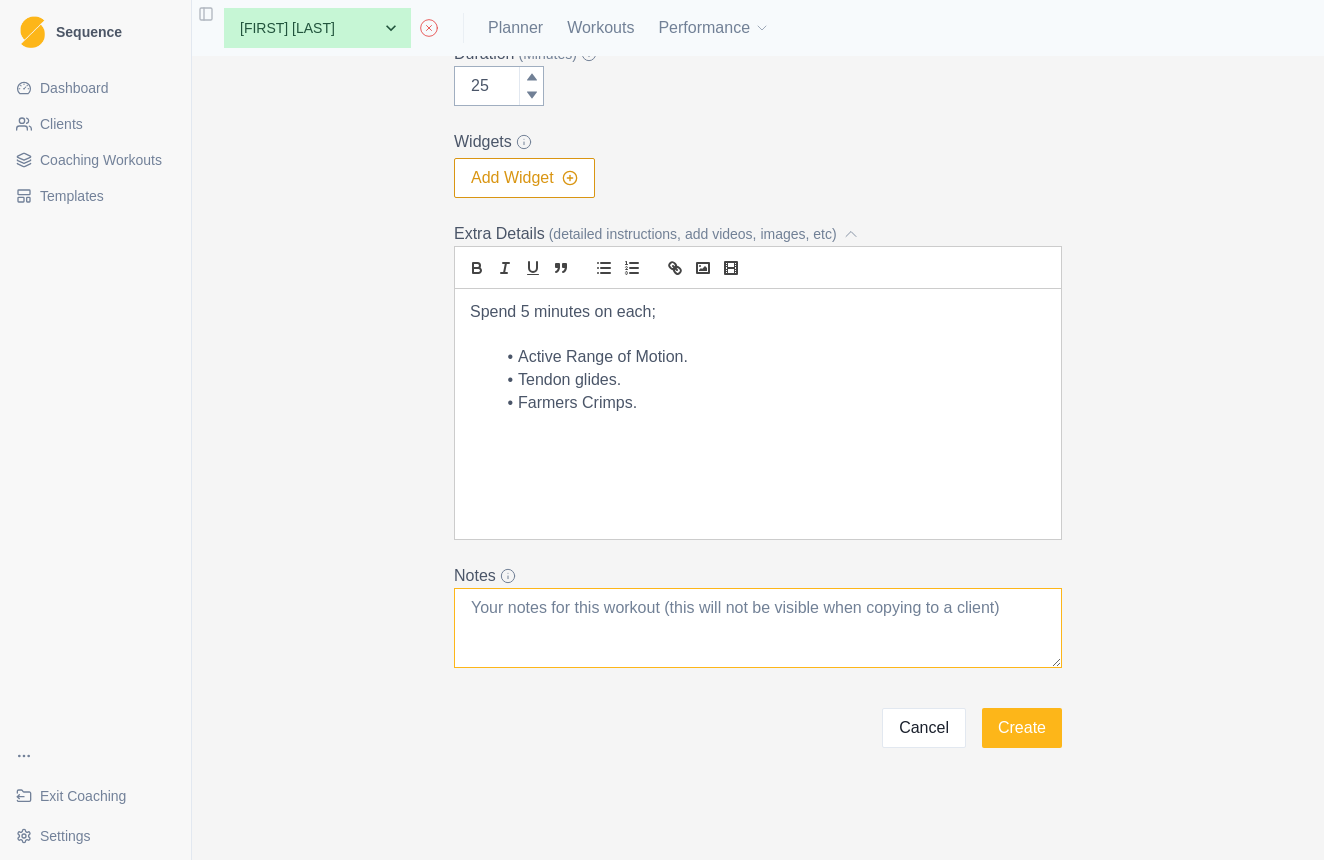scroll, scrollTop: 516, scrollLeft: 0, axis: vertical 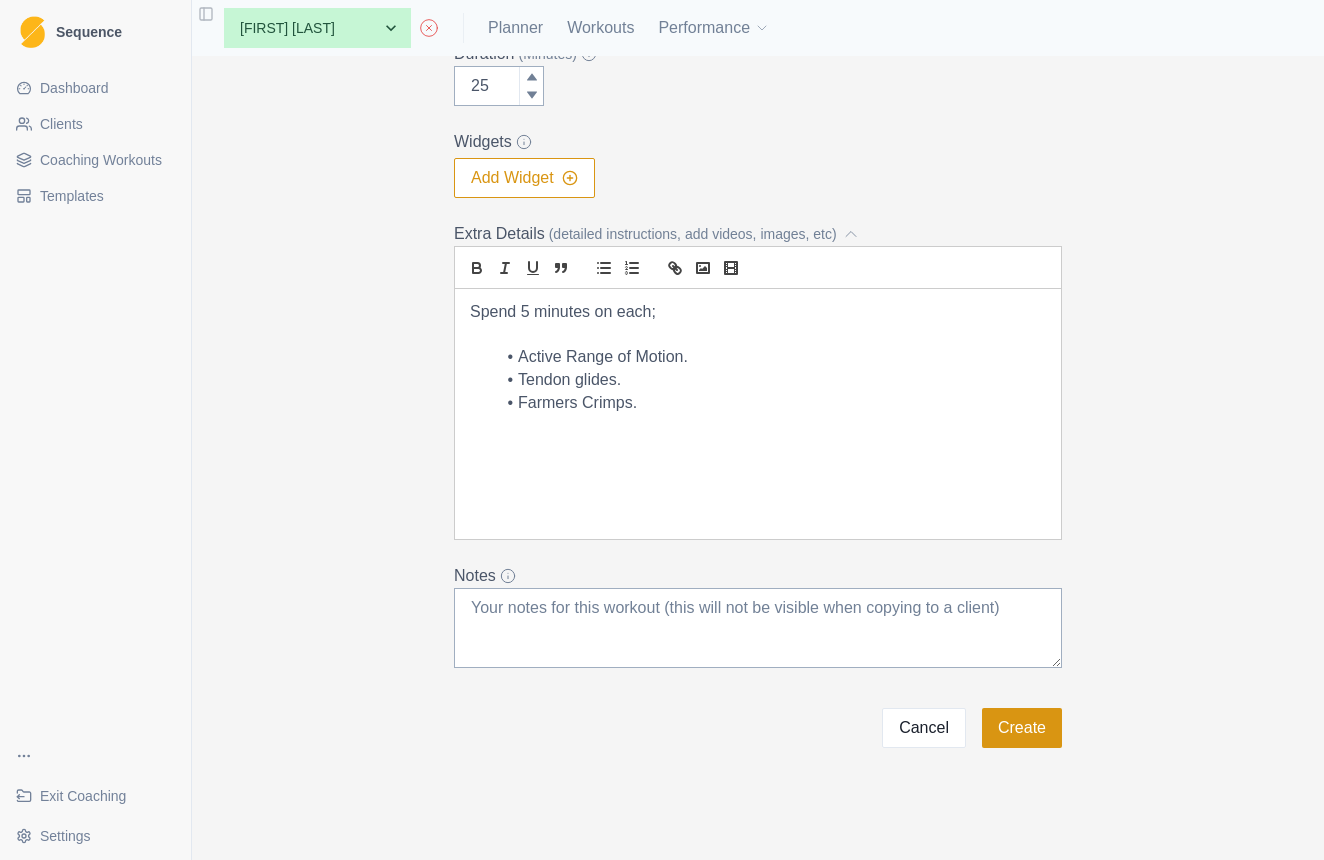 click on "Create" at bounding box center [1022, 728] 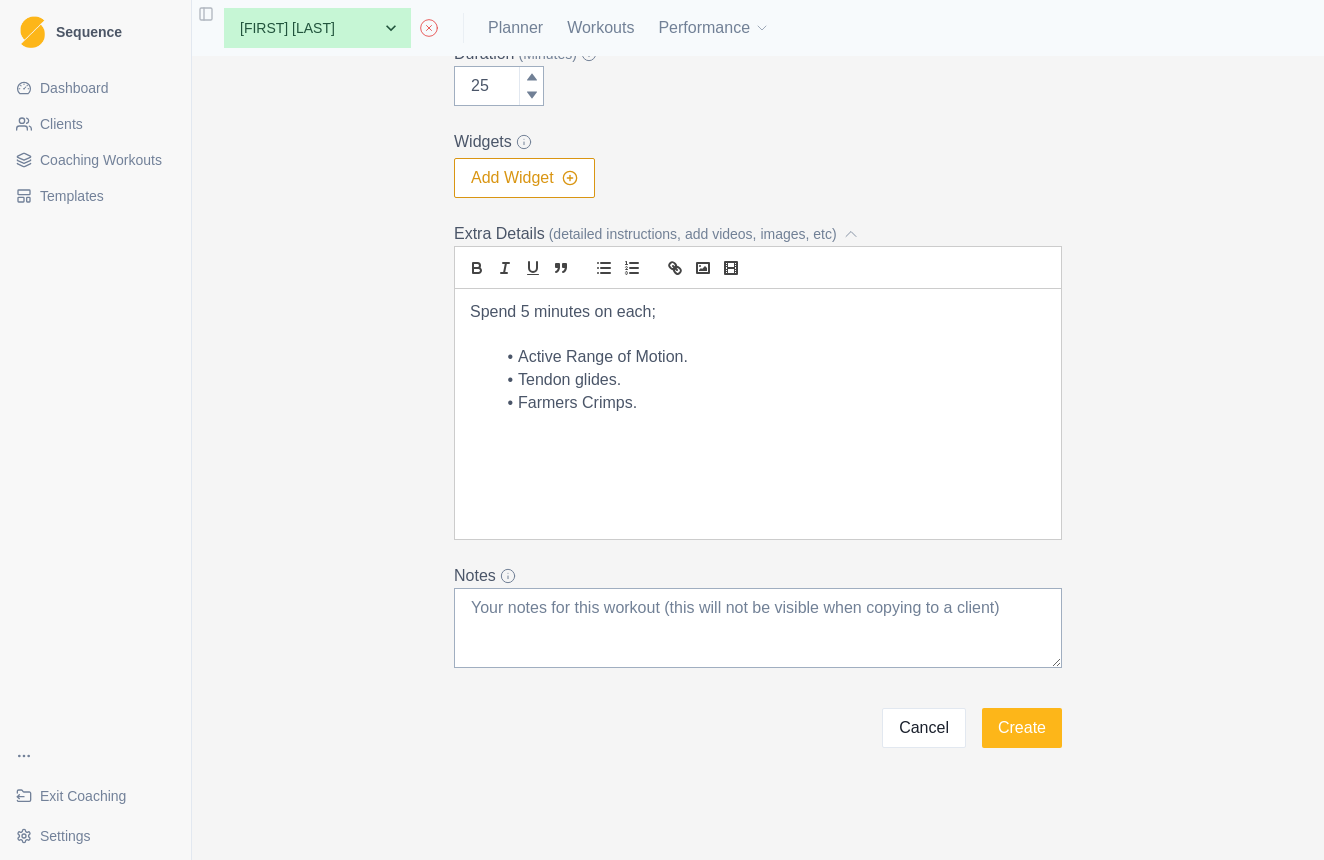 scroll, scrollTop: 0, scrollLeft: 0, axis: both 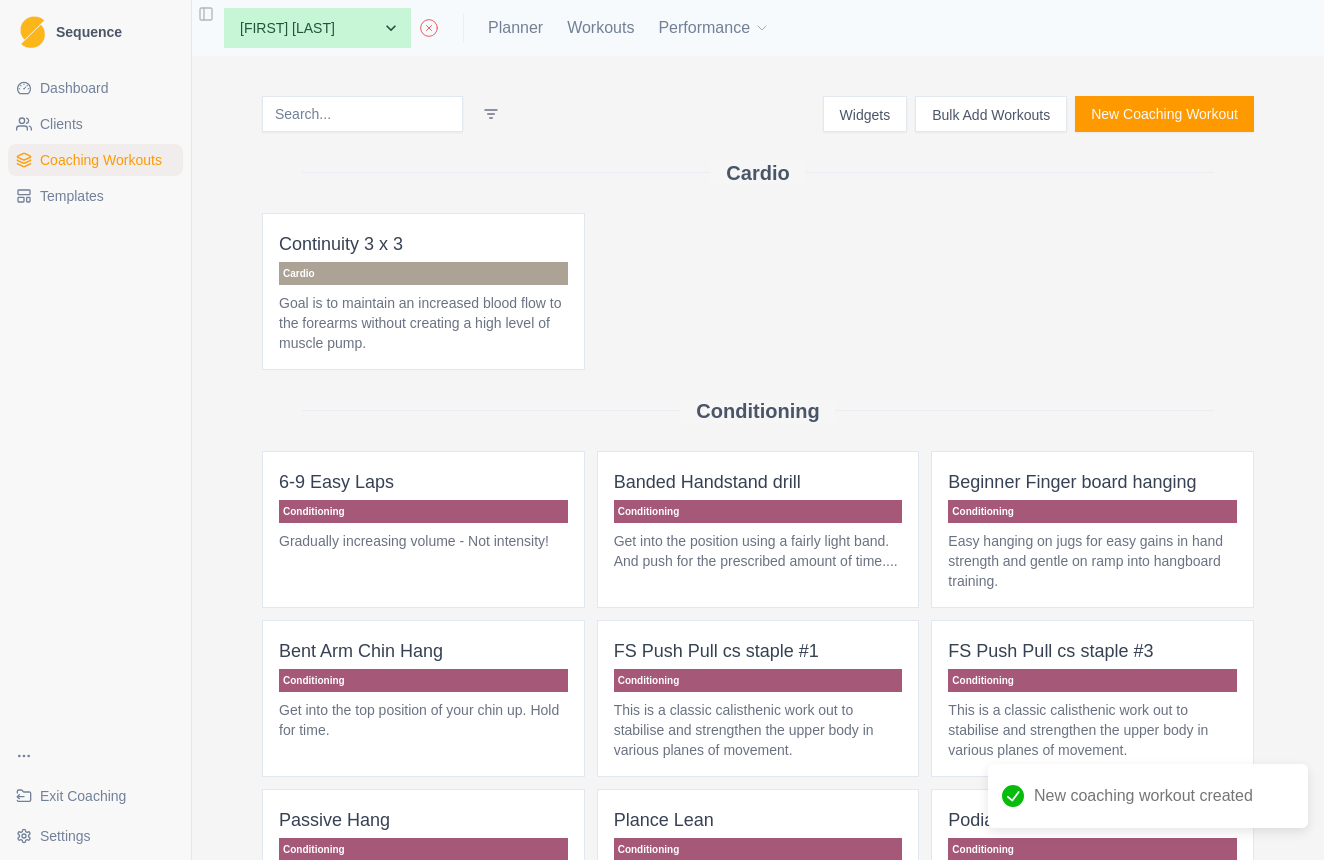 click at bounding box center (362, 114) 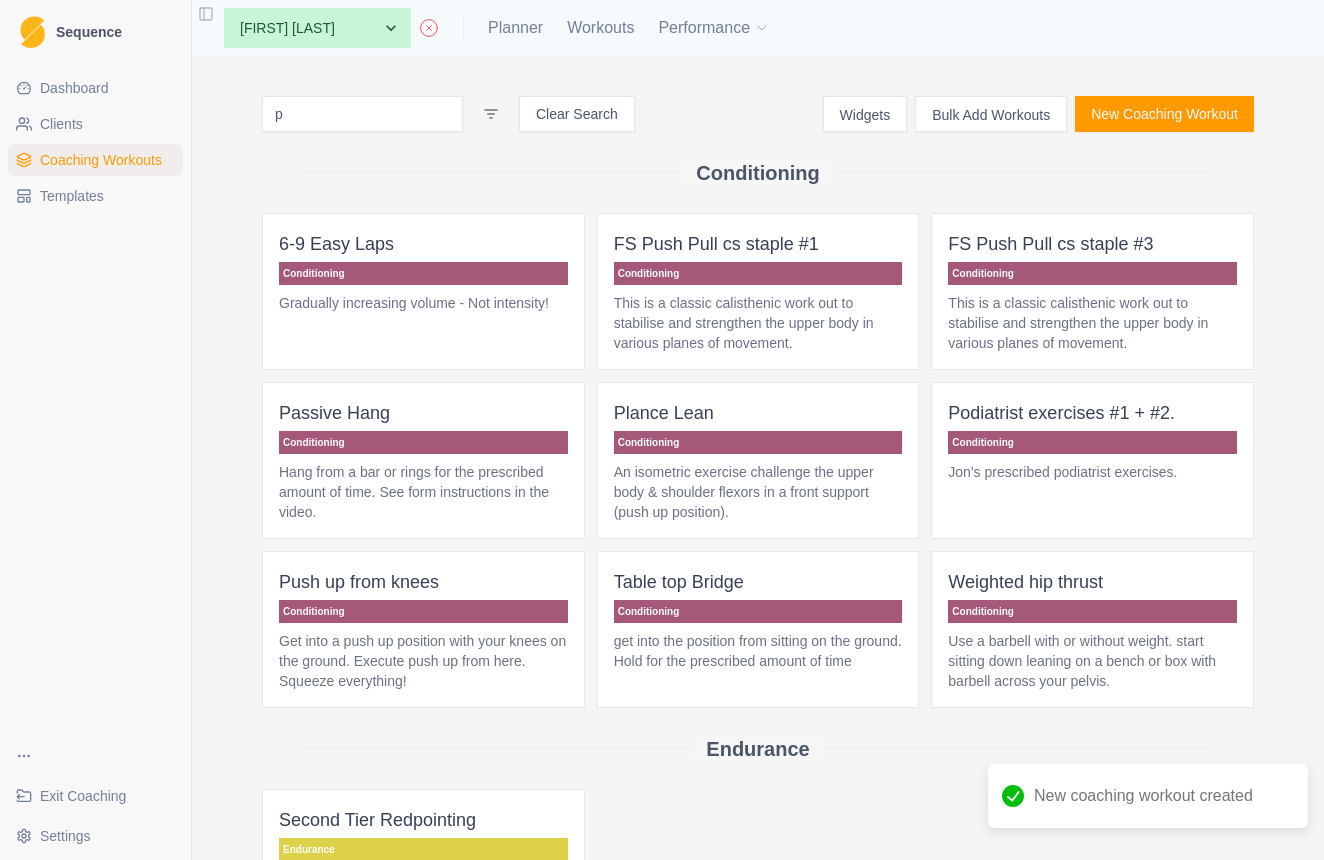type on "pu" 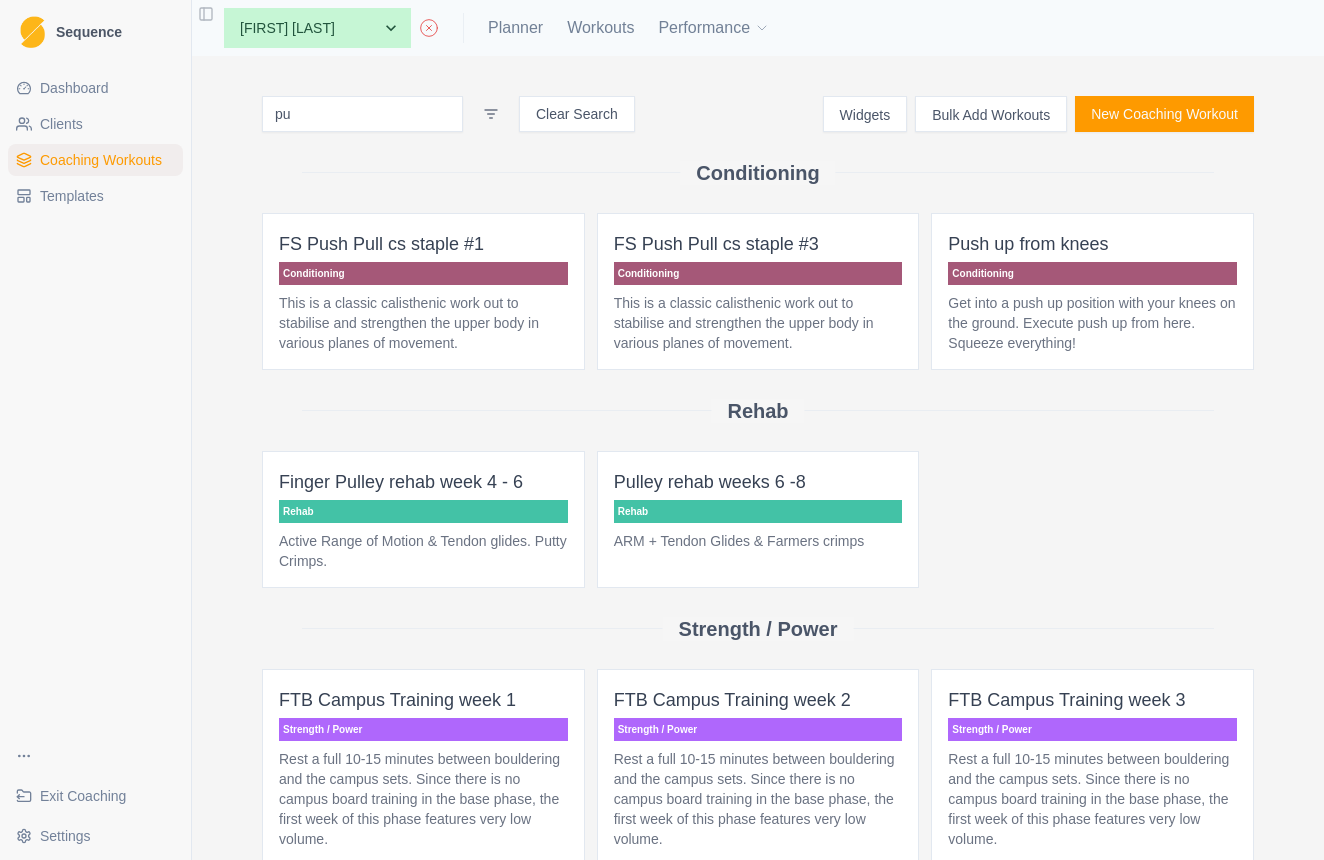 click on "Pulley rehab weeks 6 -8 Rehab ARM + Tendon Glides & Farmers crimps" at bounding box center (758, 519) 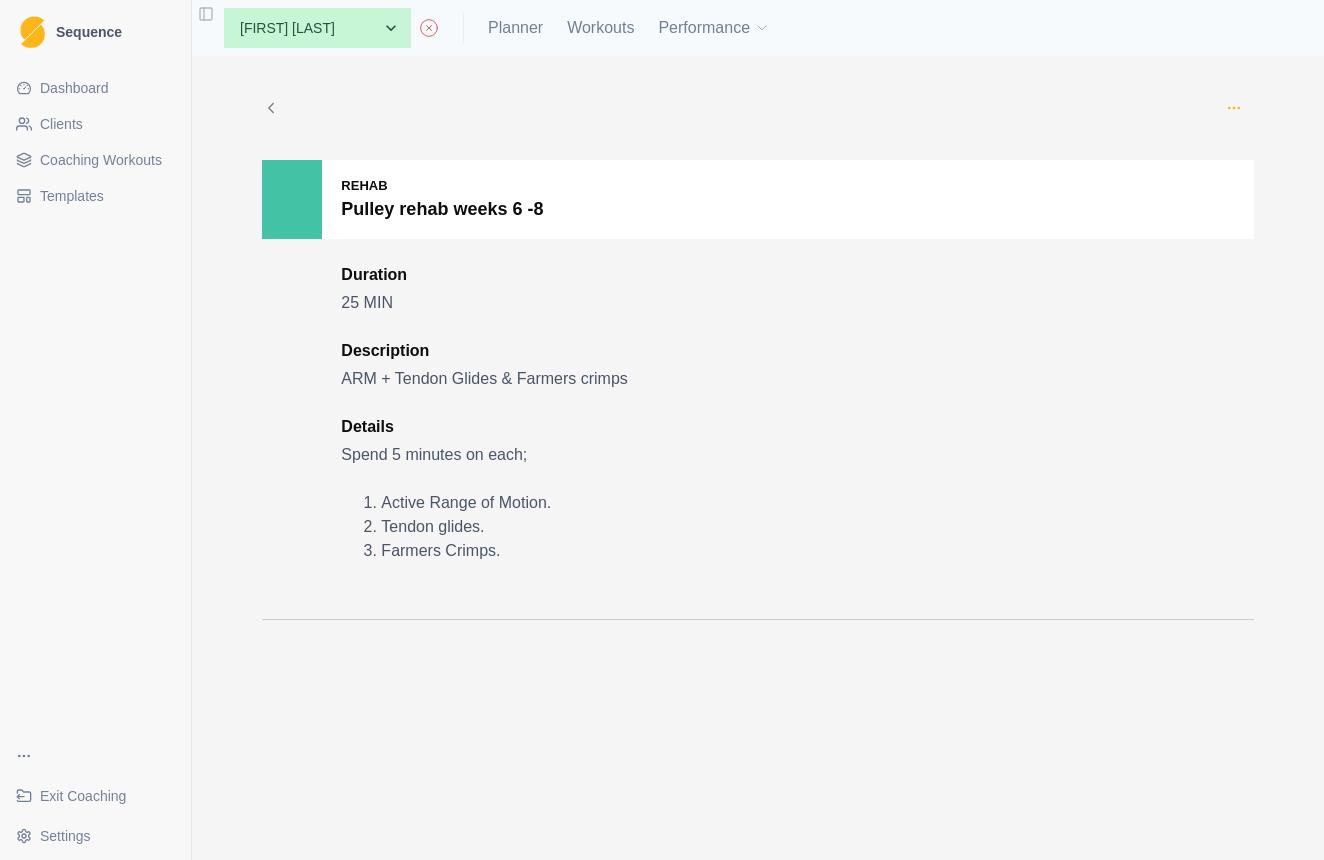 click 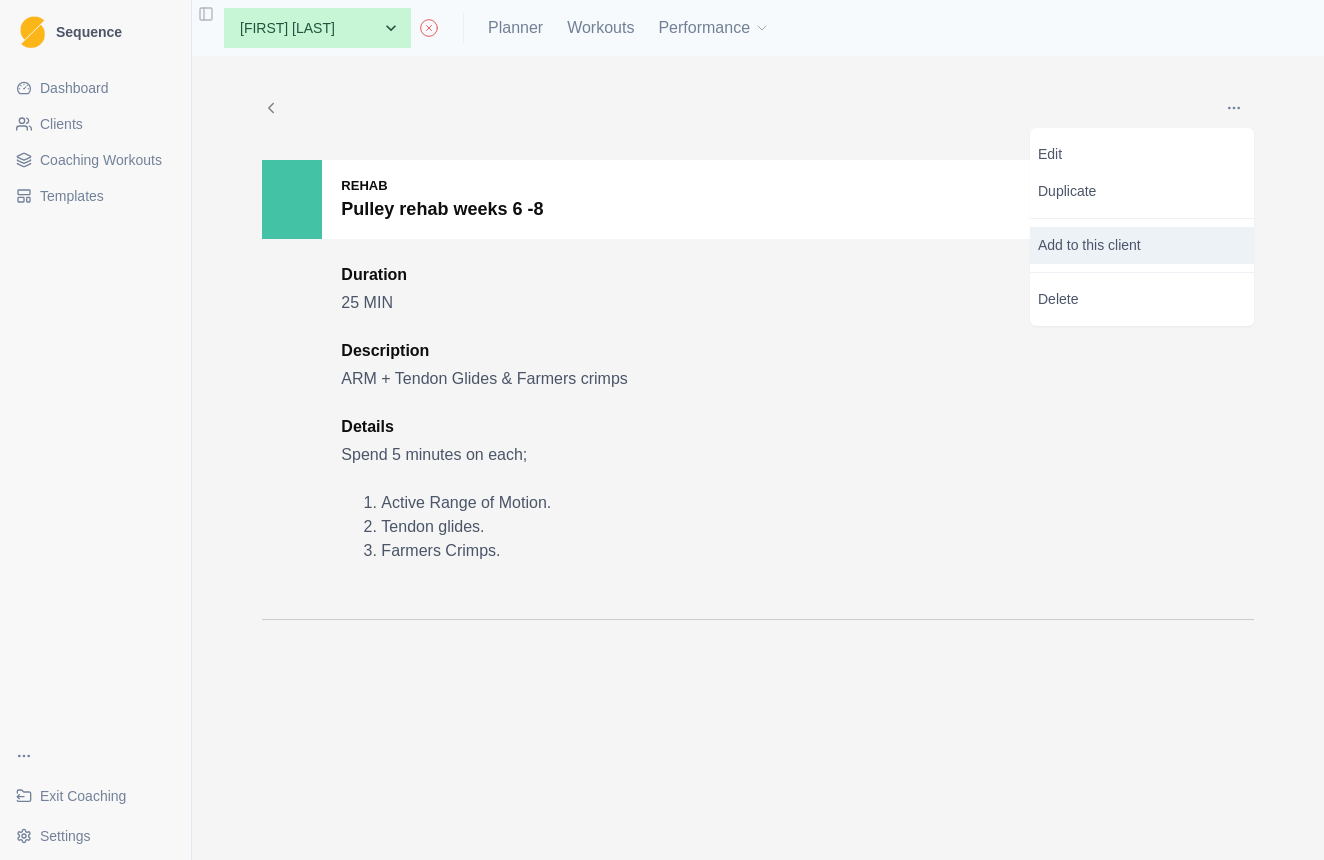 click on "Add to this client" at bounding box center [1142, 245] 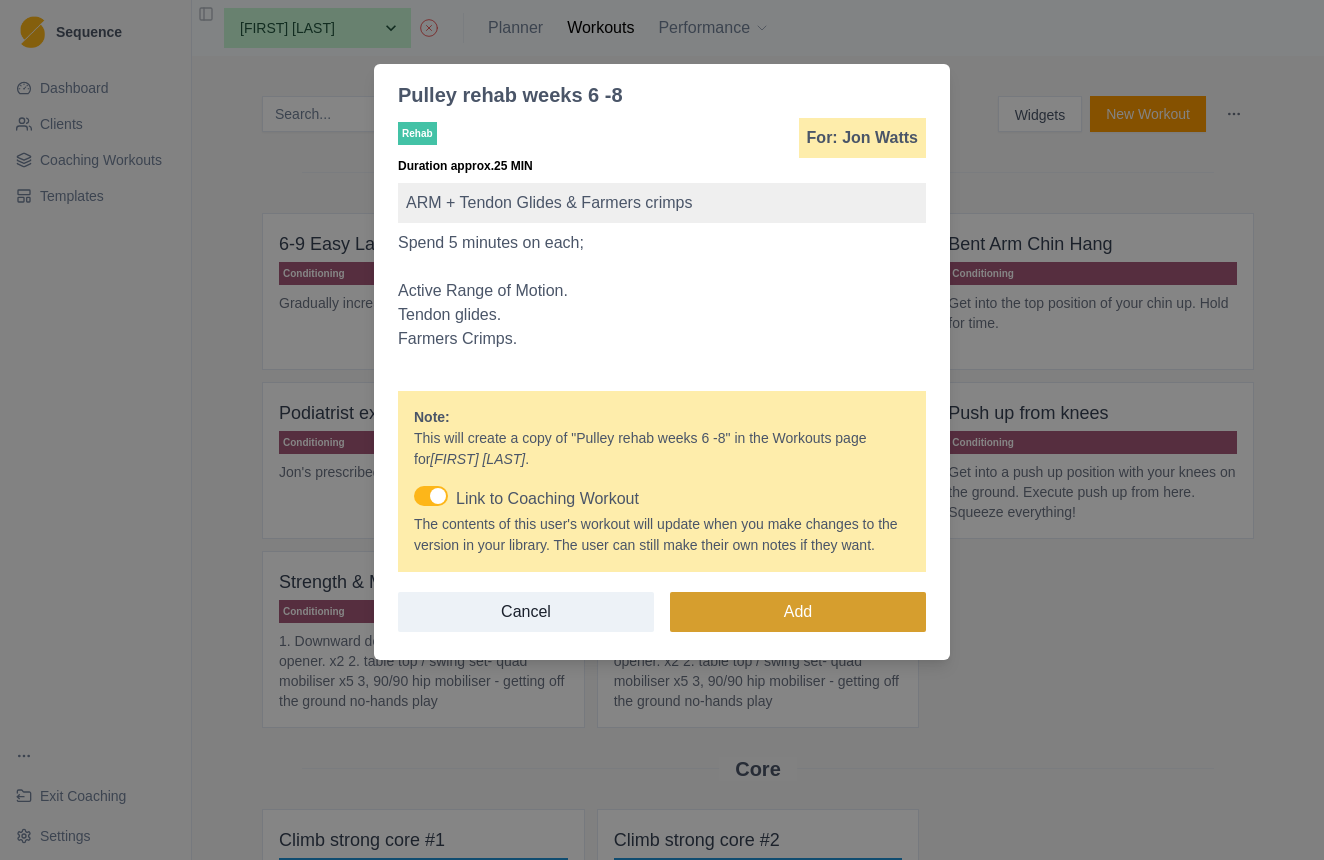 click on "Add" at bounding box center [798, 612] 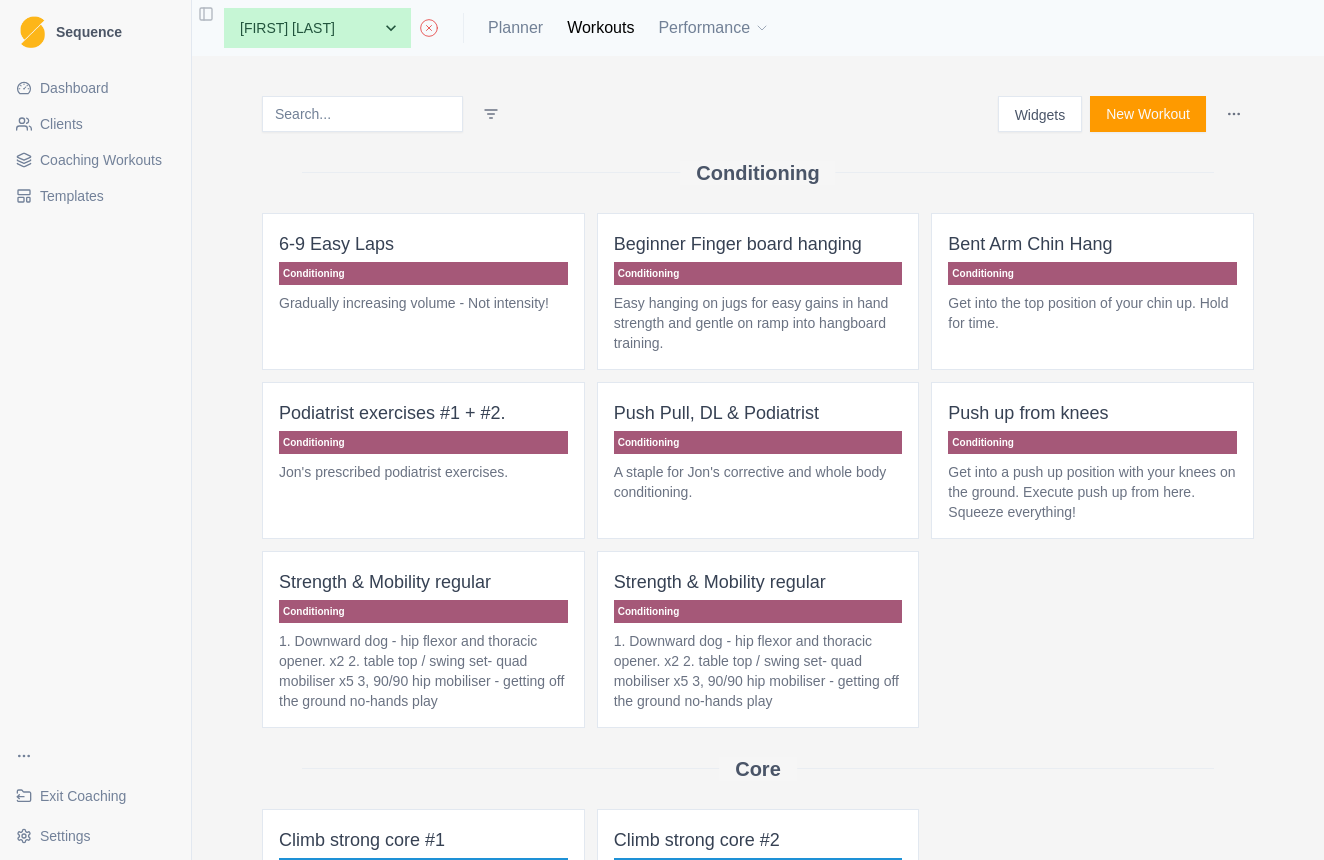 scroll, scrollTop: 0, scrollLeft: 0, axis: both 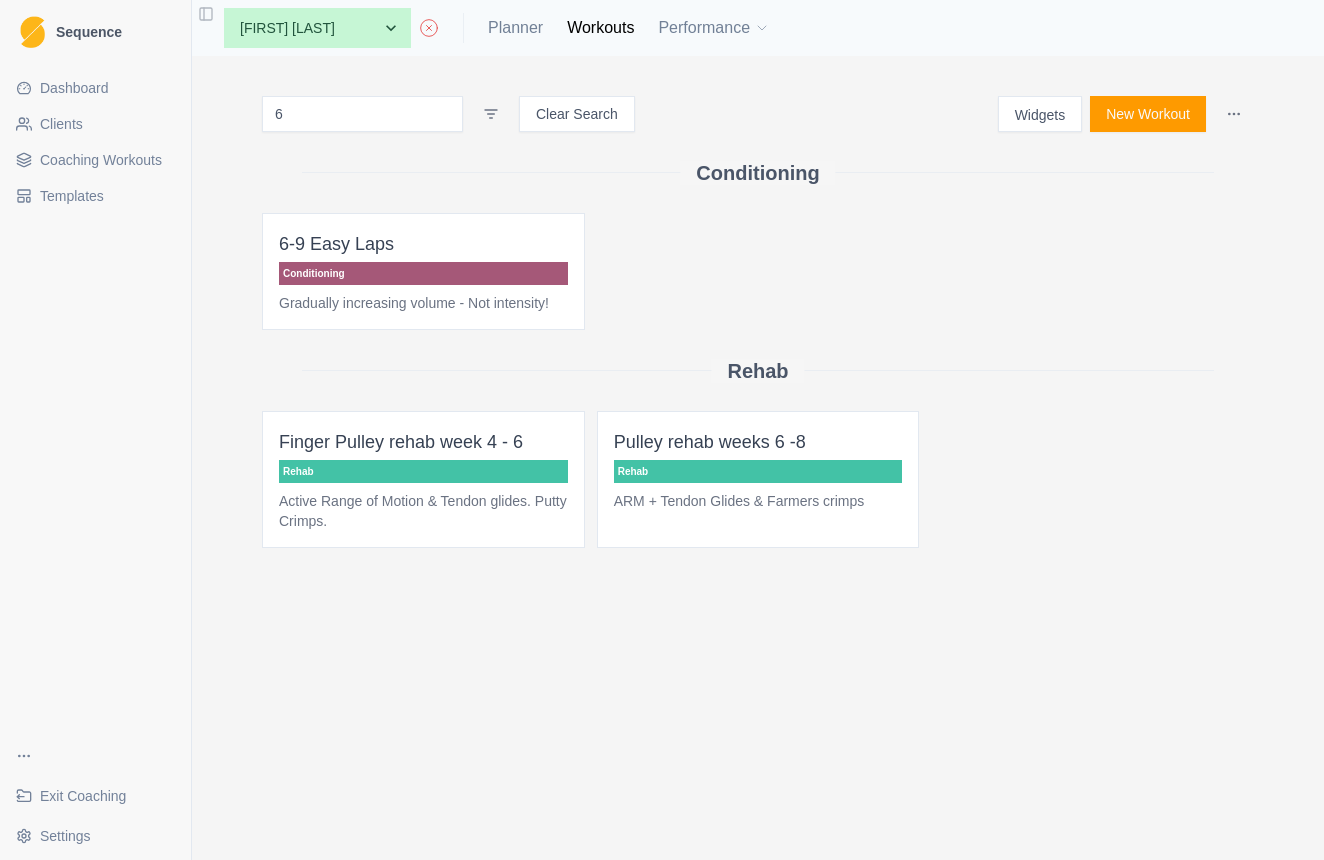 type on "6" 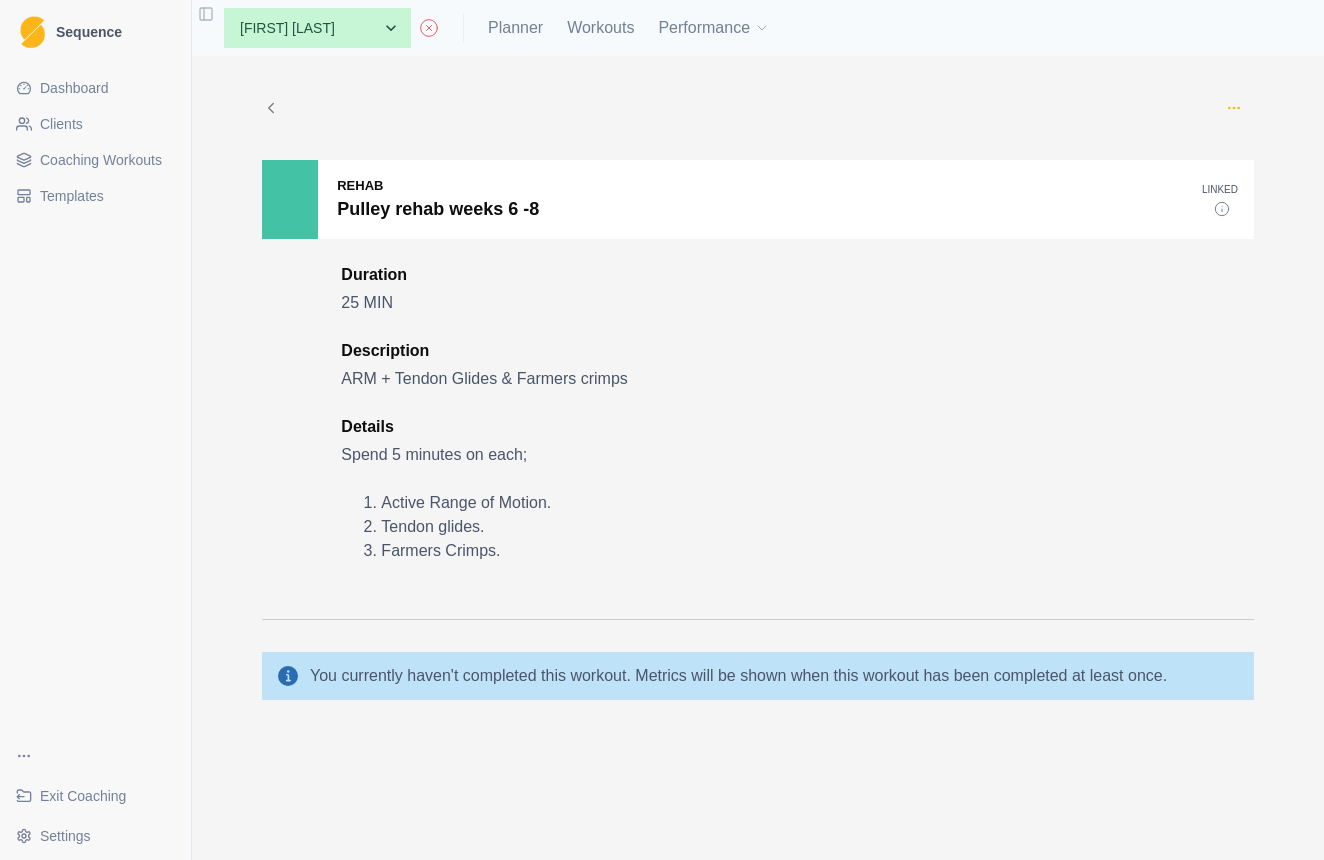 click 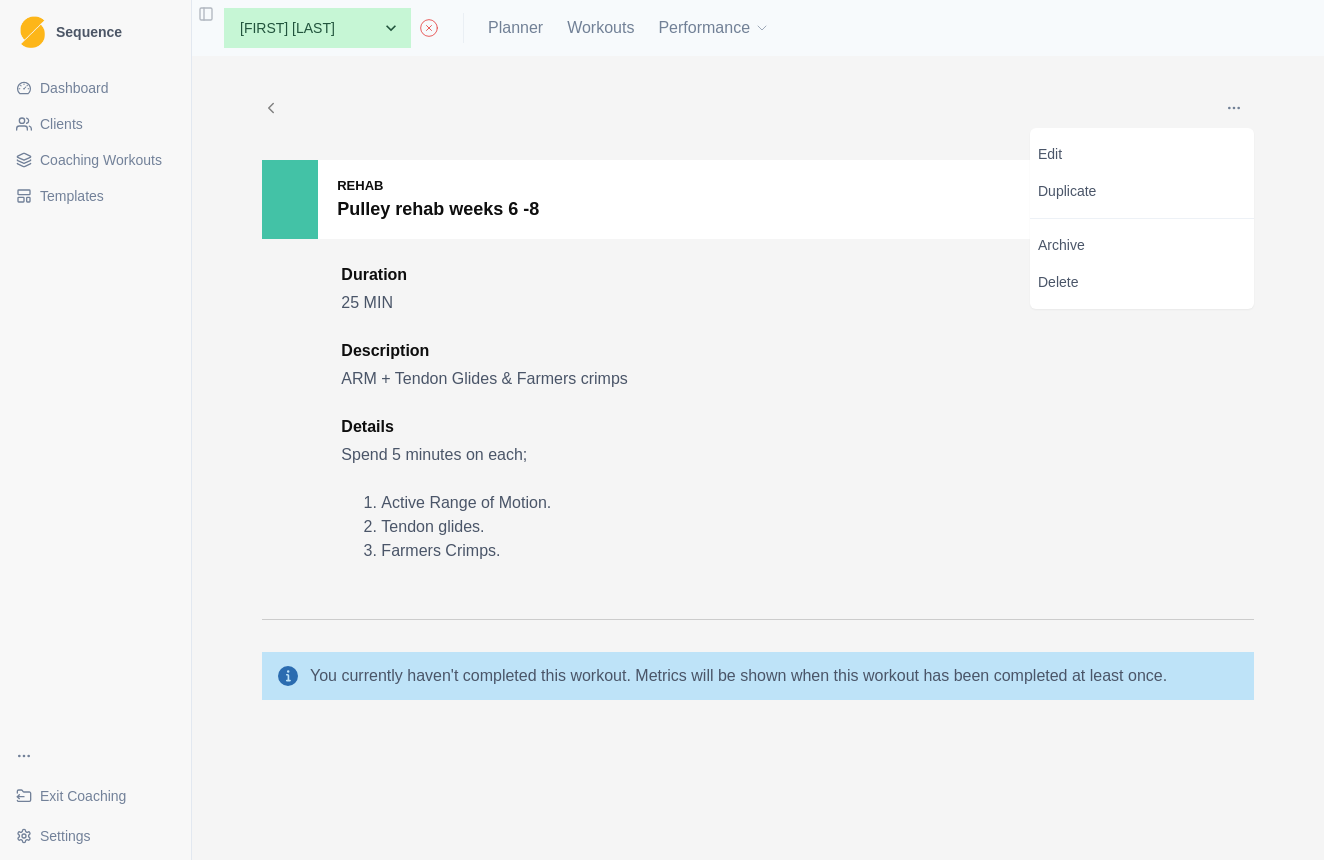click on "Spend 5 minutes on each;" at bounding box center [676, 455] 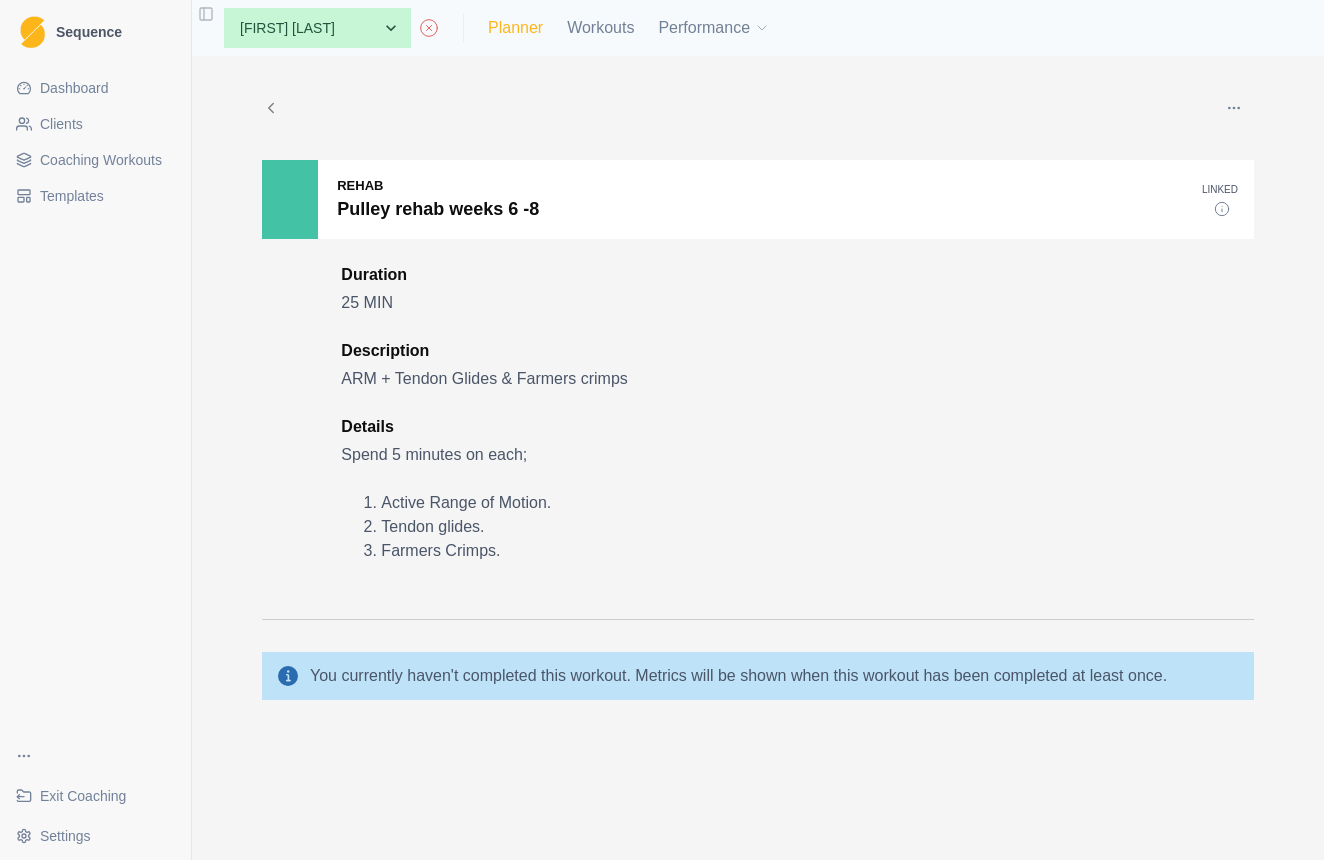 click on "Planner" at bounding box center [515, 28] 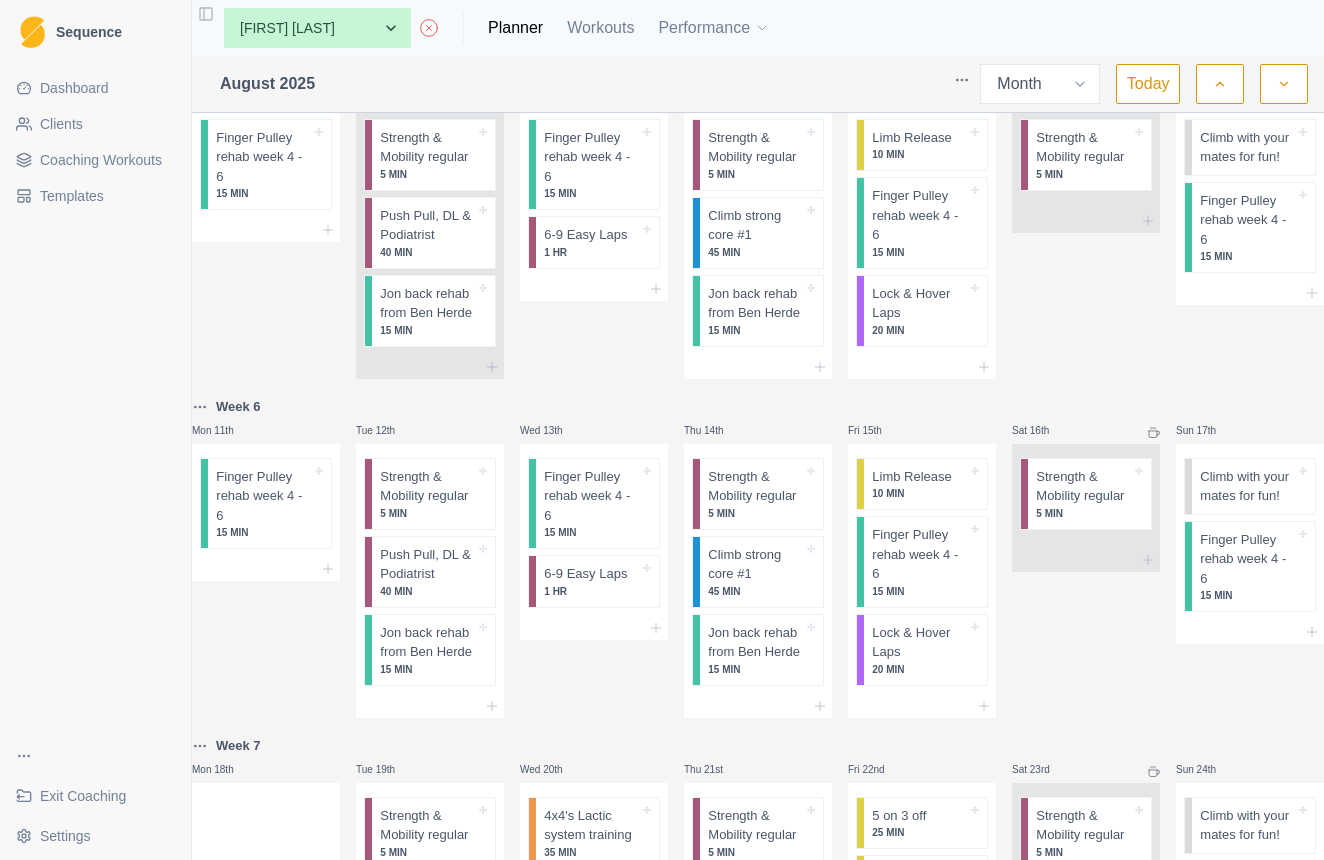 scroll, scrollTop: 470, scrollLeft: 0, axis: vertical 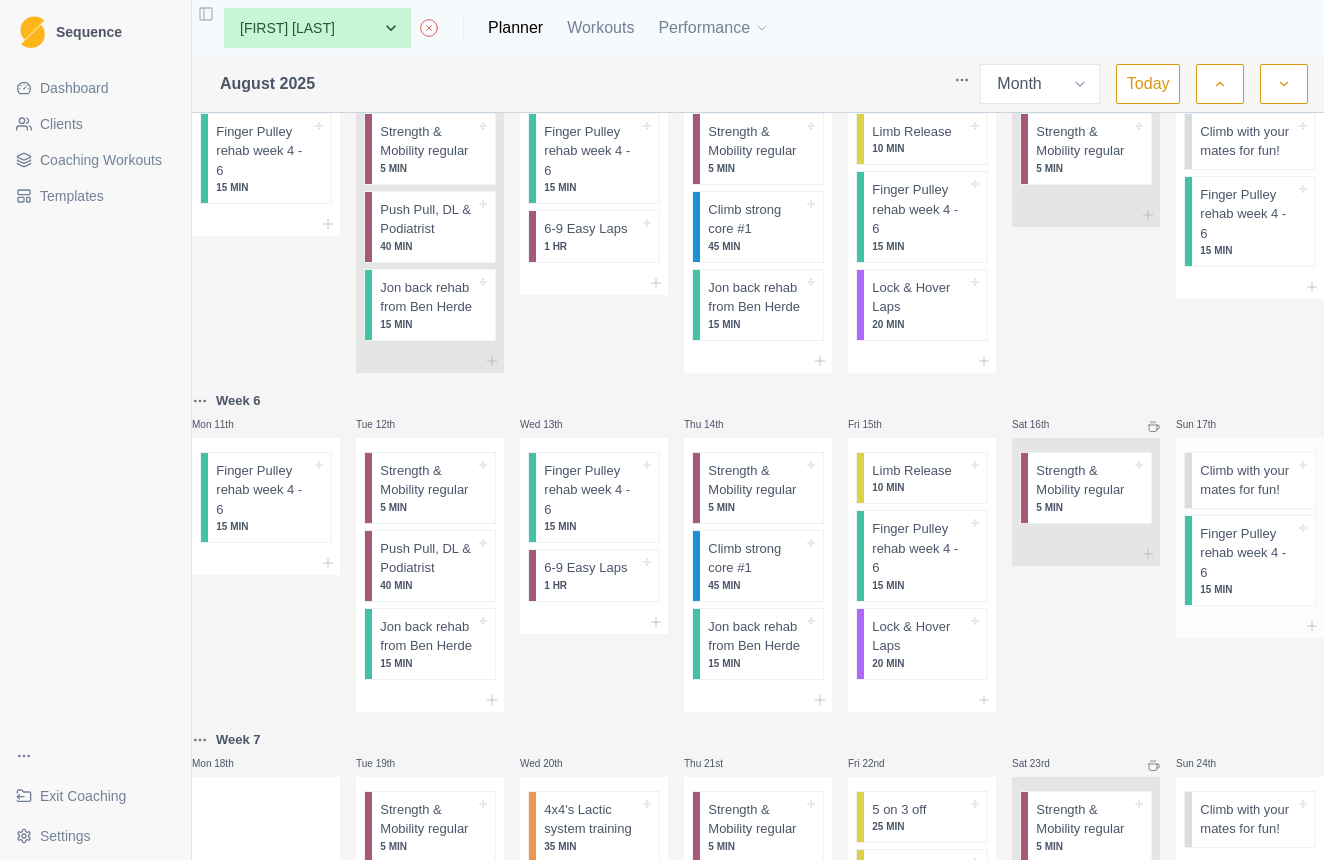 click on "Finger Pulley rehab week 4 - 6" at bounding box center [1247, 553] 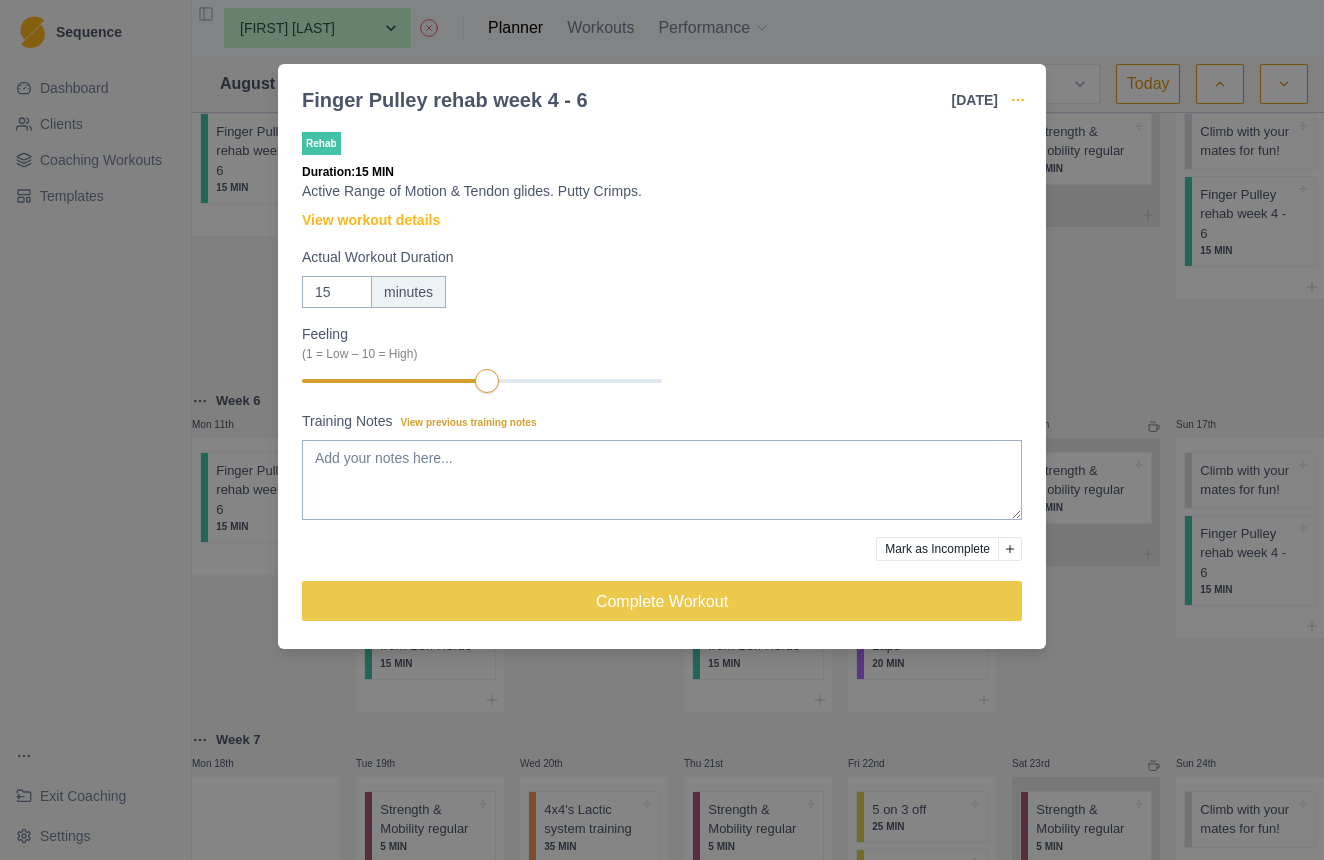 click 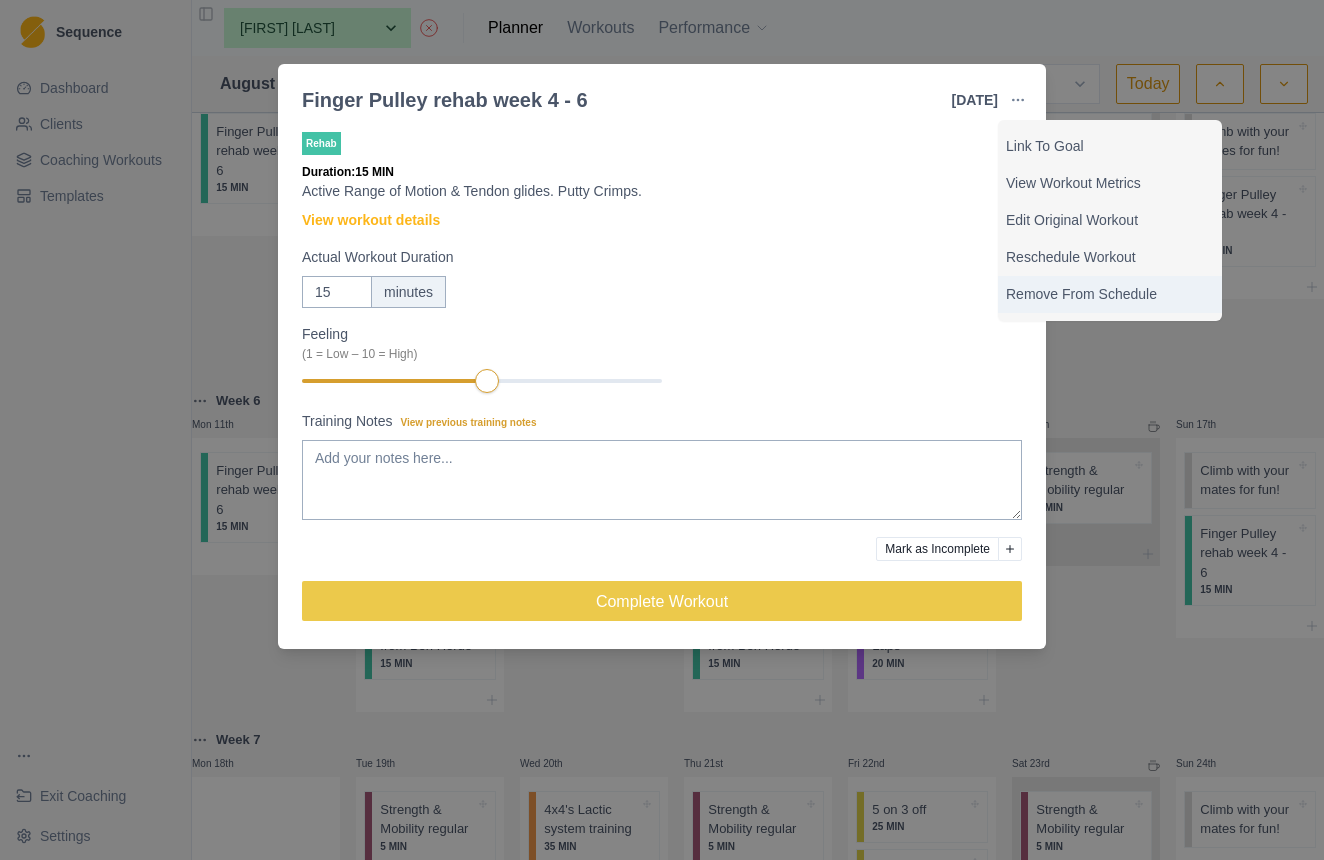 click on "Remove From Schedule" at bounding box center [1110, 294] 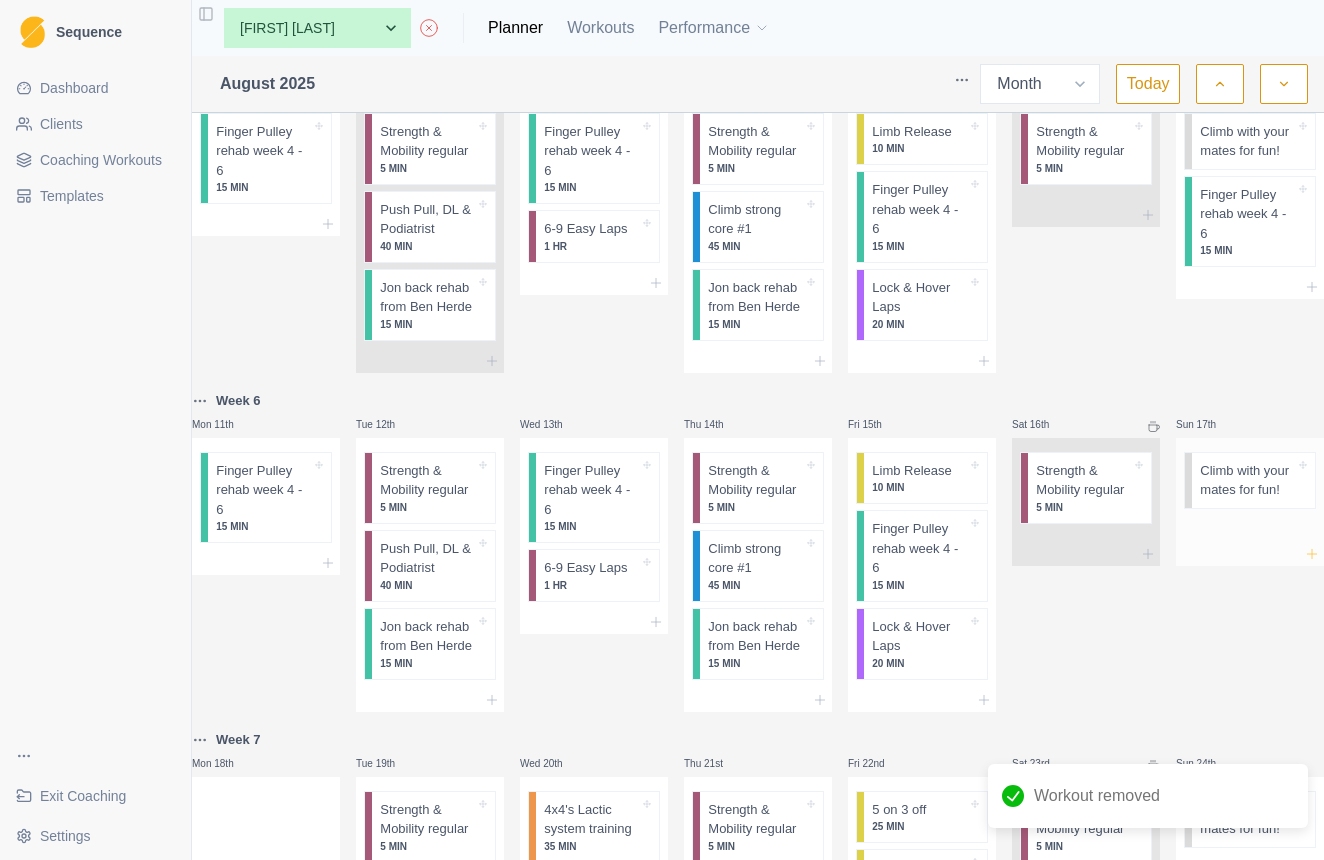 click 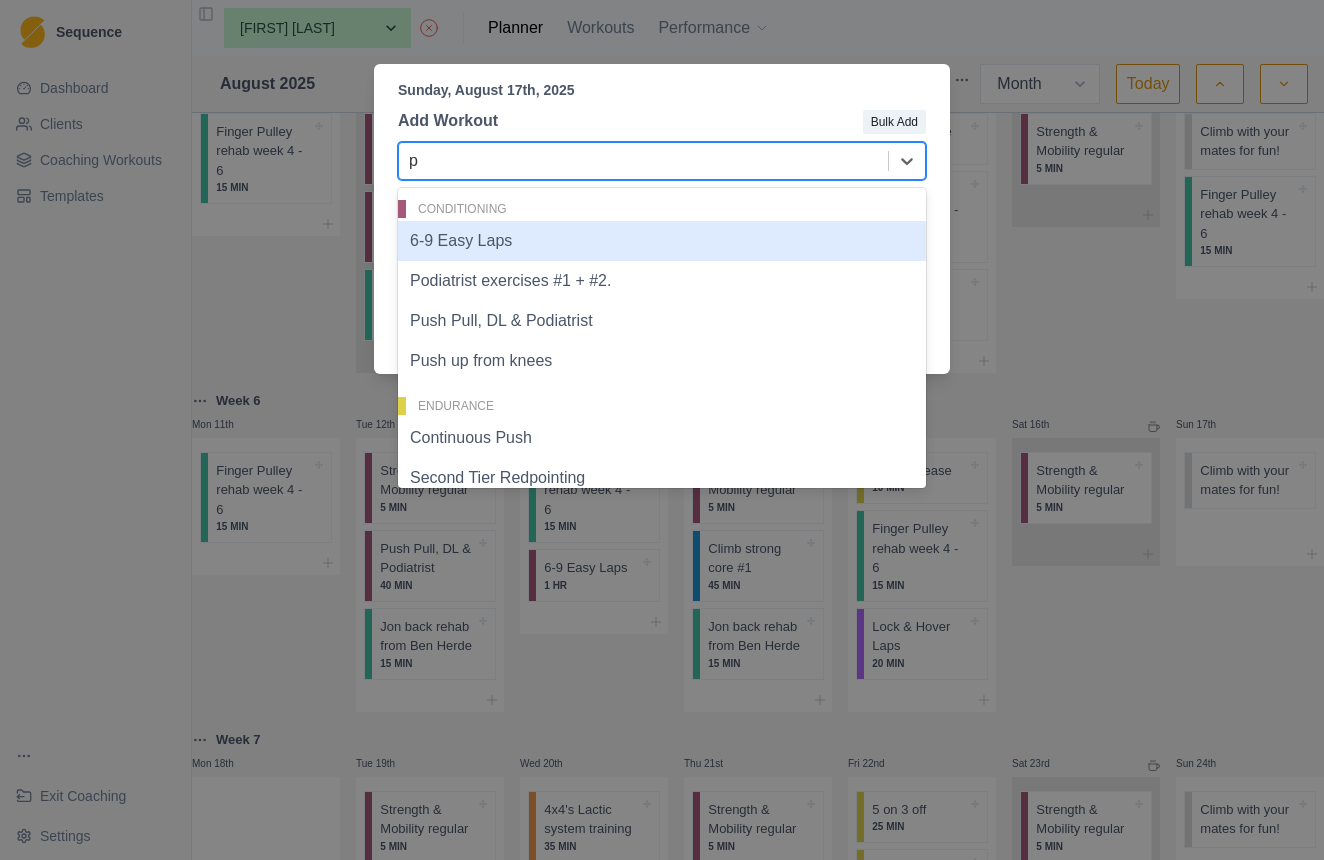 type on "pu" 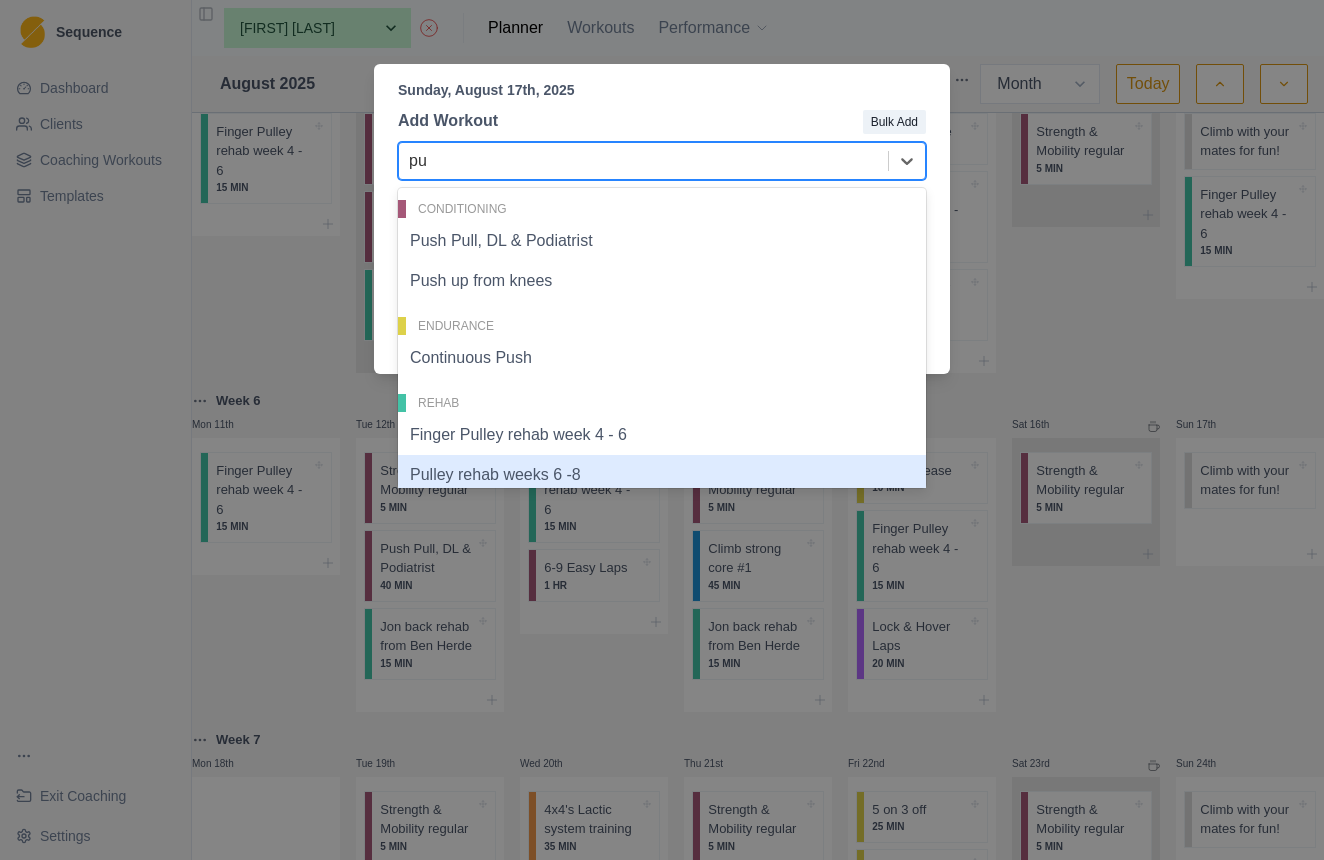 click on "Pulley rehab weeks 6 -8" at bounding box center (662, 475) 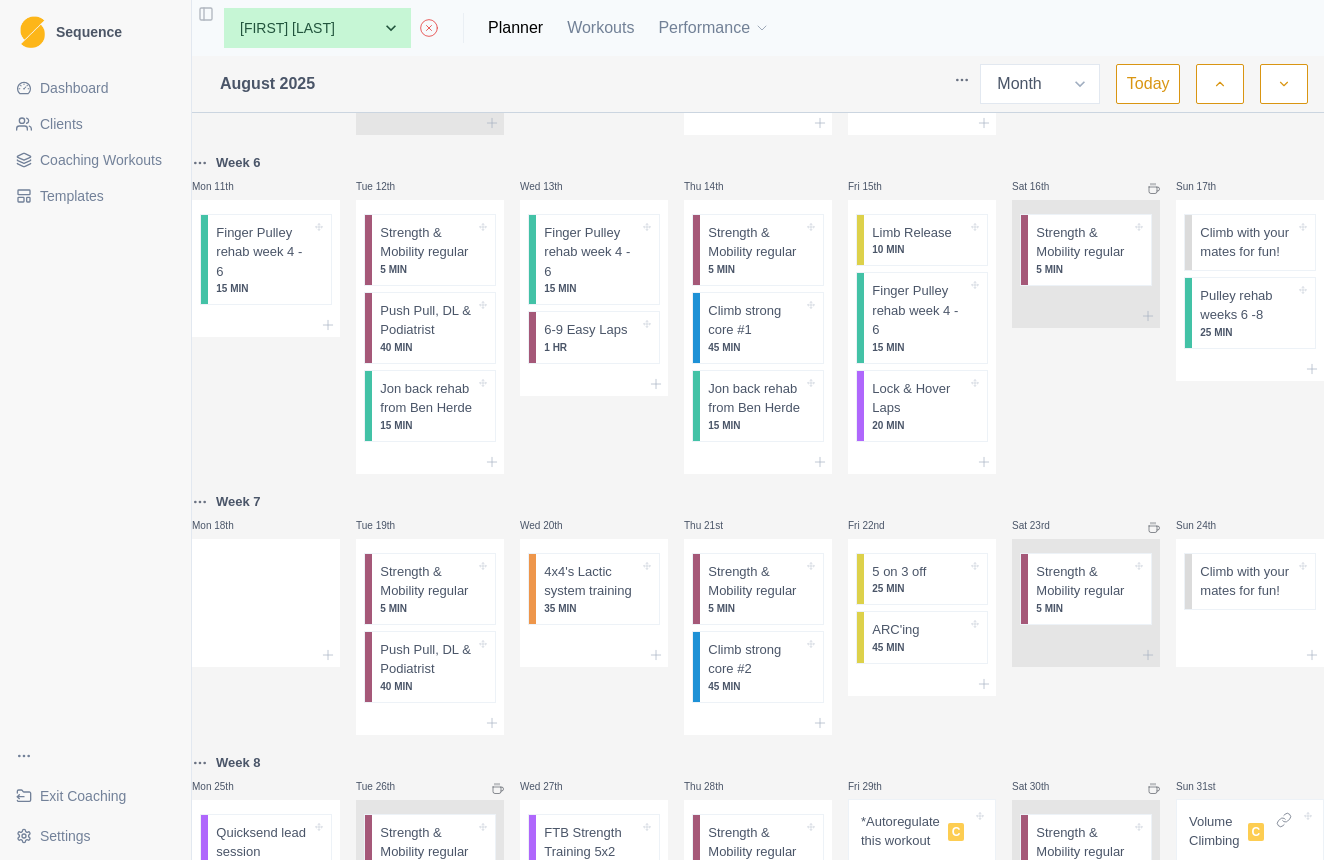 scroll, scrollTop: 706, scrollLeft: 0, axis: vertical 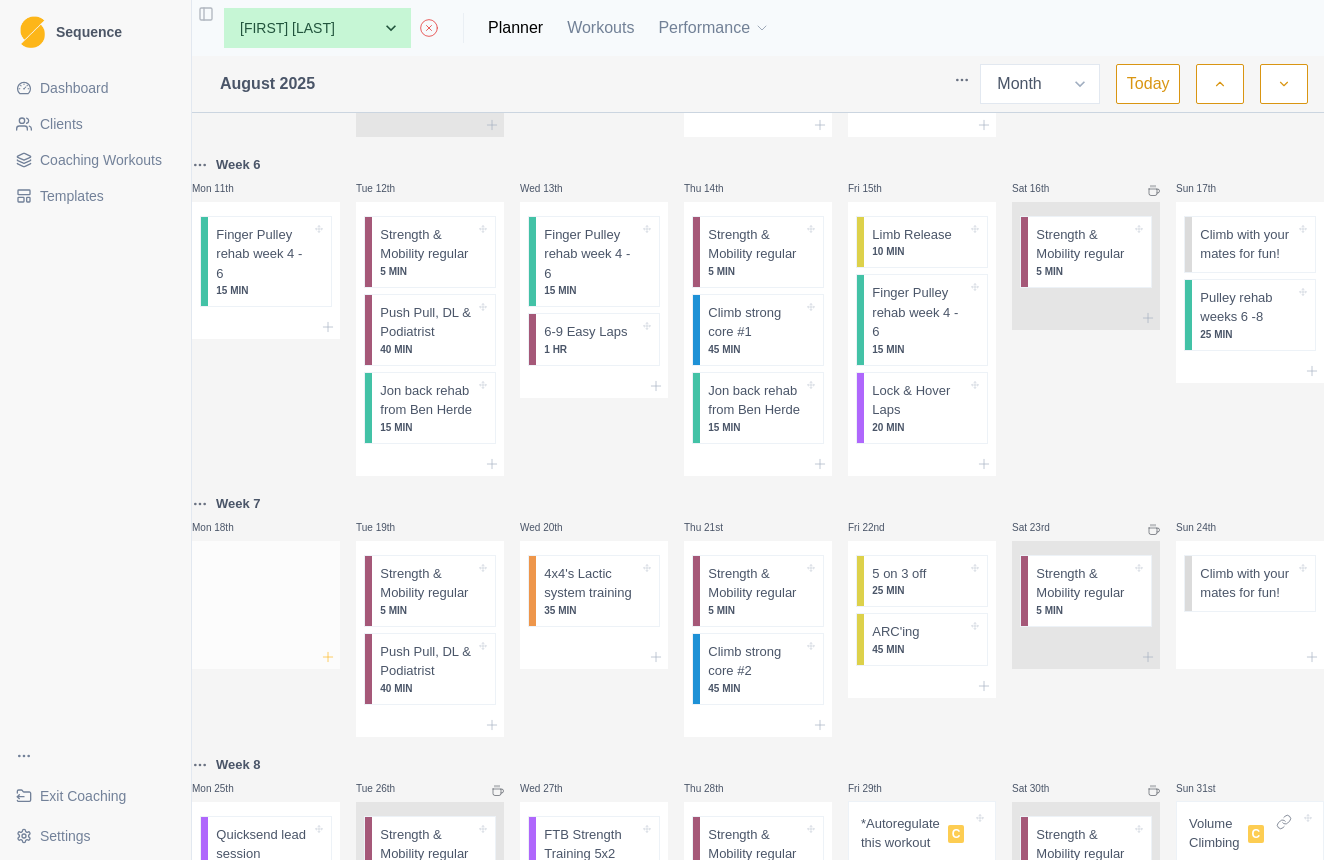 click 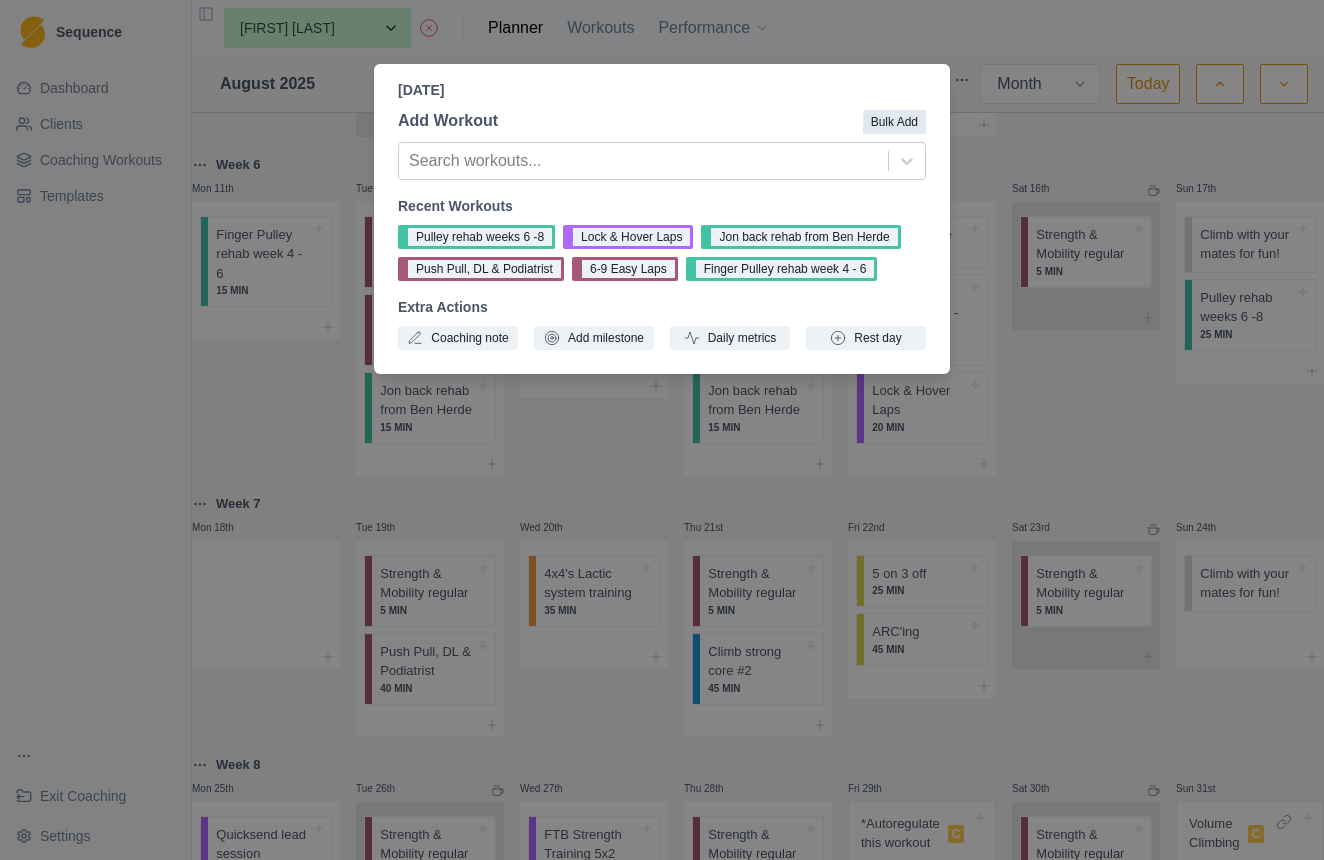 click on "Bulk Add" at bounding box center (894, 122) 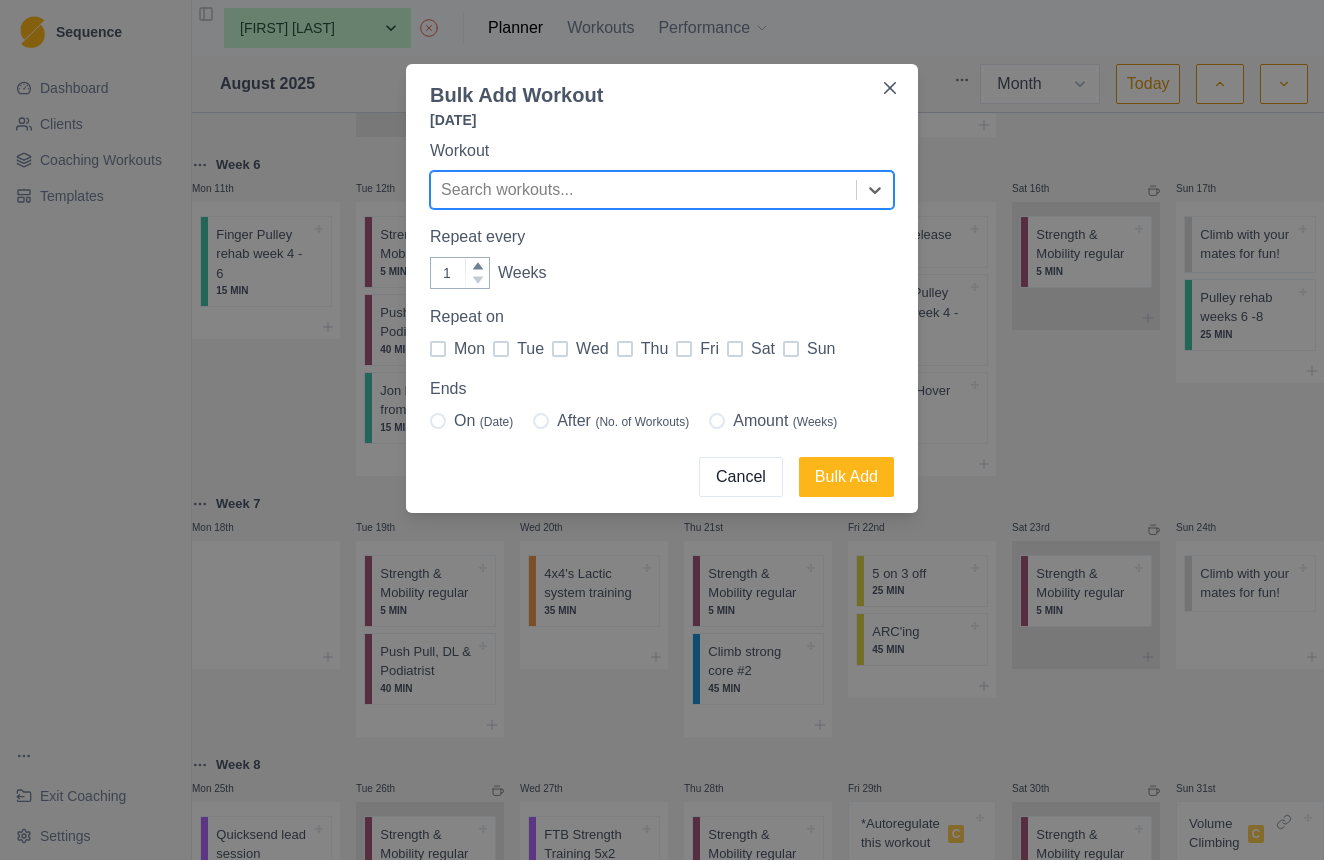 click at bounding box center [438, 349] 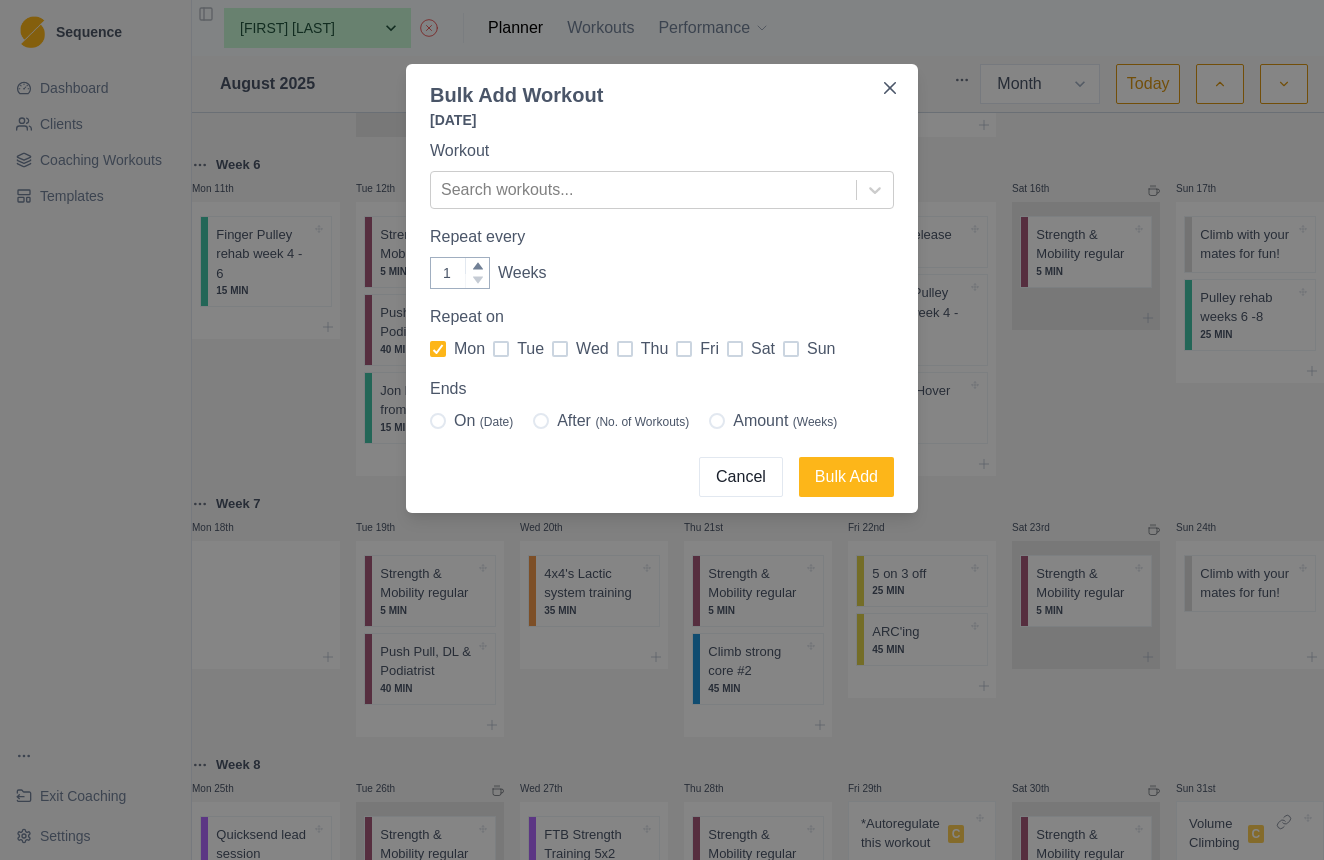 click at bounding box center (560, 349) 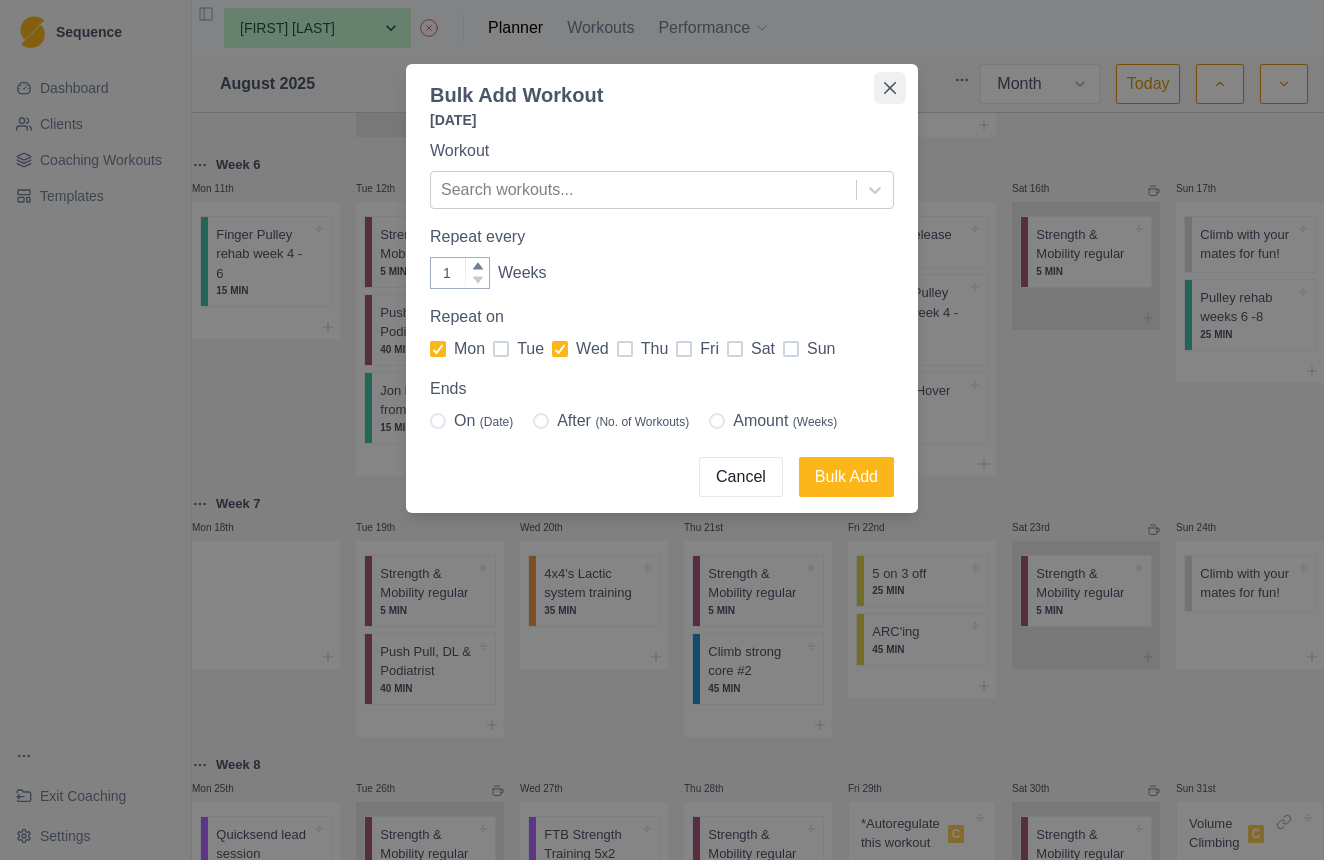 click 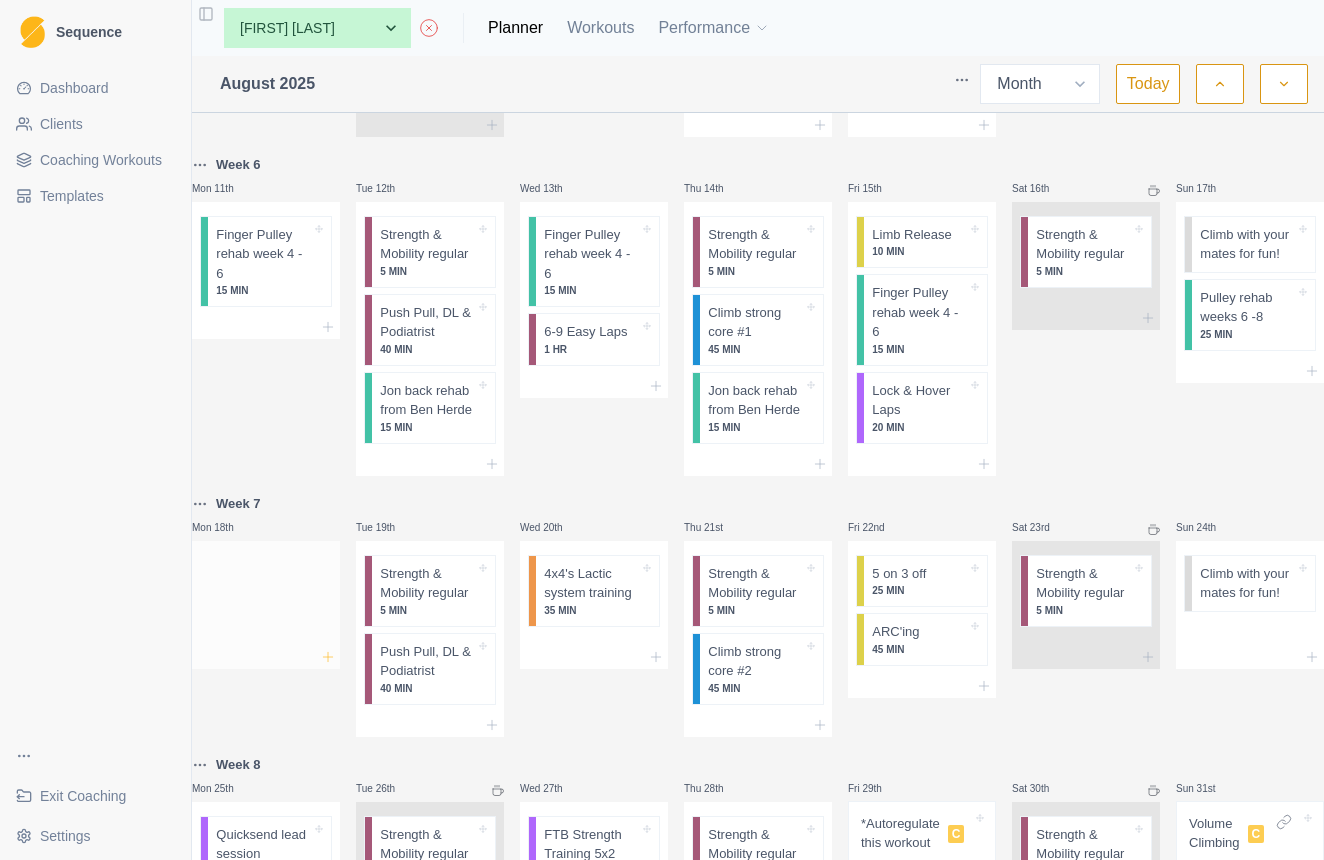 click 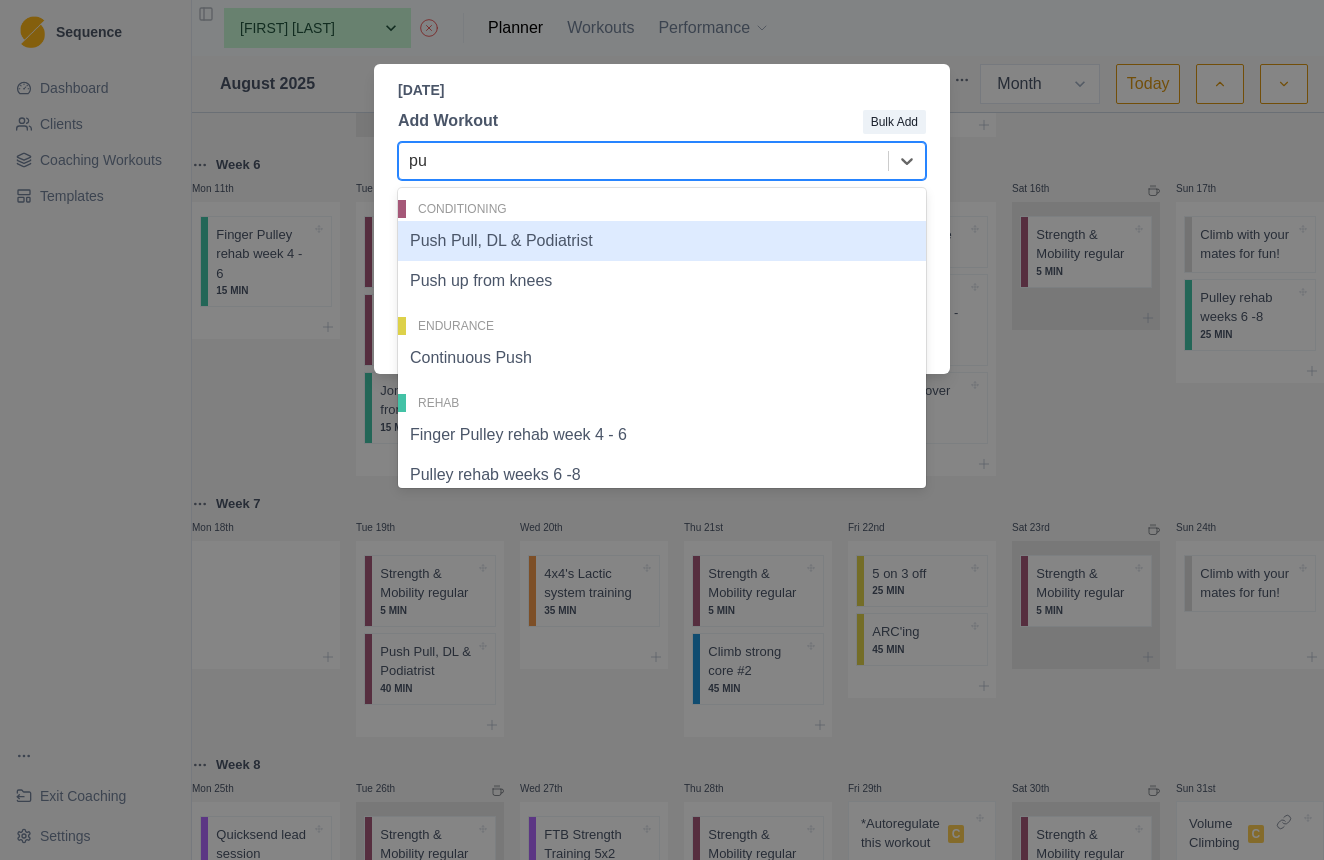 type on "p" 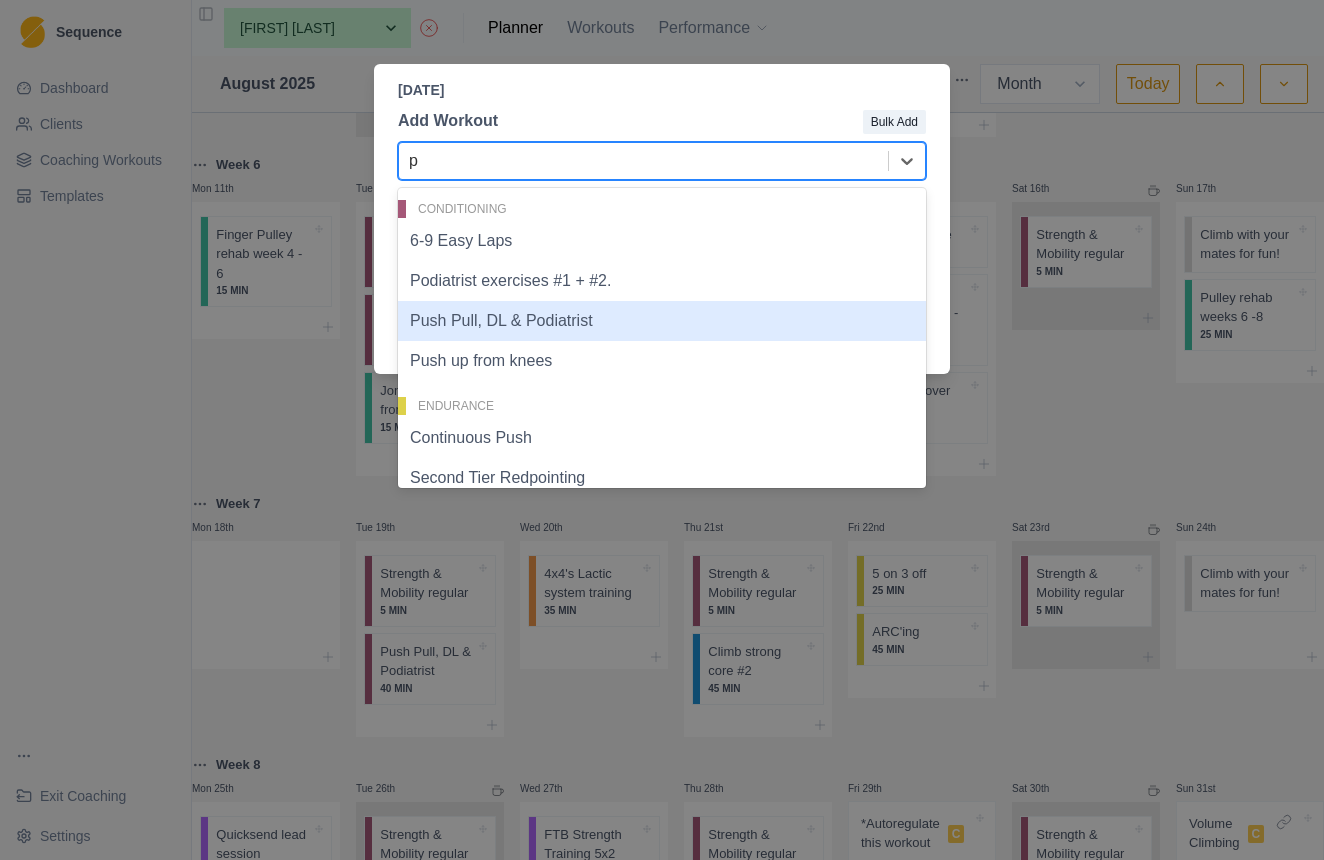 type 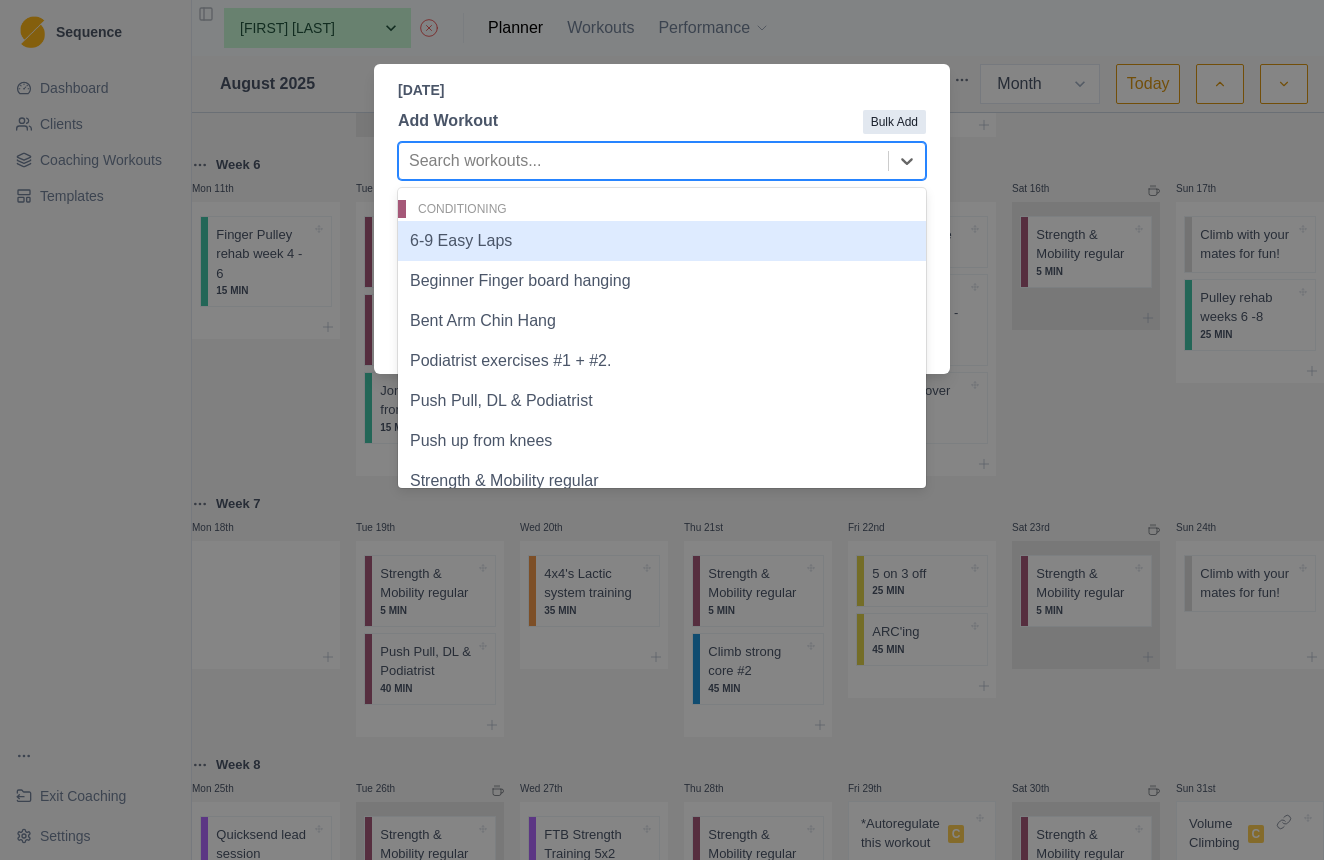 click on "Bulk Add" at bounding box center (894, 122) 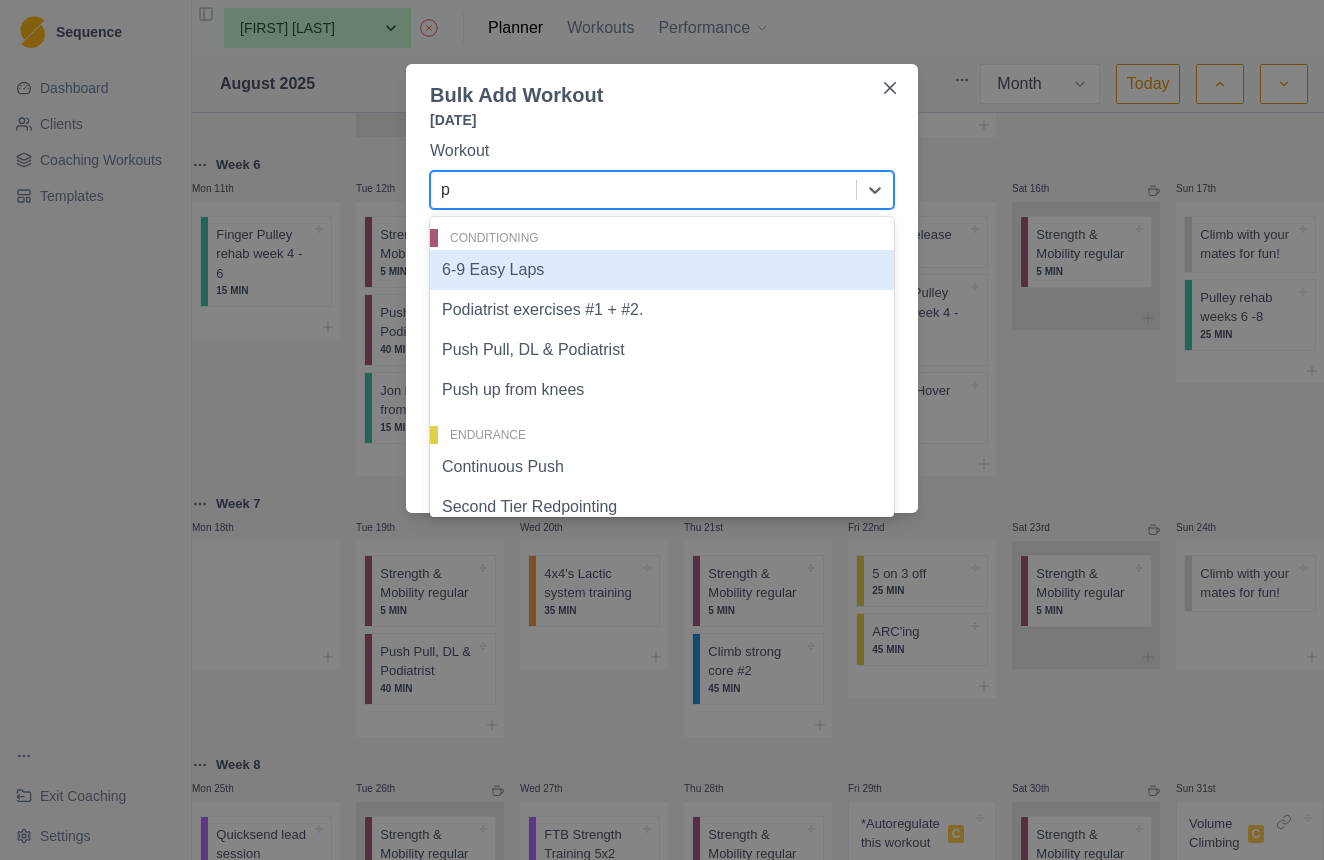 type on "pu" 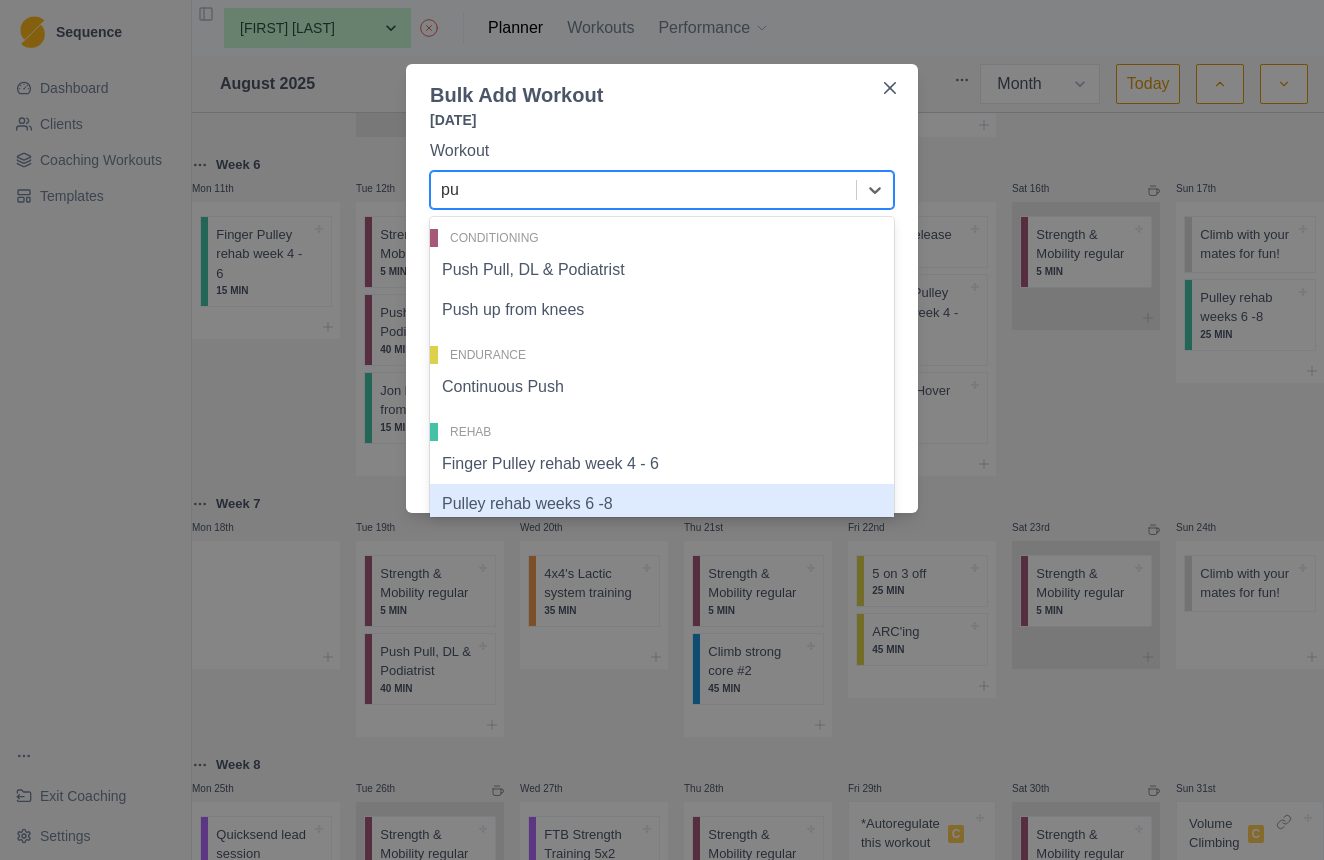 click on "Pulley rehab weeks 6 -8" at bounding box center (662, 504) 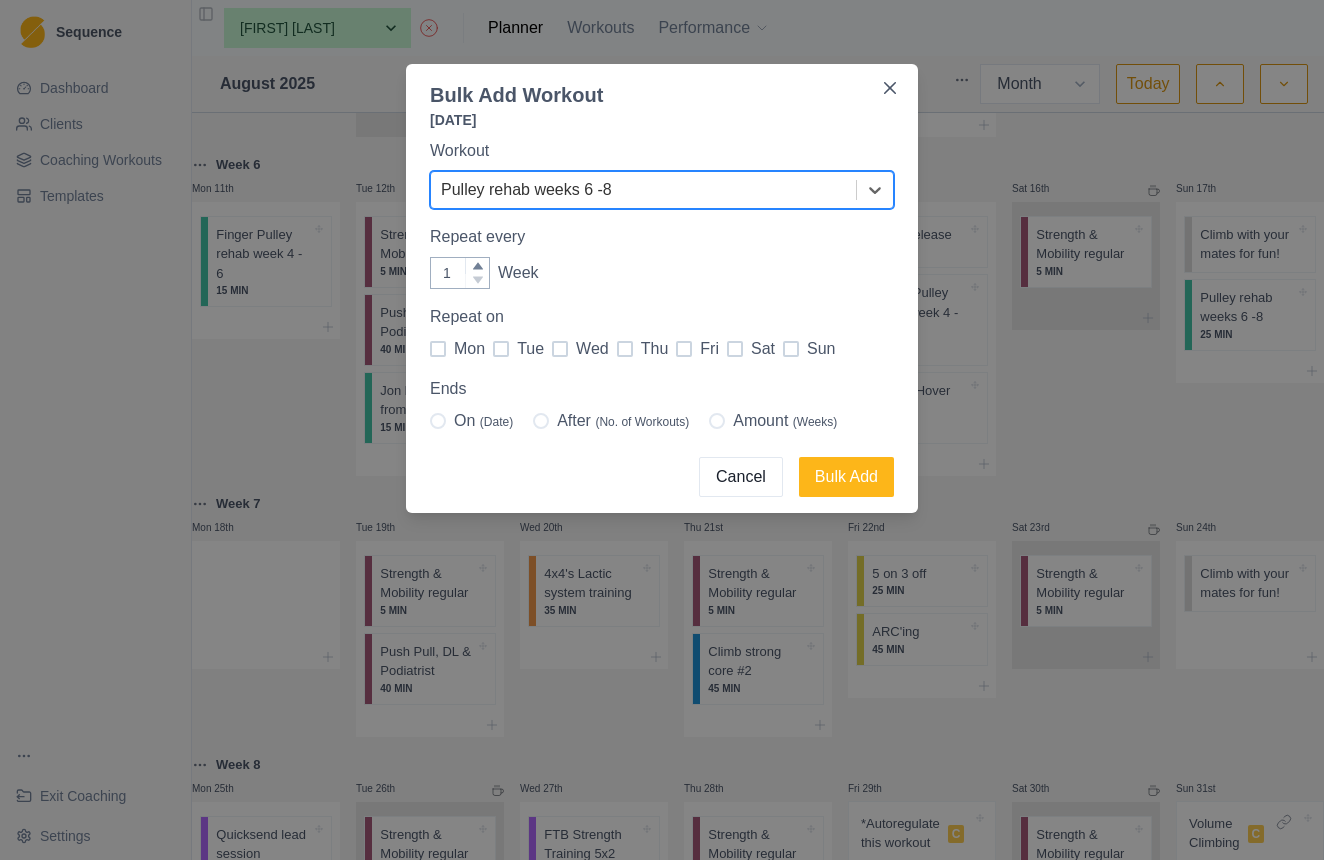 click at bounding box center (438, 349) 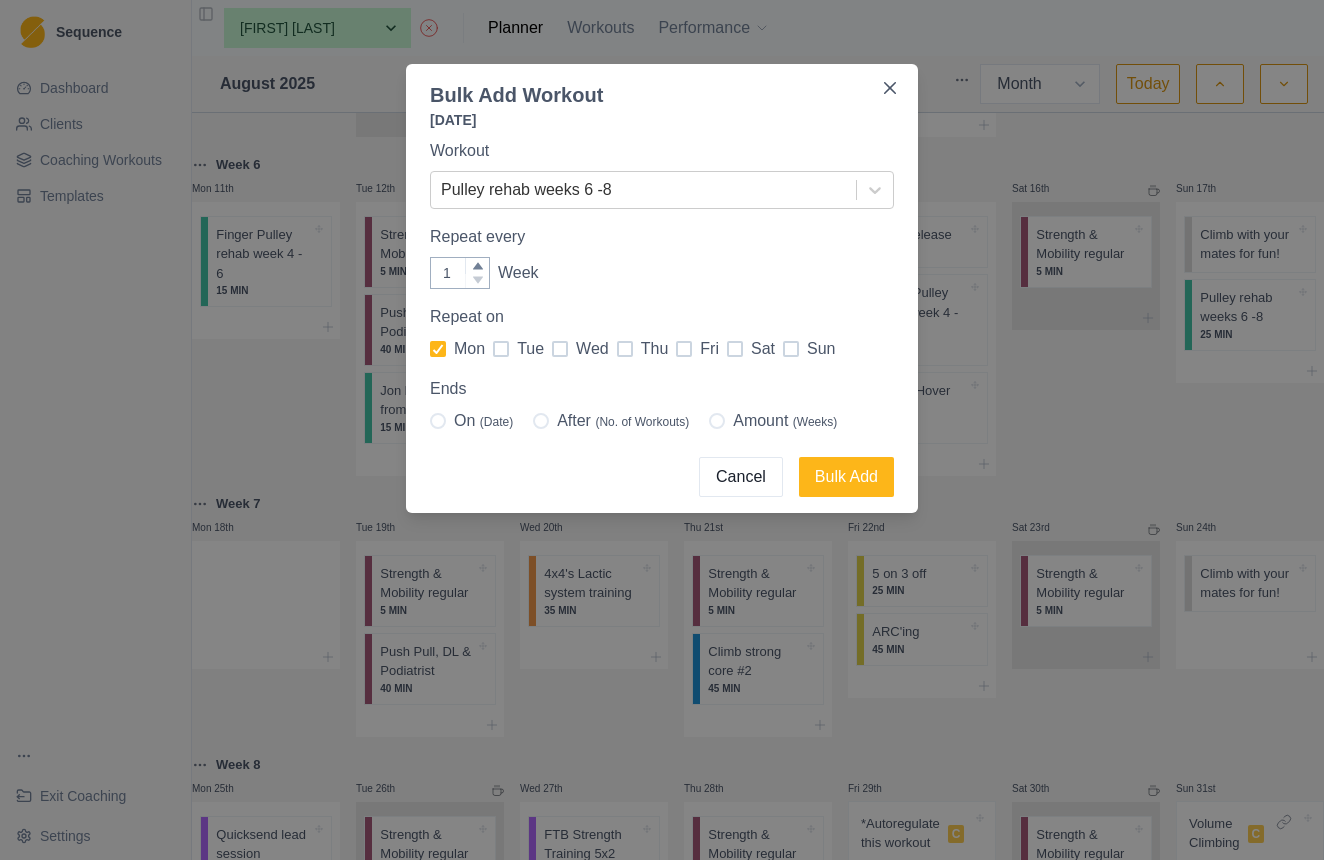 click at bounding box center (560, 349) 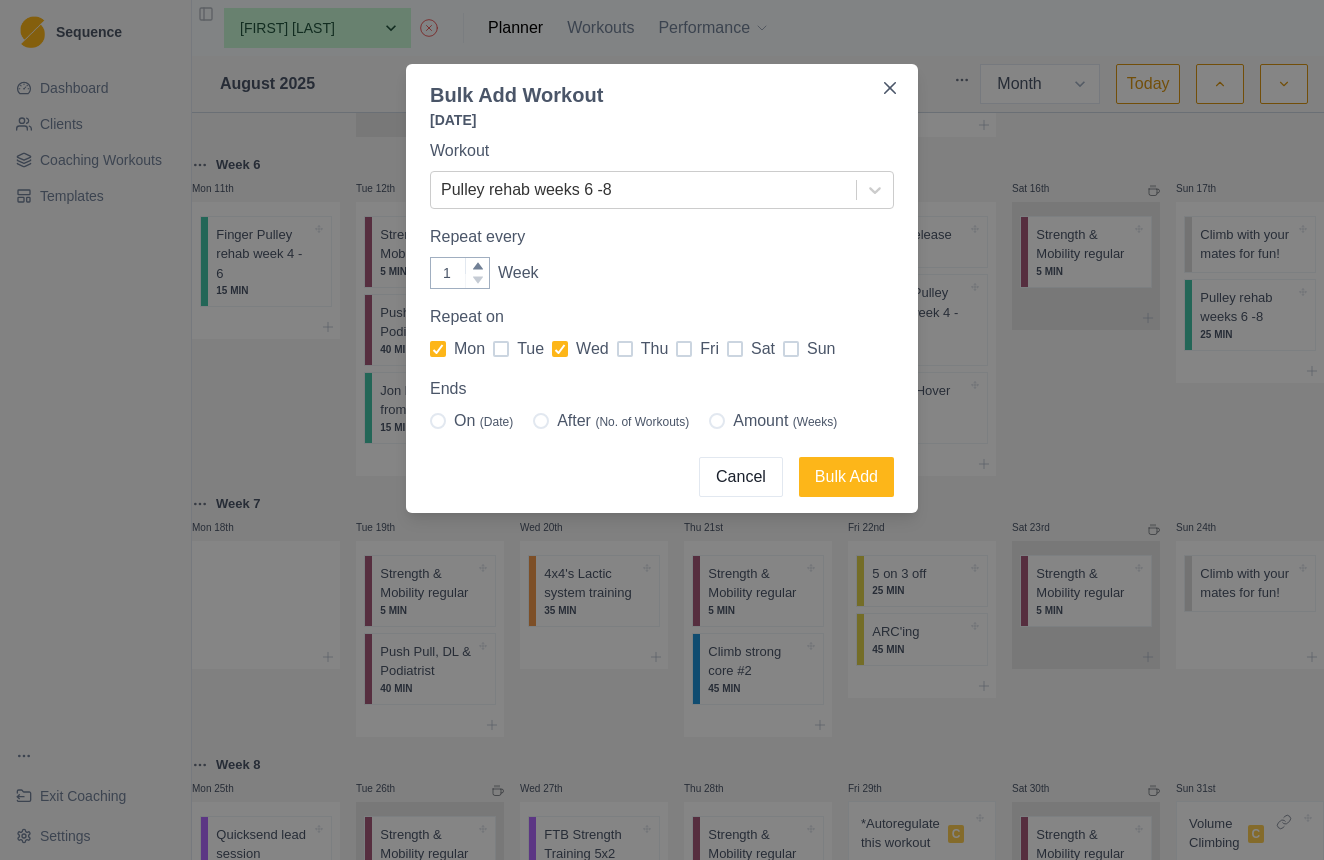 click at bounding box center [684, 349] 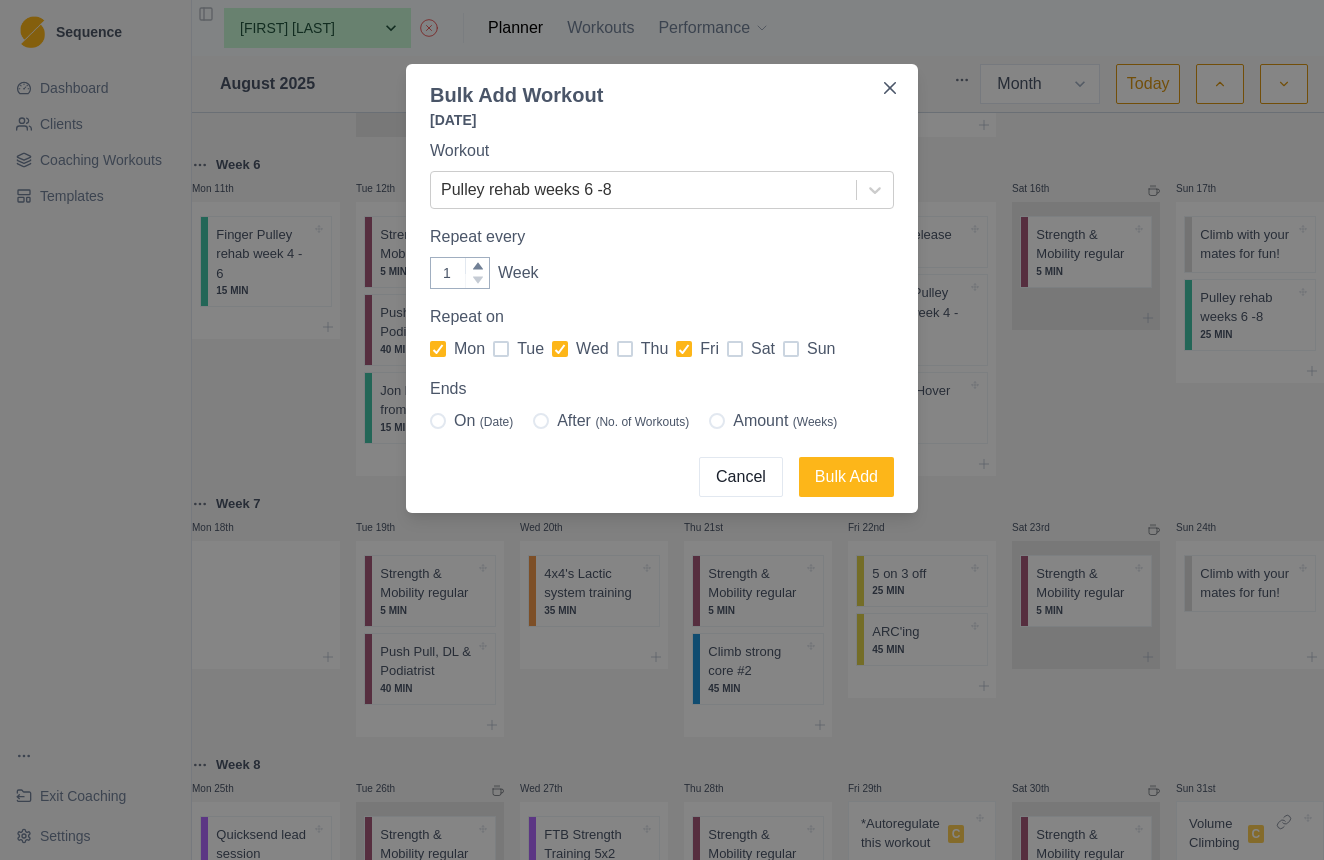 click at bounding box center [791, 349] 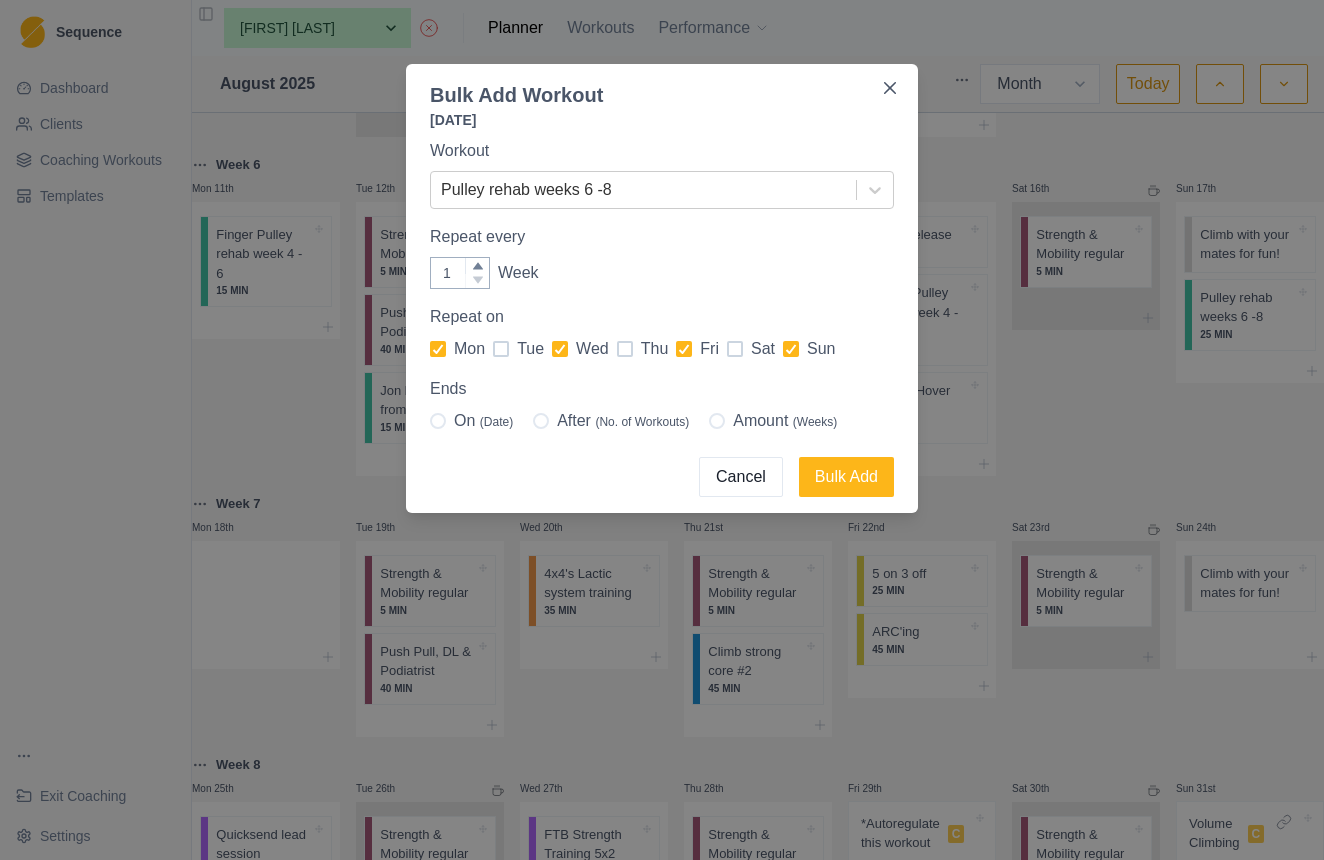 click at bounding box center [717, 421] 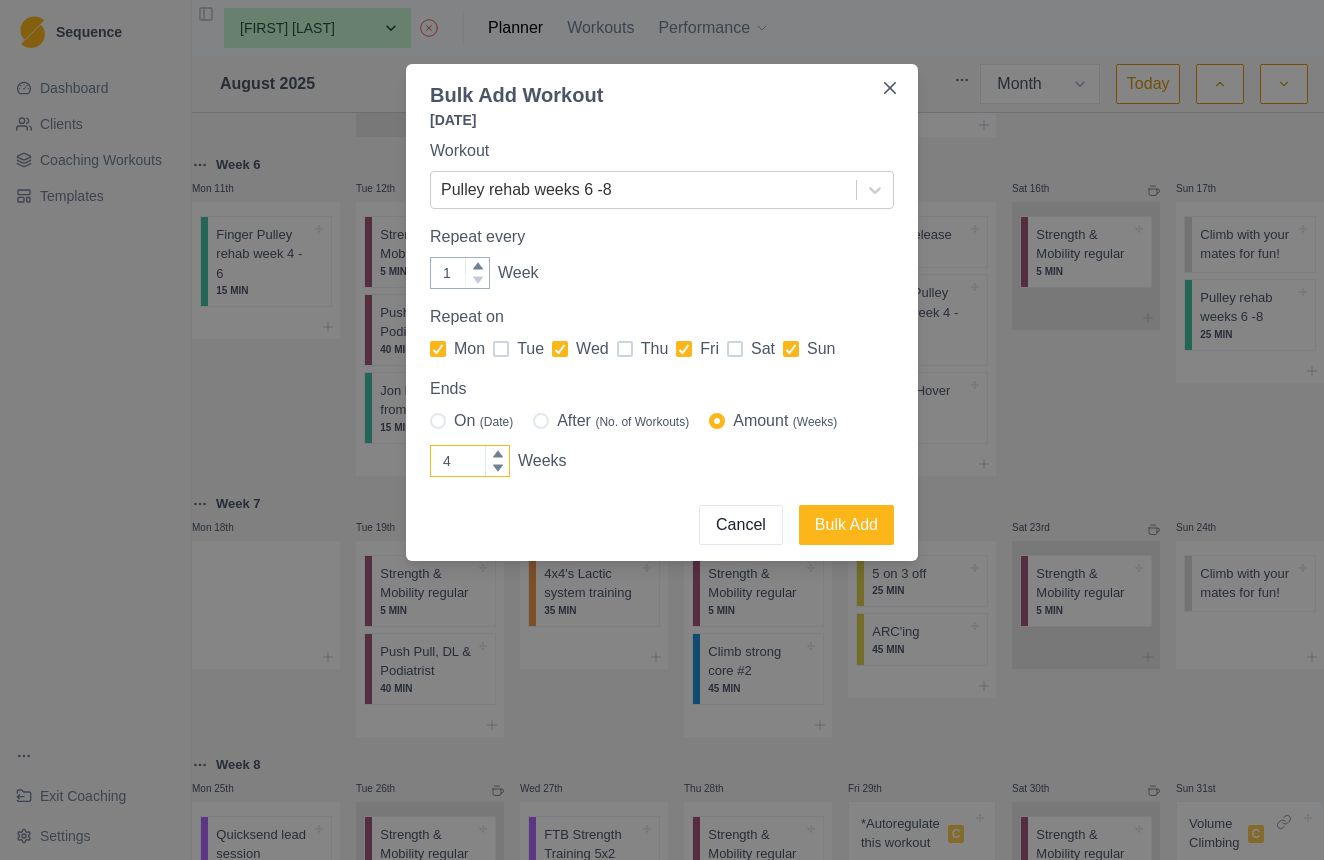 click 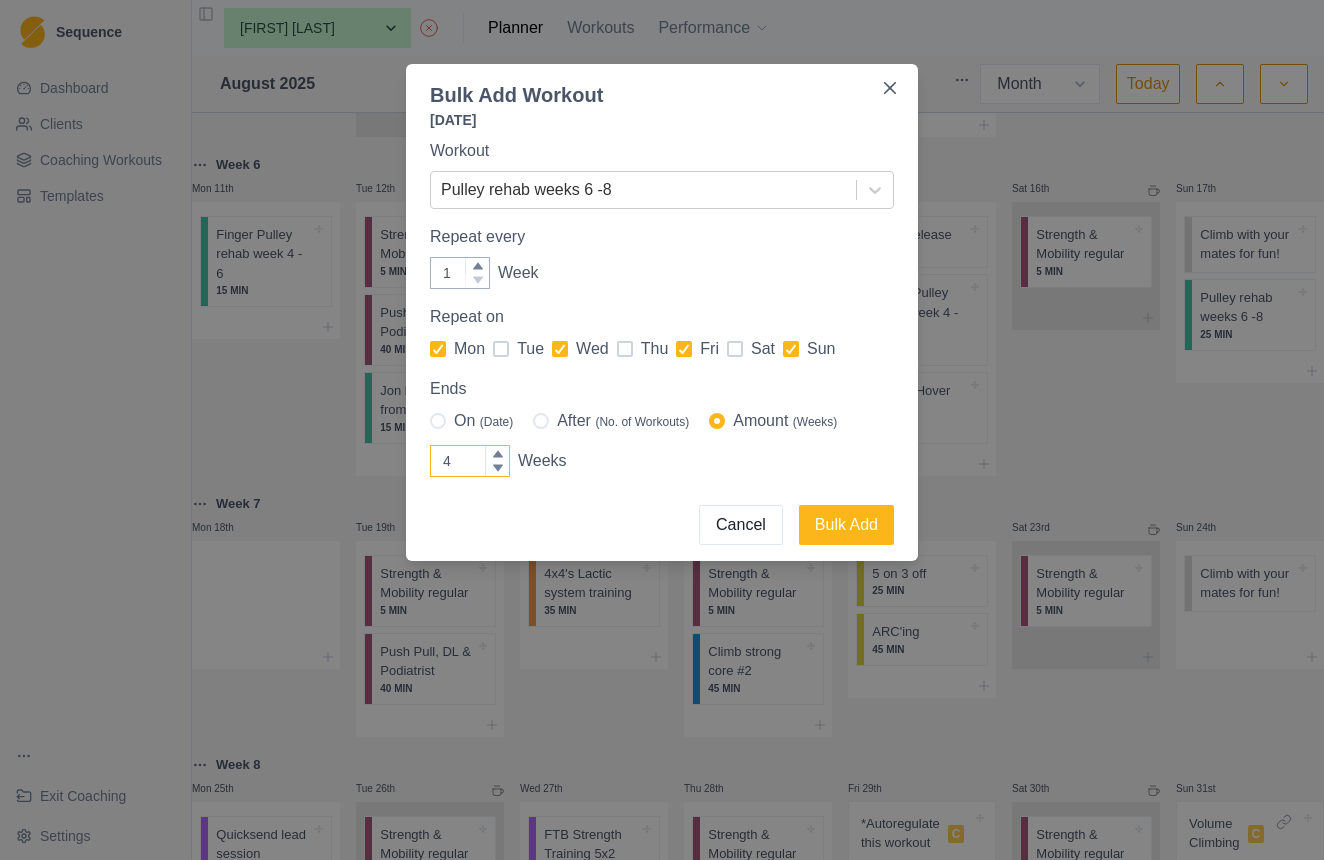 click on "4" at bounding box center (470, 461) 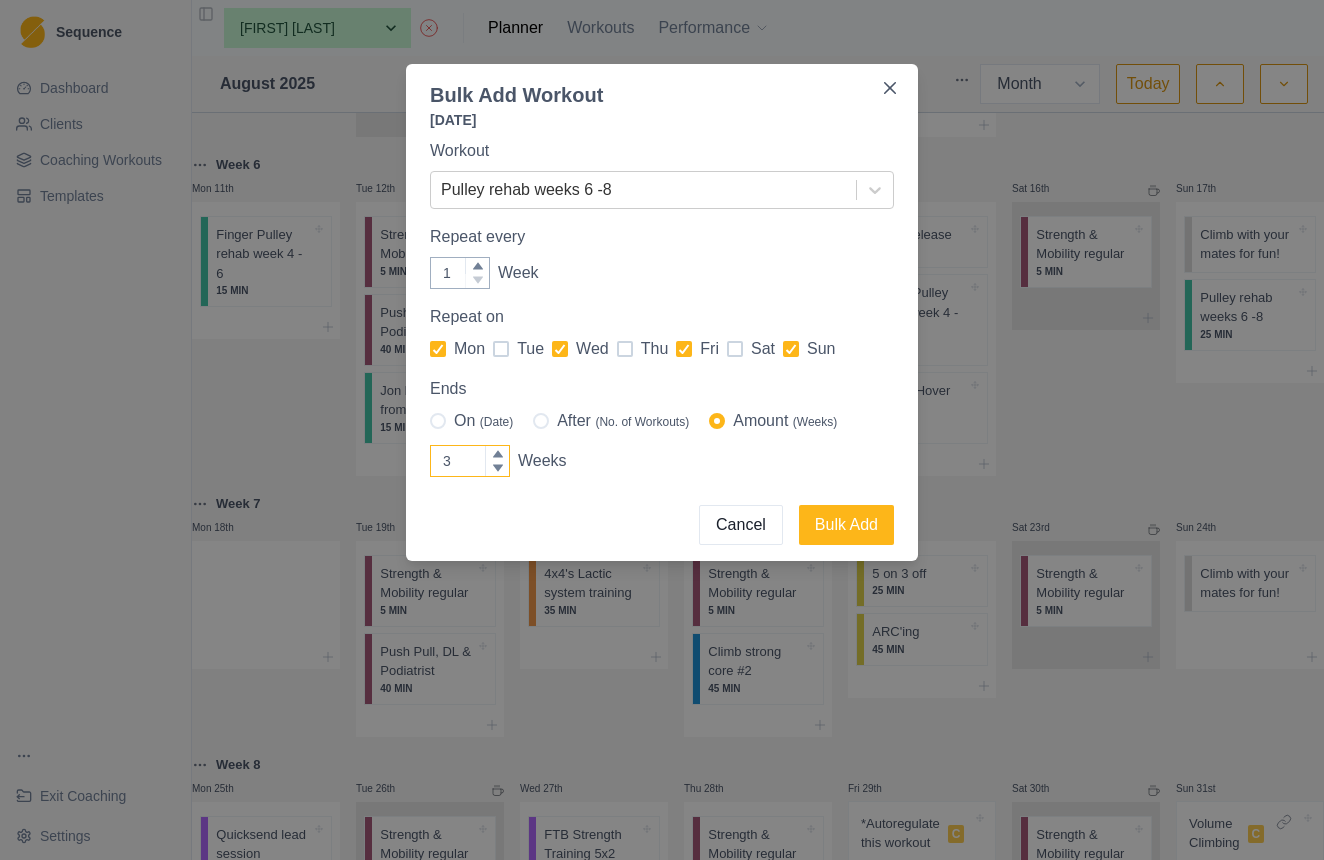 click 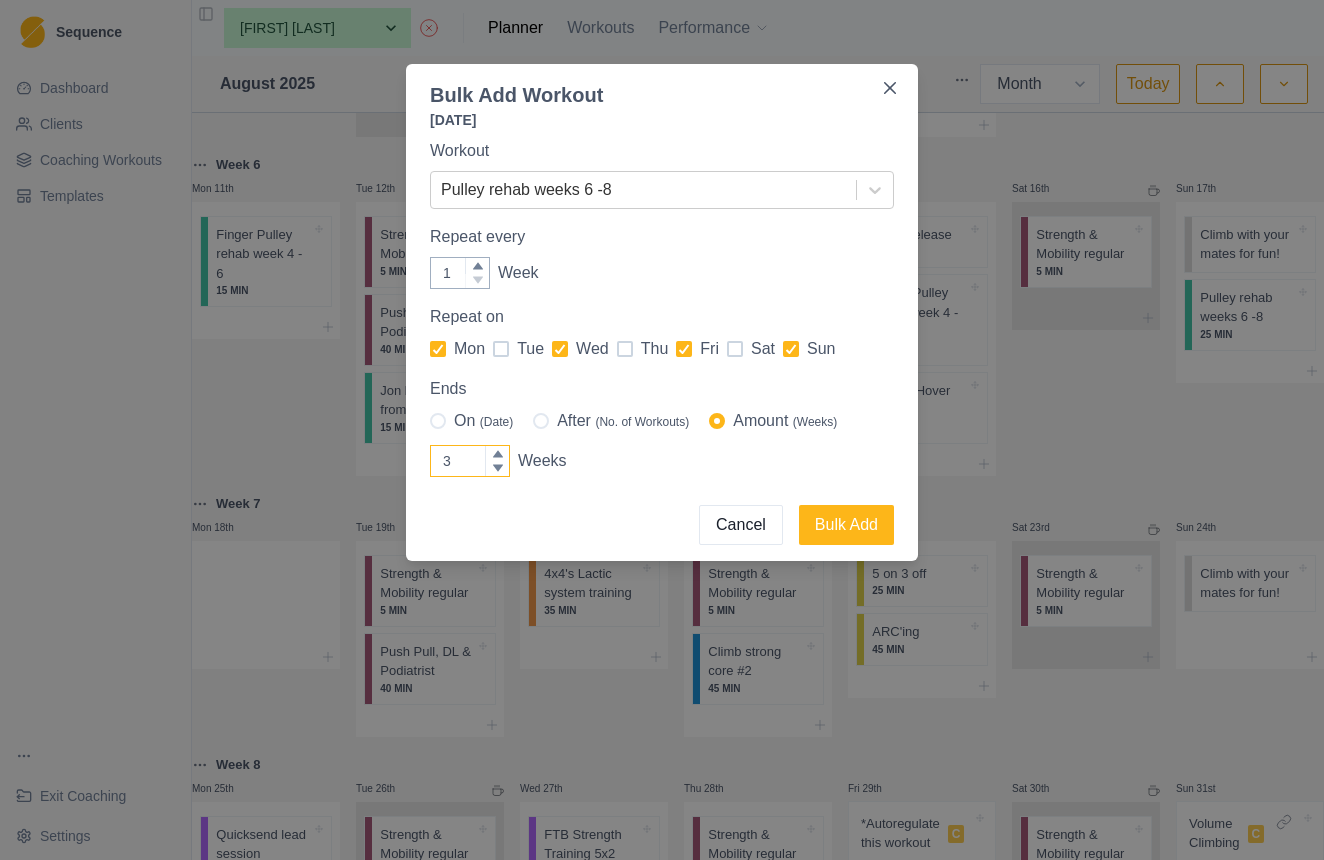 click on "3" at bounding box center [470, 461] 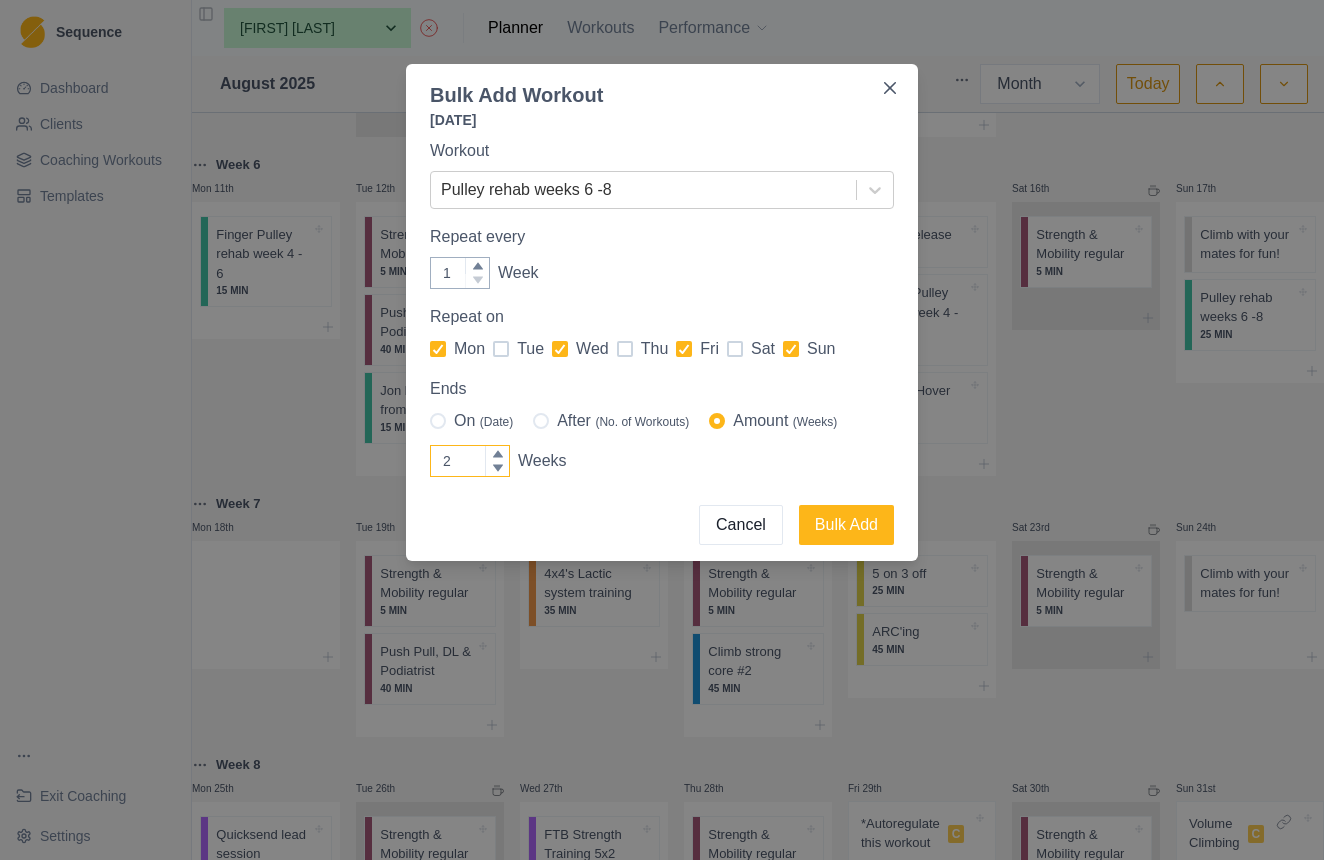 click 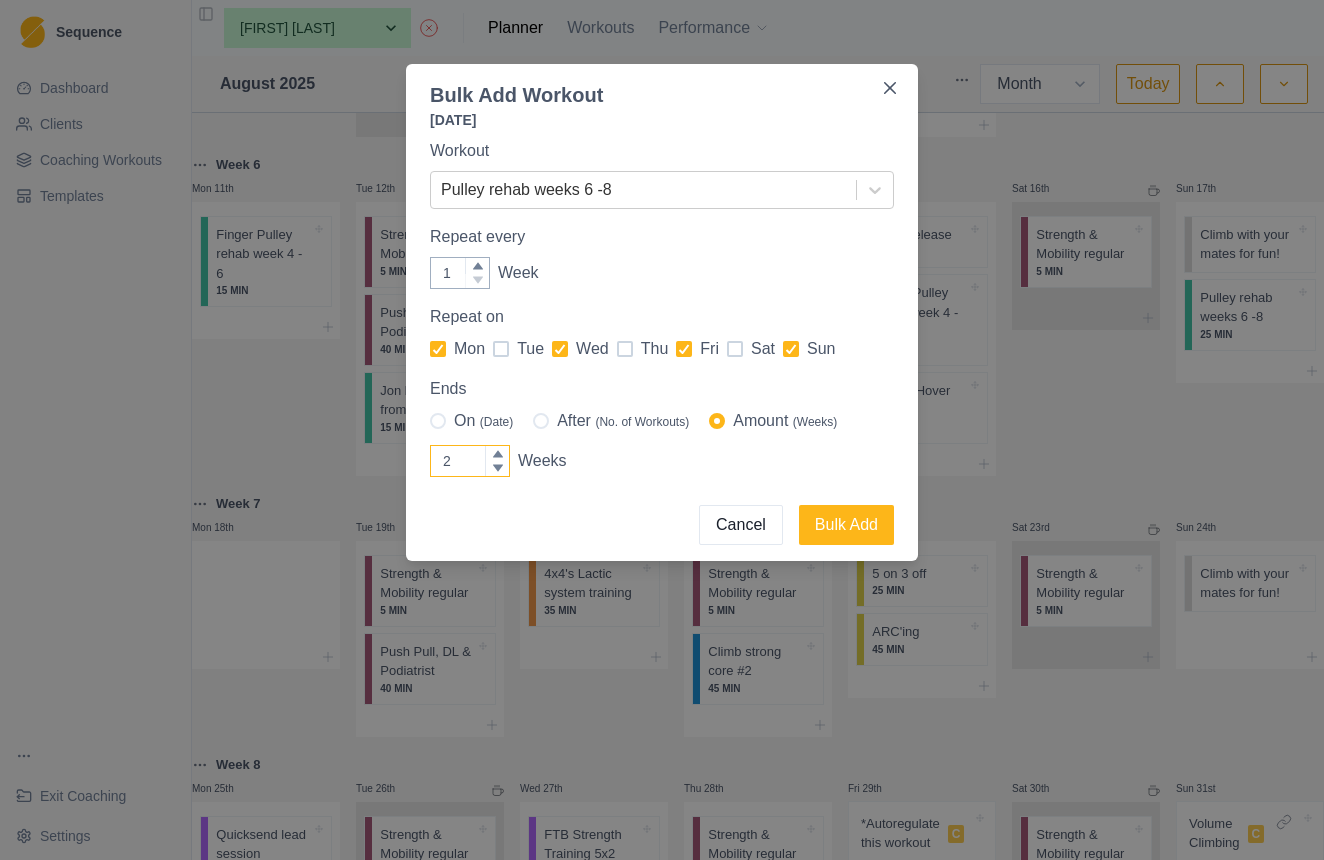 click on "2" at bounding box center (470, 461) 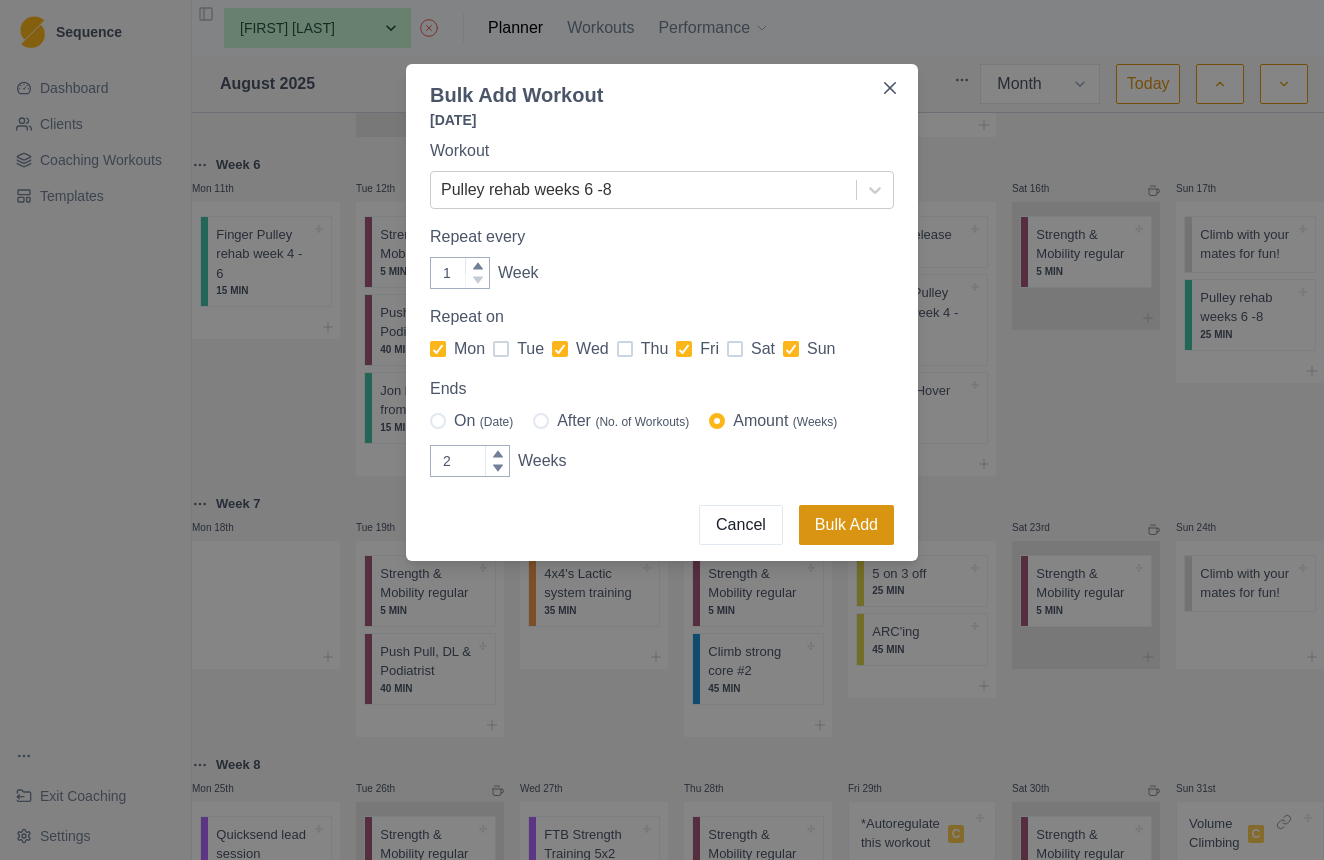 click on "Bulk Add" at bounding box center [846, 525] 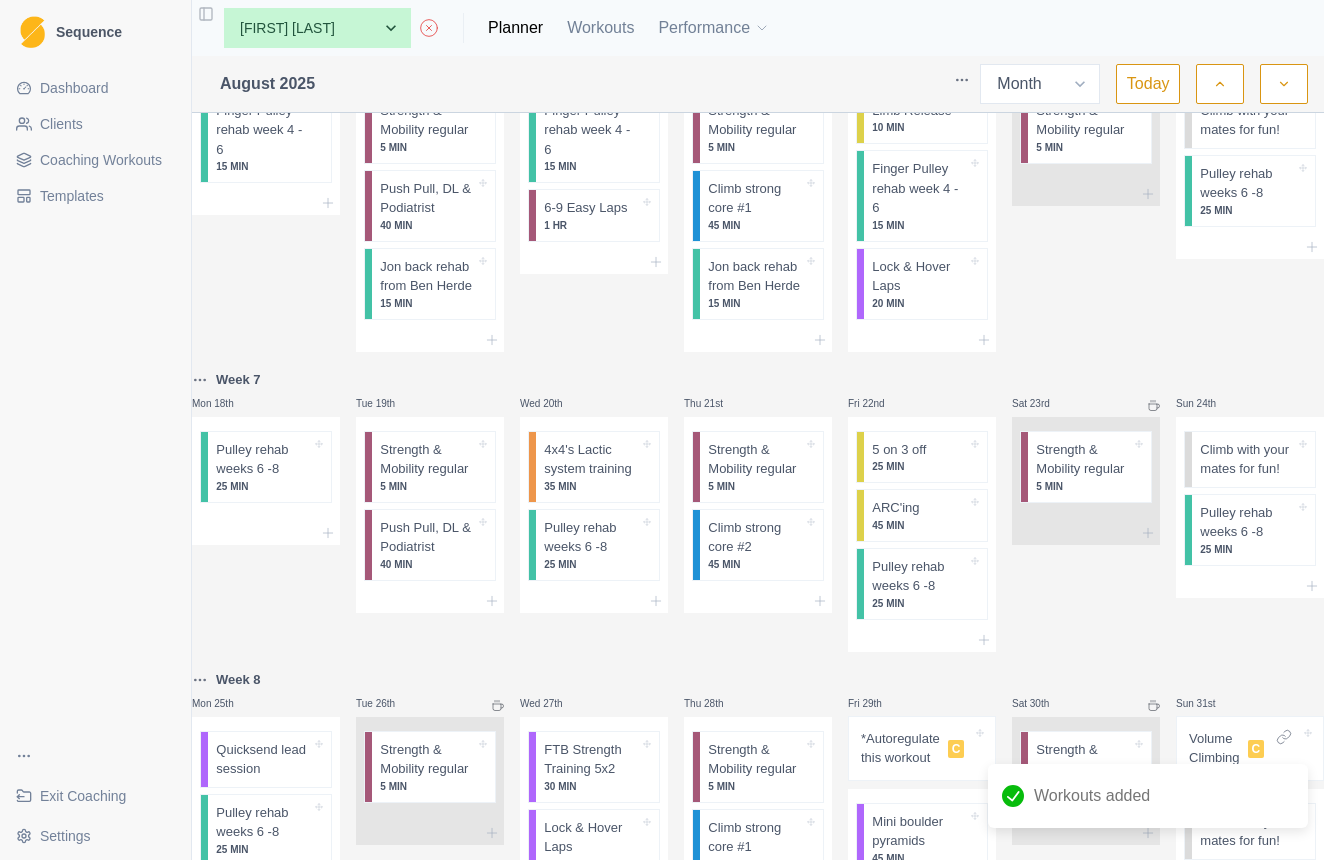 scroll, scrollTop: 817, scrollLeft: 0, axis: vertical 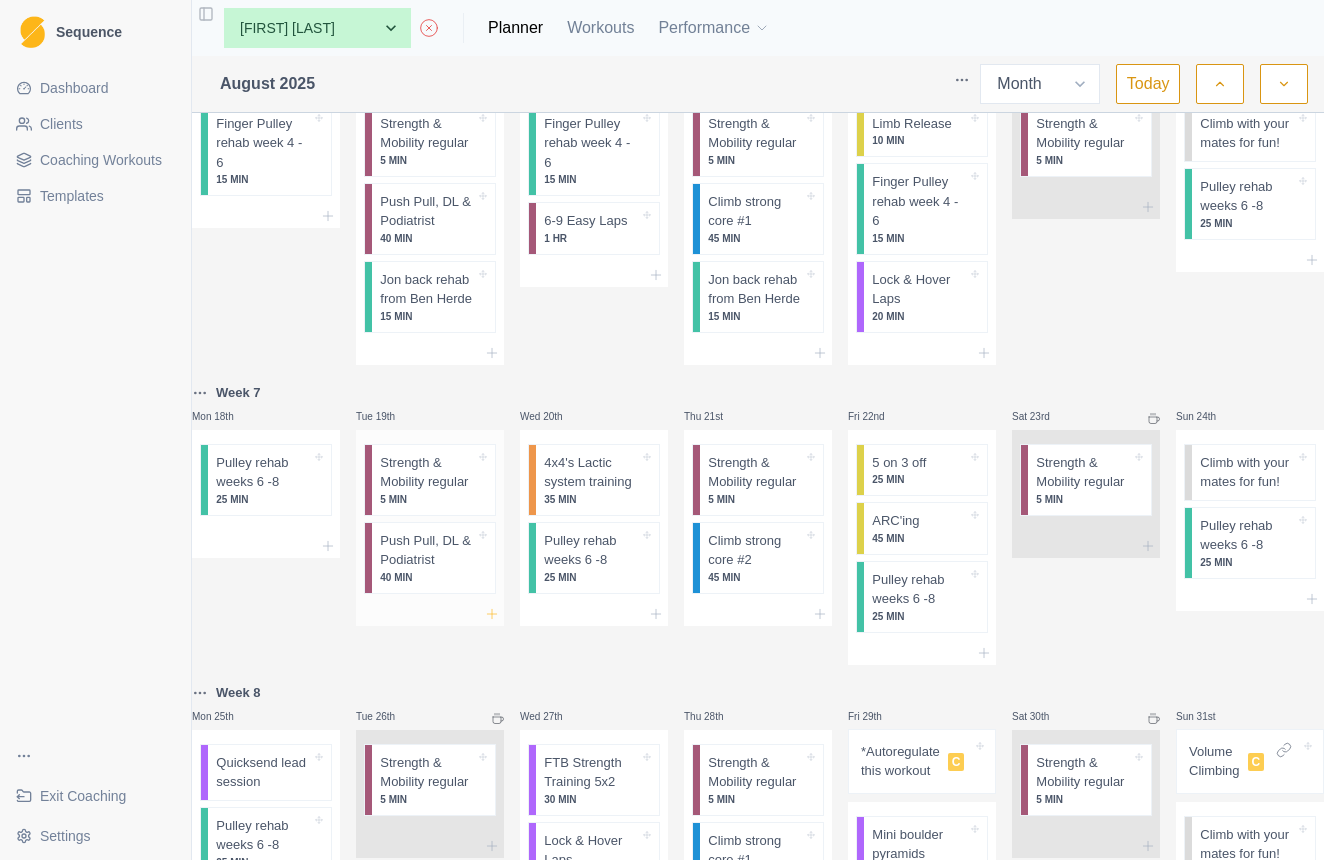 click 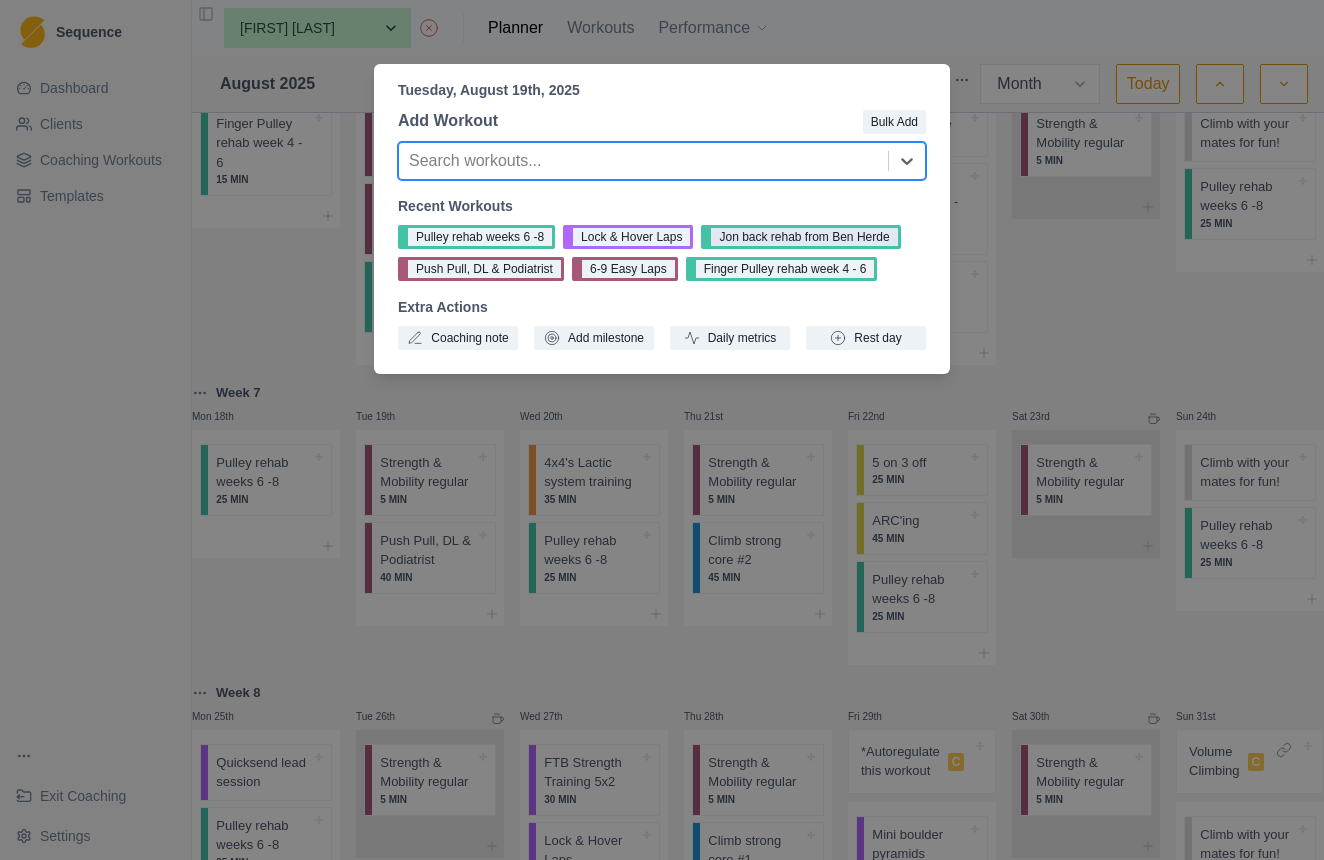 click on "Jon back rehab from Ben Herde" at bounding box center (800, 237) 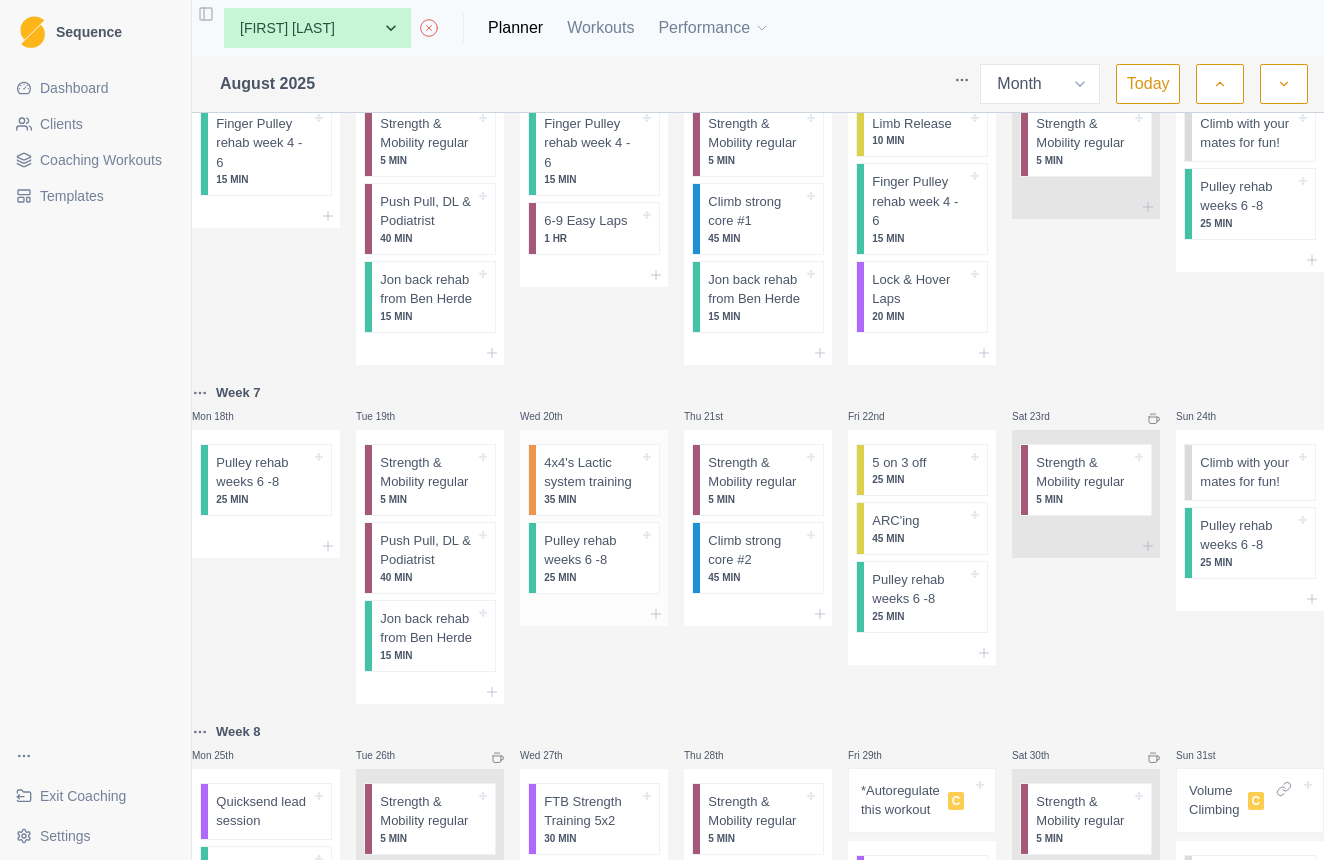 click on "4x4's Lactic system training" at bounding box center (591, 472) 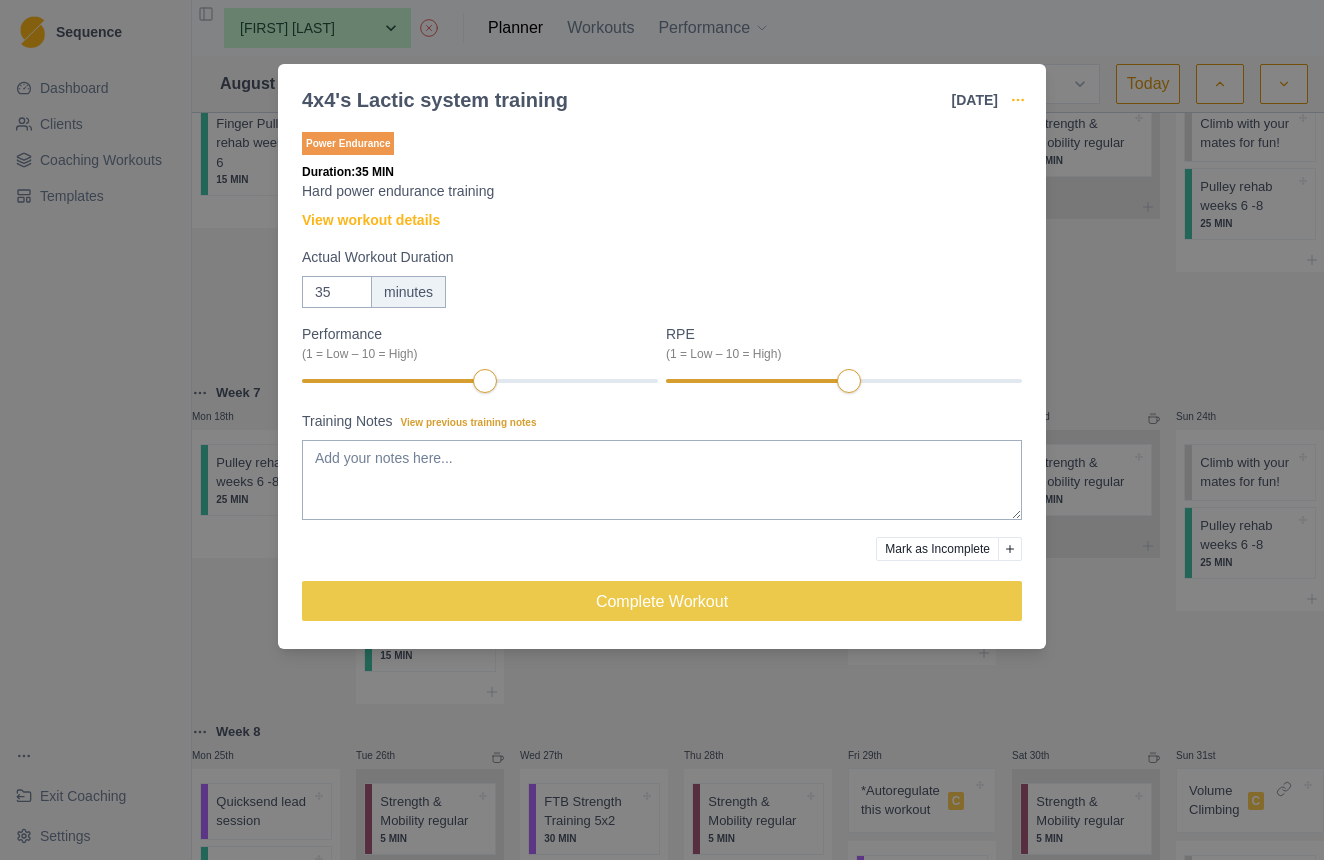 click 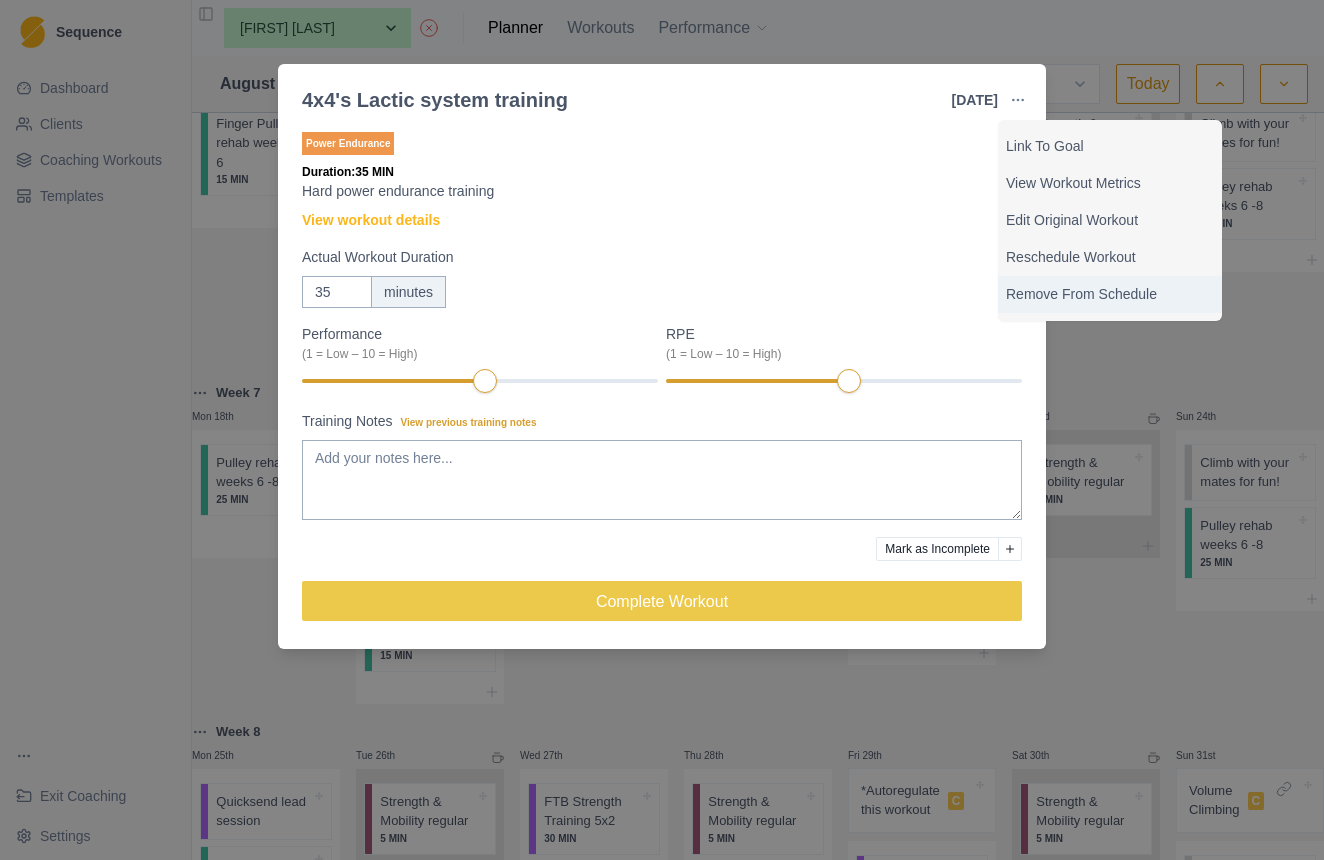 click on "Remove From Schedule" at bounding box center [1110, 294] 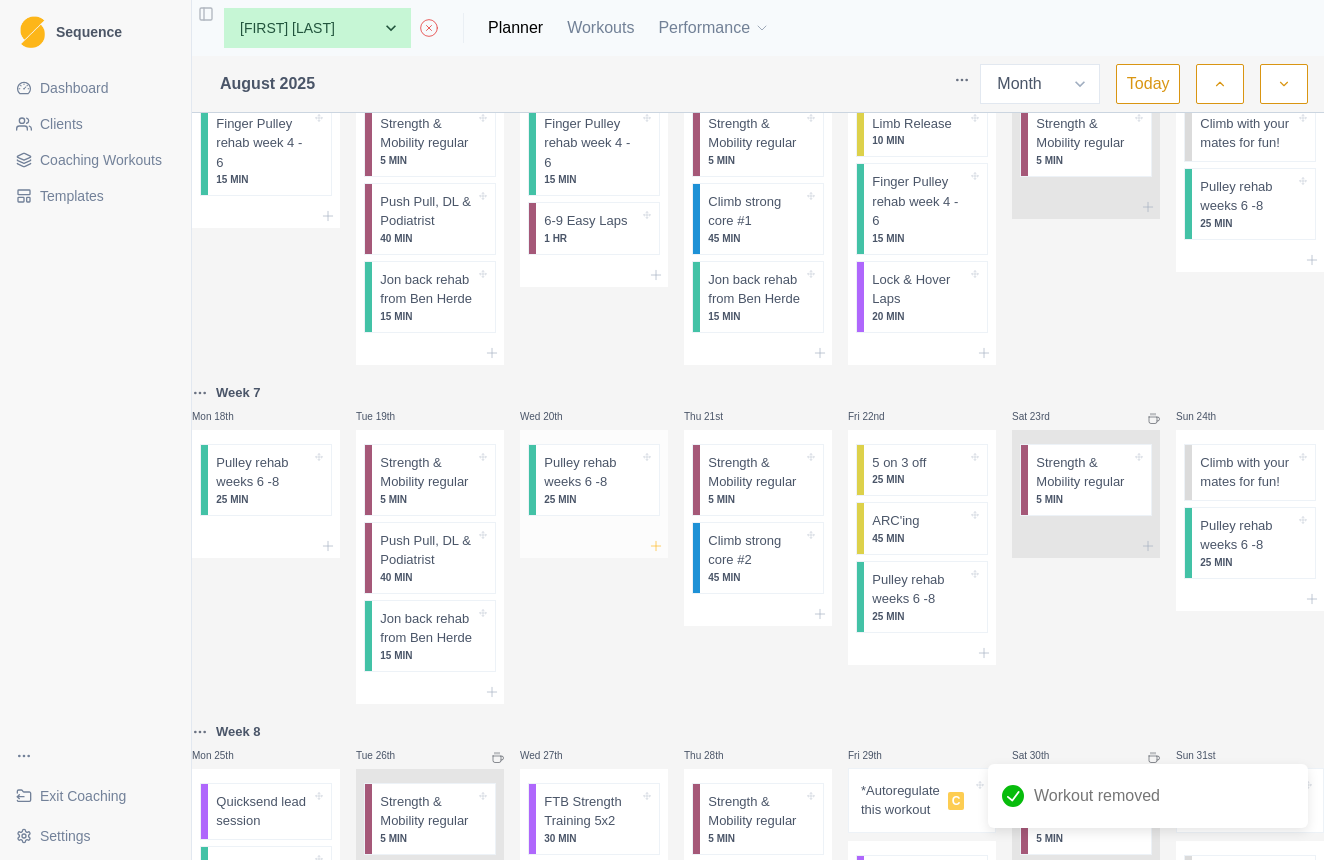 click 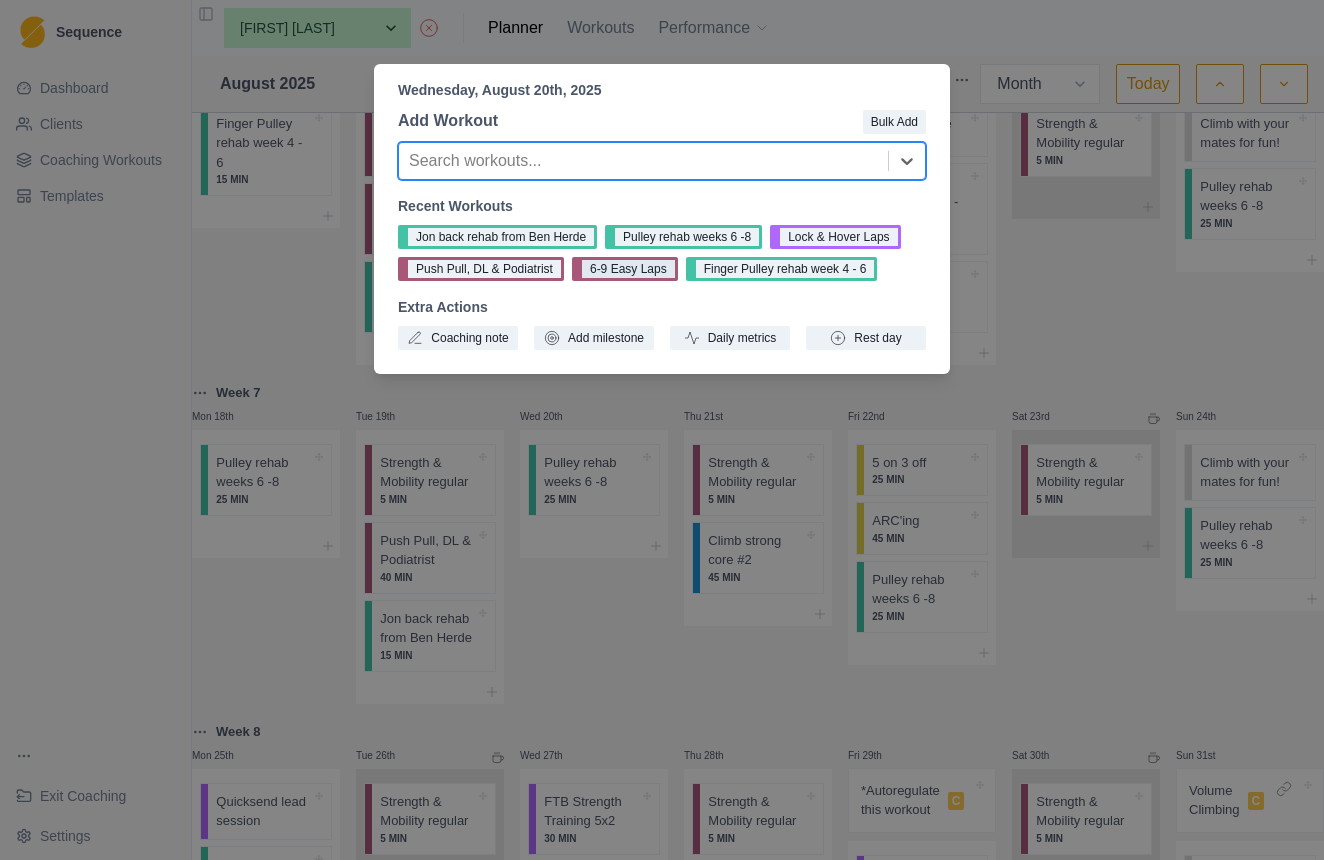 click on "6-9 Easy Laps" at bounding box center [625, 269] 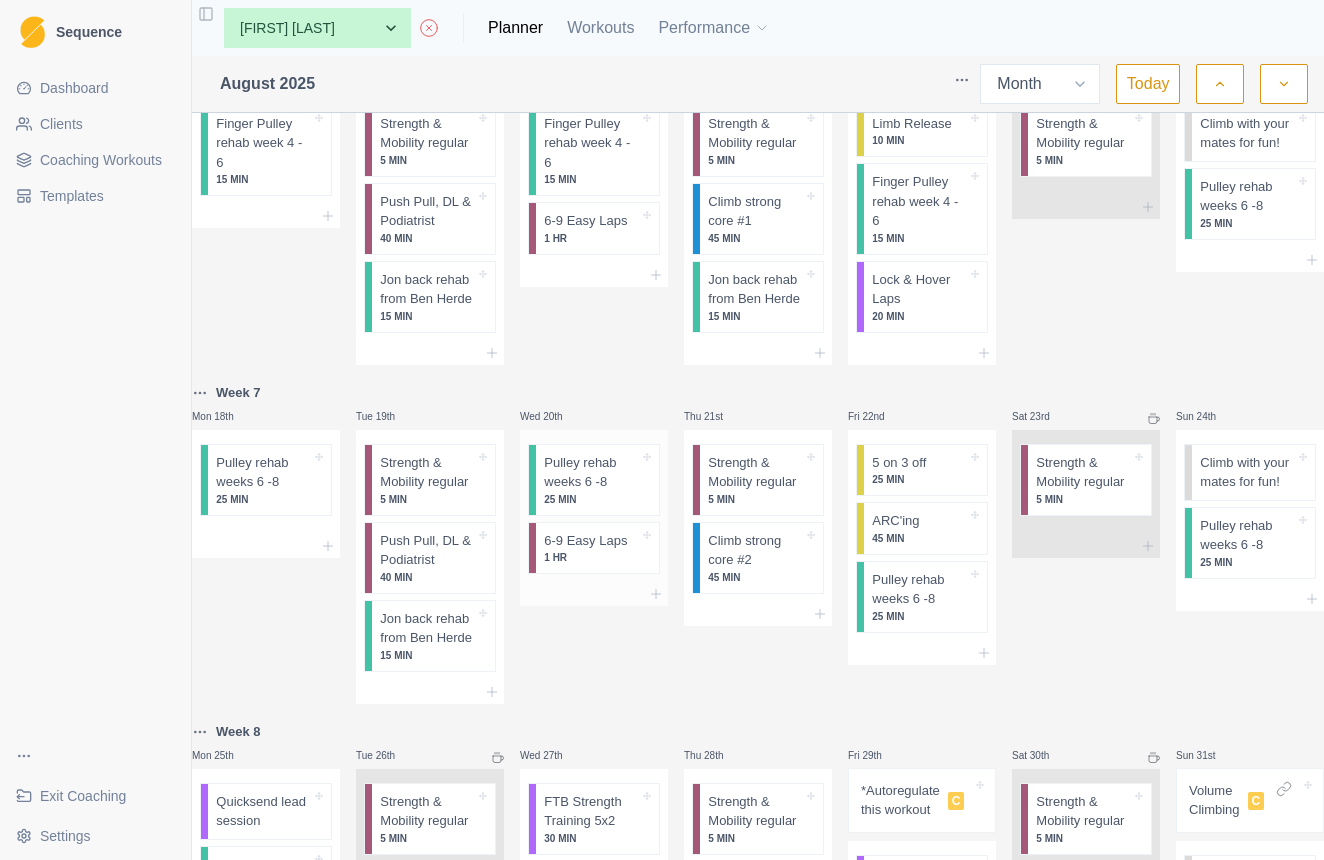 click at bounding box center [594, 594] 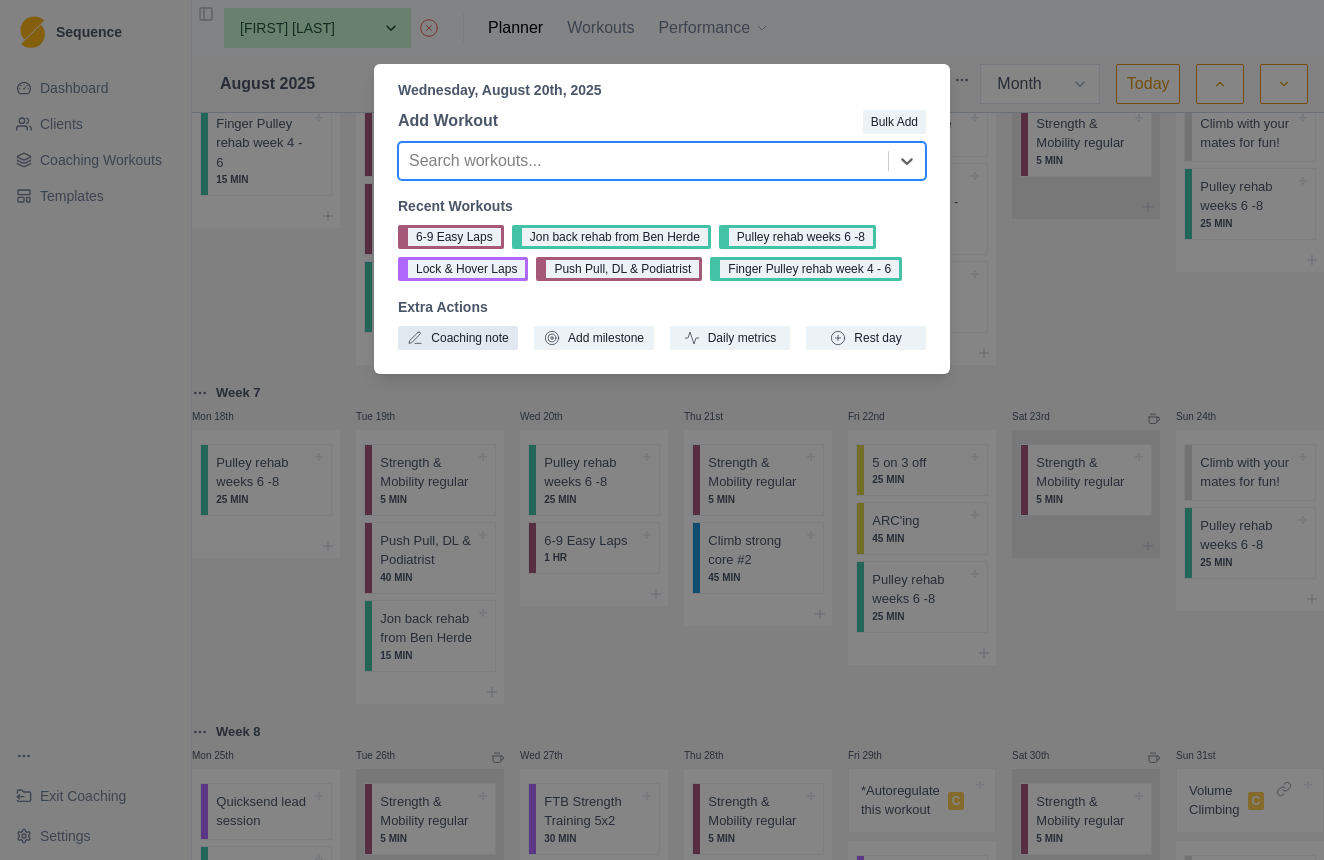 click on "Coaching note" at bounding box center [458, 338] 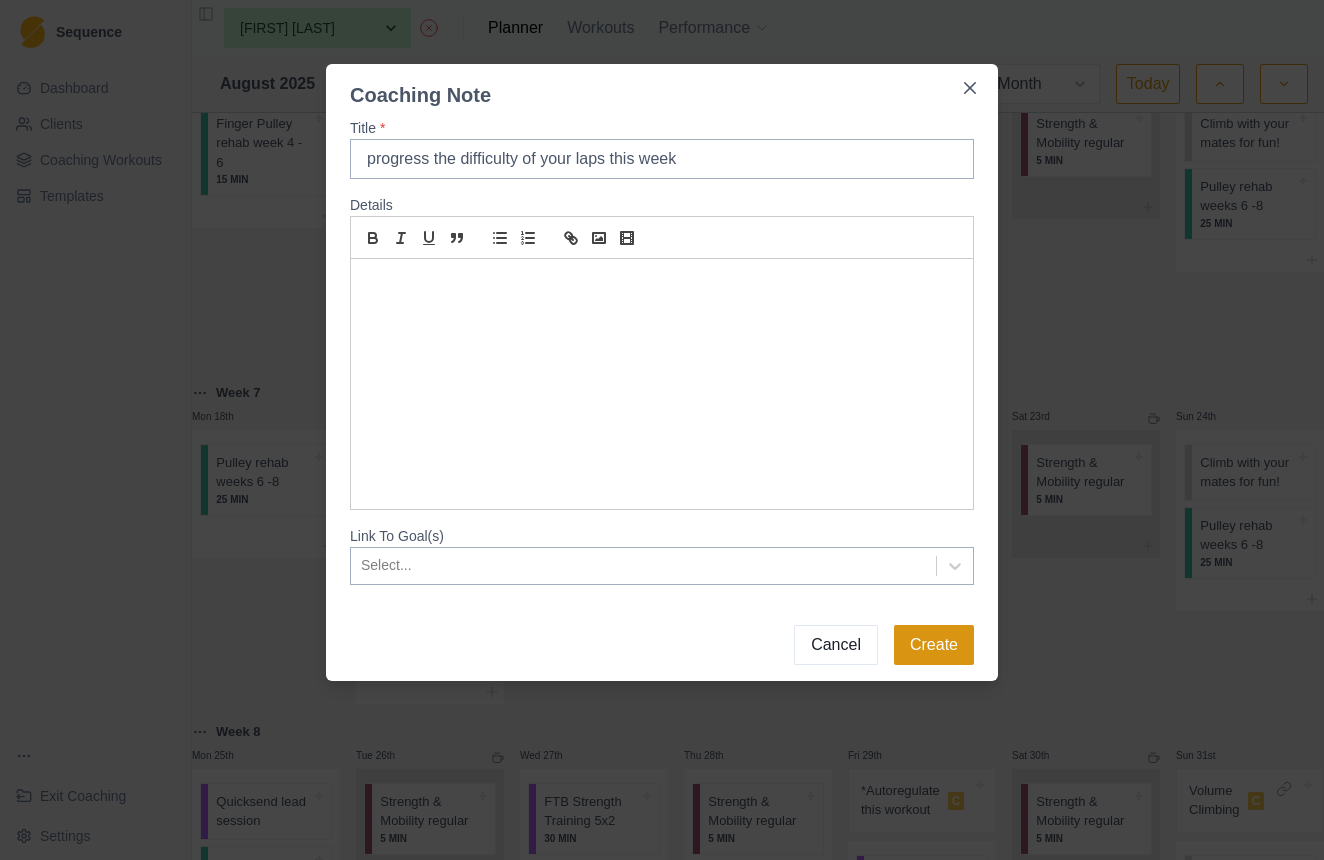 type on "progress the difficulty of your laps this week" 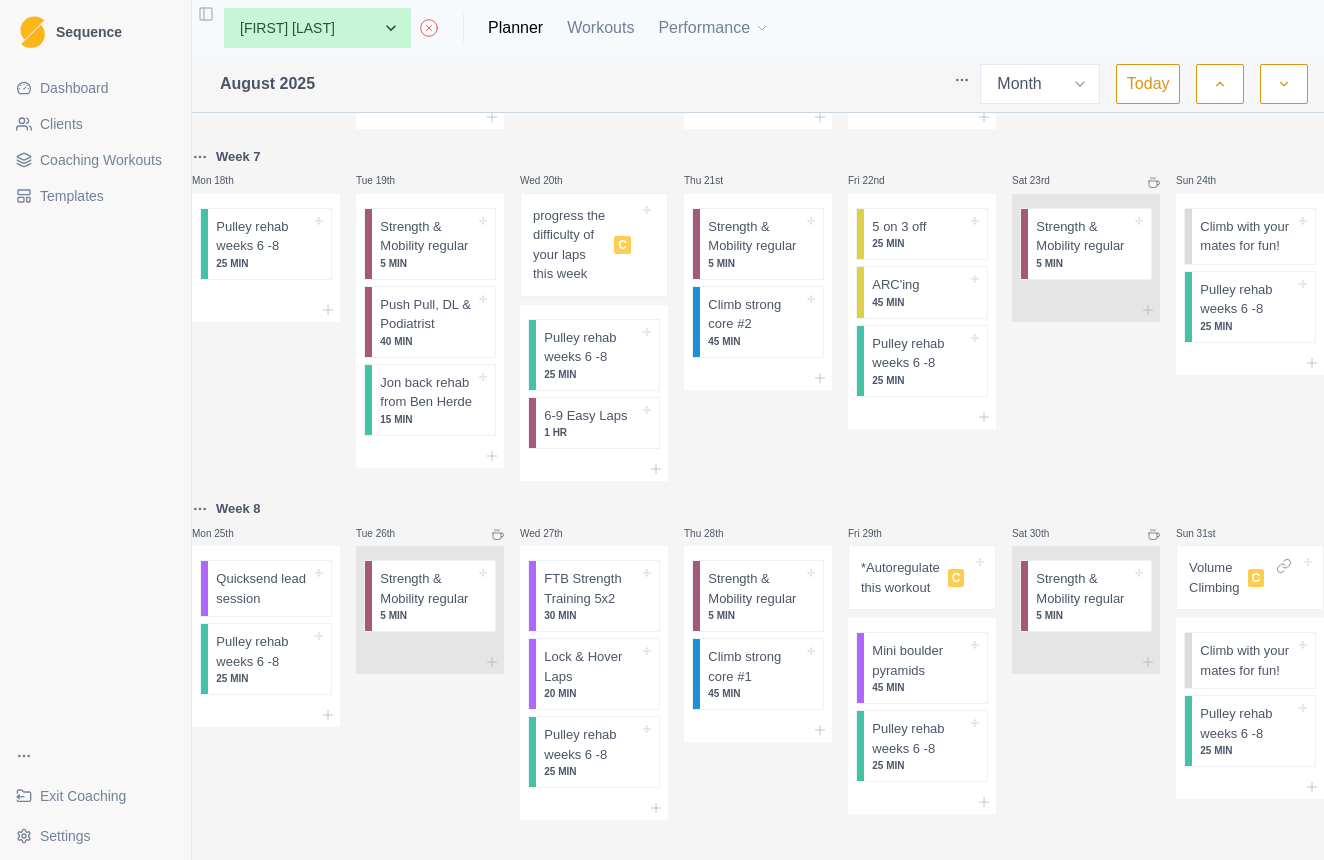 scroll, scrollTop: 1098, scrollLeft: 0, axis: vertical 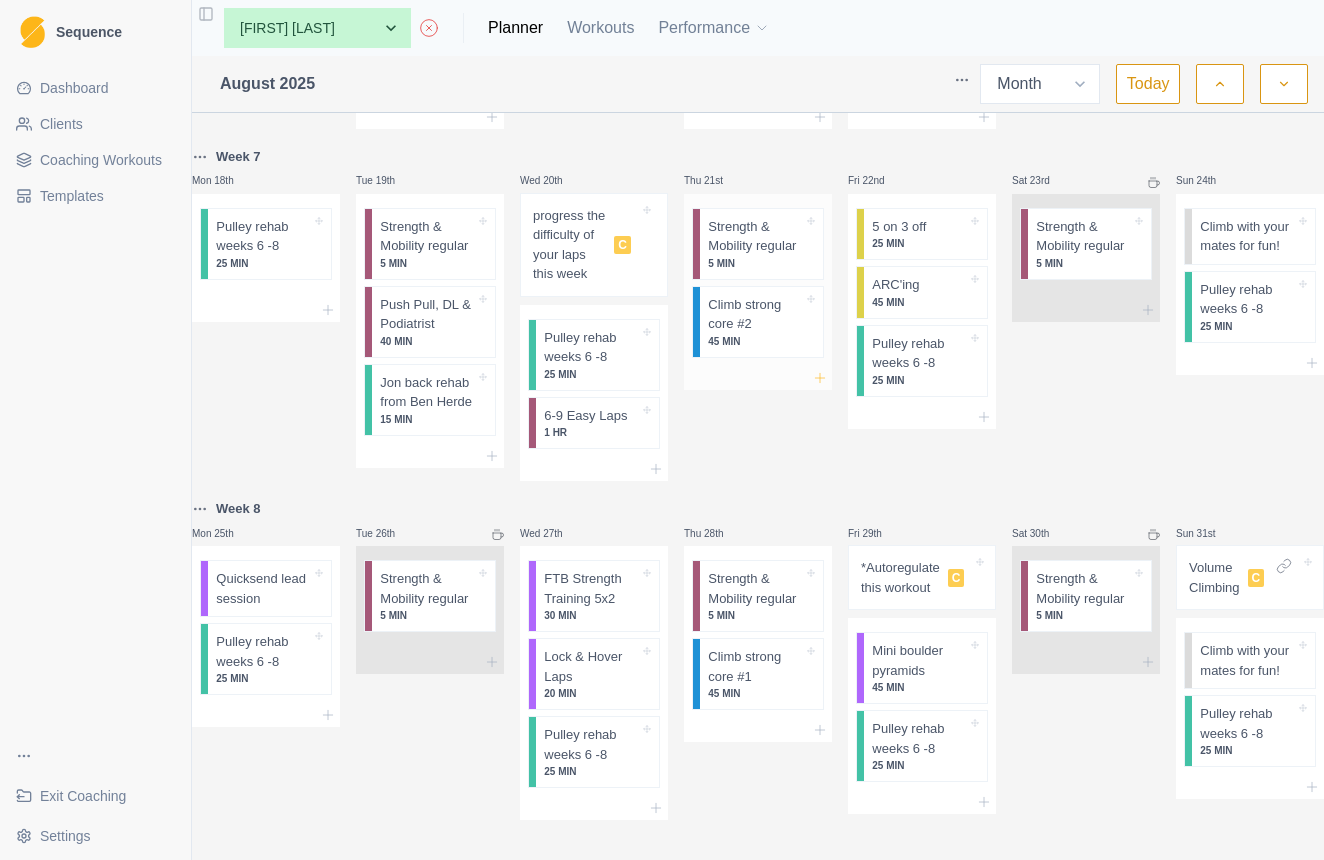 click 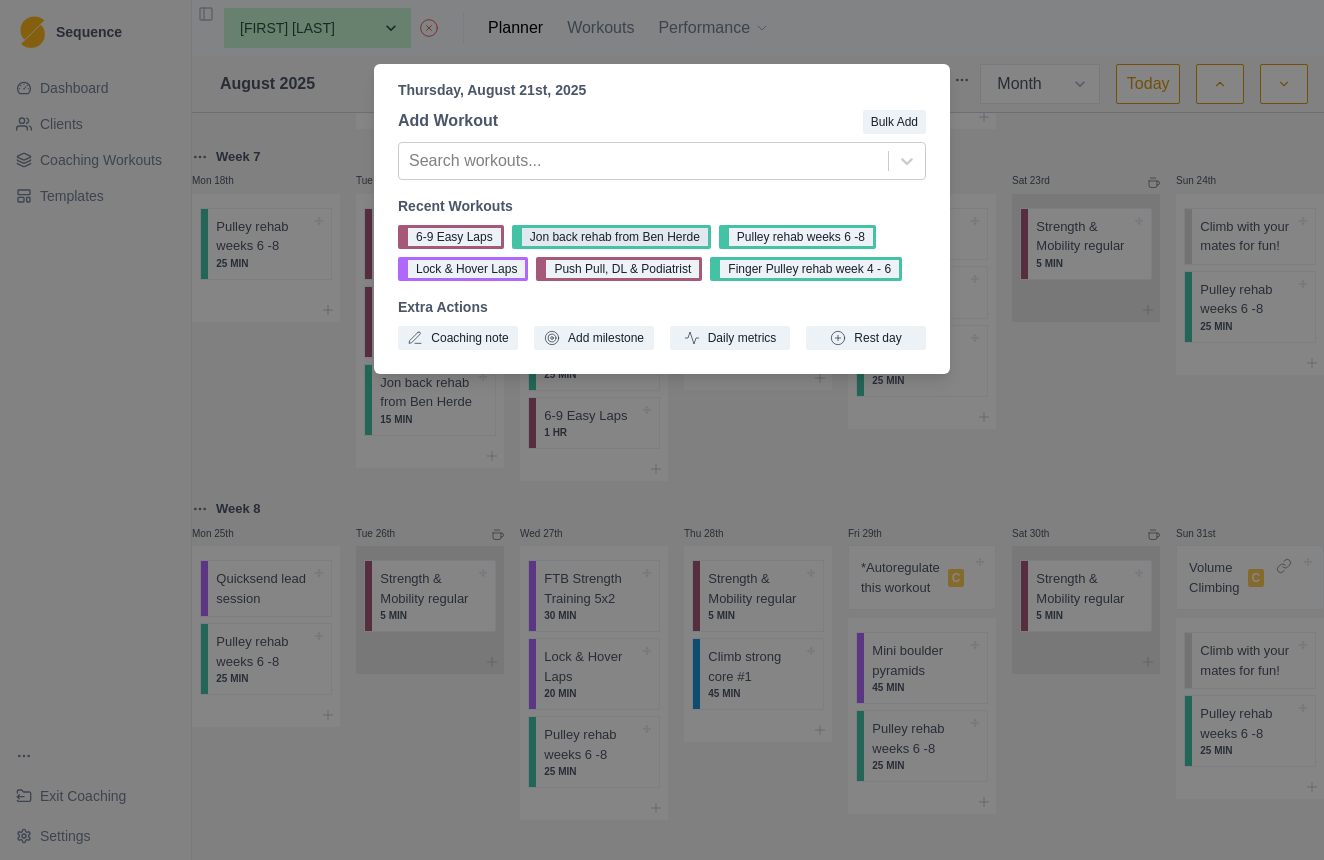 click on "Jon back rehab from Ben Herde" at bounding box center (611, 237) 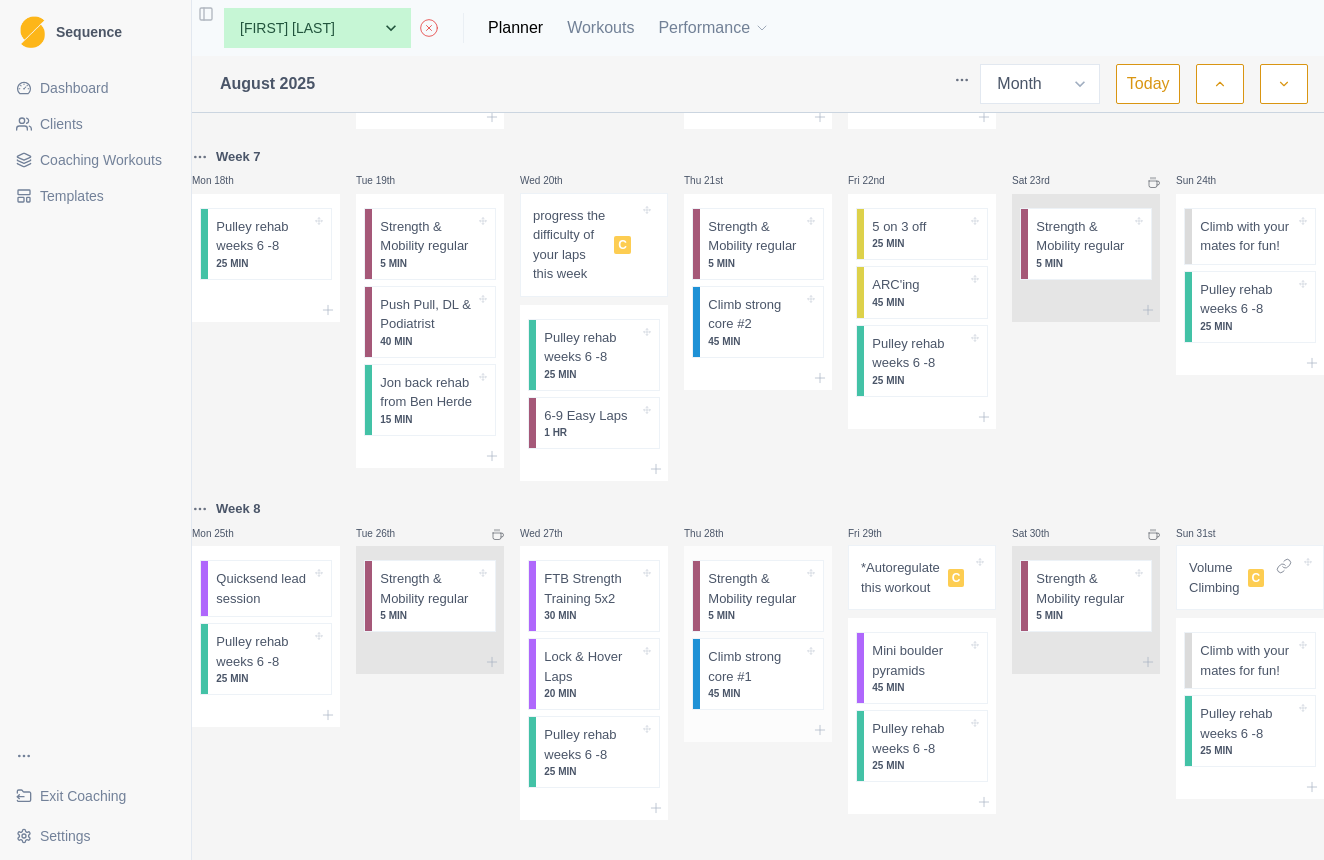 scroll, scrollTop: 1166, scrollLeft: 0, axis: vertical 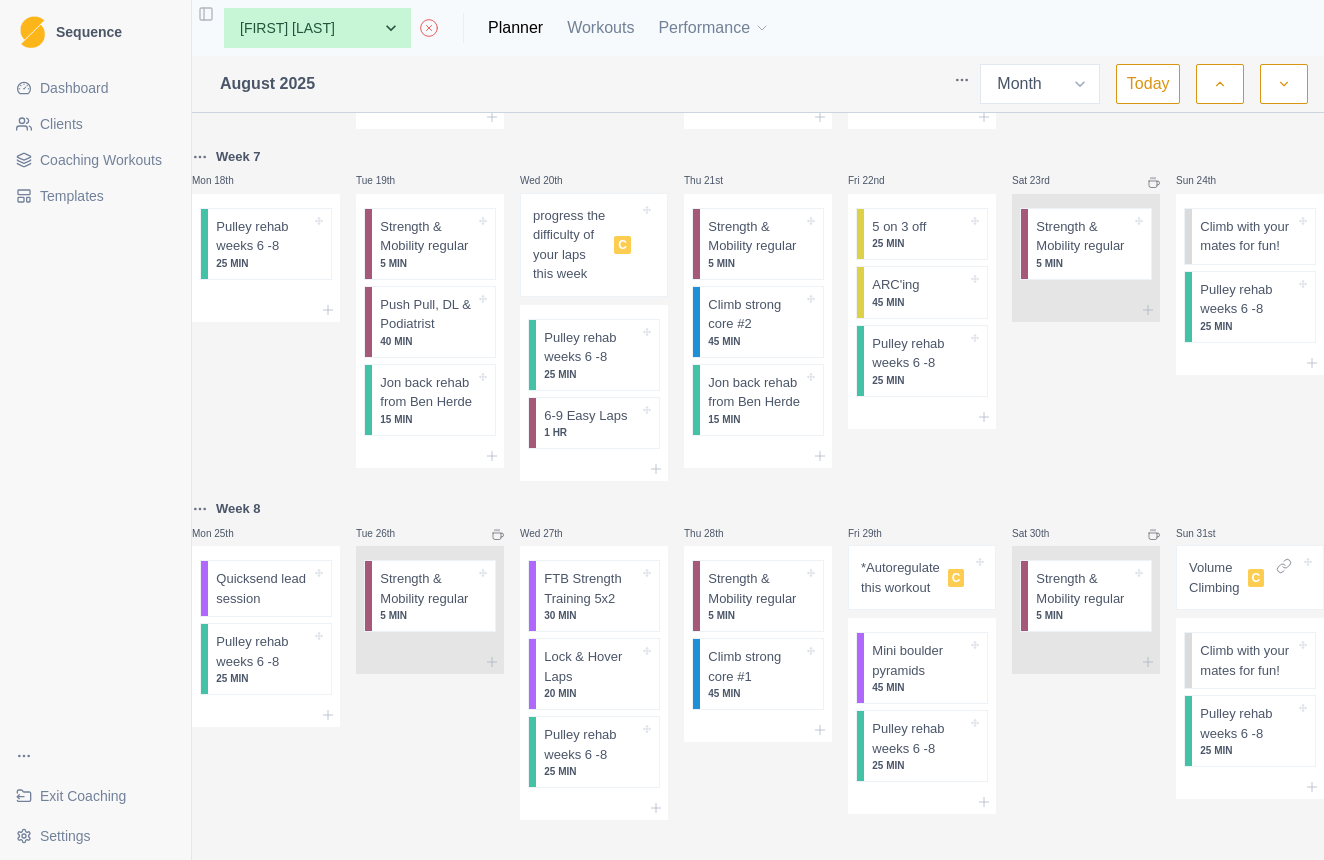 click 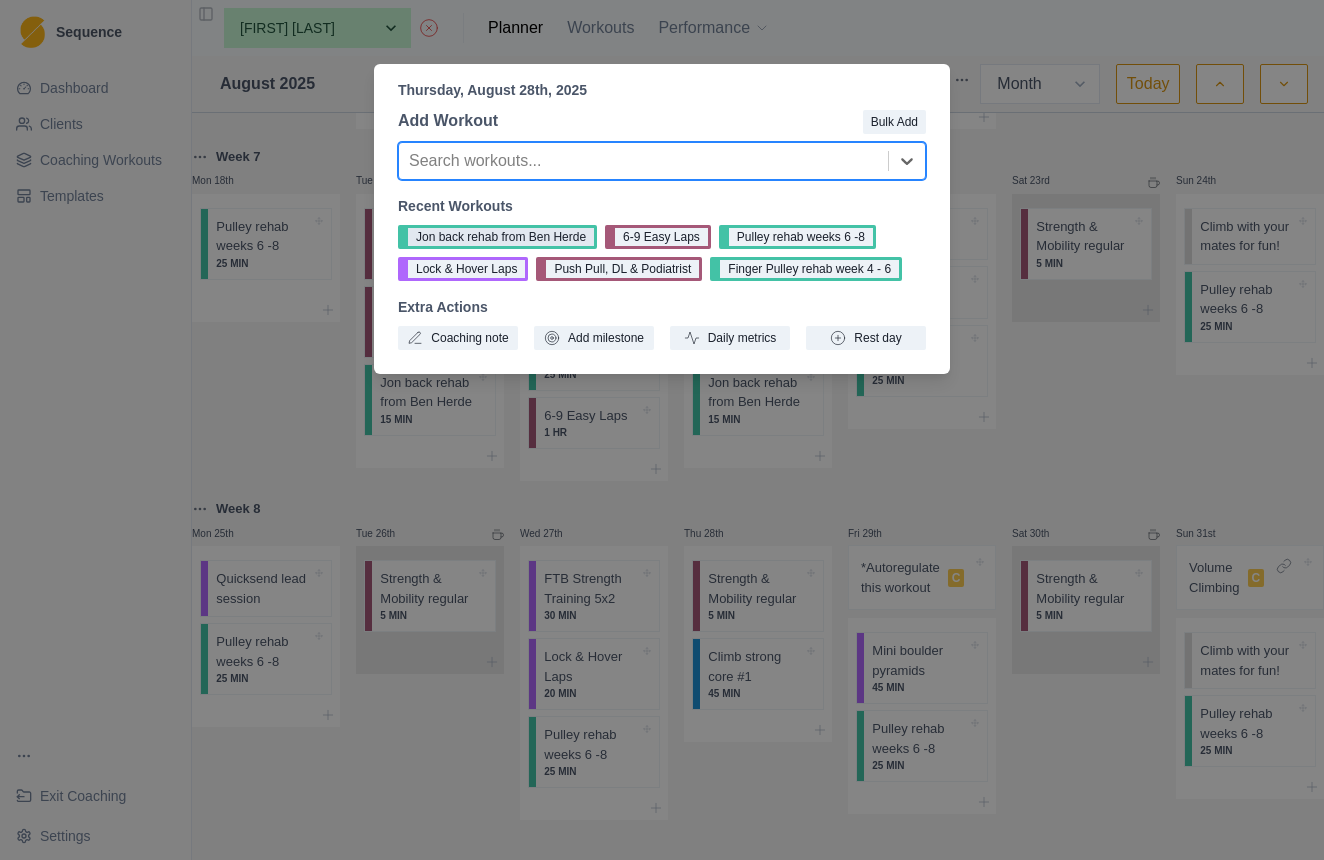 click on "Jon back rehab from Ben Herde" at bounding box center (497, 237) 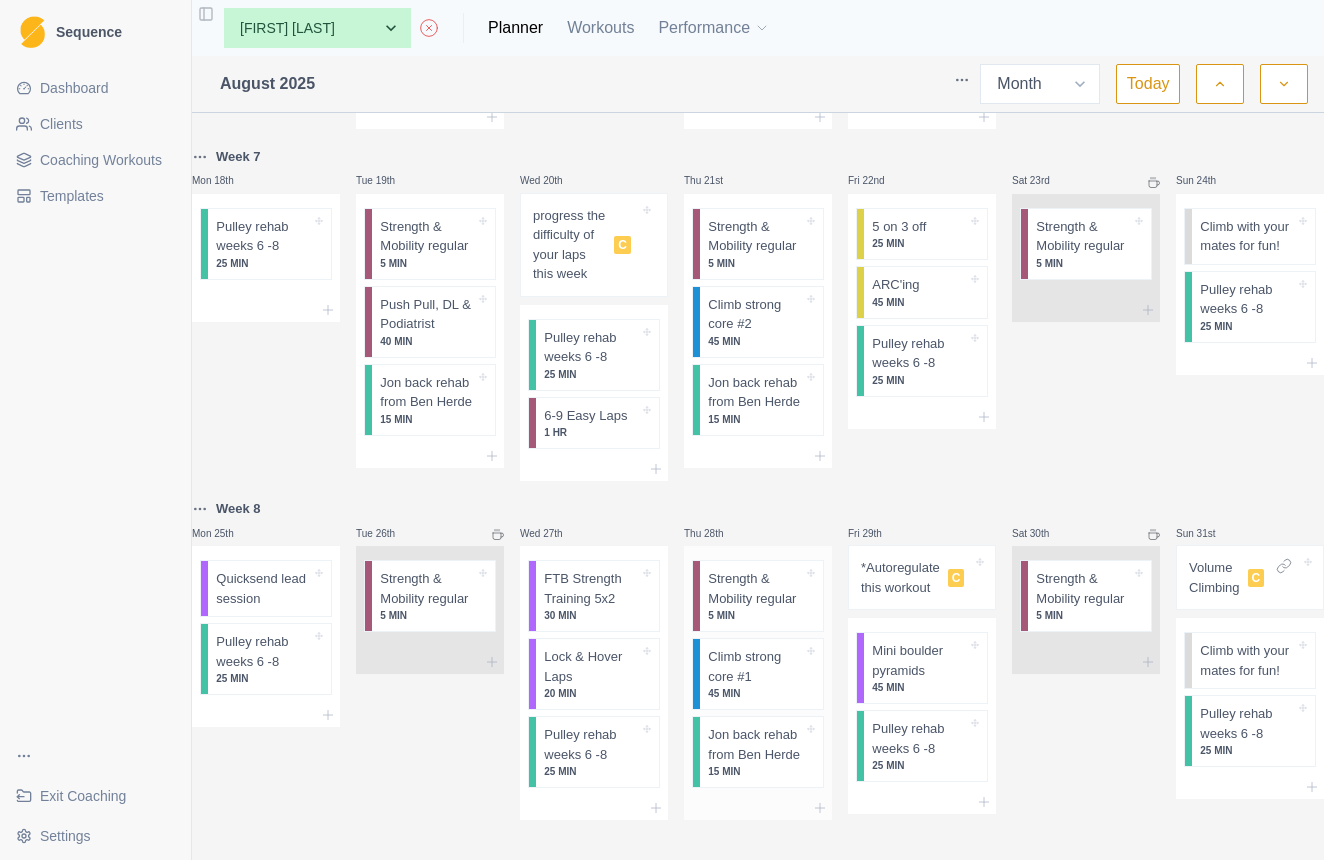 scroll, scrollTop: 1204, scrollLeft: 0, axis: vertical 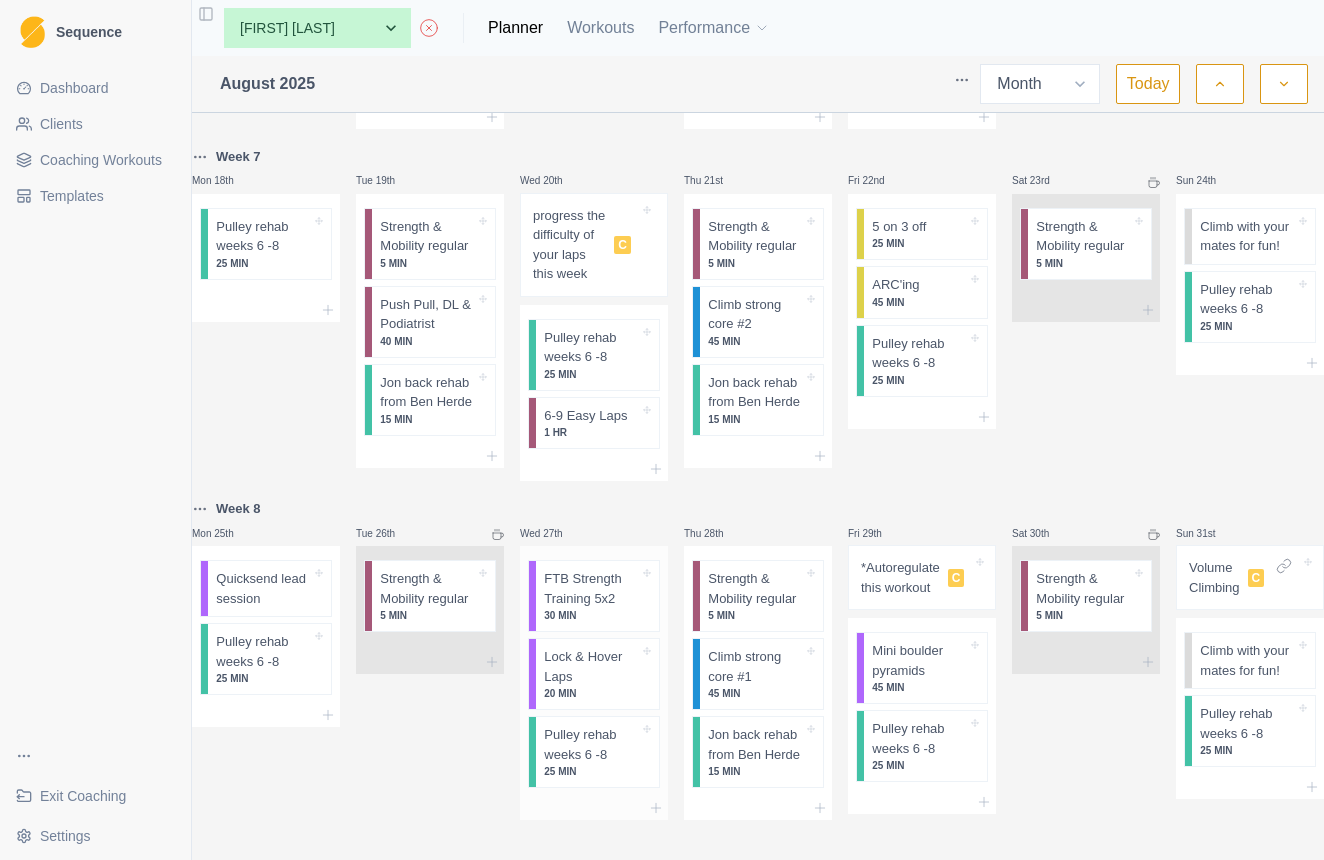 click on "FTB Strength Training 5x2" at bounding box center [591, 588] 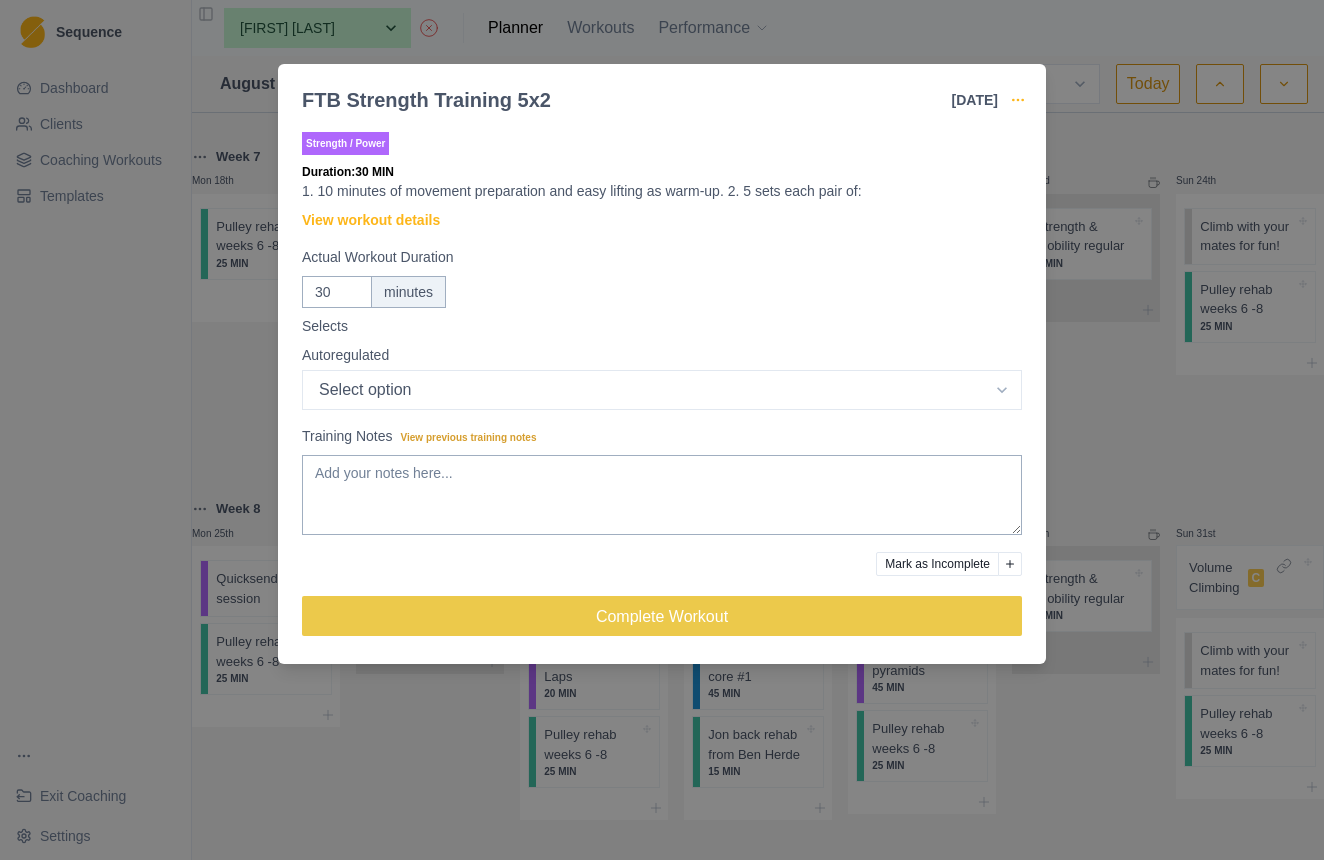 click 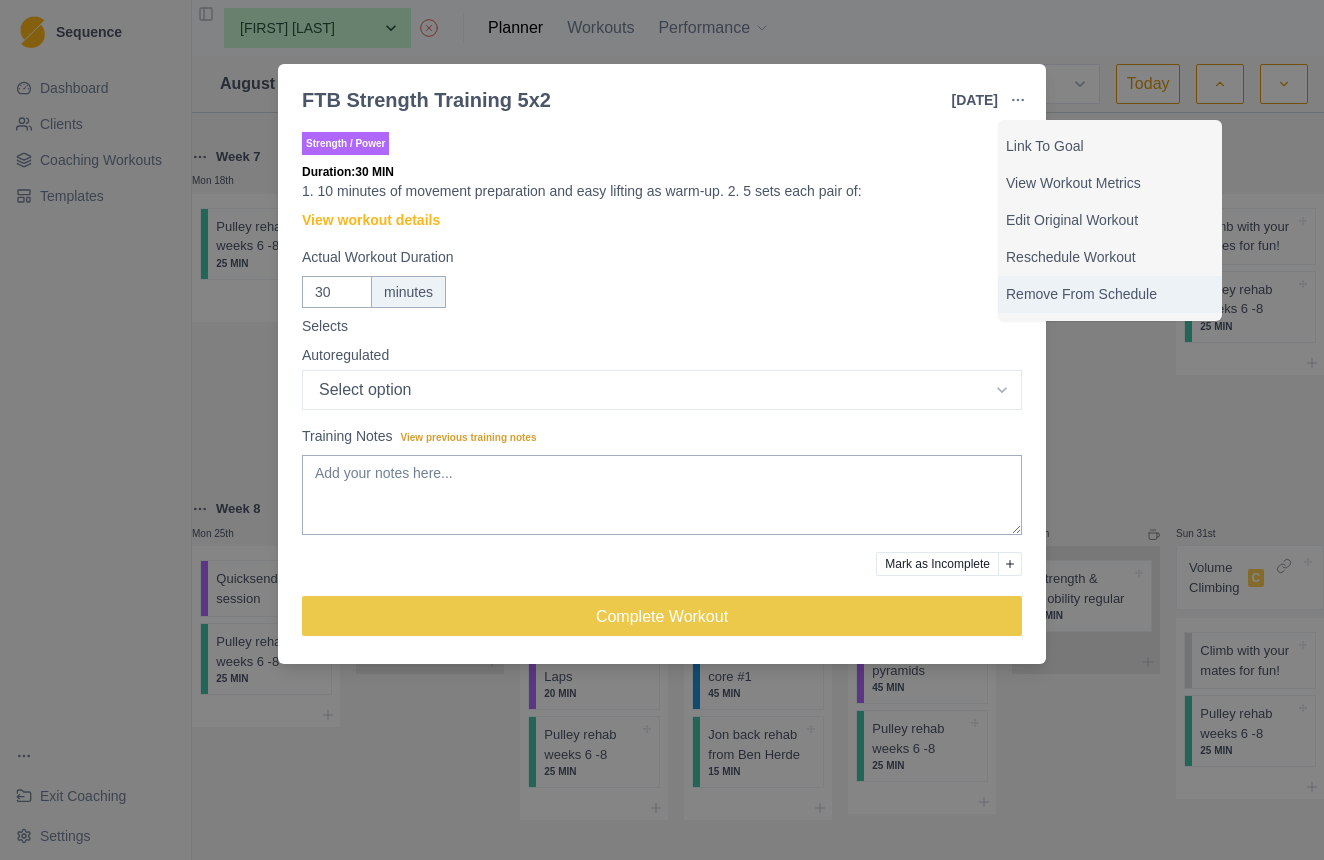 click on "Remove From Schedule" at bounding box center (1110, 294) 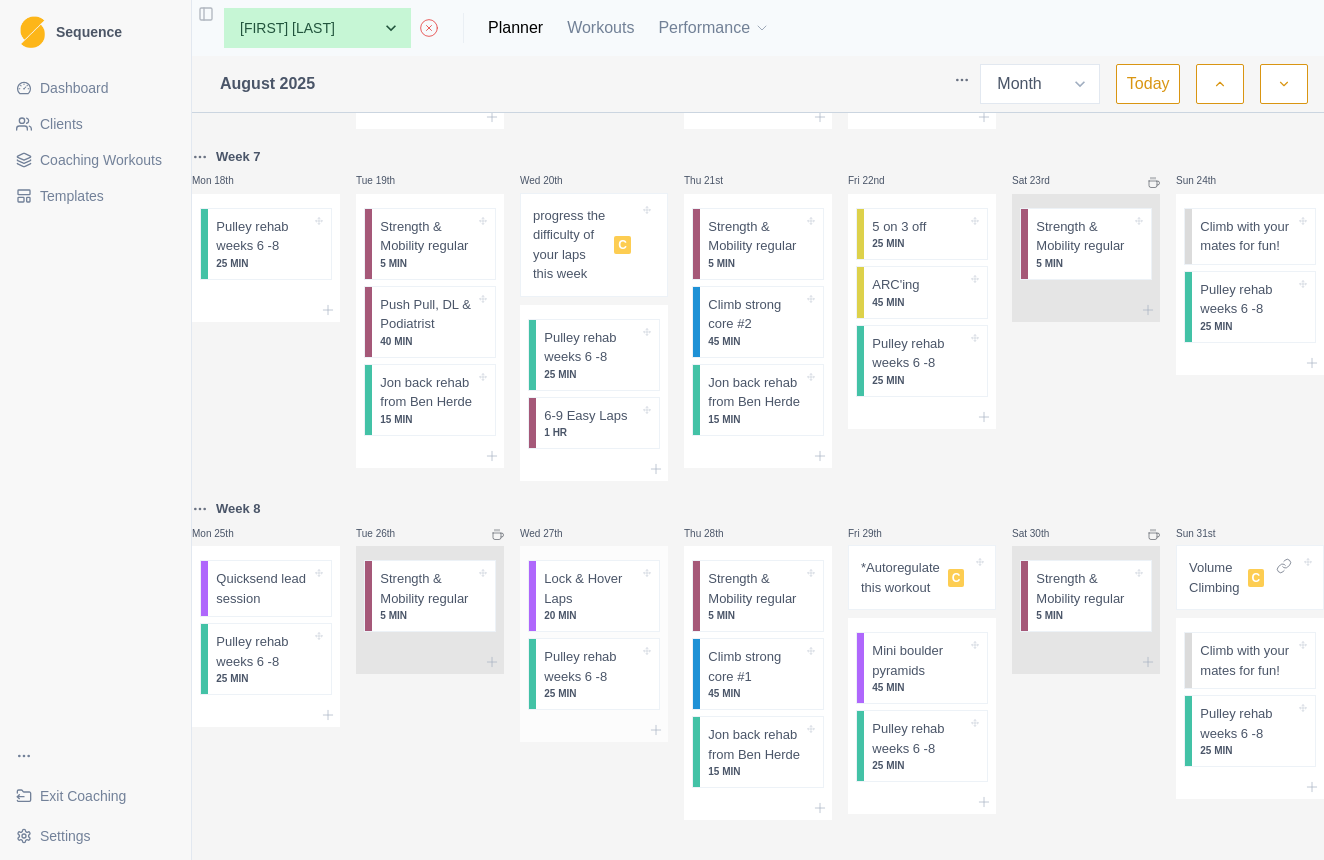 scroll, scrollTop: 1204, scrollLeft: 0, axis: vertical 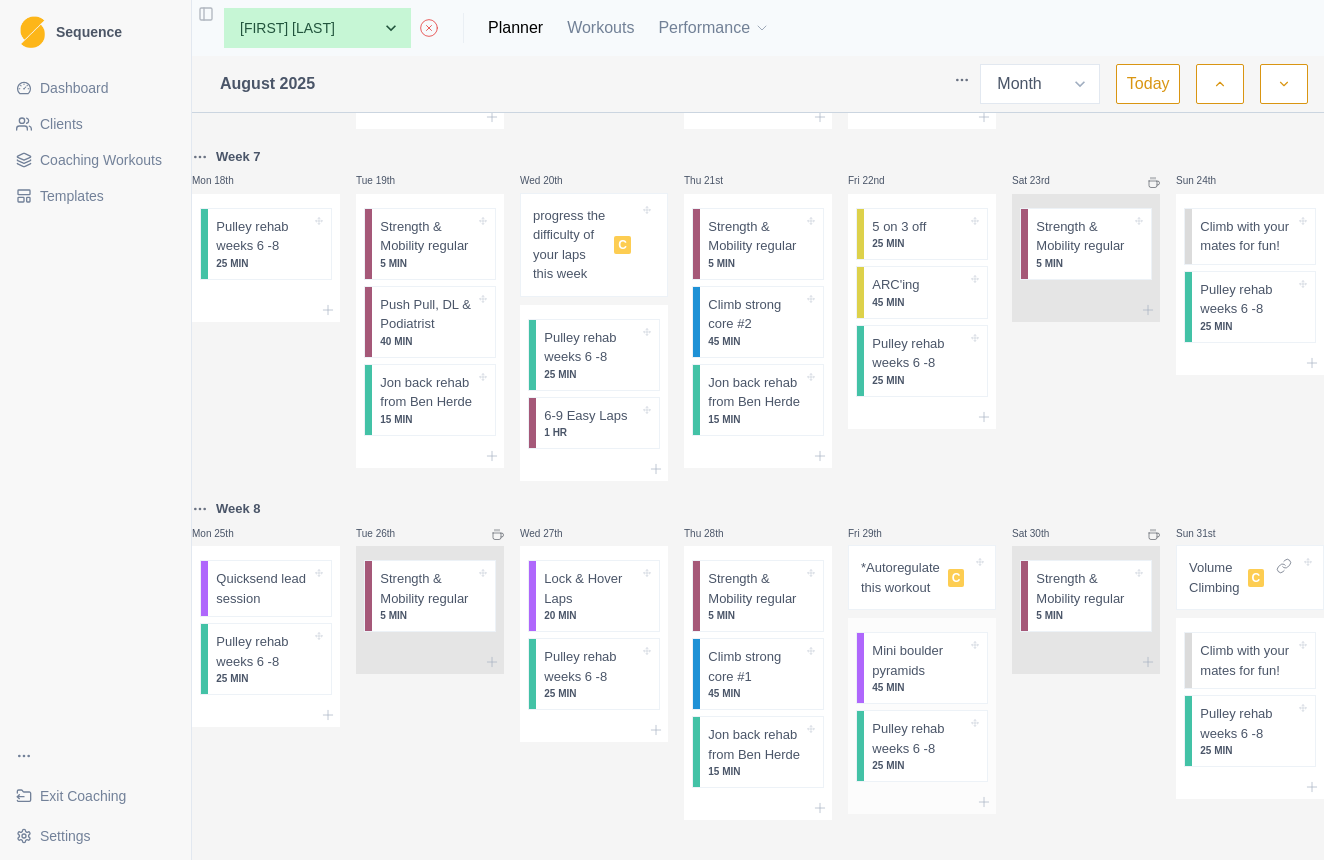 click on "Mini boulder pyramids" at bounding box center [919, 660] 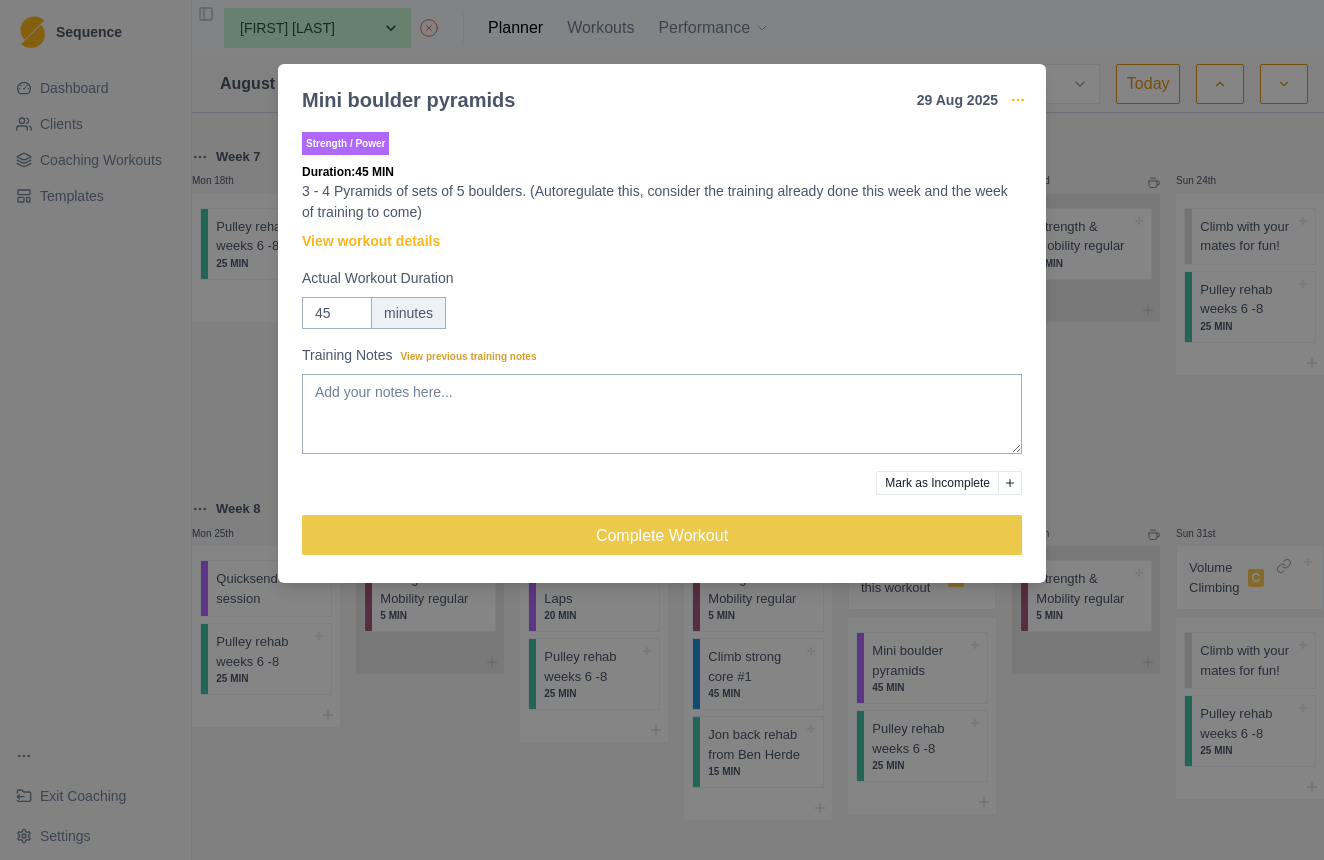 click 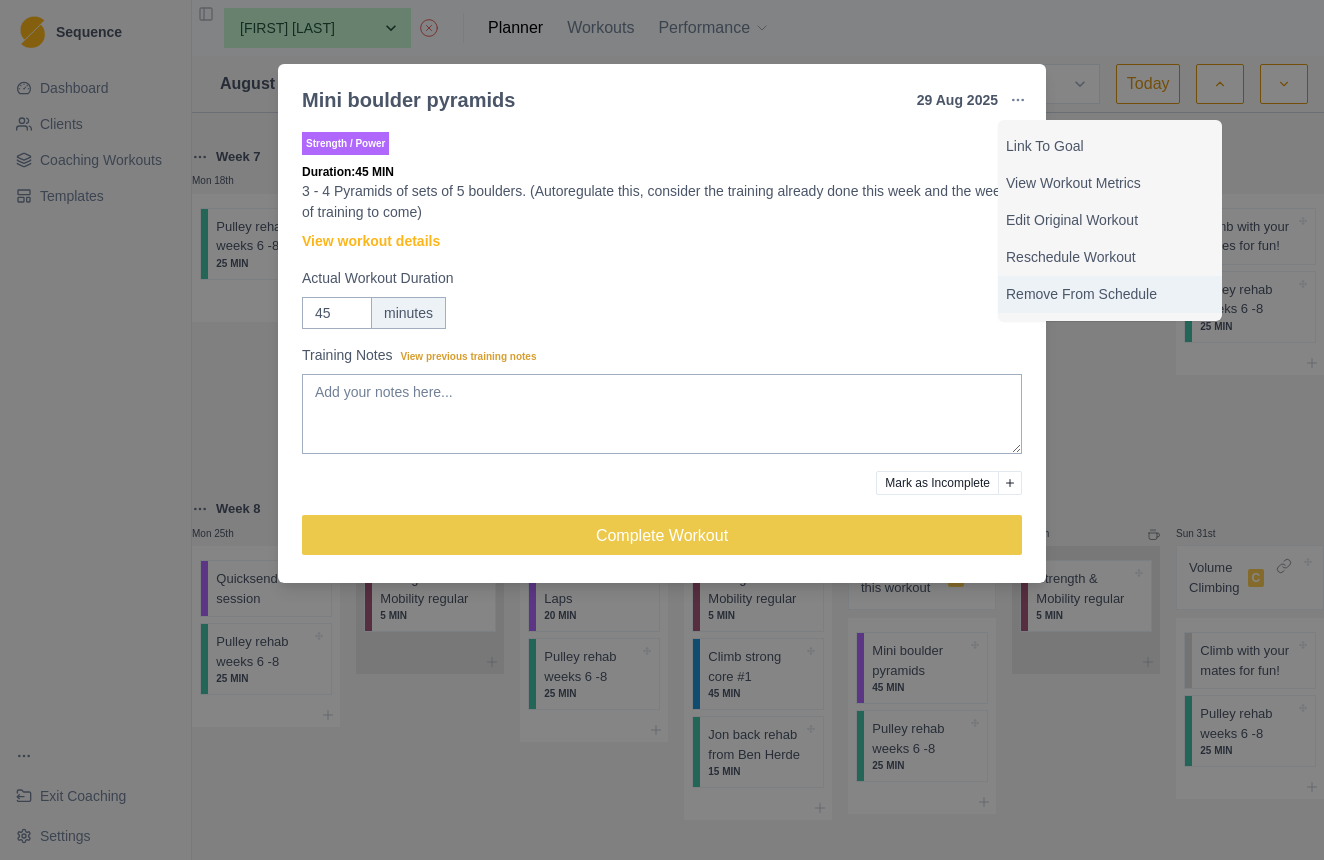 click on "Remove From Schedule" at bounding box center (1110, 294) 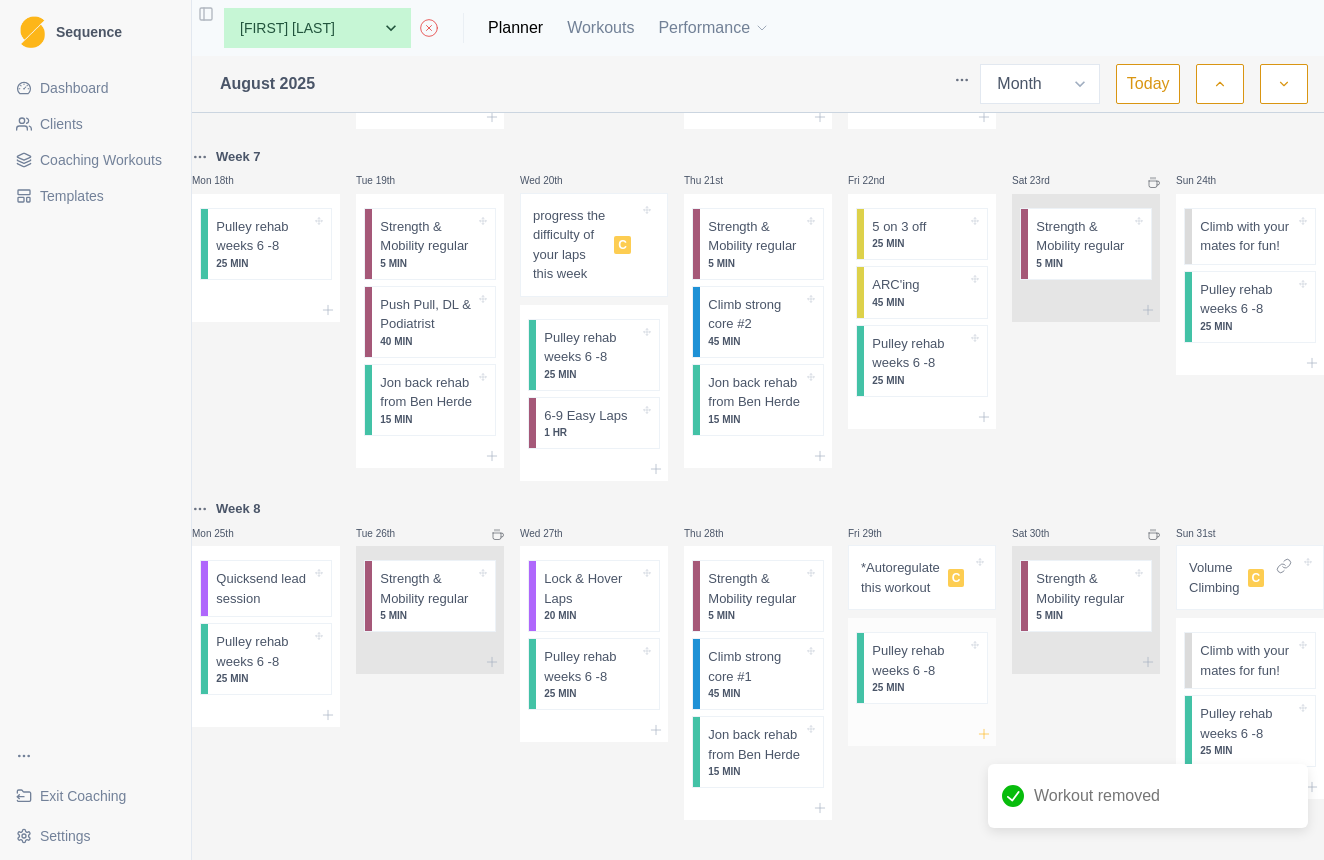click 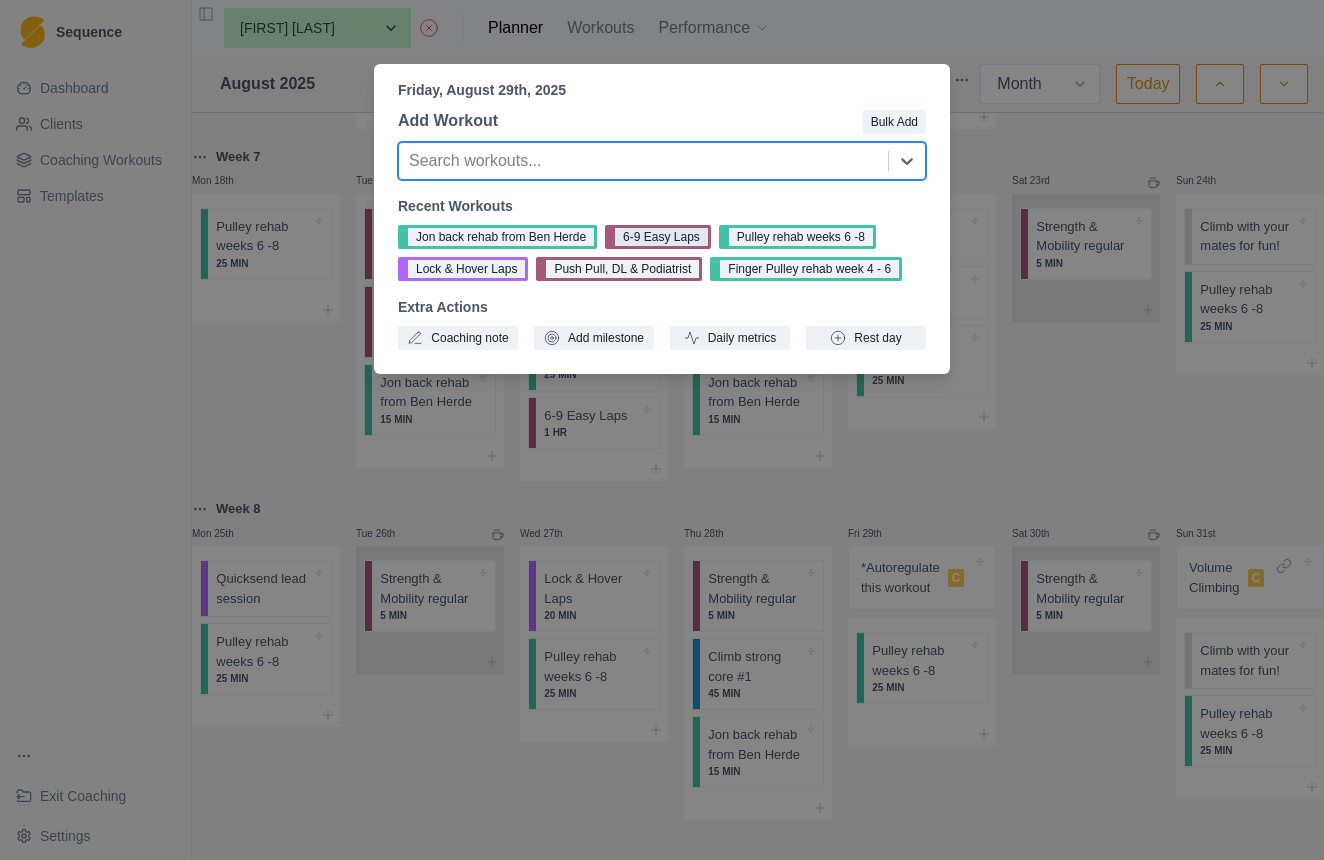 click on "6-9 Easy Laps" at bounding box center [658, 237] 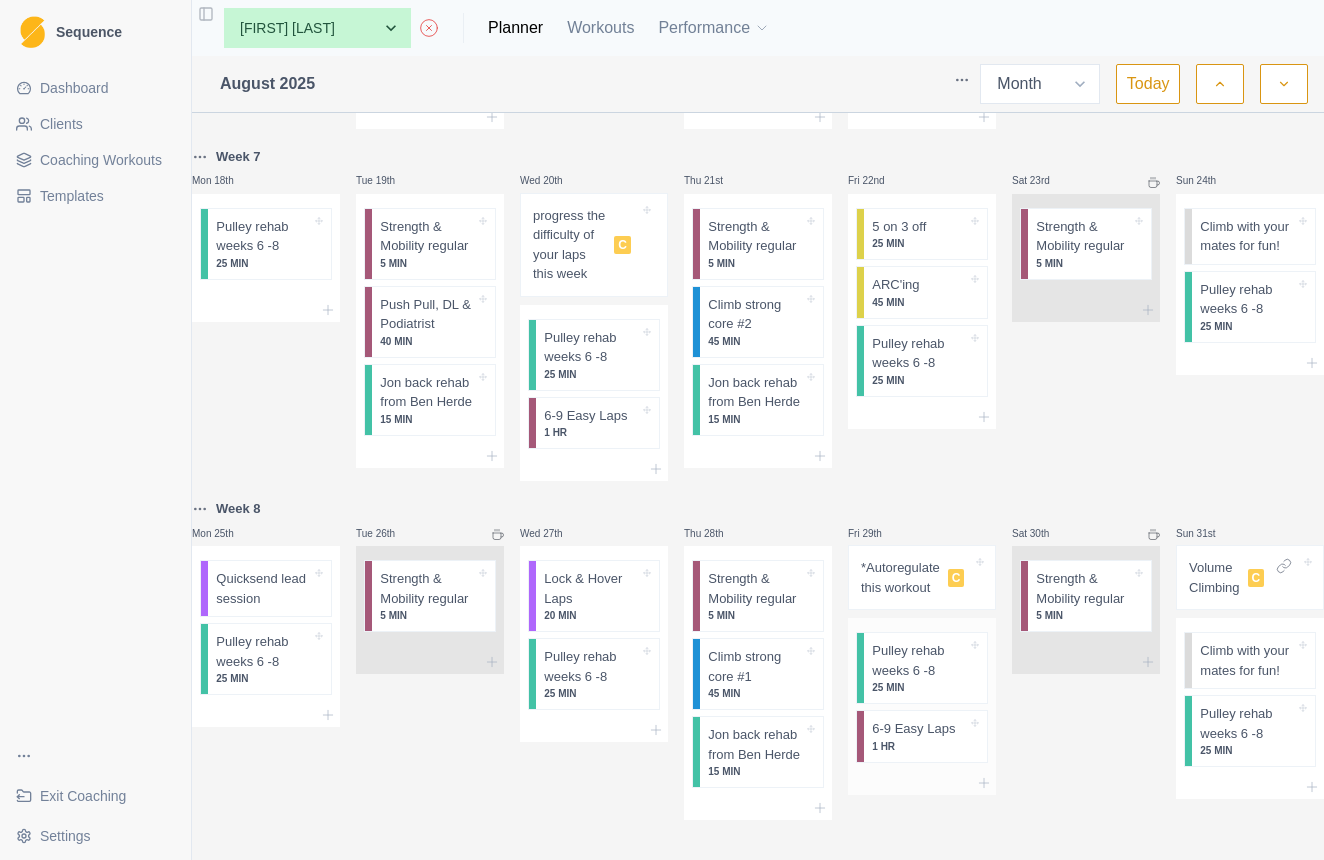 scroll, scrollTop: 0, scrollLeft: 0, axis: both 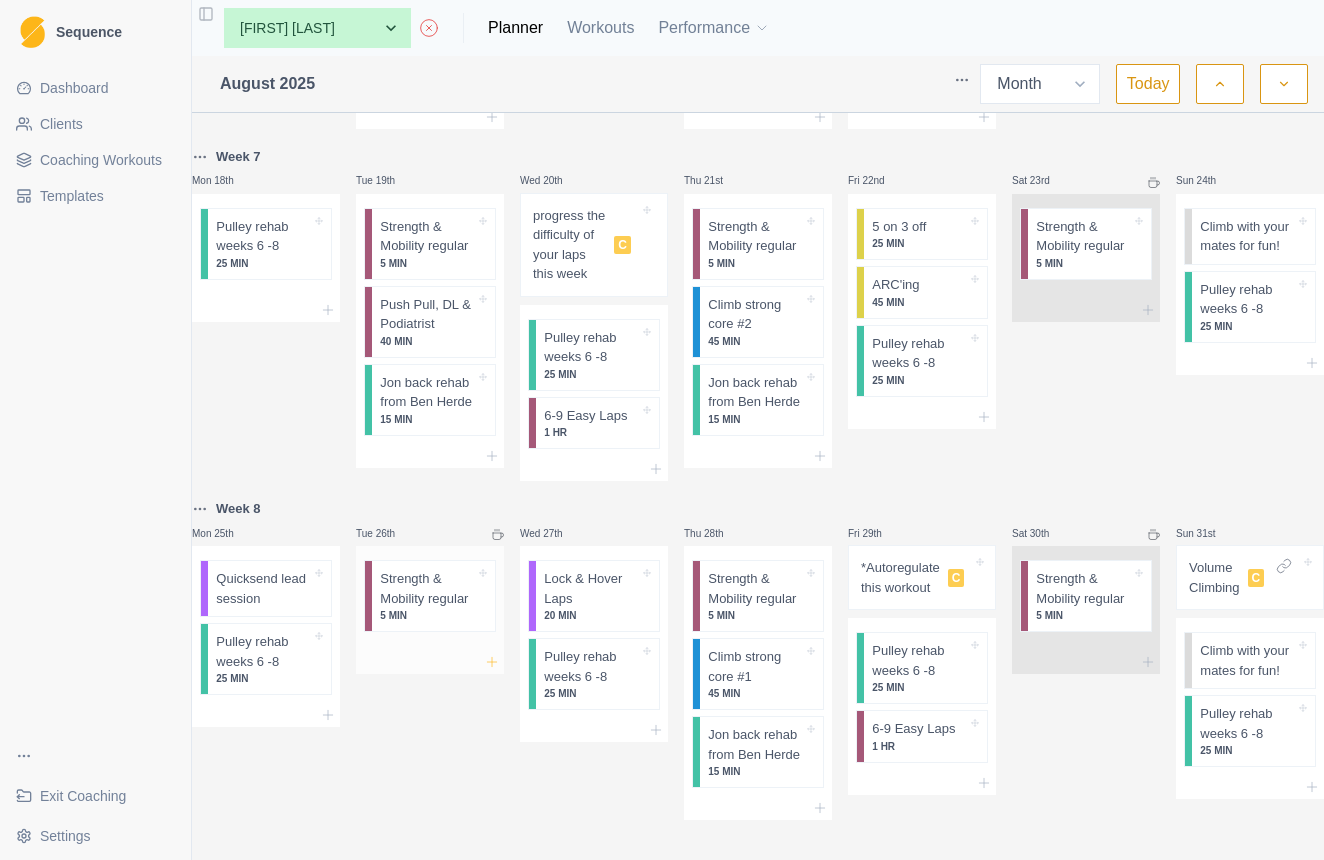 click 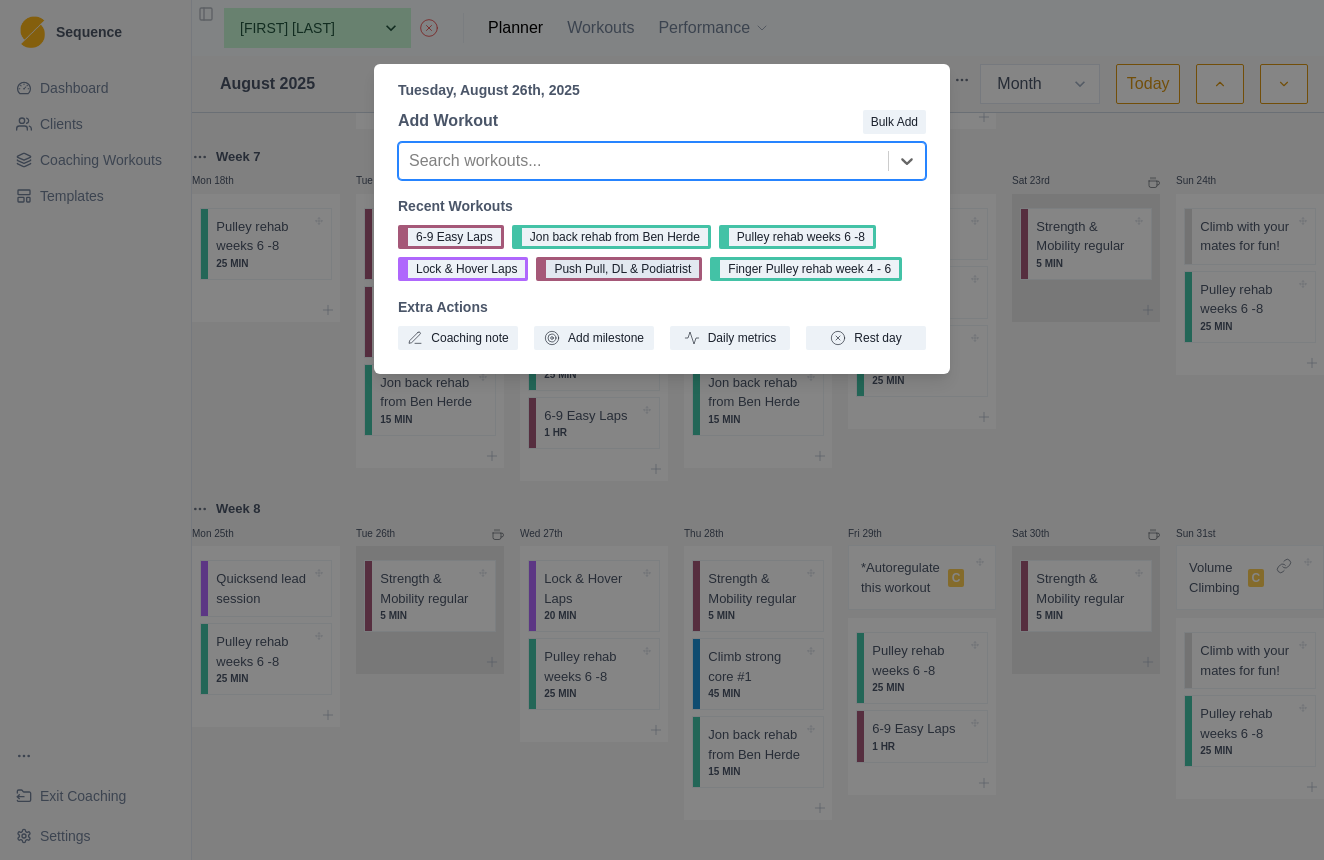 click on "Push Pull, DL & Podiatrist" at bounding box center [619, 269] 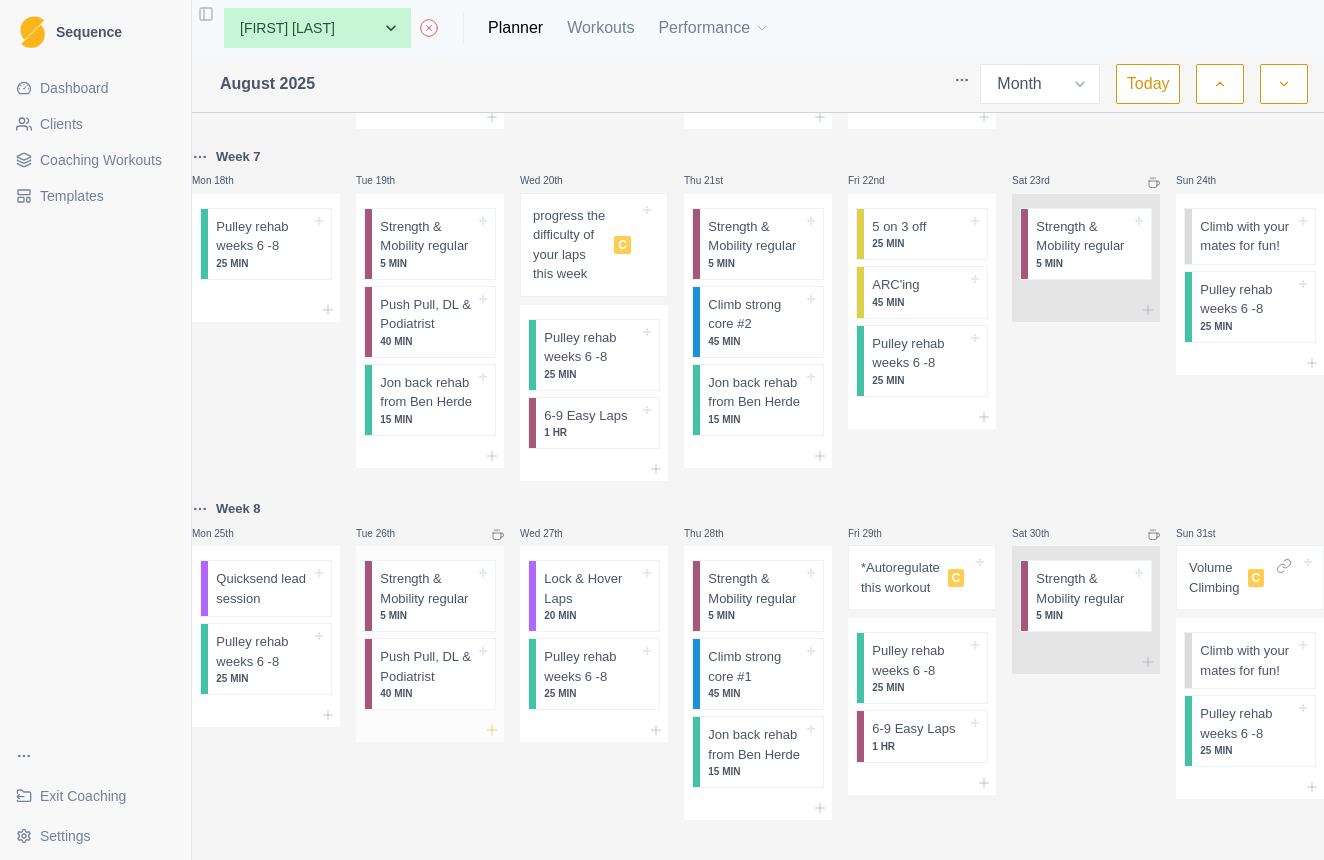 click 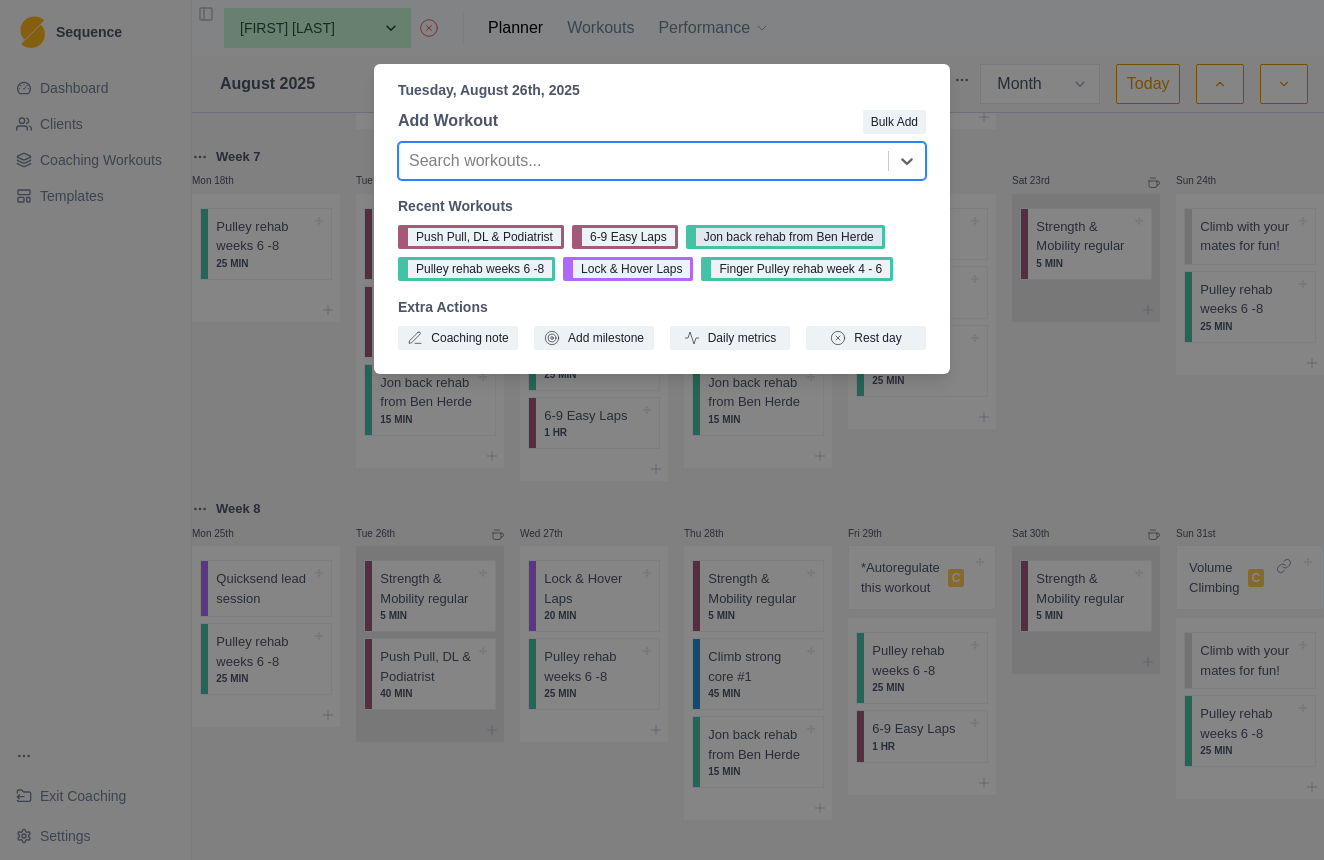 click on "Jon back rehab from Ben Herde" at bounding box center [785, 237] 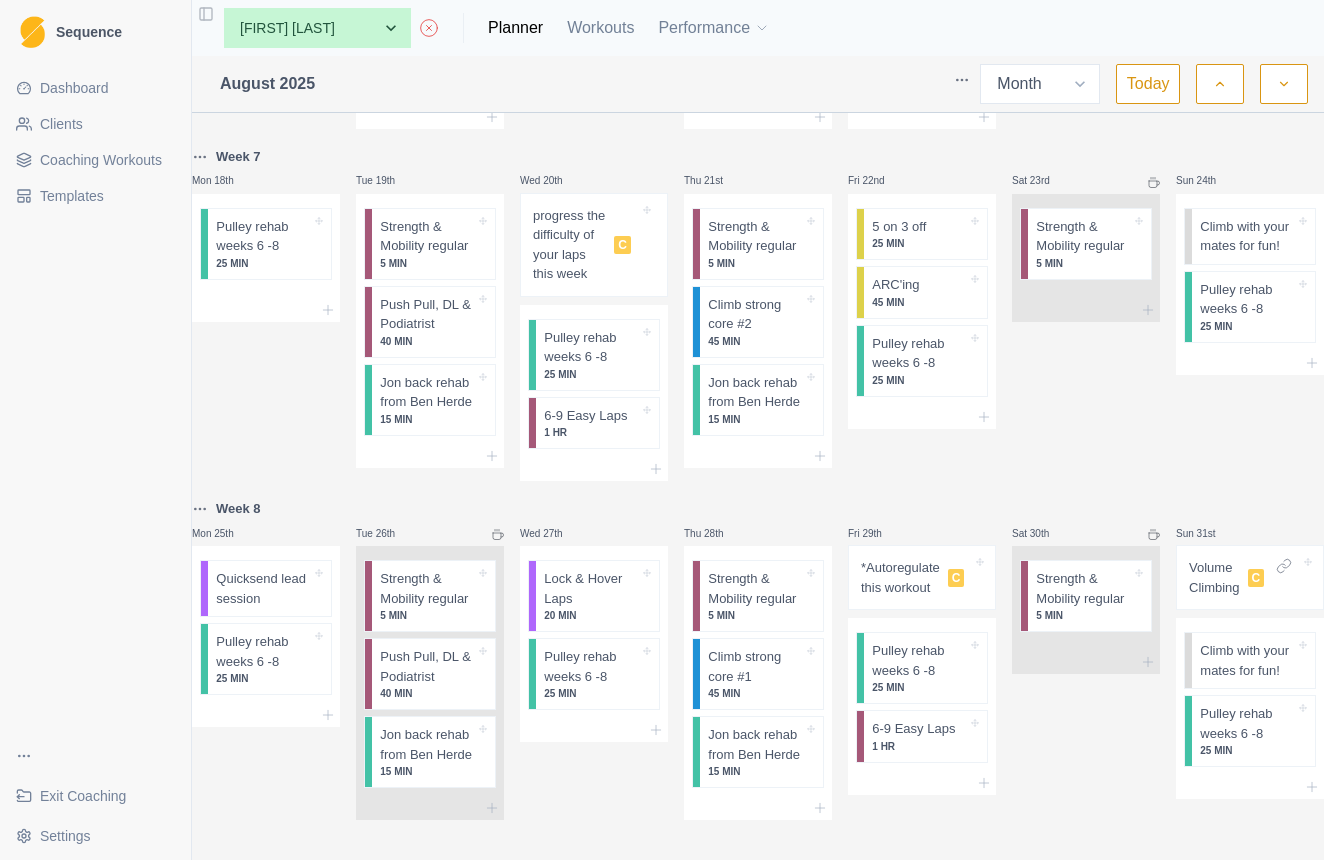 scroll, scrollTop: 1204, scrollLeft: 0, axis: vertical 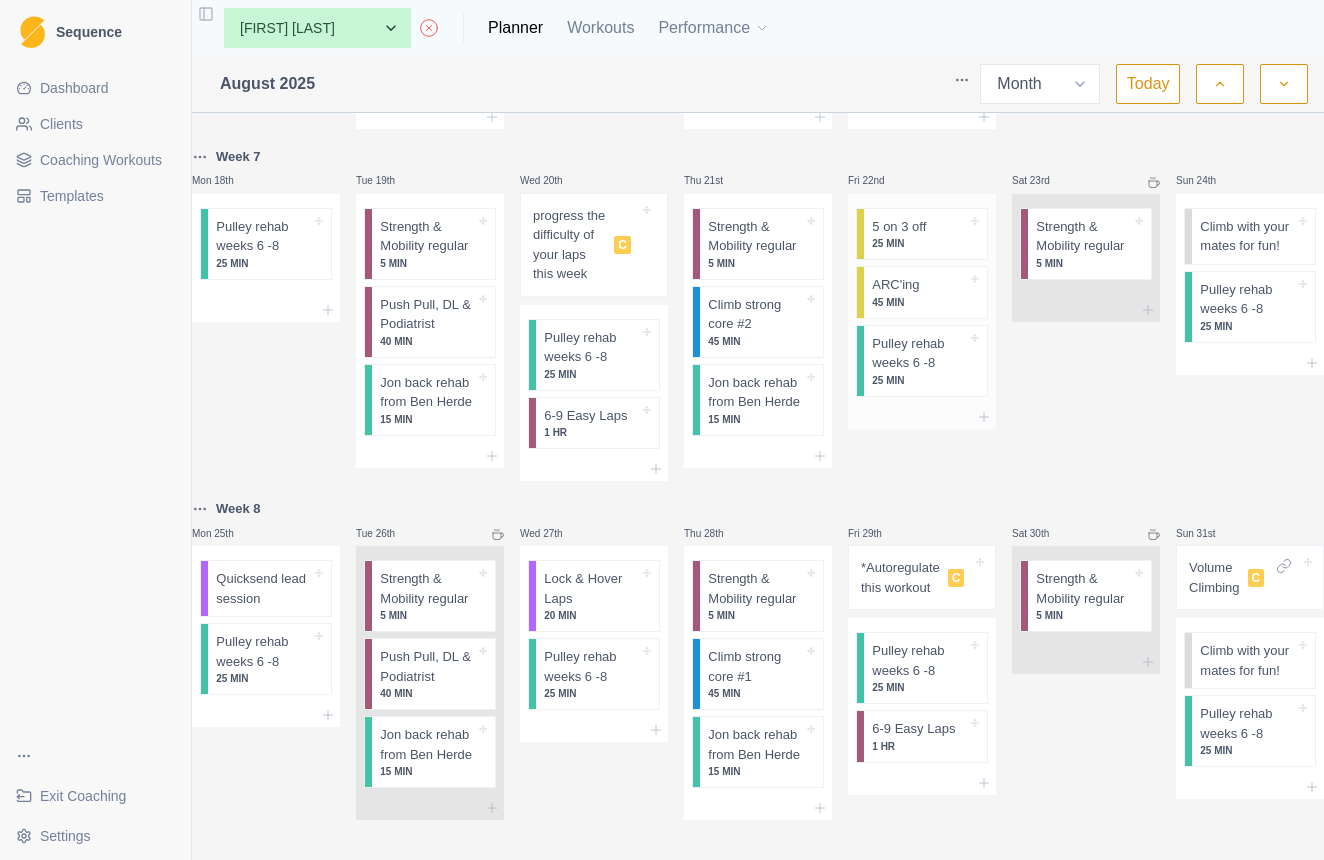 click on "25 MIN" at bounding box center [919, 243] 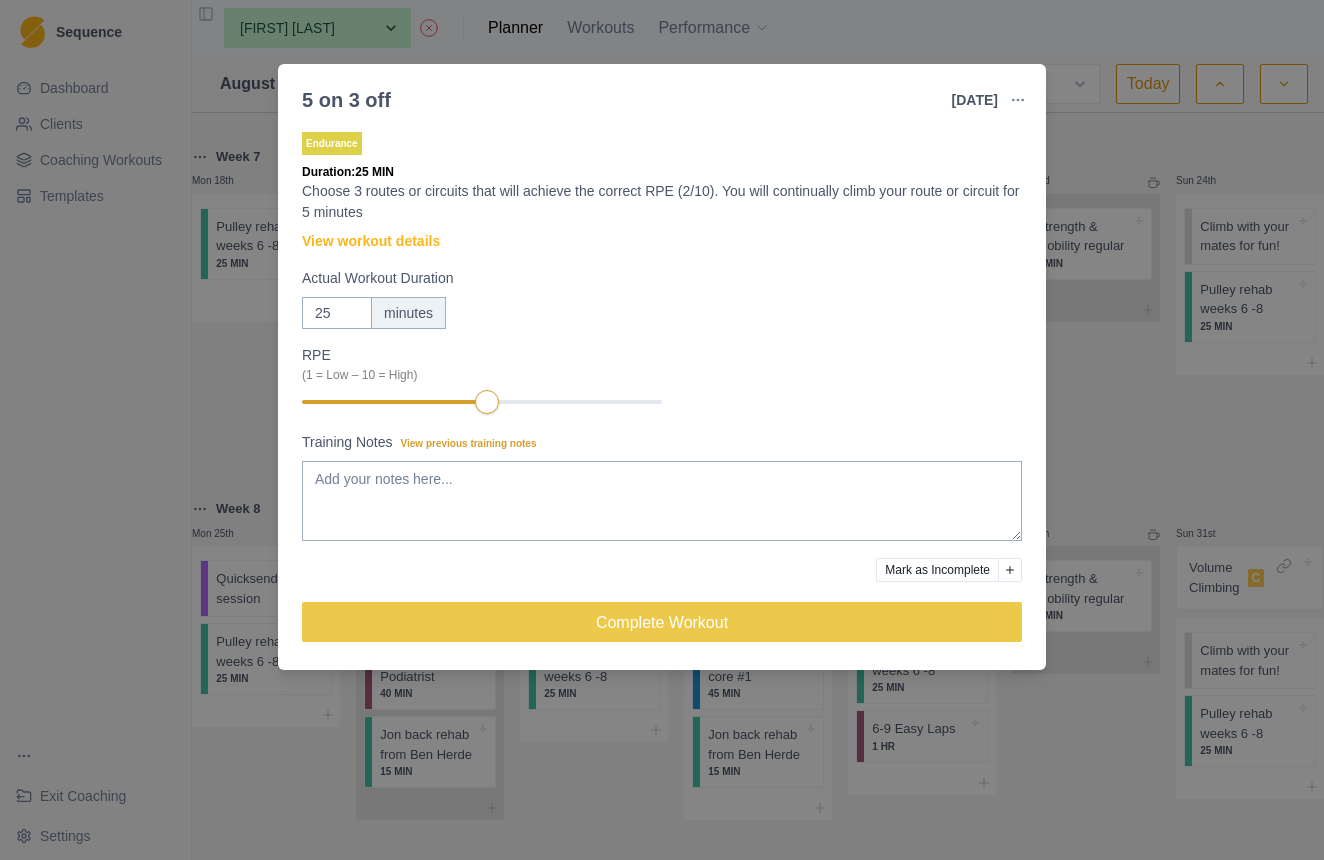 click on "5 on 3 off [DATE] Link To Goal View Workout Metrics Edit Original Workout Reschedule Workout Remove From Schedule Endurance Duration:  25 MIN Choose 3 routes or circuits that will achieve the correct RPE (2/10). You will continually climb your route or circuit for 5 minutes View workout details Actual Workout Duration 25 minutes RPE (1 = Low – 10 = High) Training Notes View previous training notes Mark as Incomplete Complete Workout" at bounding box center (662, 430) 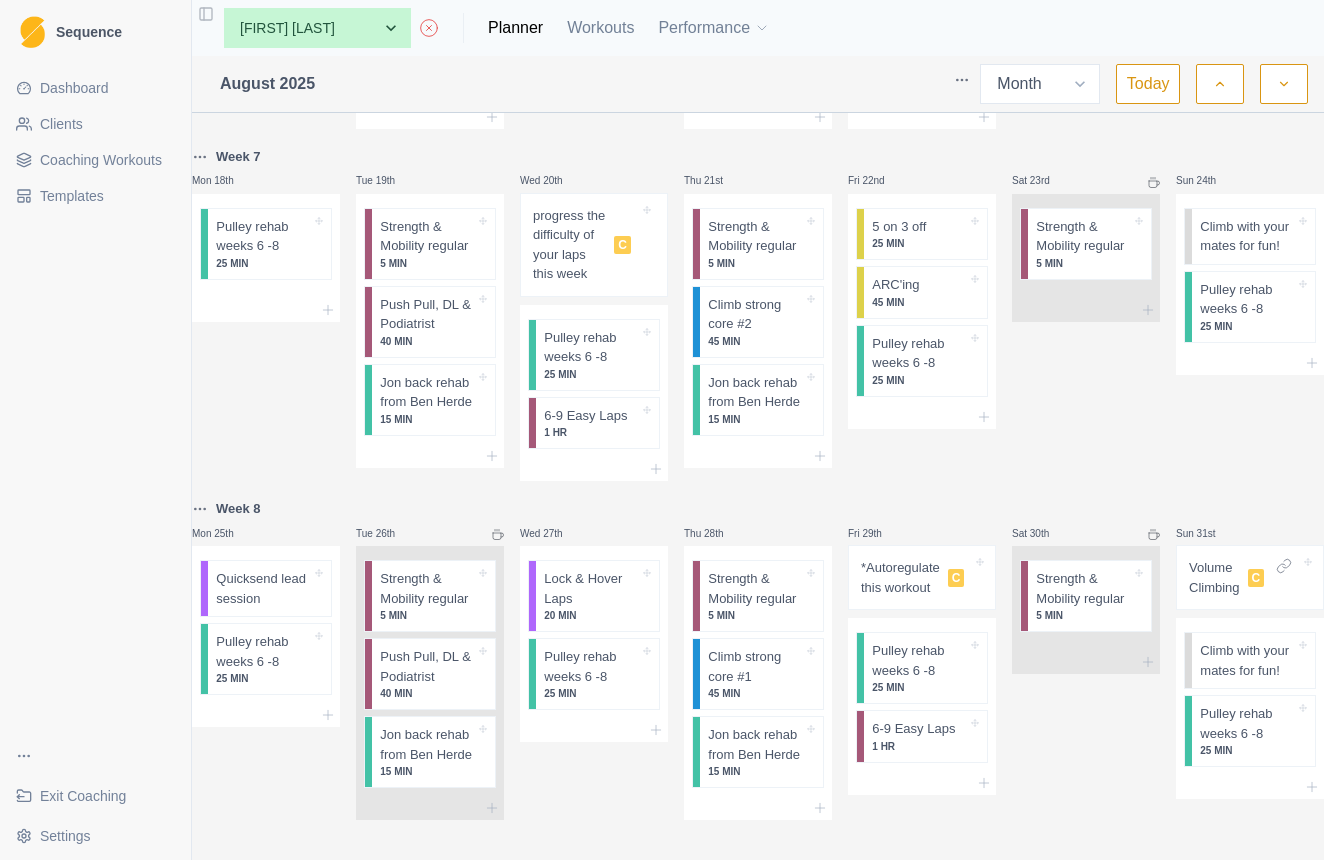 scroll, scrollTop: 1204, scrollLeft: 0, axis: vertical 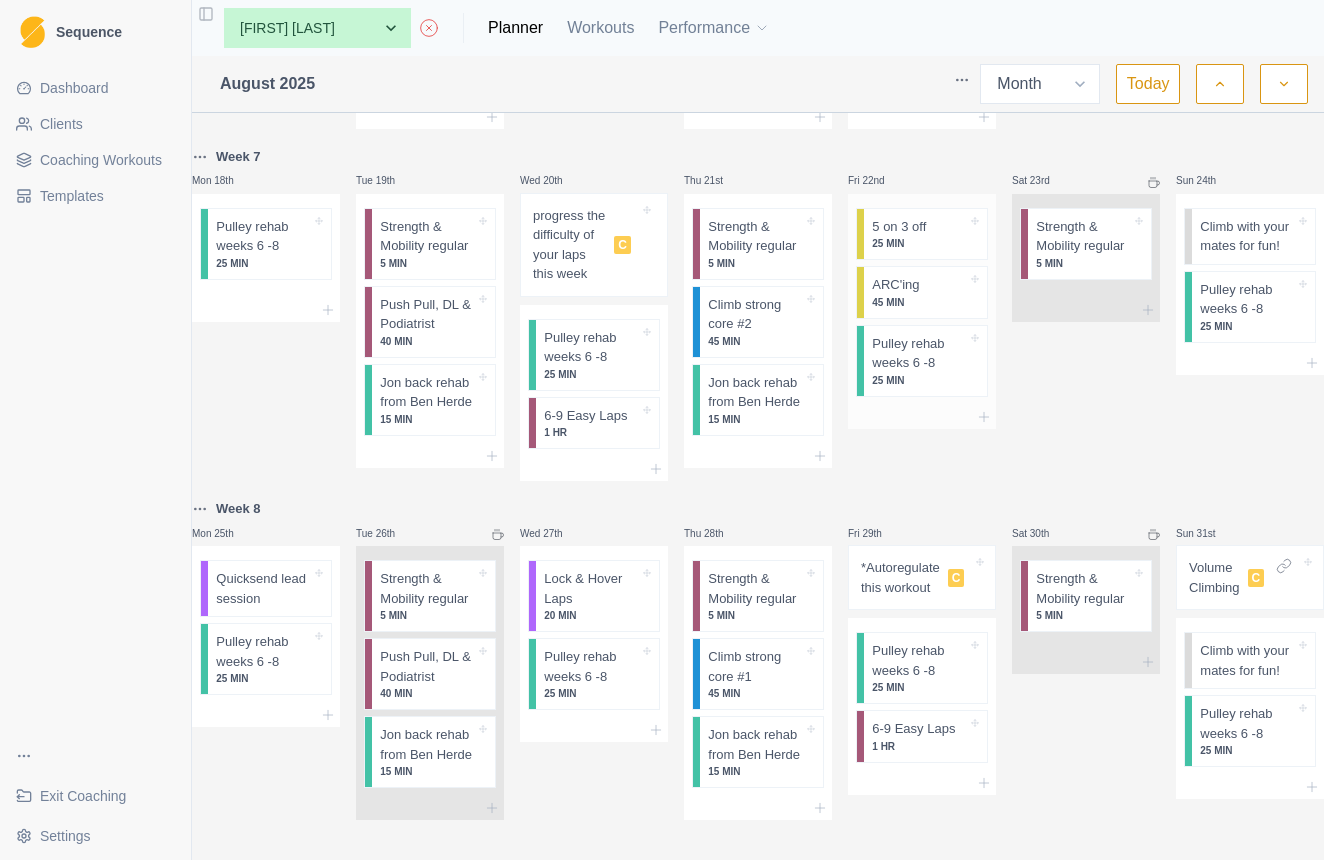 click at bounding box center [943, 285] 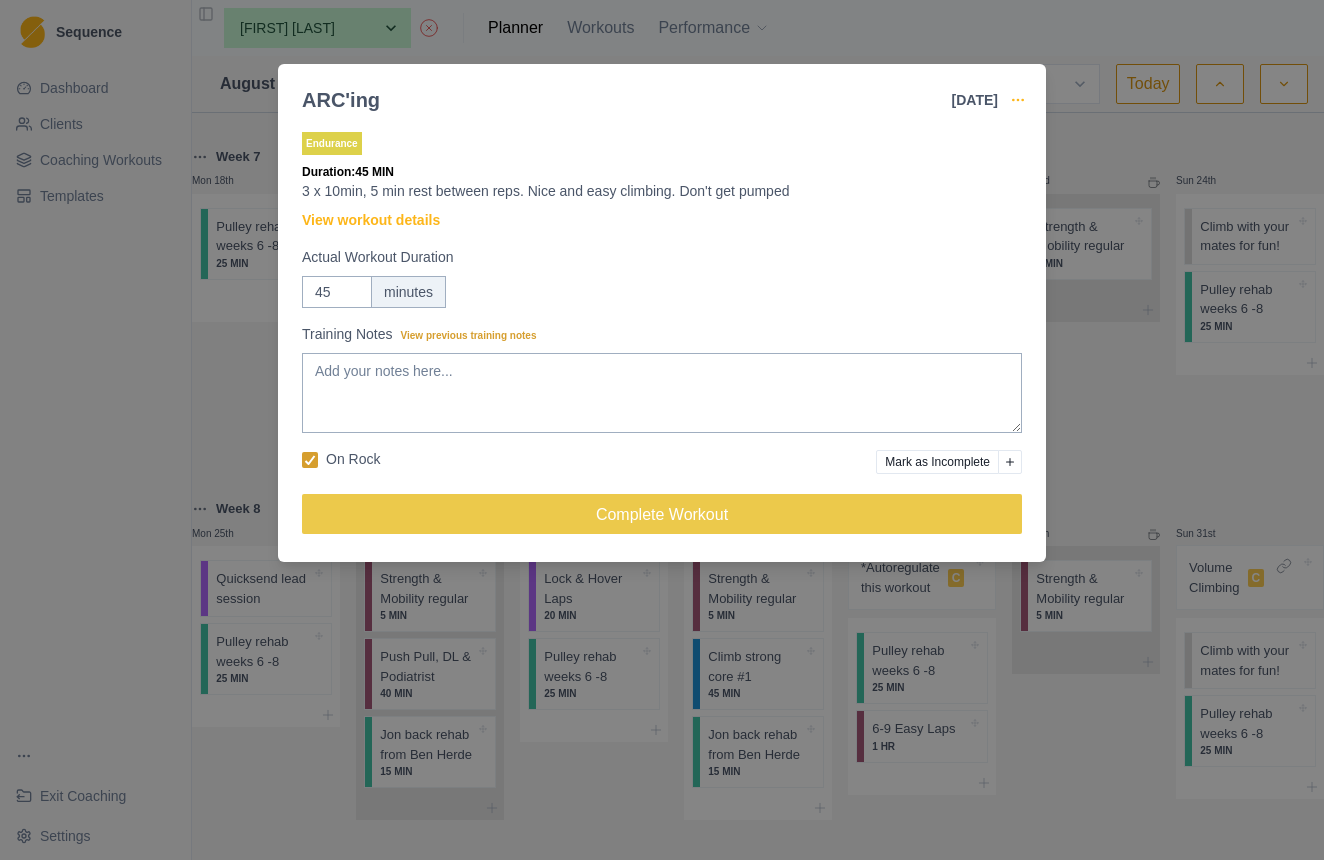click 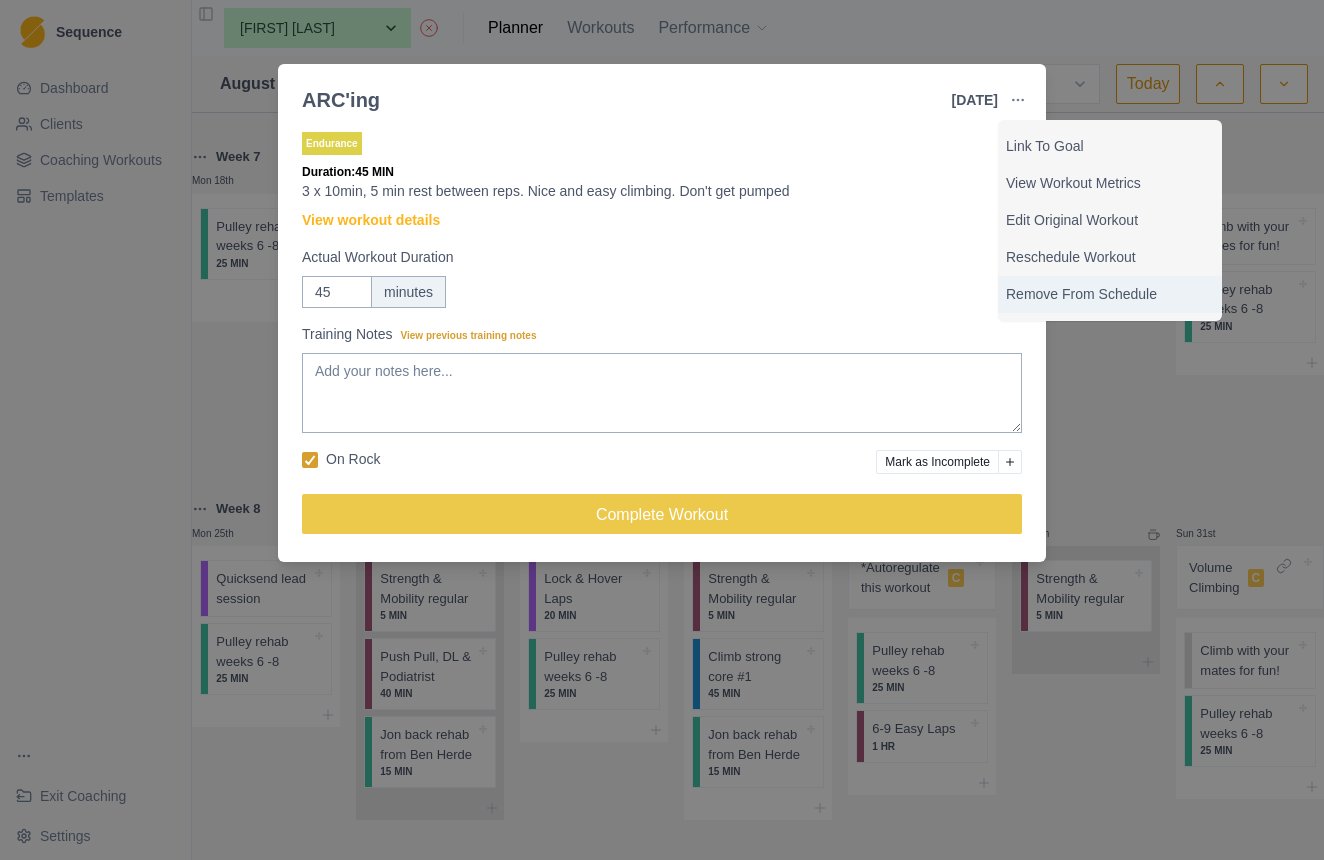 click on "Remove From Schedule" at bounding box center (1110, 294) 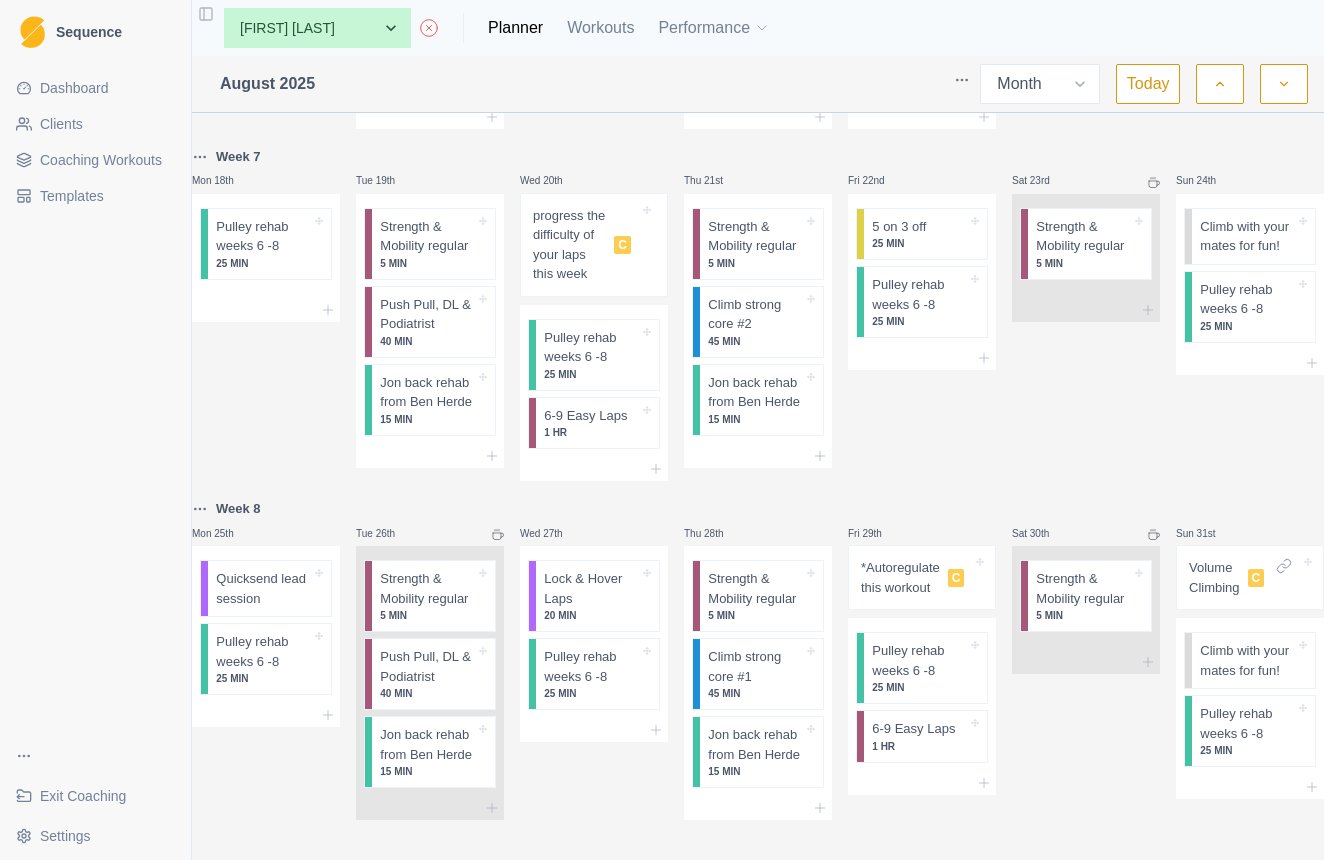scroll, scrollTop: 1204, scrollLeft: 0, axis: vertical 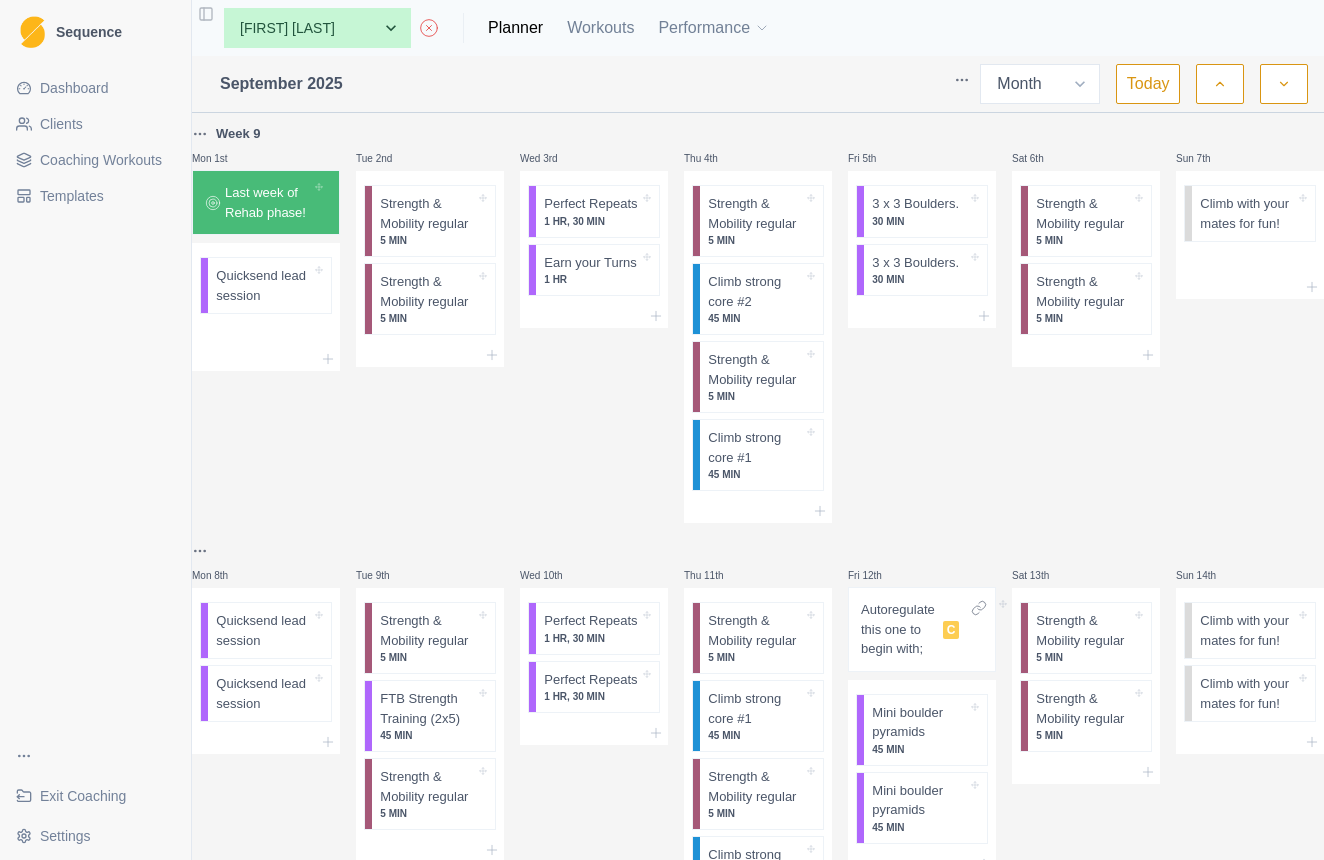 click 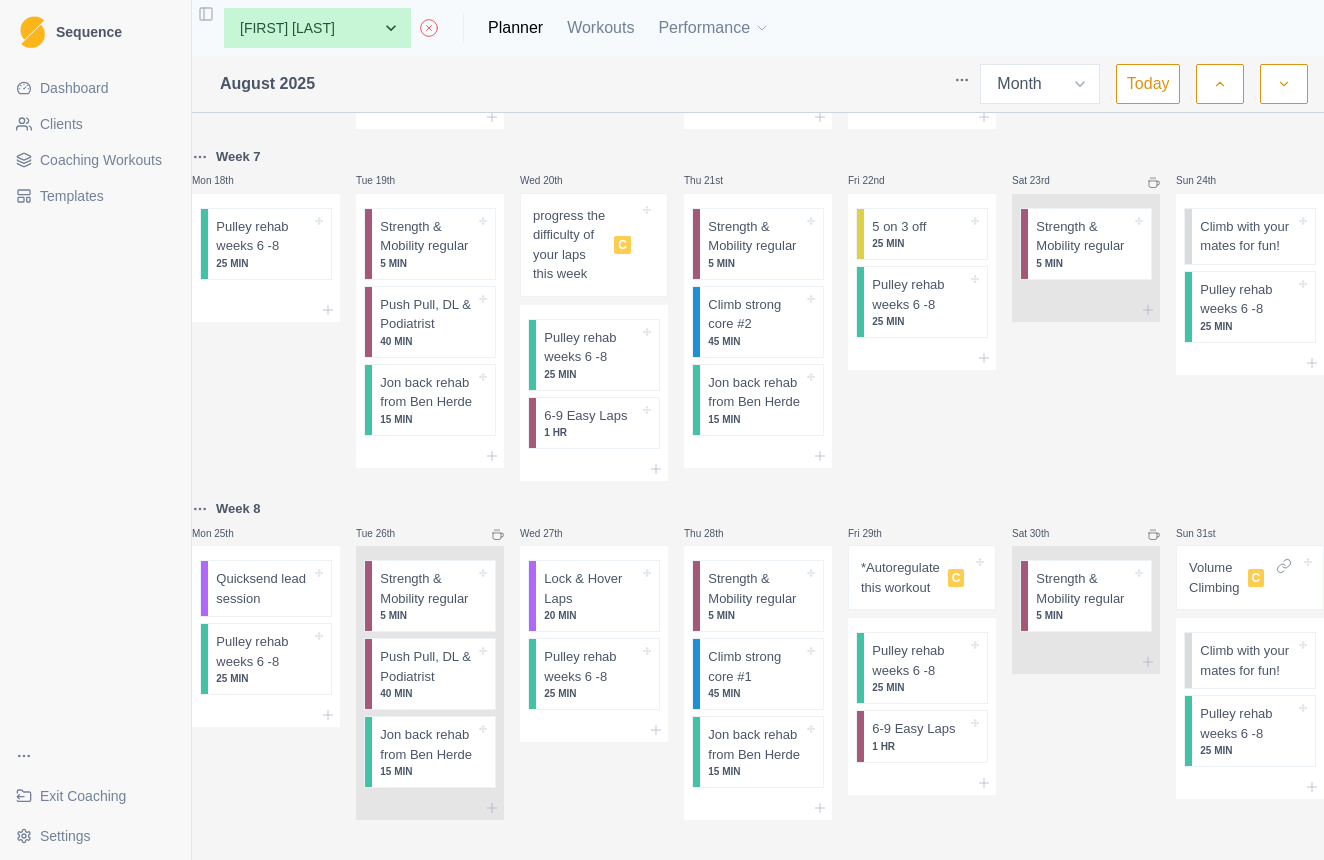 scroll, scrollTop: 1204, scrollLeft: 0, axis: vertical 